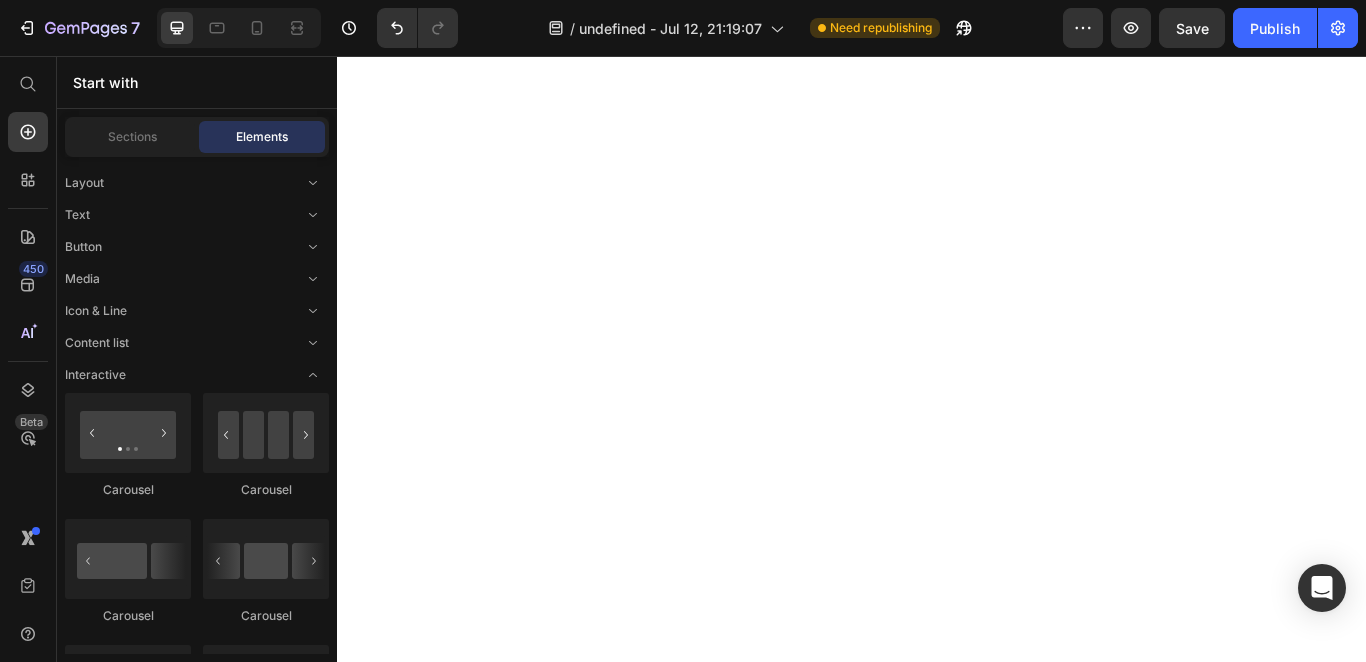 scroll, scrollTop: 0, scrollLeft: 0, axis: both 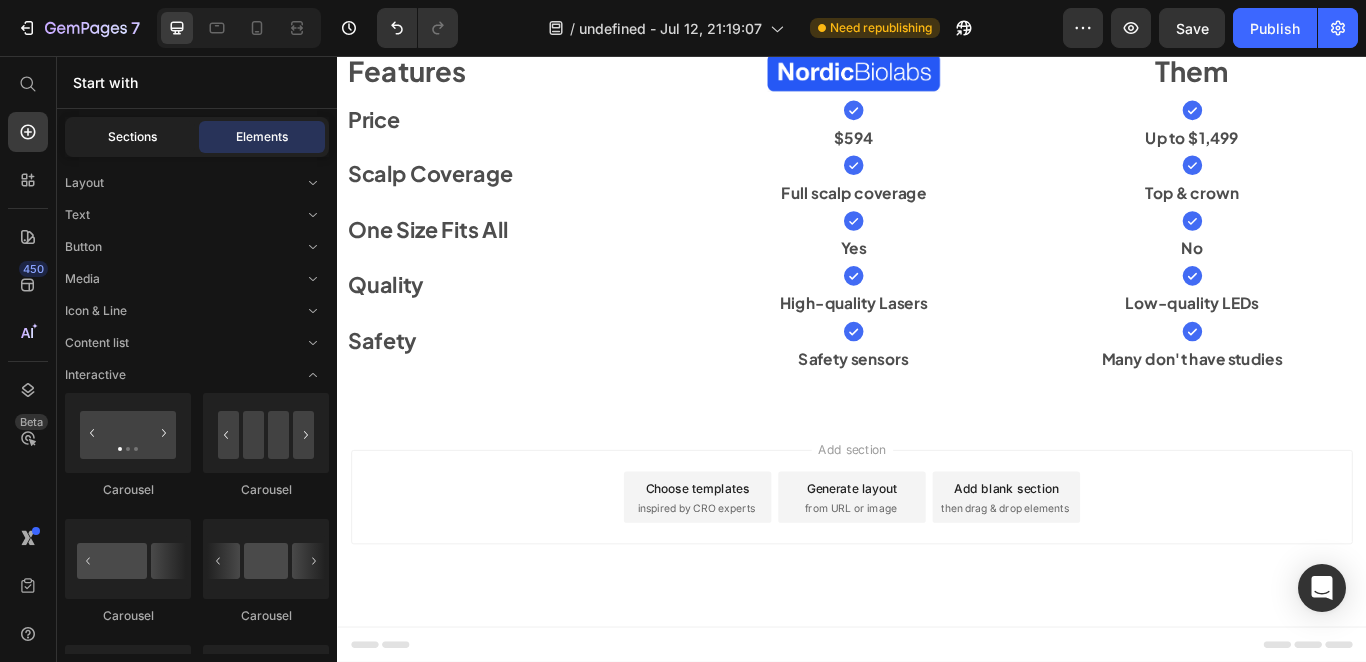click on "Sections" at bounding box center (132, 137) 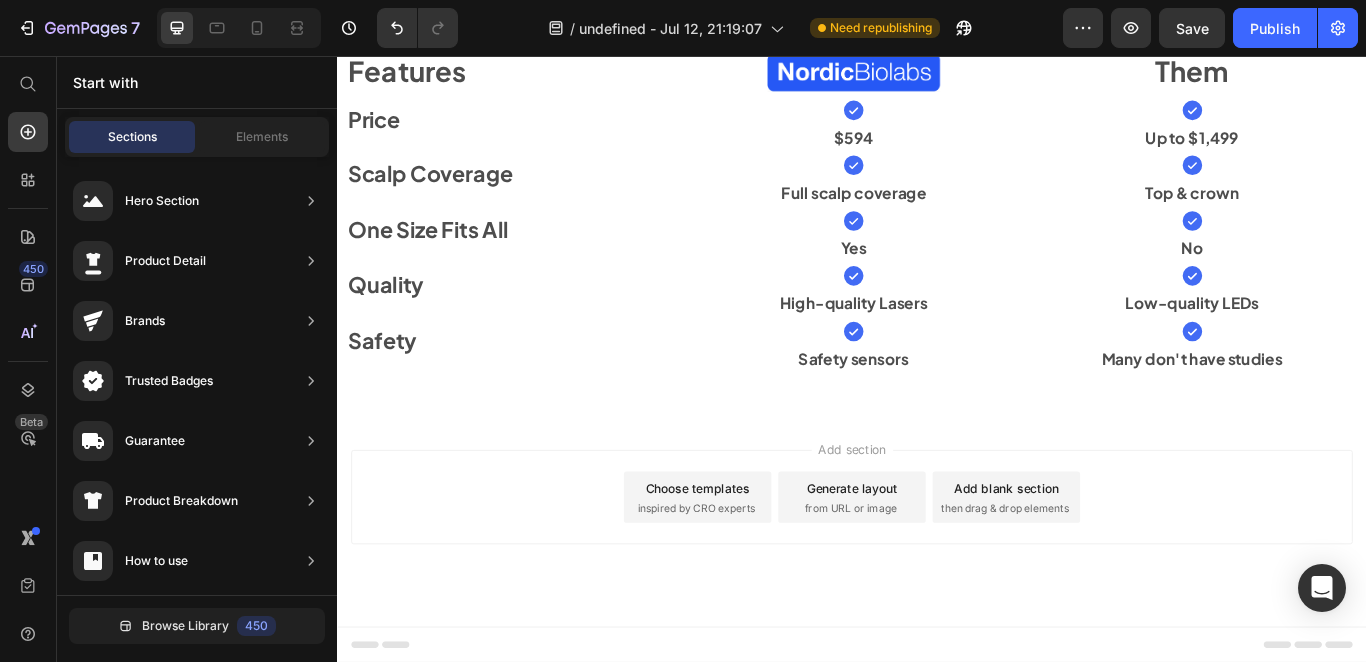 click on "Add section Choose templates inspired by CRO experts Generate layout from URL or image Add blank section then drag & drop elements" at bounding box center (937, 570) 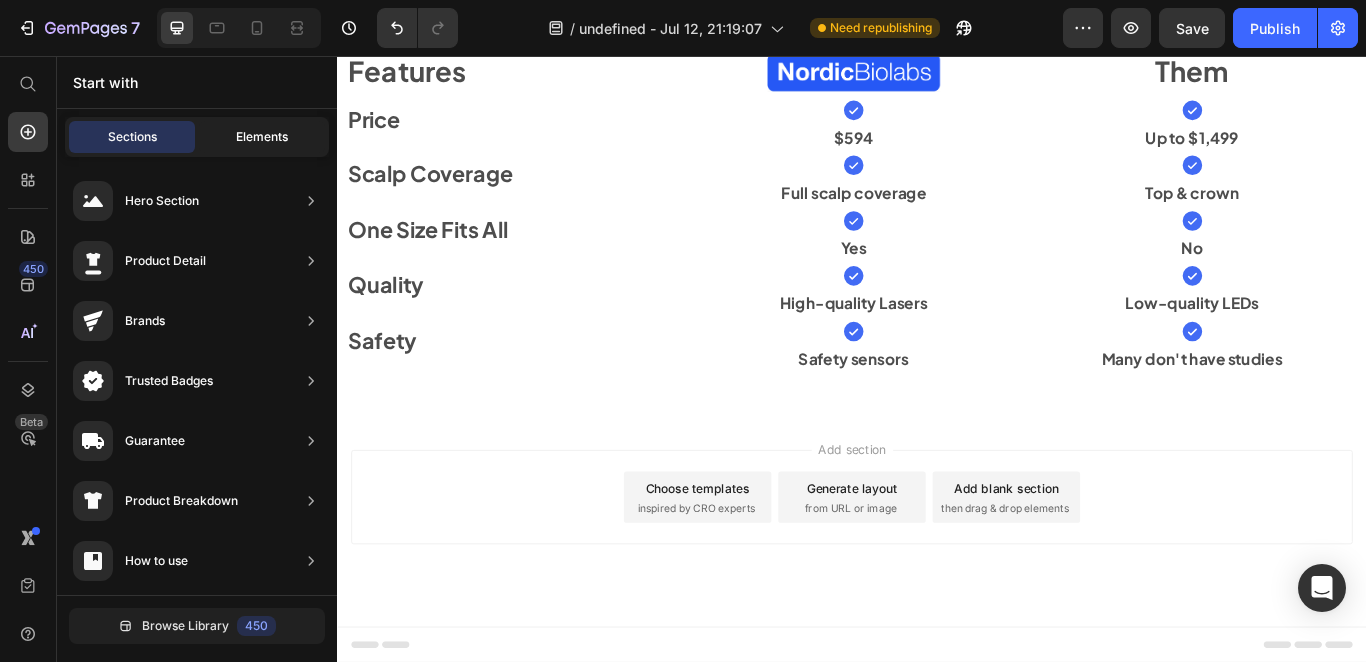 click on "Elements" at bounding box center [262, 137] 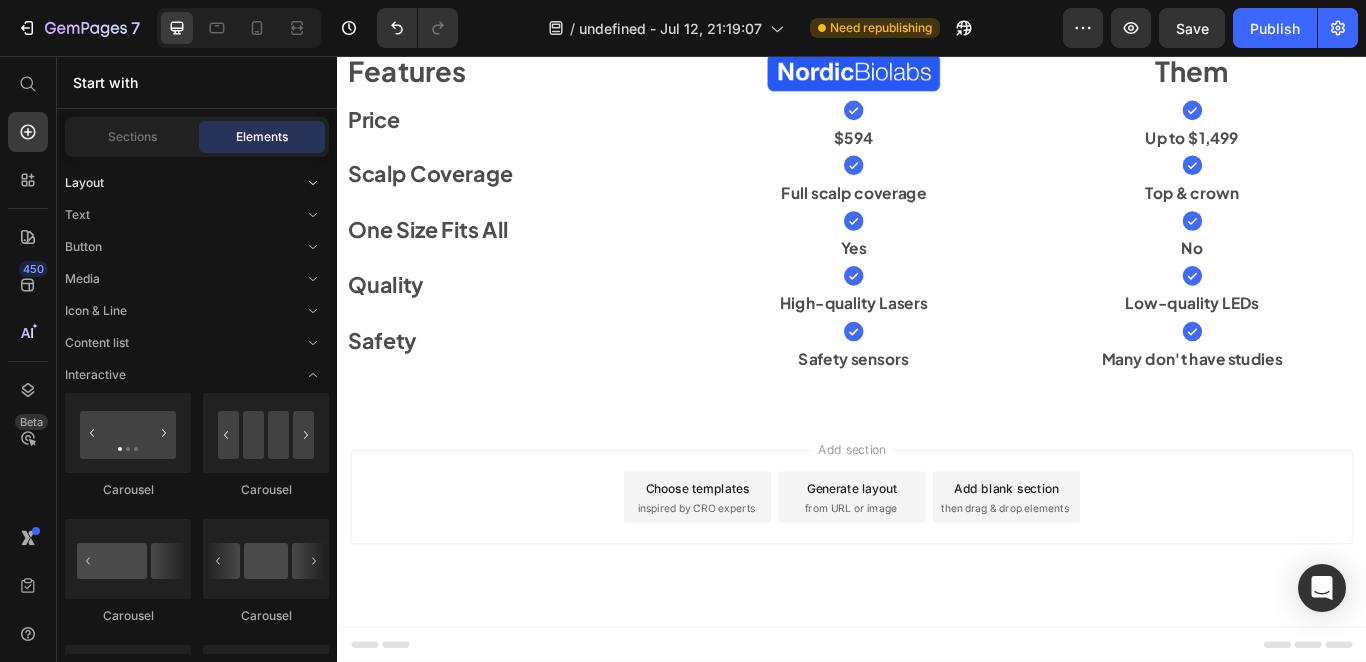 click on "Layout" at bounding box center [84, 183] 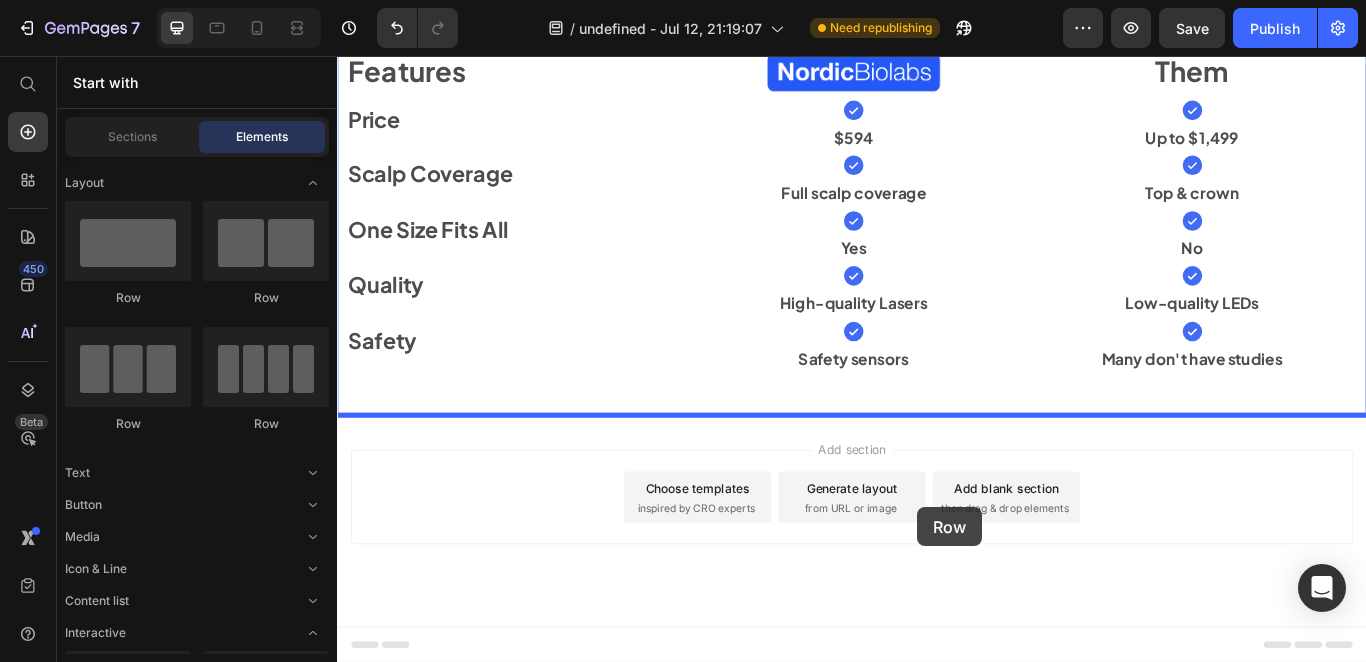 drag, startPoint x: 472, startPoint y: 308, endPoint x: 917, endPoint y: 507, distance: 487.46896 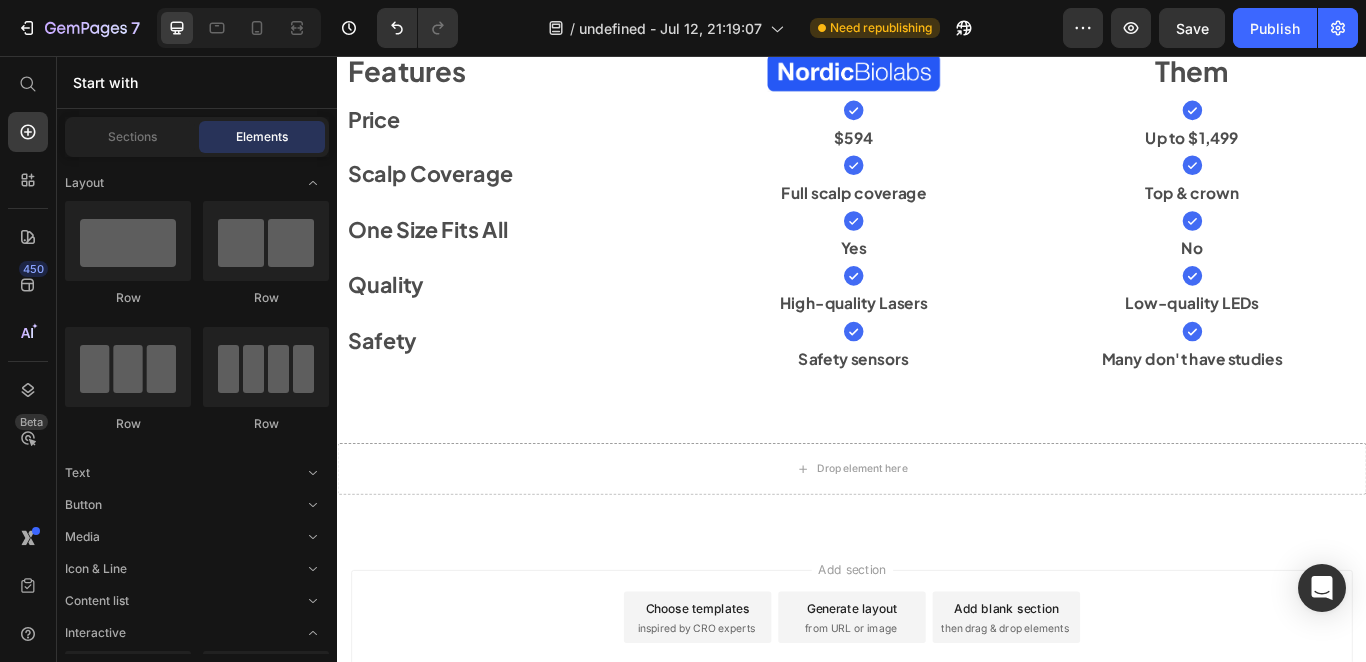 scroll, scrollTop: 8481, scrollLeft: 0, axis: vertical 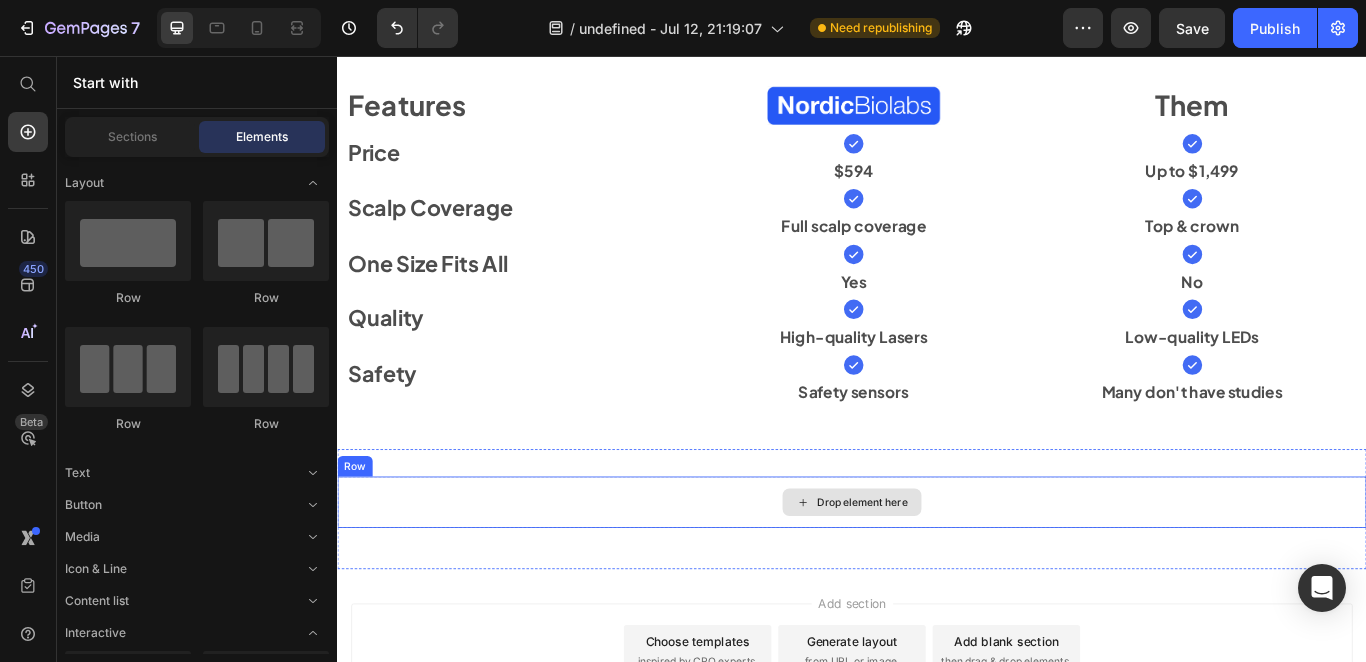 click on "Drop element here" at bounding box center [937, 576] 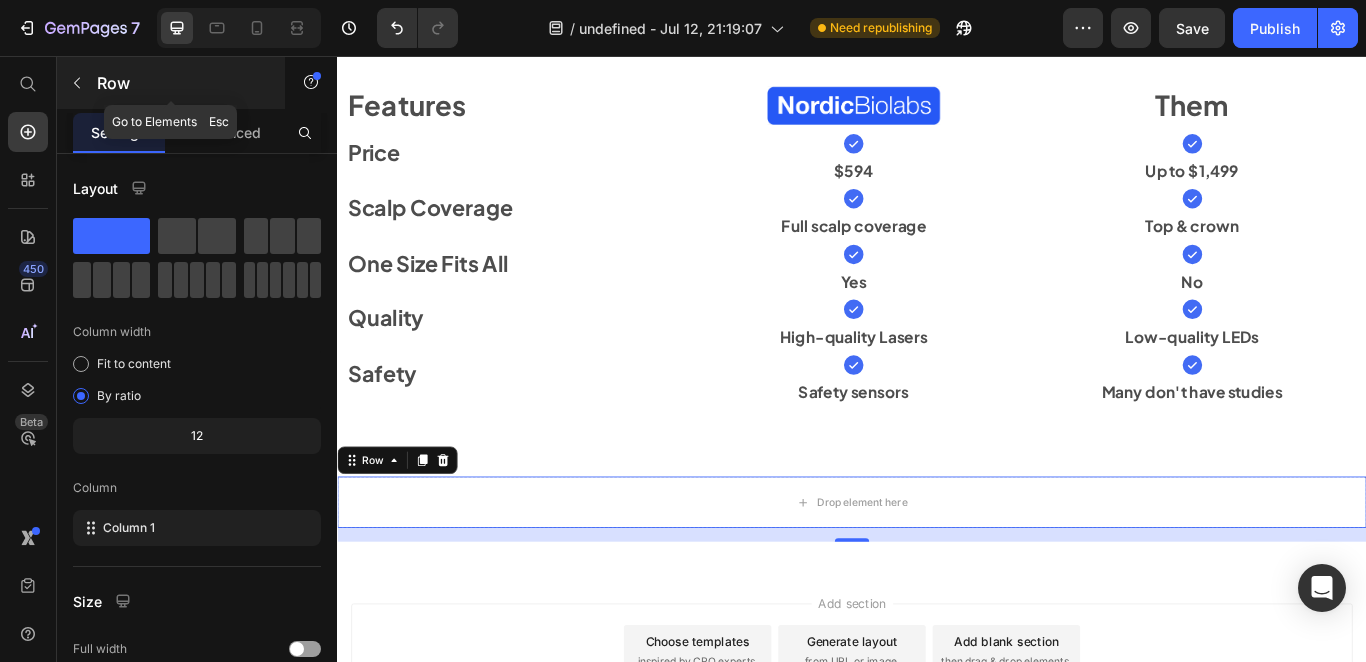 click 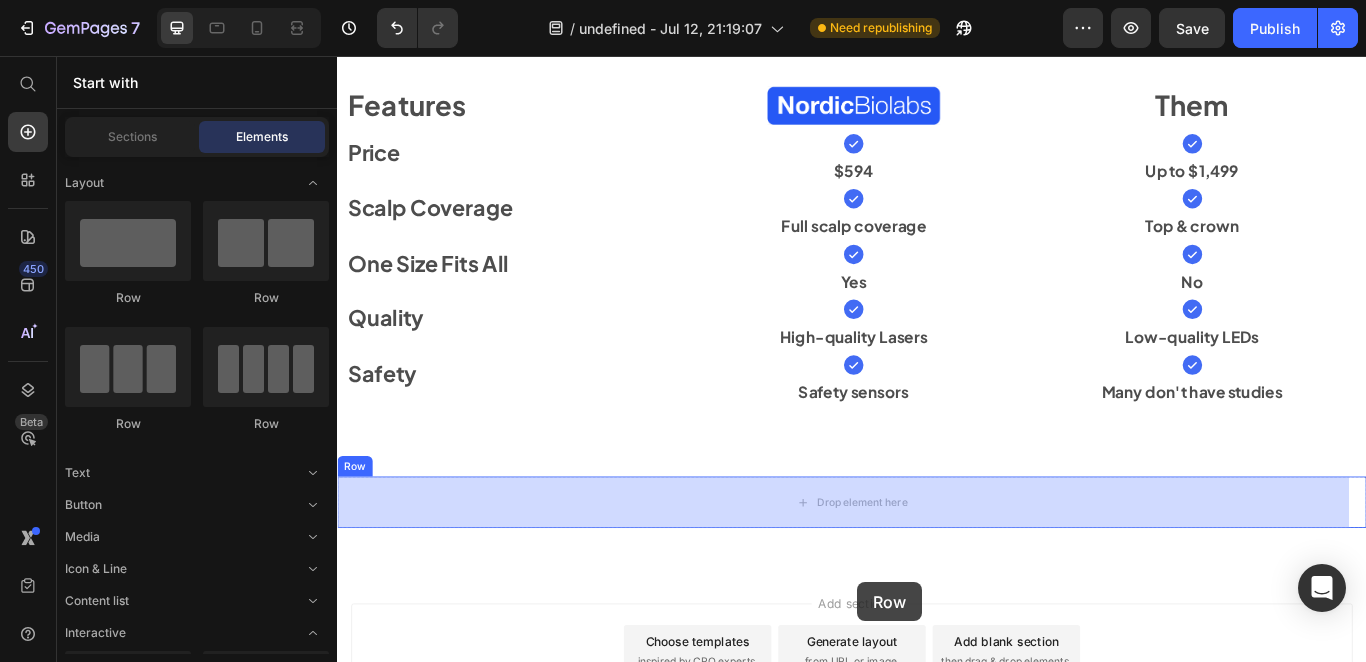 drag, startPoint x: 471, startPoint y: 288, endPoint x: 871, endPoint y: 582, distance: 496.42322 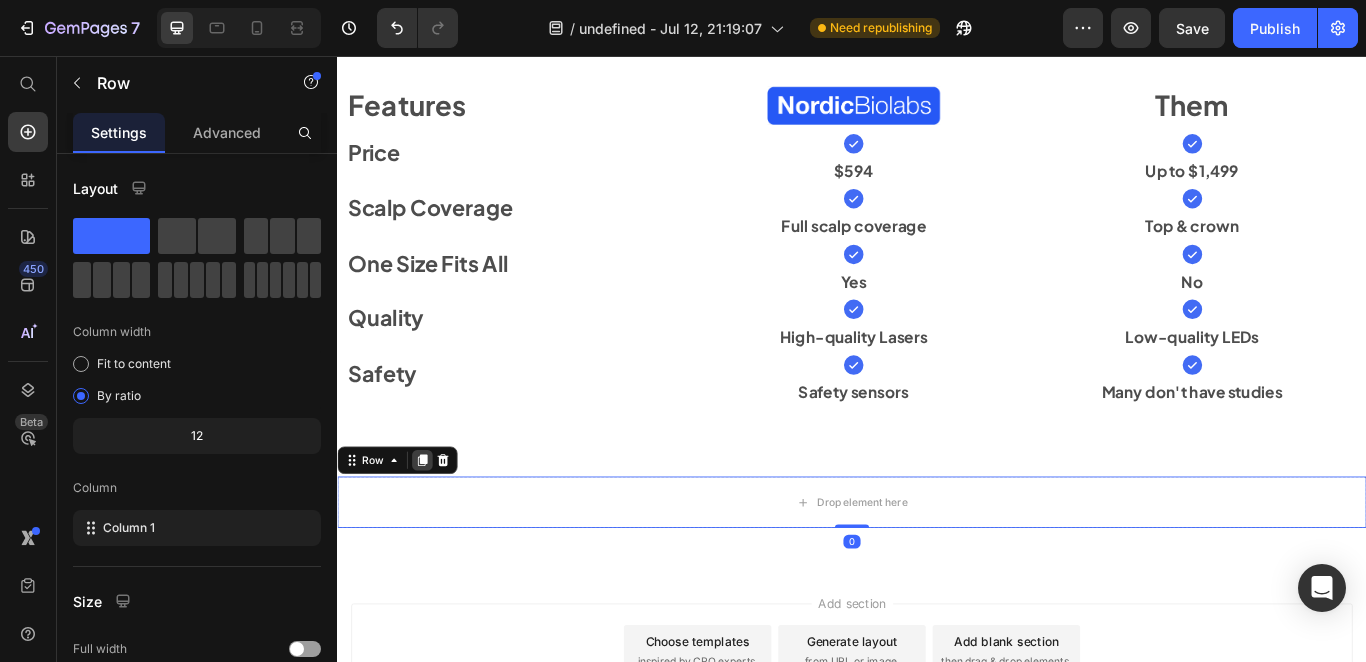 click 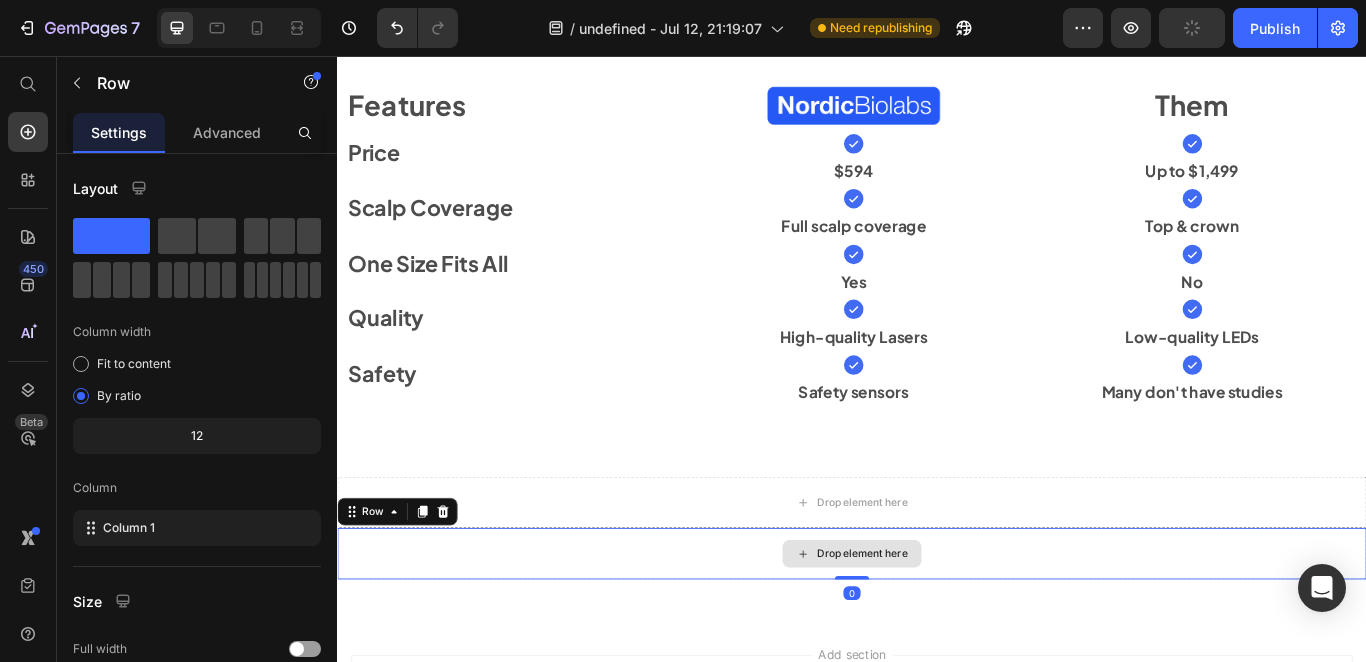 click on "Drop element here" at bounding box center [937, 636] 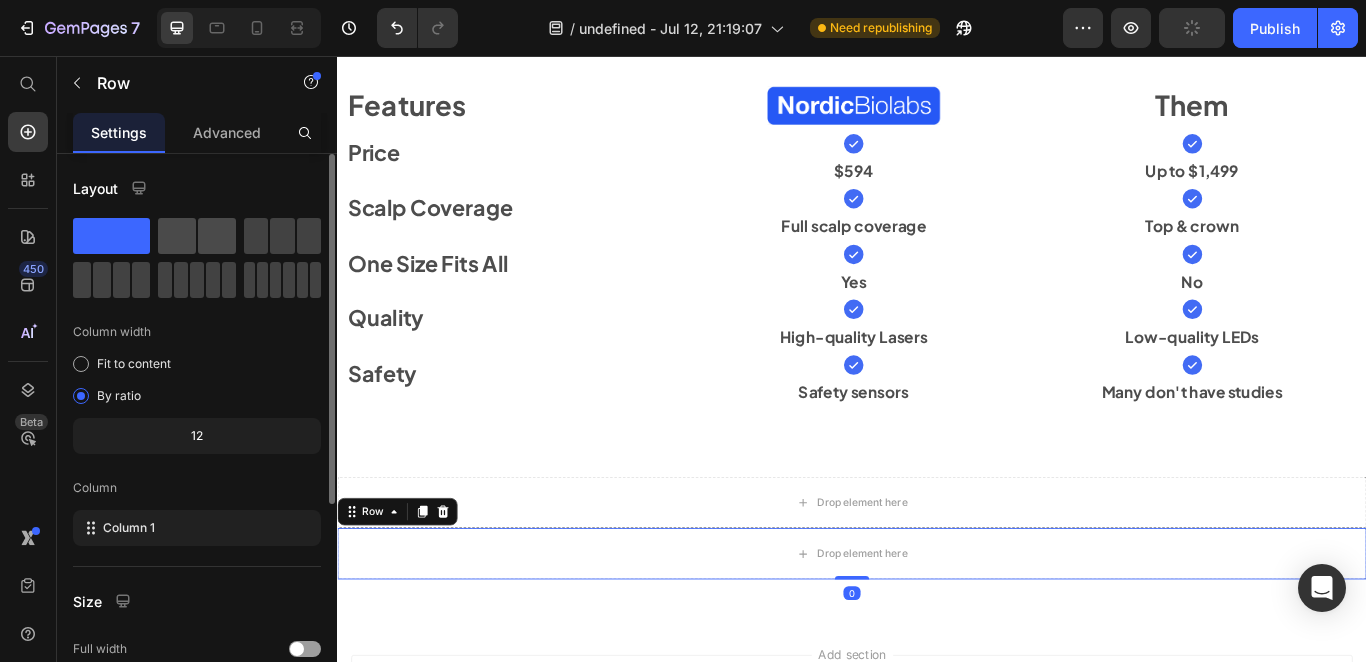 click 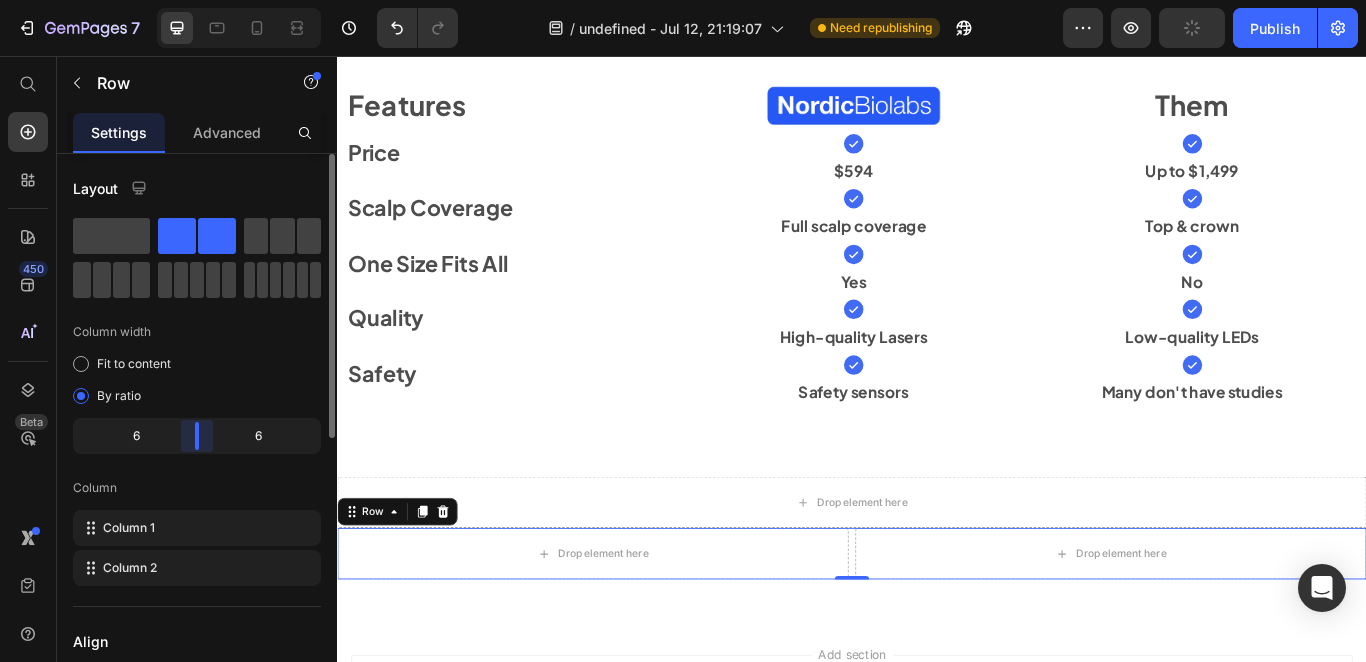 drag, startPoint x: 202, startPoint y: 439, endPoint x: 171, endPoint y: 439, distance: 31 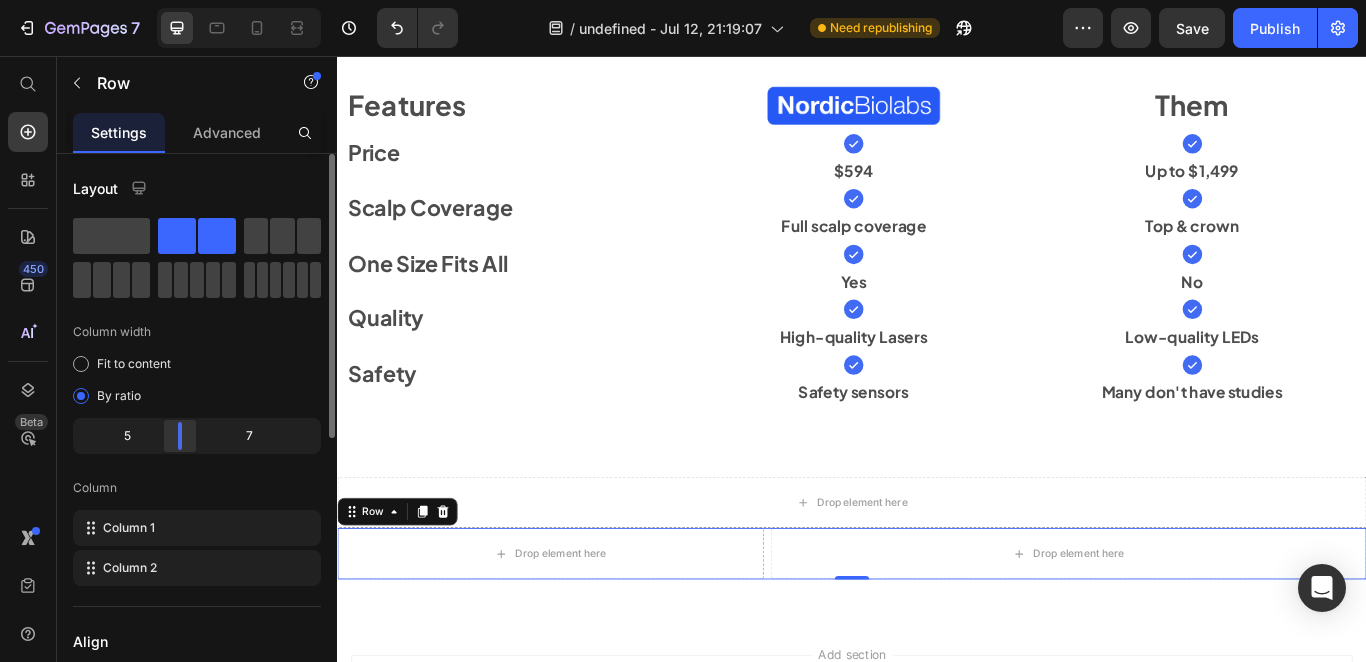 click on "Layout Column width Fit to content By ratio 5 7 Column Column 1 Column 2 Align Vertical
Size Full width Width 1200 px % Height Full Fit Column gap 8 px Background Color Image Video  Color   Delete element" at bounding box center [197, 436] 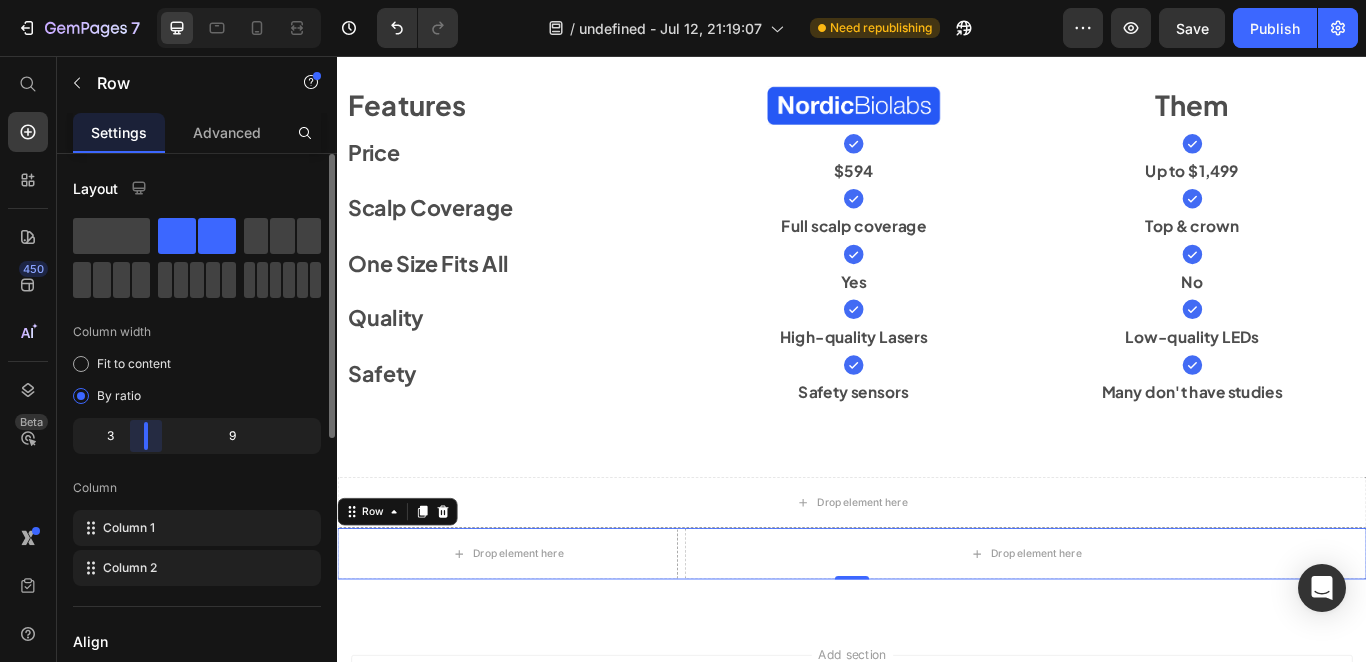 drag, startPoint x: 162, startPoint y: 437, endPoint x: 226, endPoint y: 477, distance: 75.47185 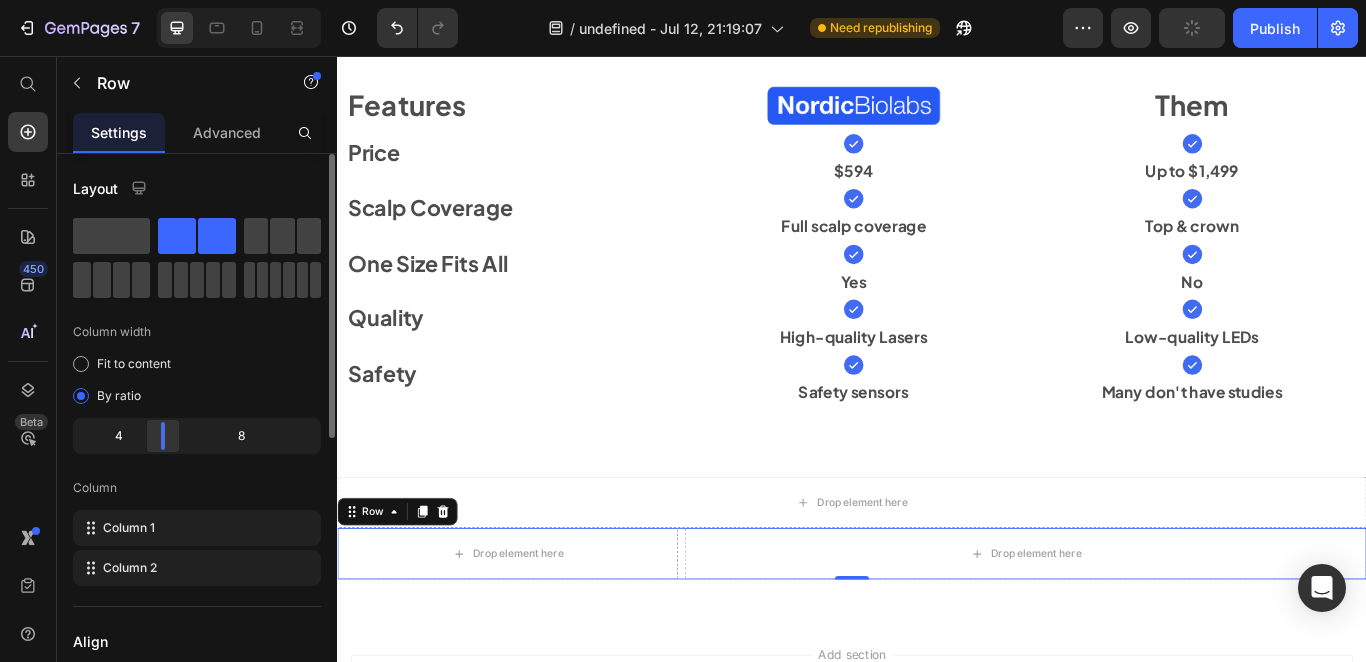 drag, startPoint x: 131, startPoint y: 436, endPoint x: 156, endPoint y: 440, distance: 25.317978 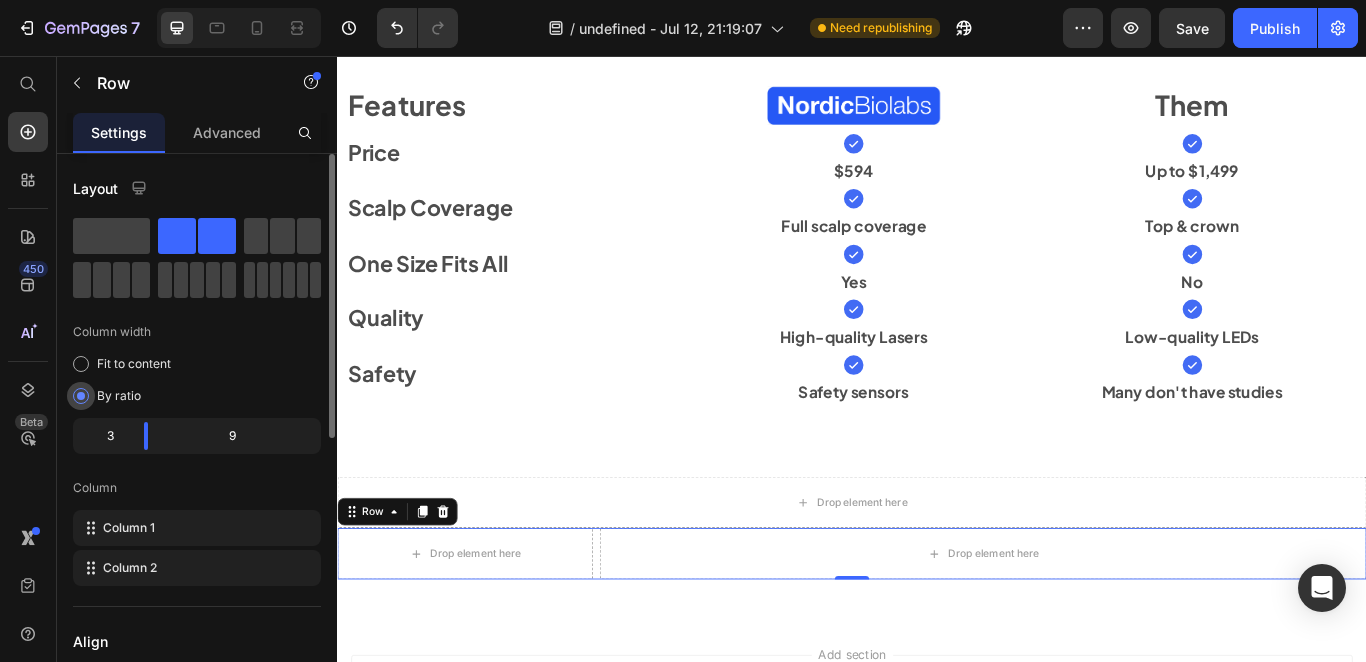 click on "By ratio" 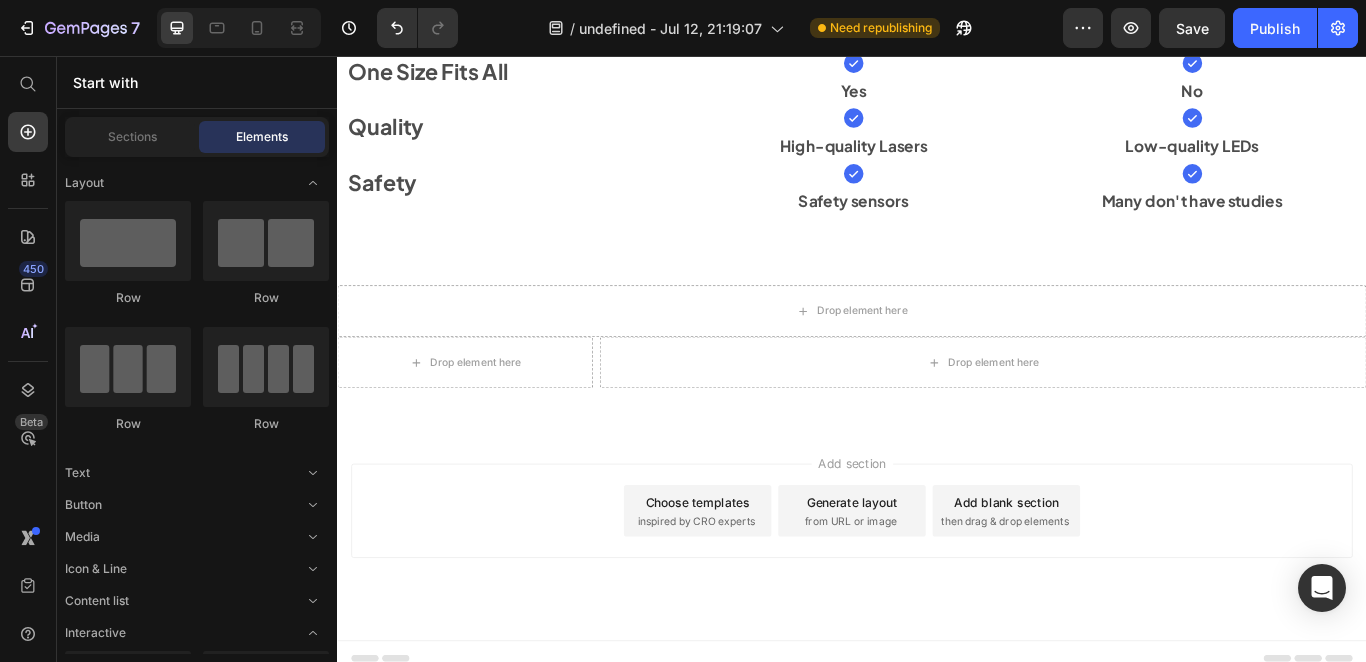 scroll, scrollTop: 8720, scrollLeft: 0, axis: vertical 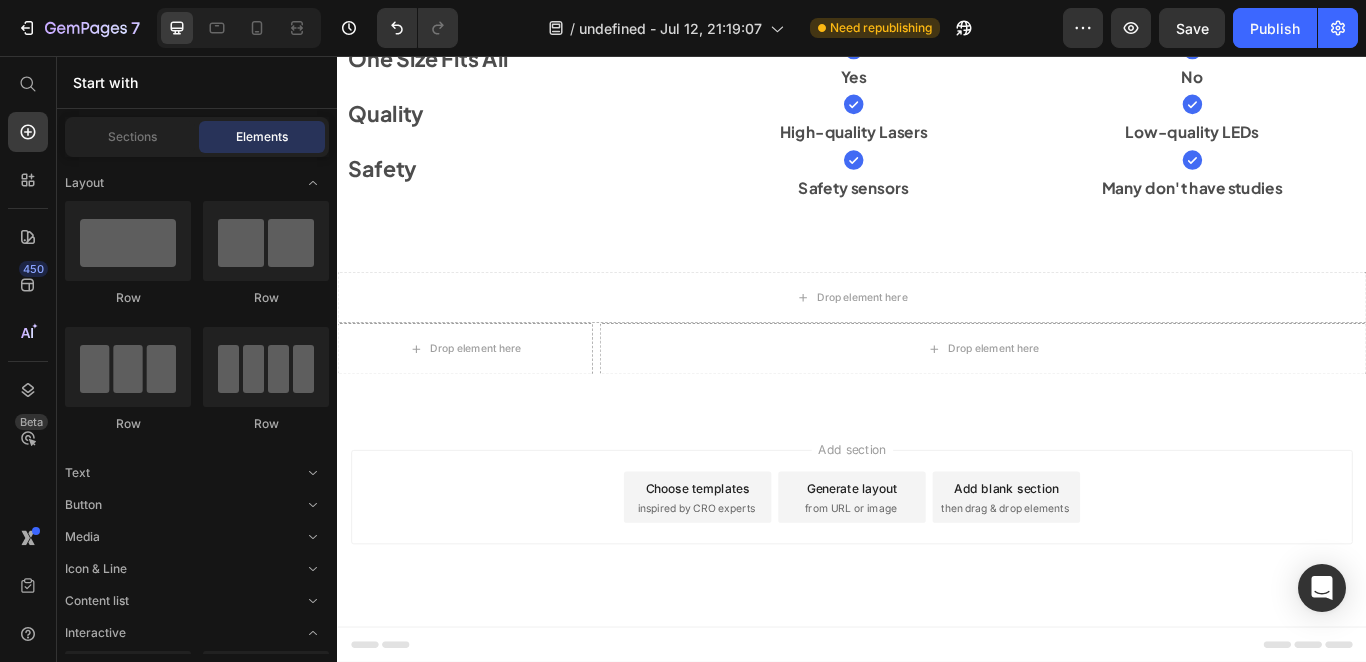 click on "Start with" at bounding box center [197, 82] 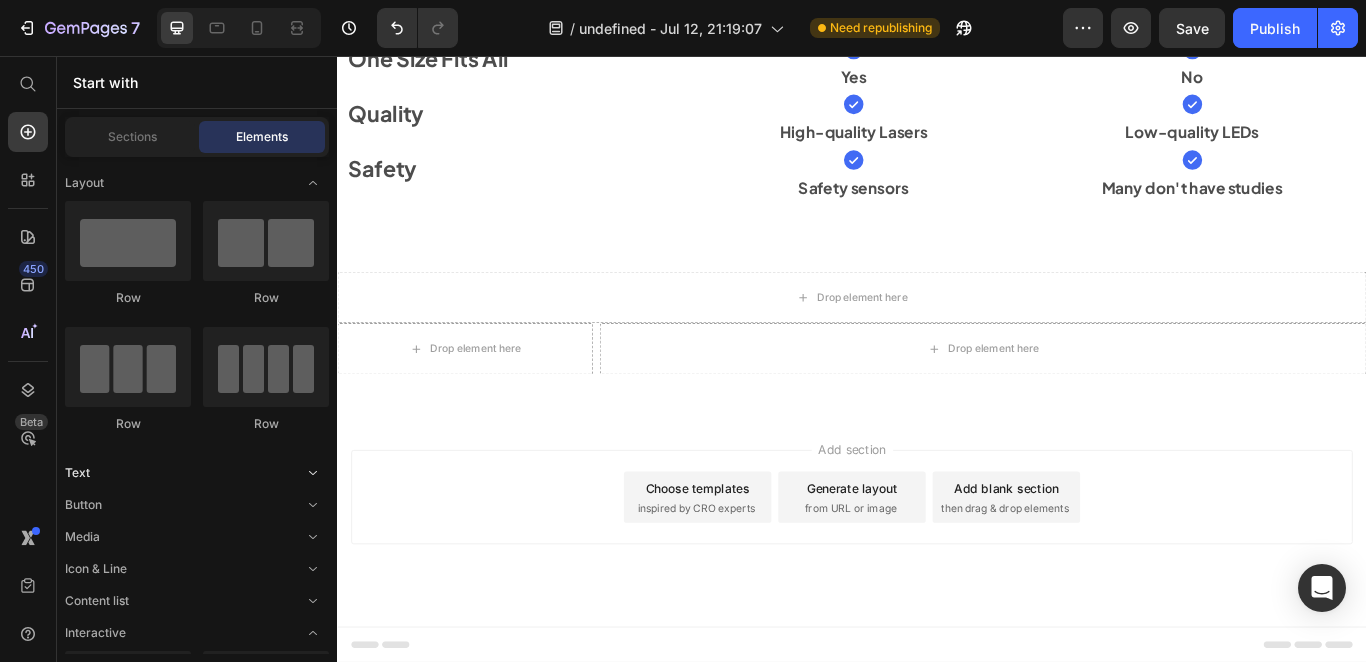 click on "Text" 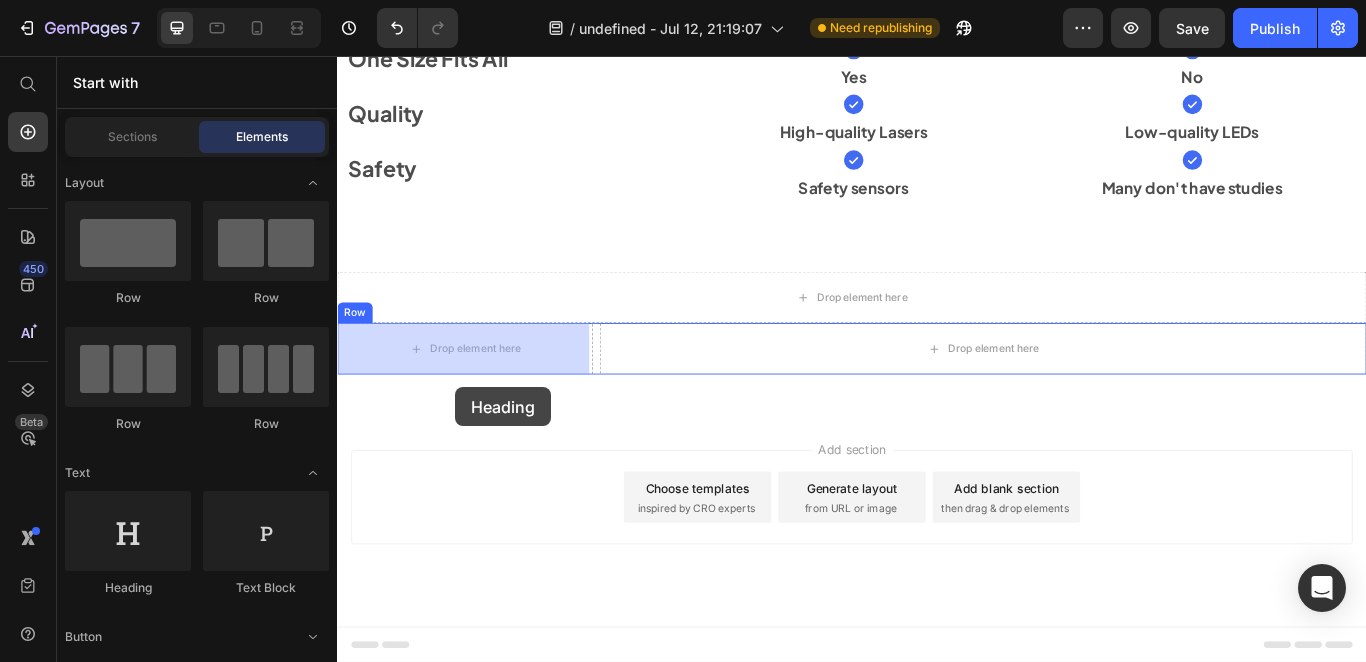drag, startPoint x: 492, startPoint y: 594, endPoint x: 447, endPoint y: 426, distance: 173.9224 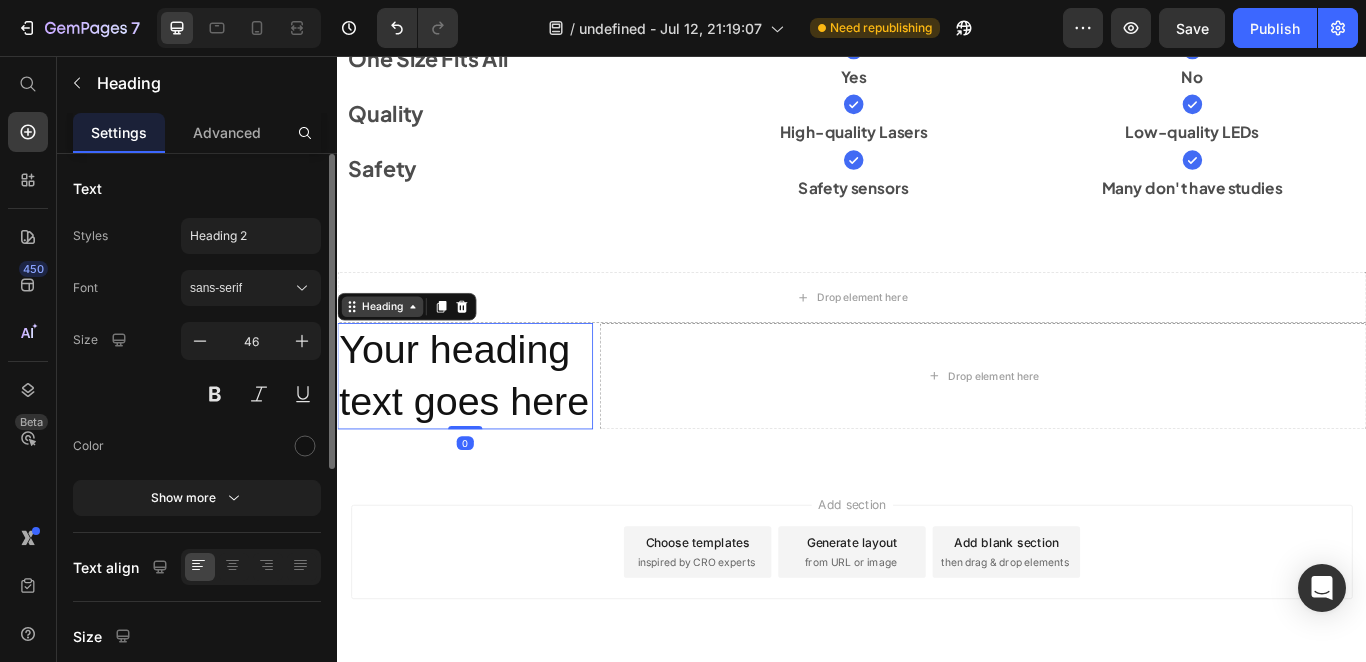 click 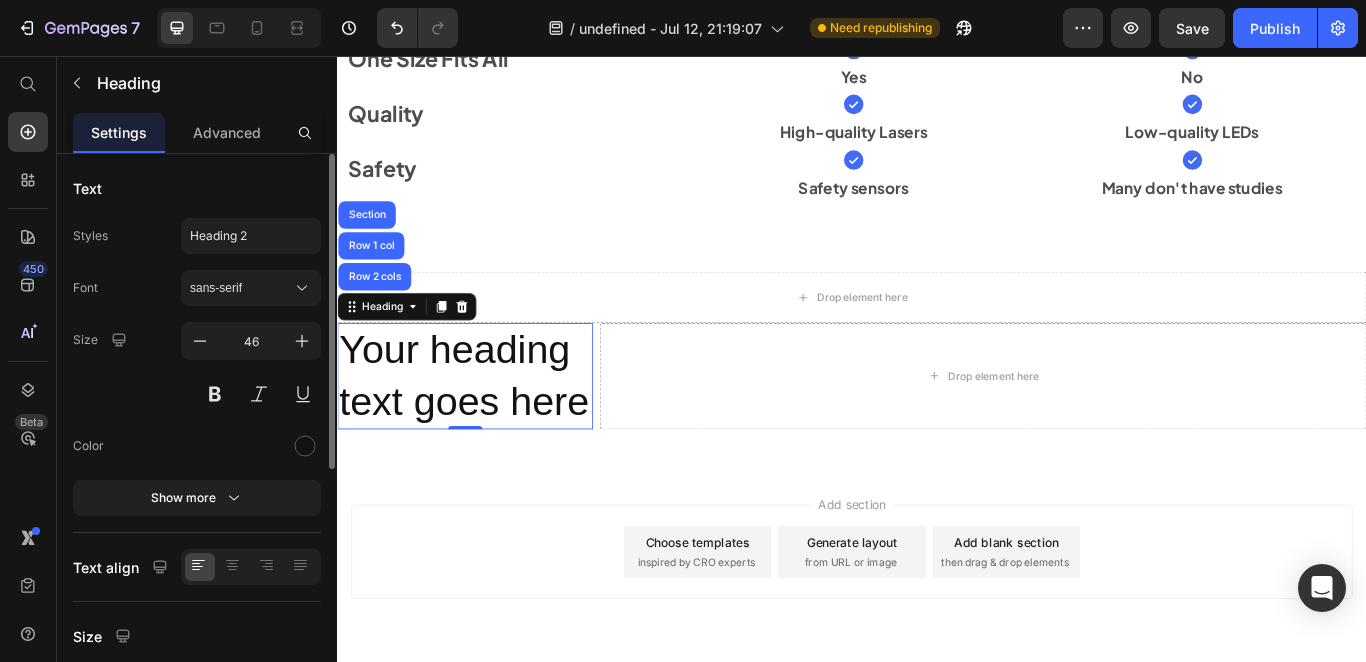 click on "Your heading text goes here" at bounding box center (486, 429) 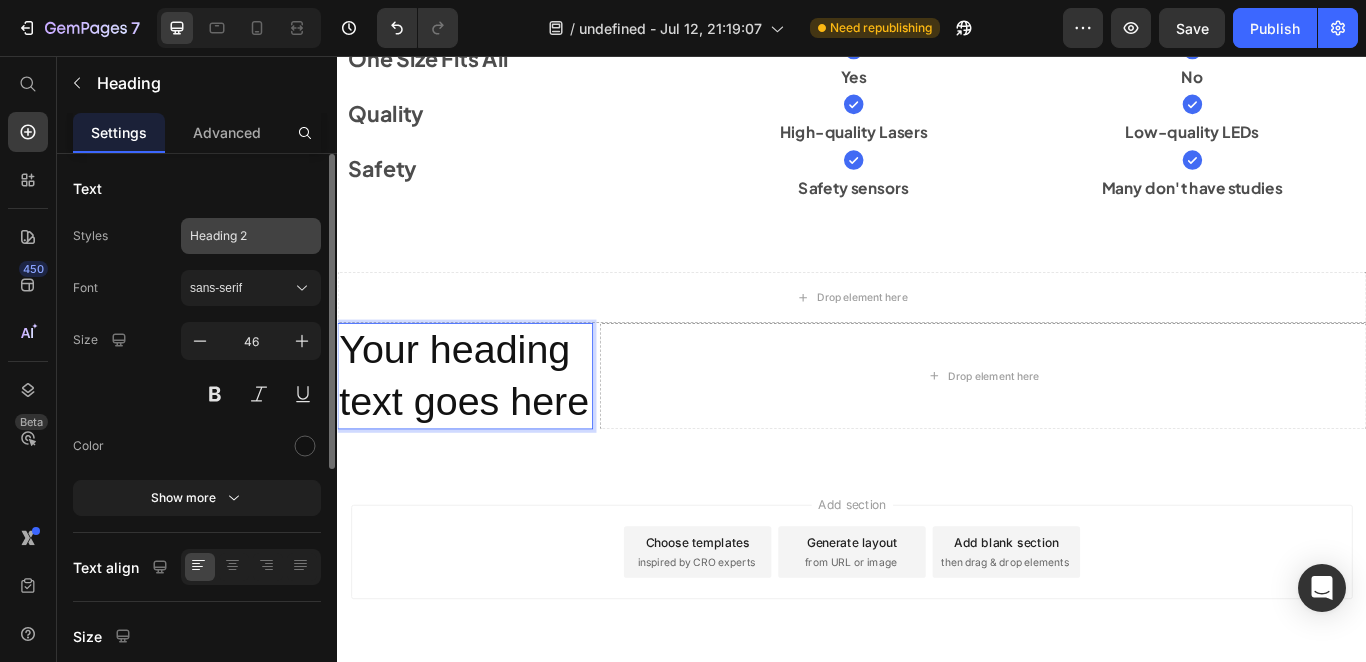 click on "Heading 2" at bounding box center (239, 236) 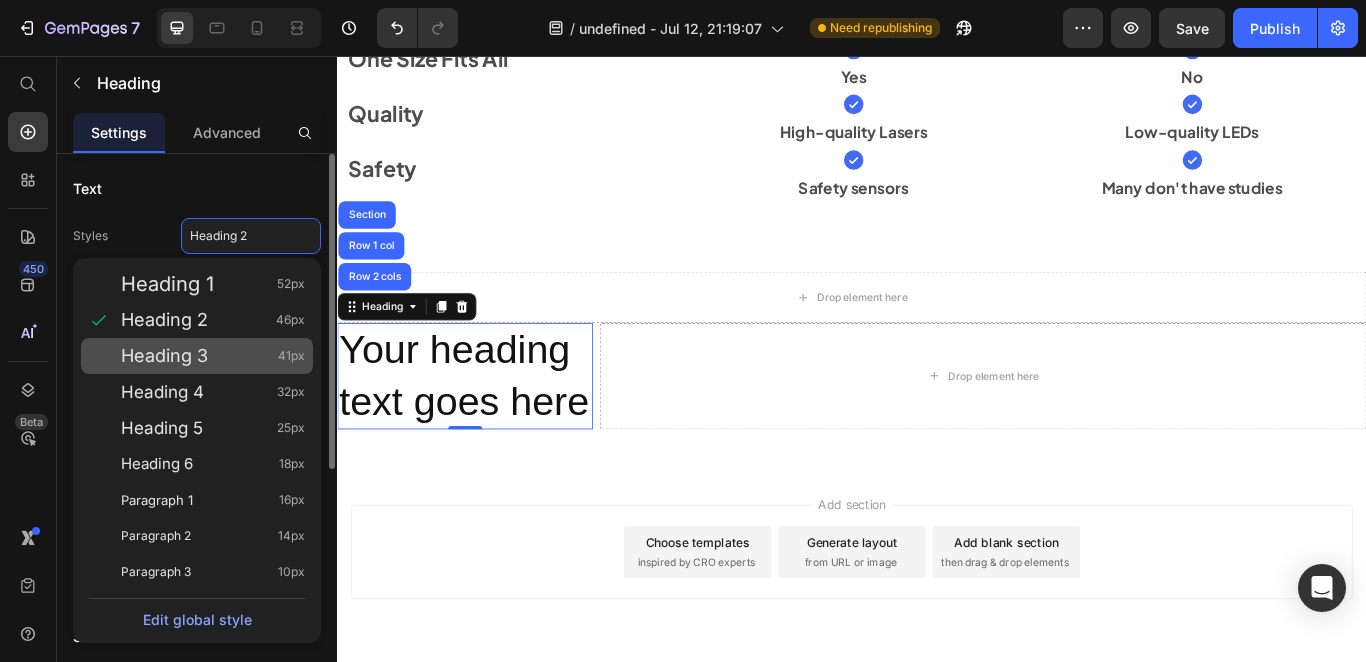 click on "Heading 3" at bounding box center (164, 356) 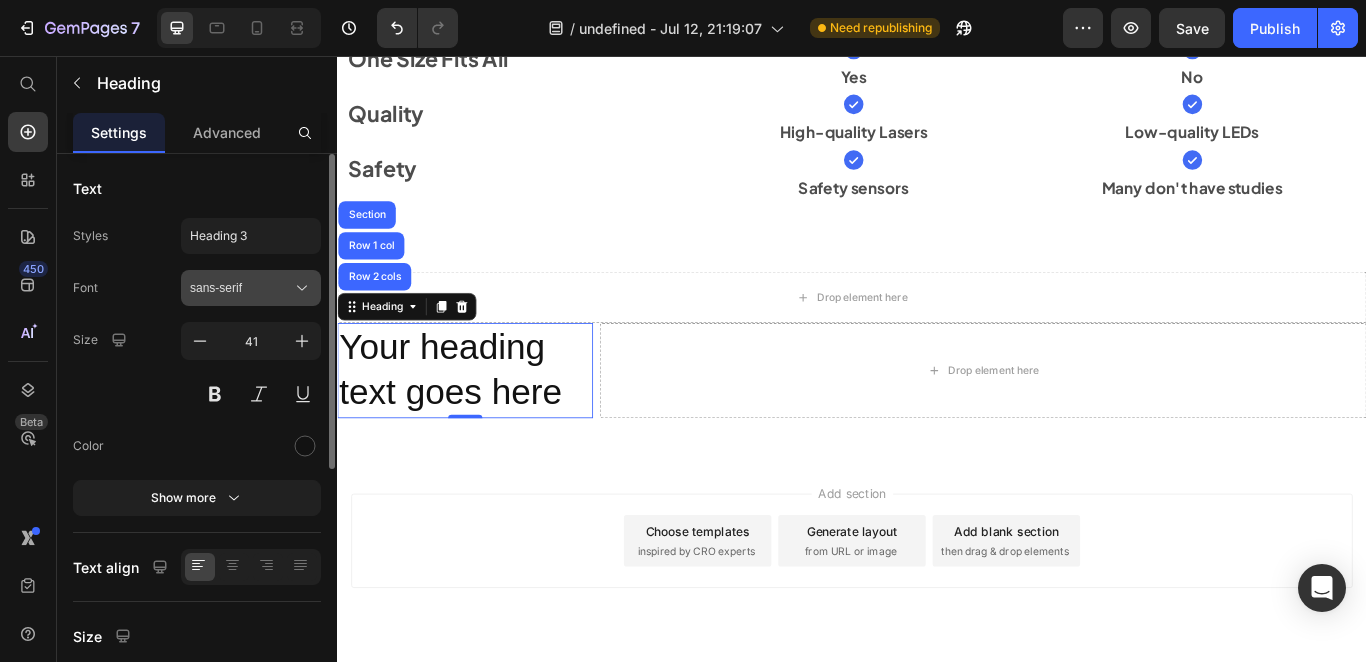 click on "sans-serif" at bounding box center [251, 288] 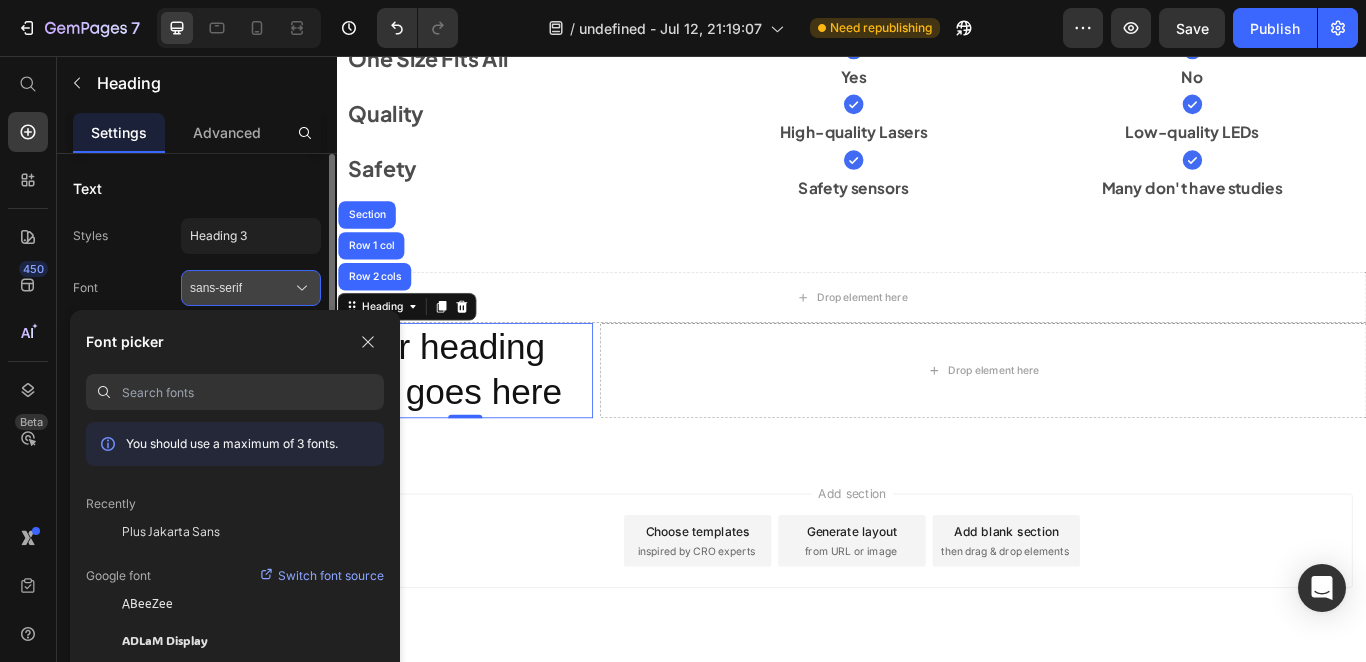 click on "sans-serif" at bounding box center (241, 288) 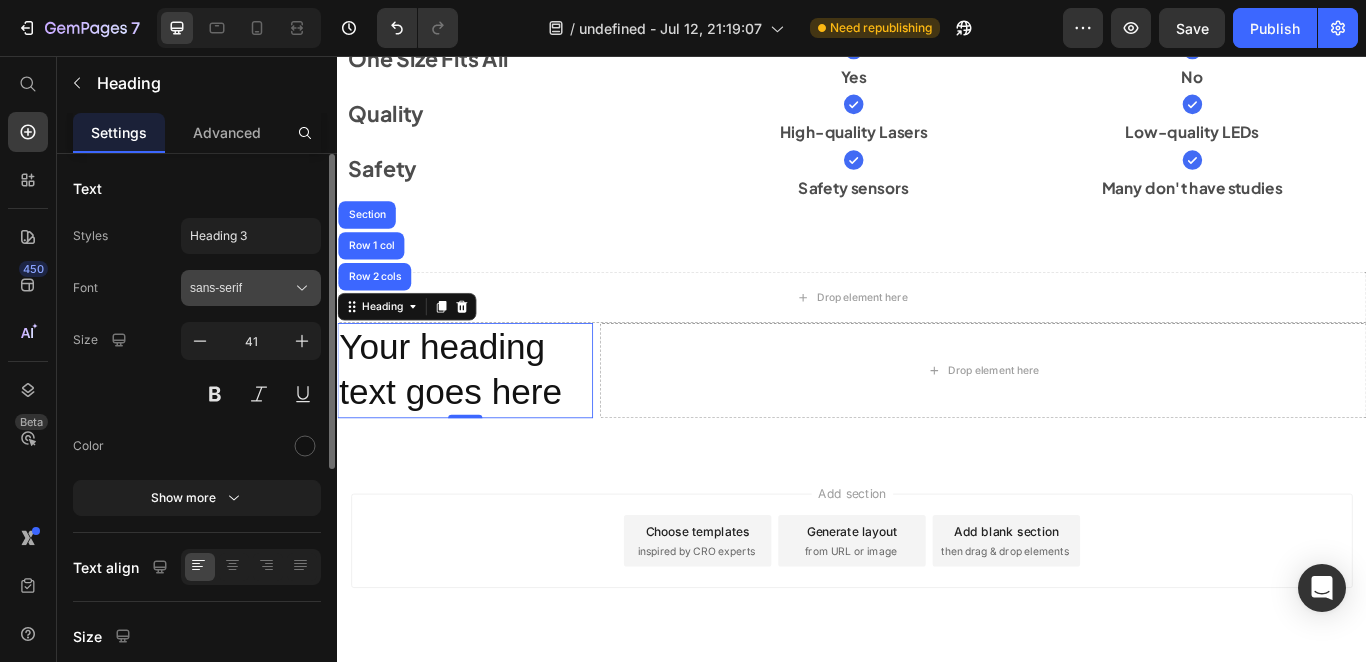 click on "sans-serif" at bounding box center [241, 288] 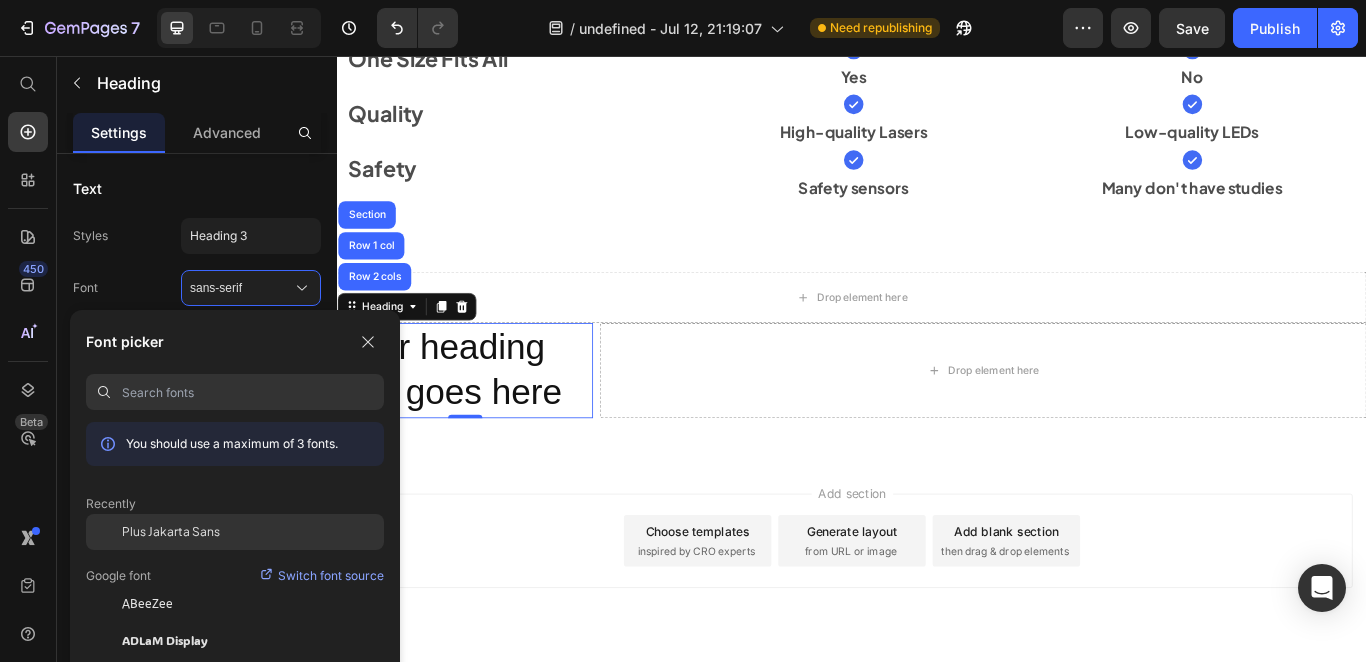 click on "Plus Jakarta Sans" 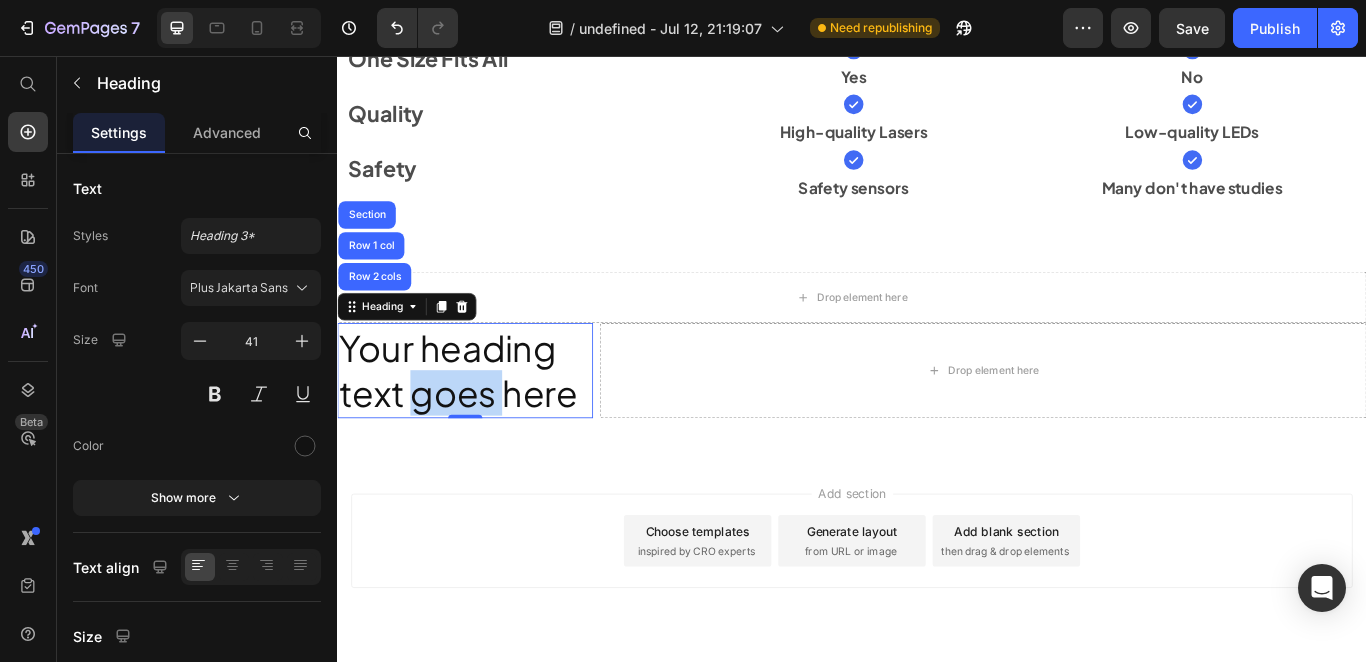 click on "Your heading text goes here" at bounding box center [486, 422] 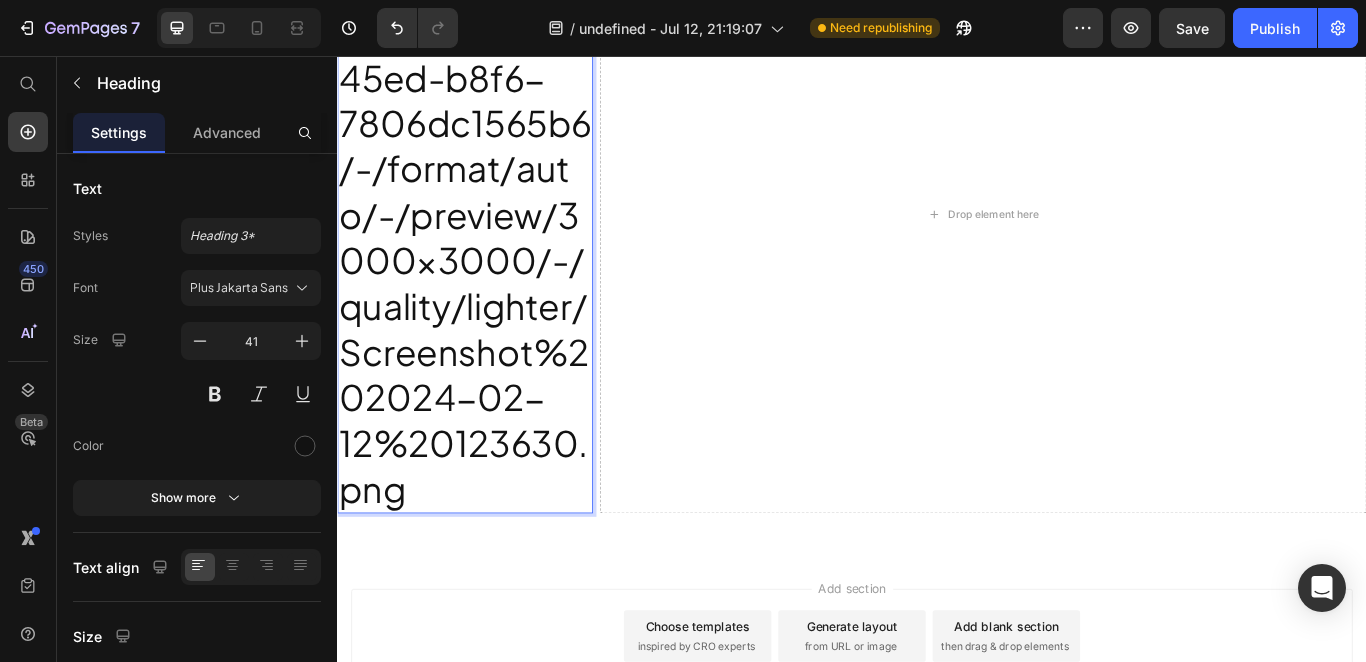 scroll, scrollTop: 9198, scrollLeft: 0, axis: vertical 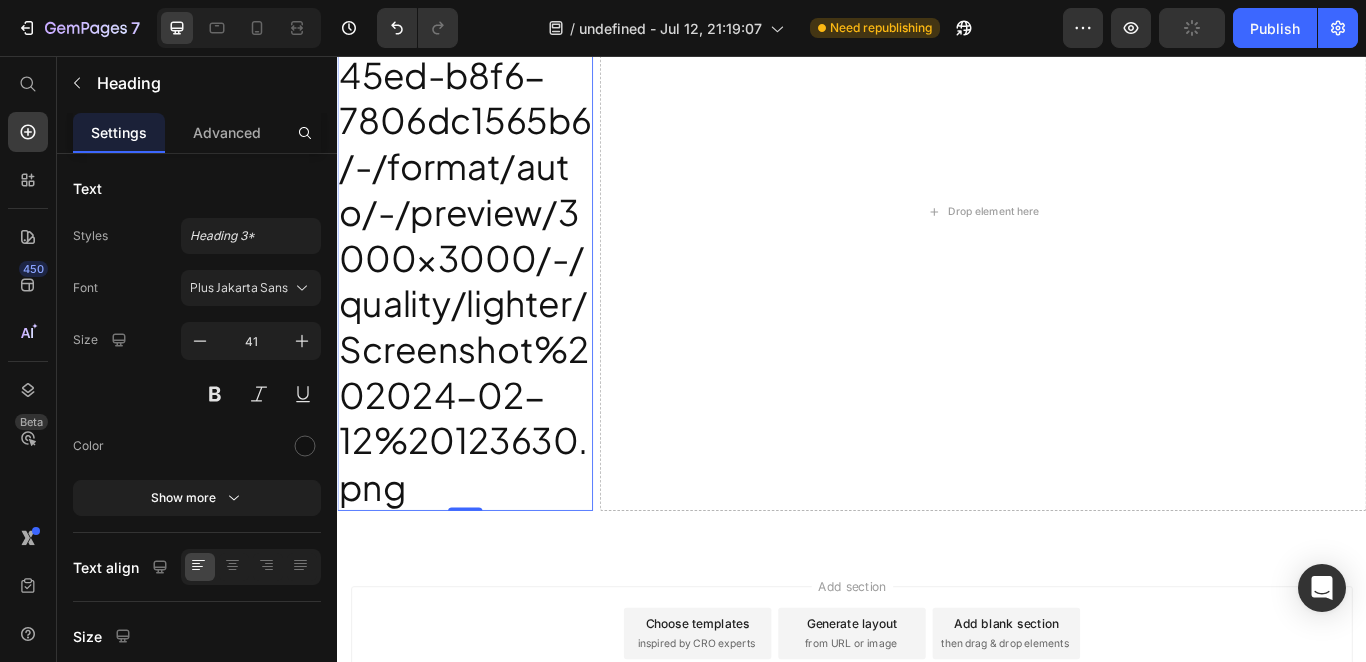 click on "https://ucarecdn.com/51bbb5ef-26f9-45ed-b8f6-7806dc1565b6/-/format/auto/-/preview/3000x3000/-/quality/lighter/Screenshot%202024-02-12%20123630.png" at bounding box center [486, 237] 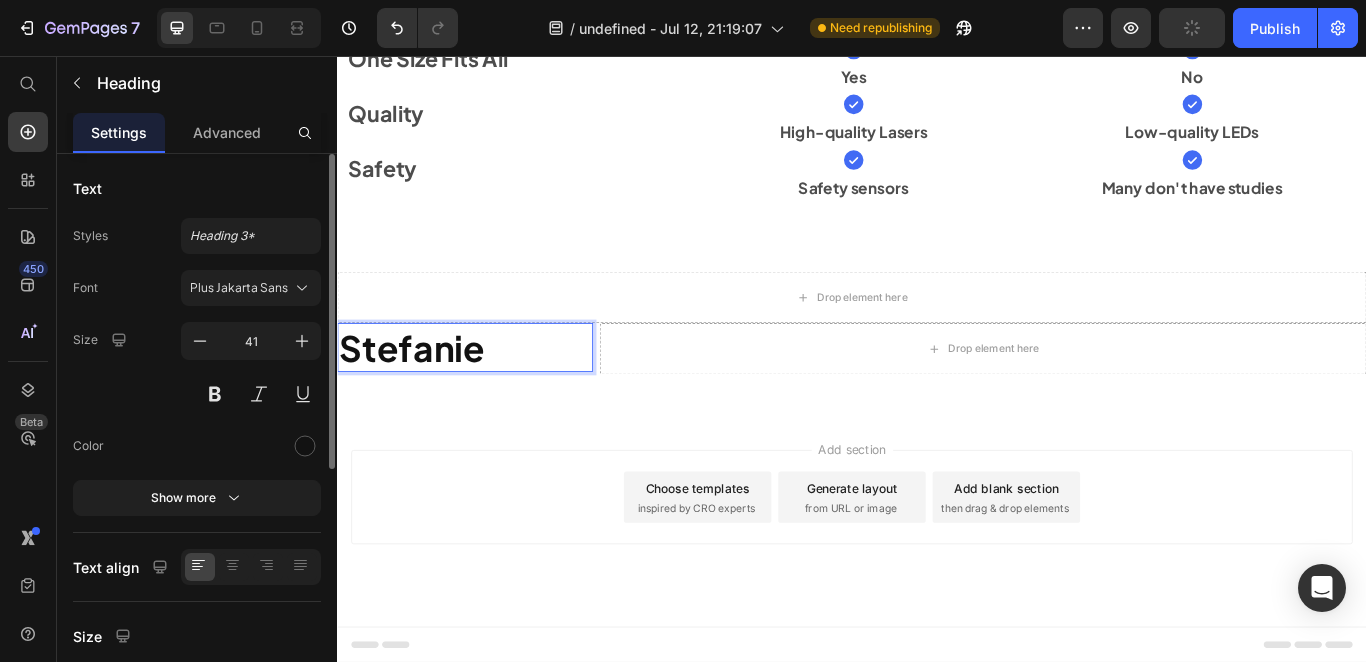 scroll, scrollTop: 8720, scrollLeft: 0, axis: vertical 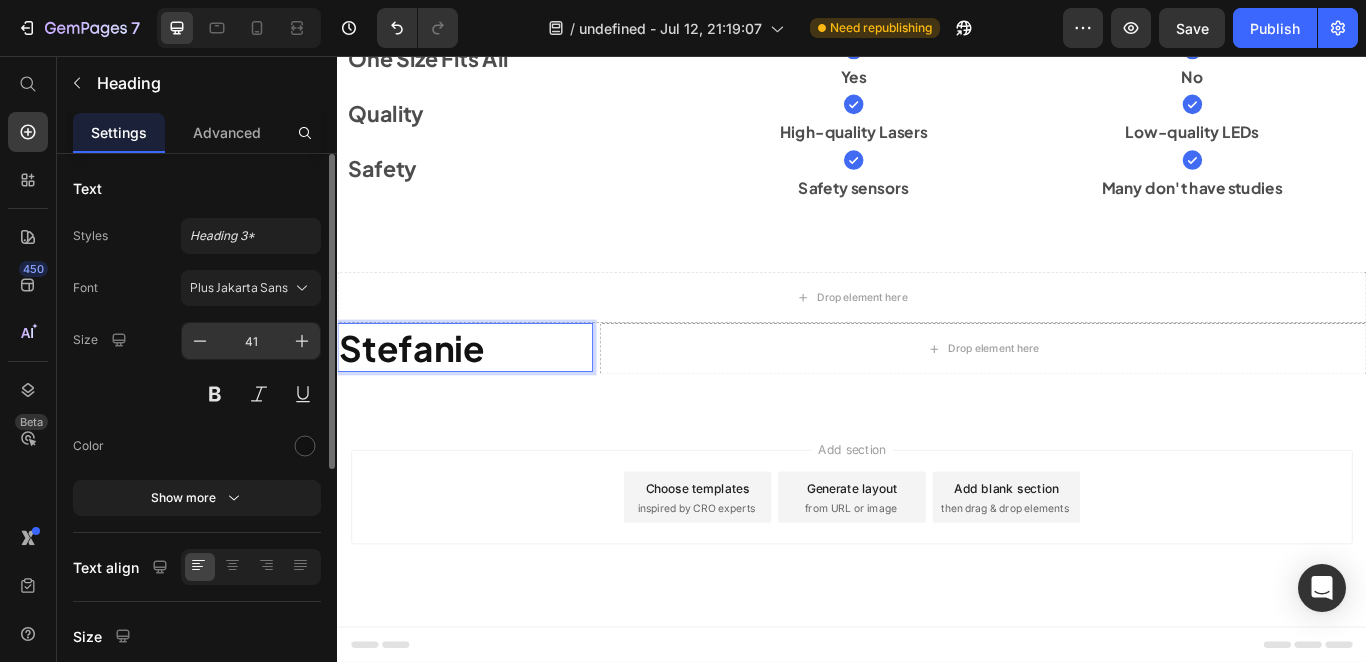 click on "41" at bounding box center [251, 341] 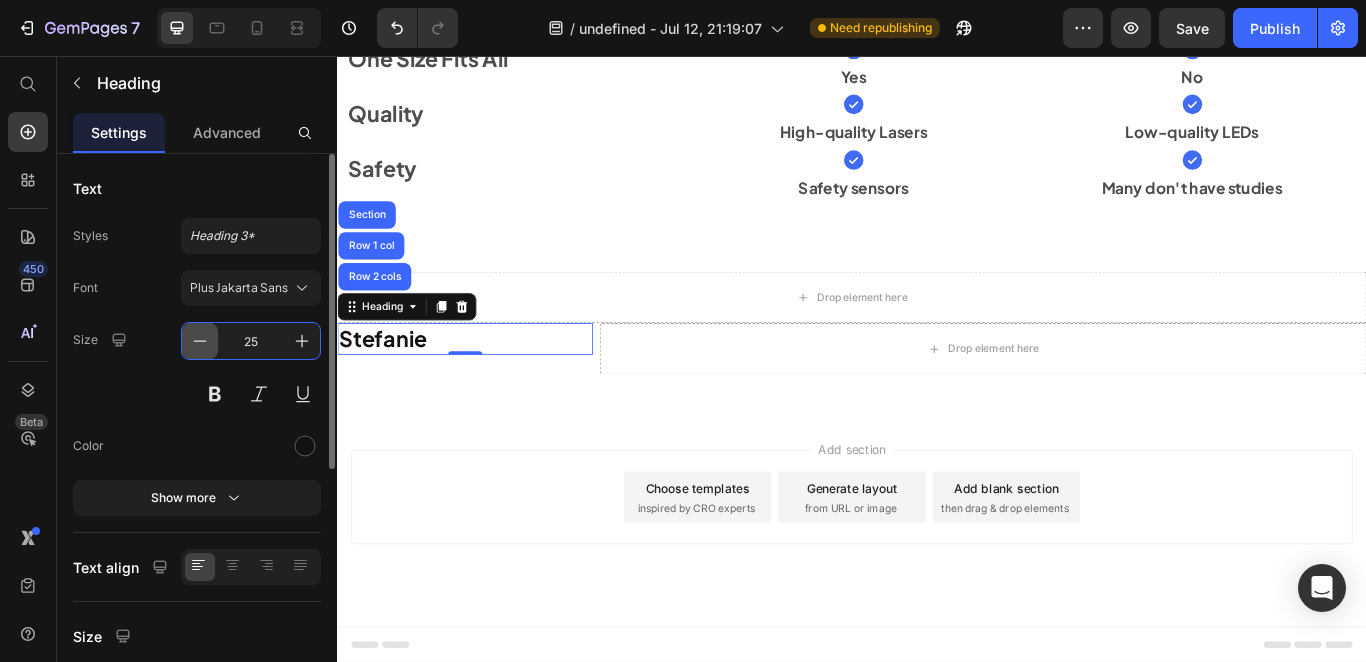 click 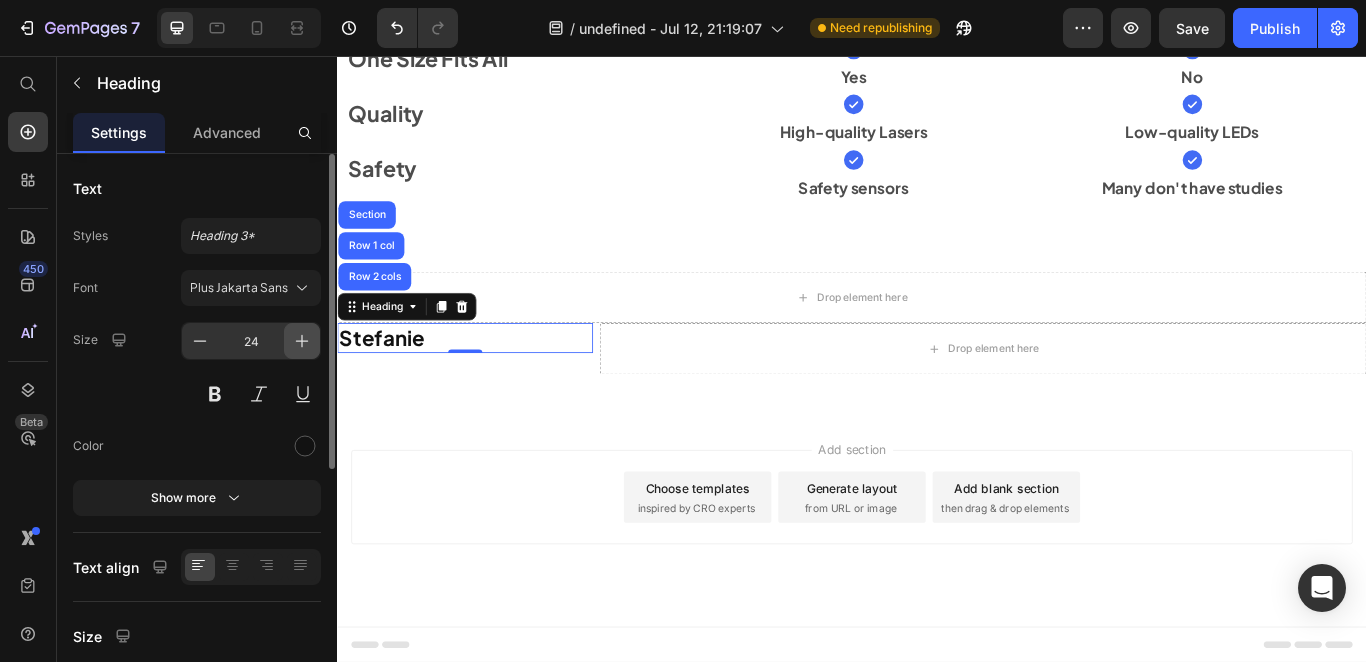 click 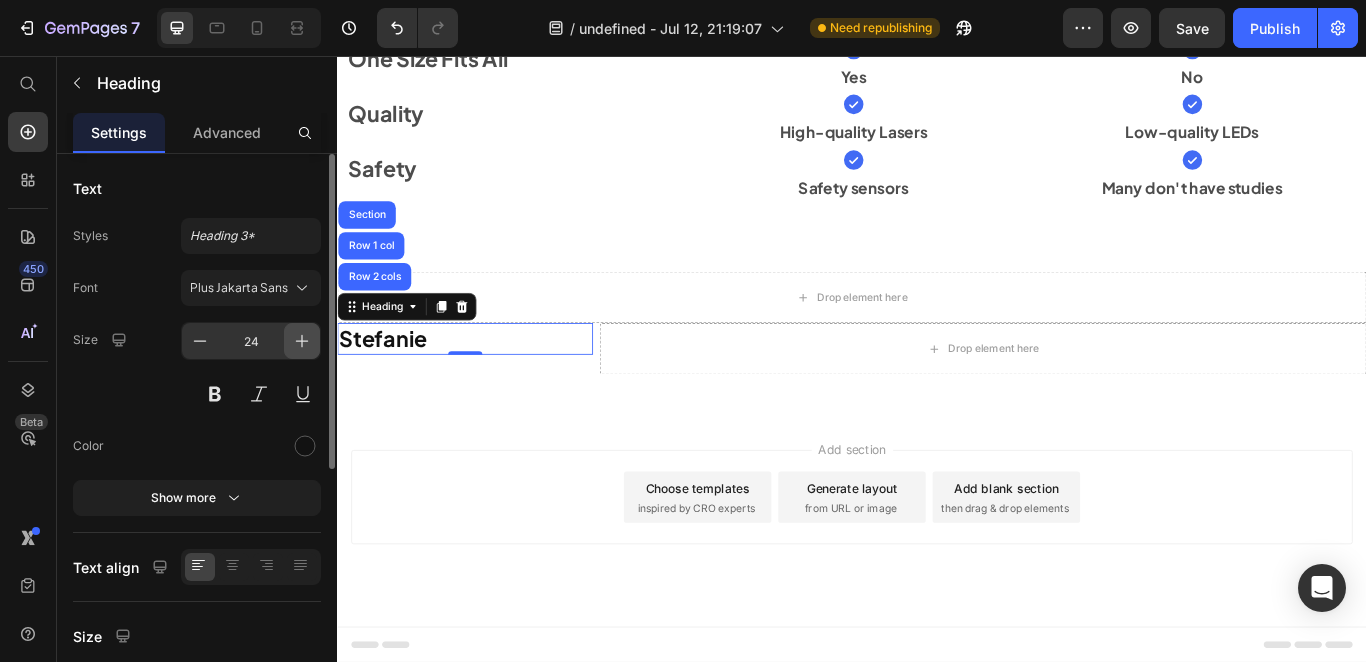 type on "25" 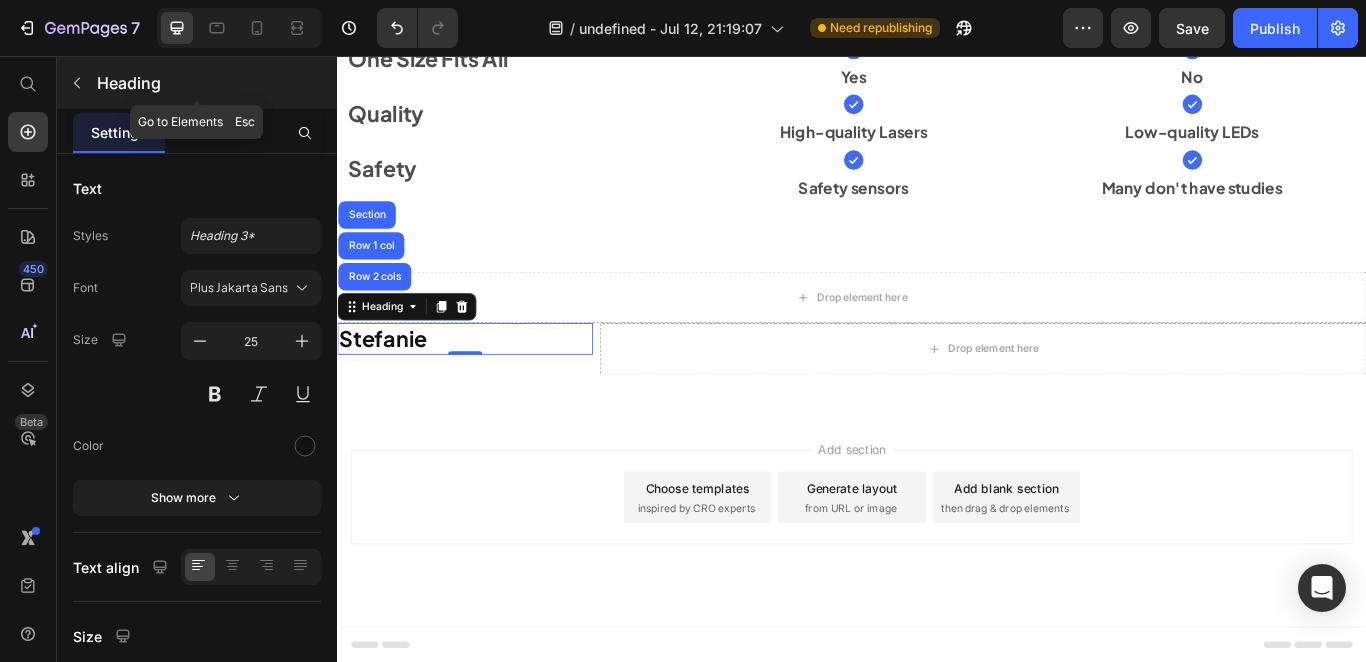 click 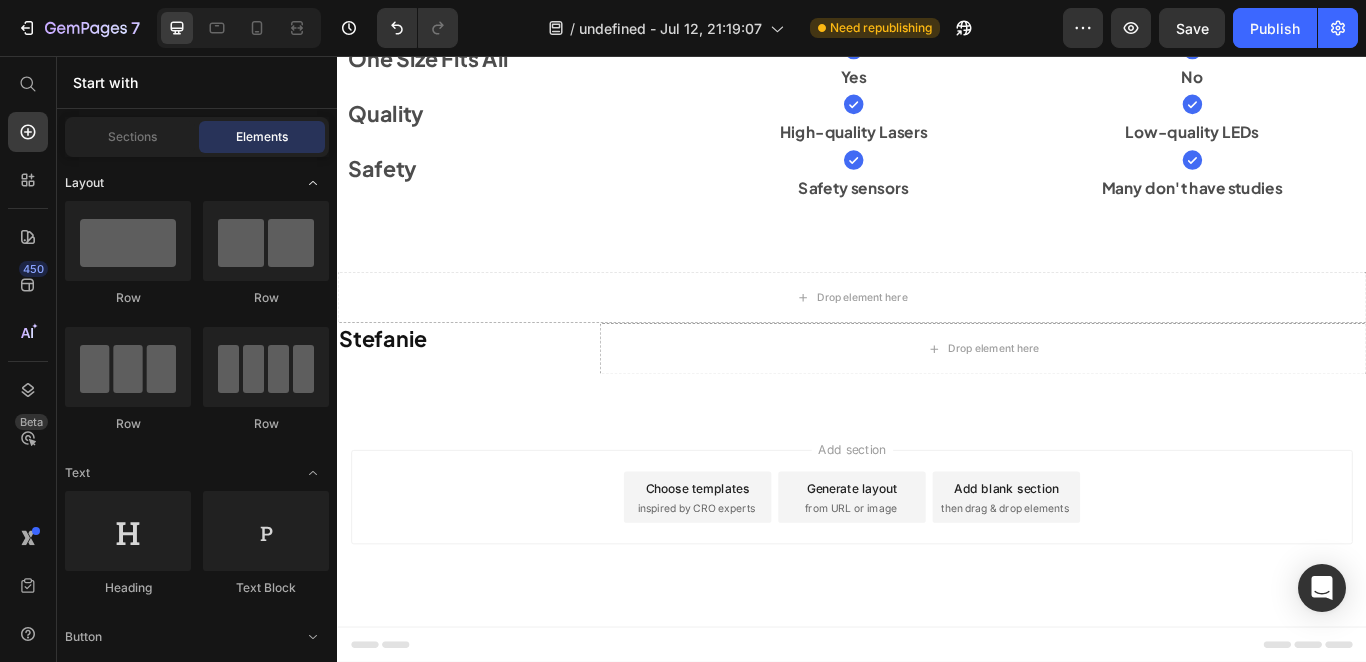 scroll, scrollTop: 0, scrollLeft: 0, axis: both 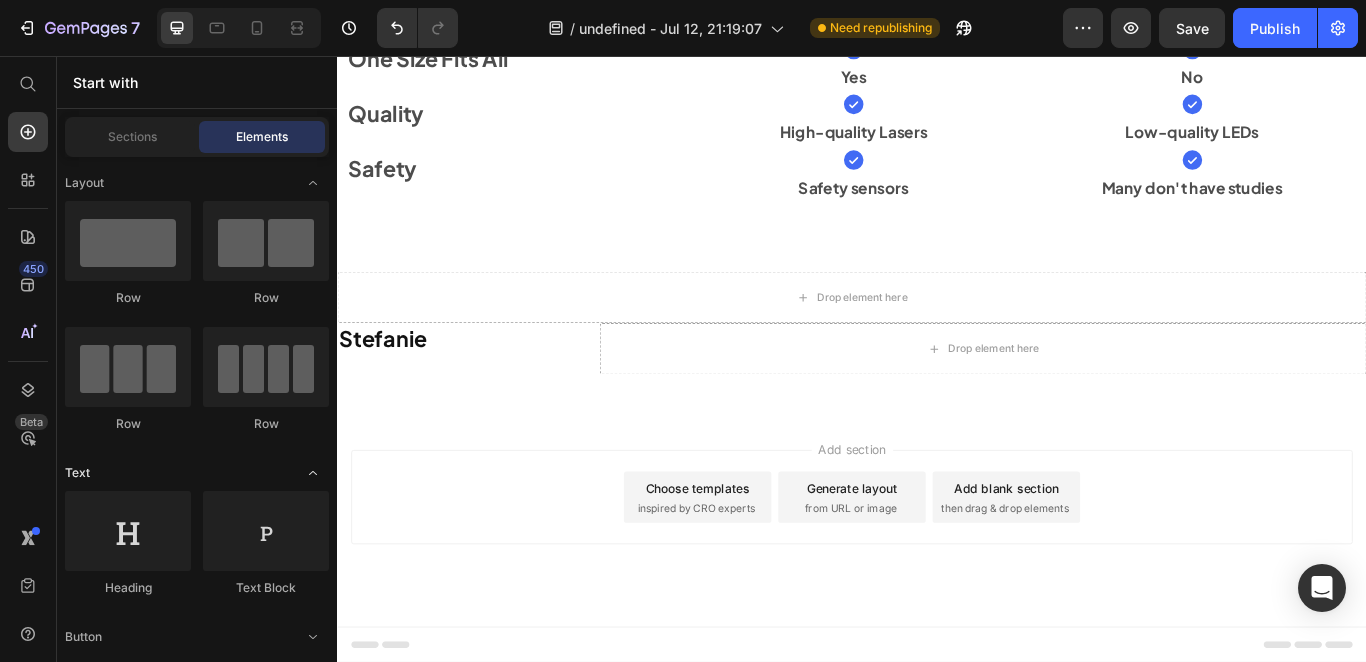 click 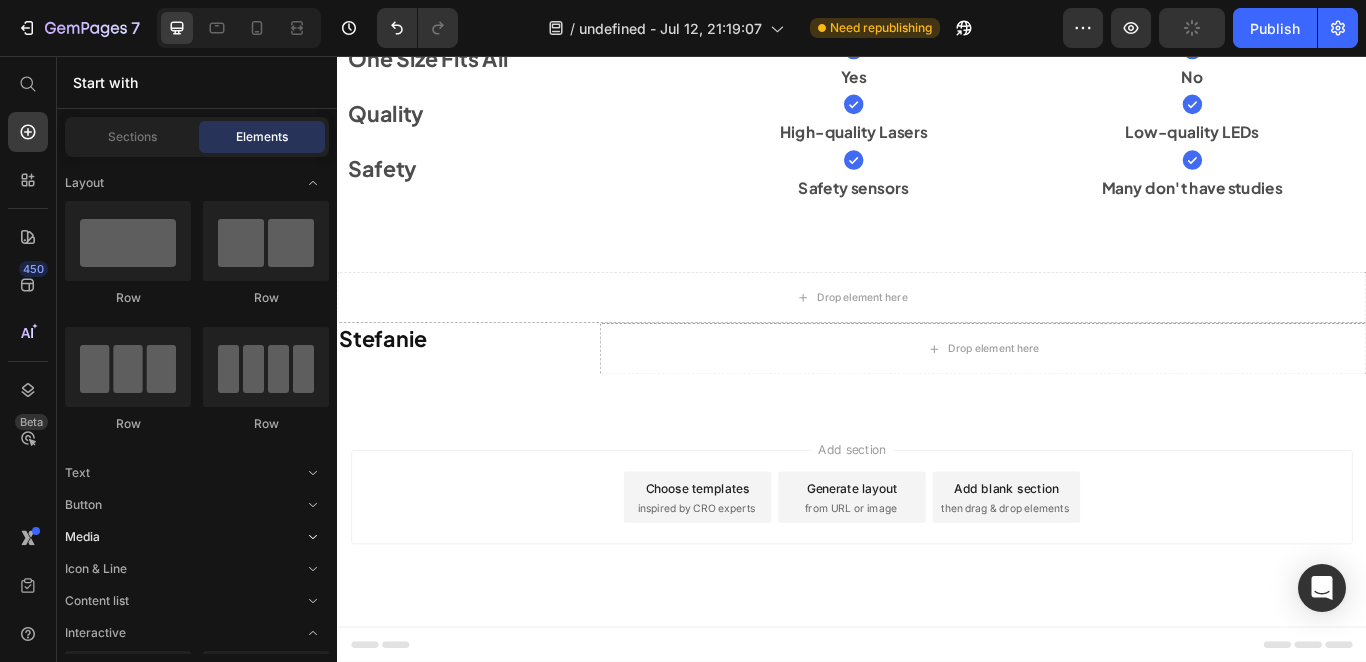 click on "Media" 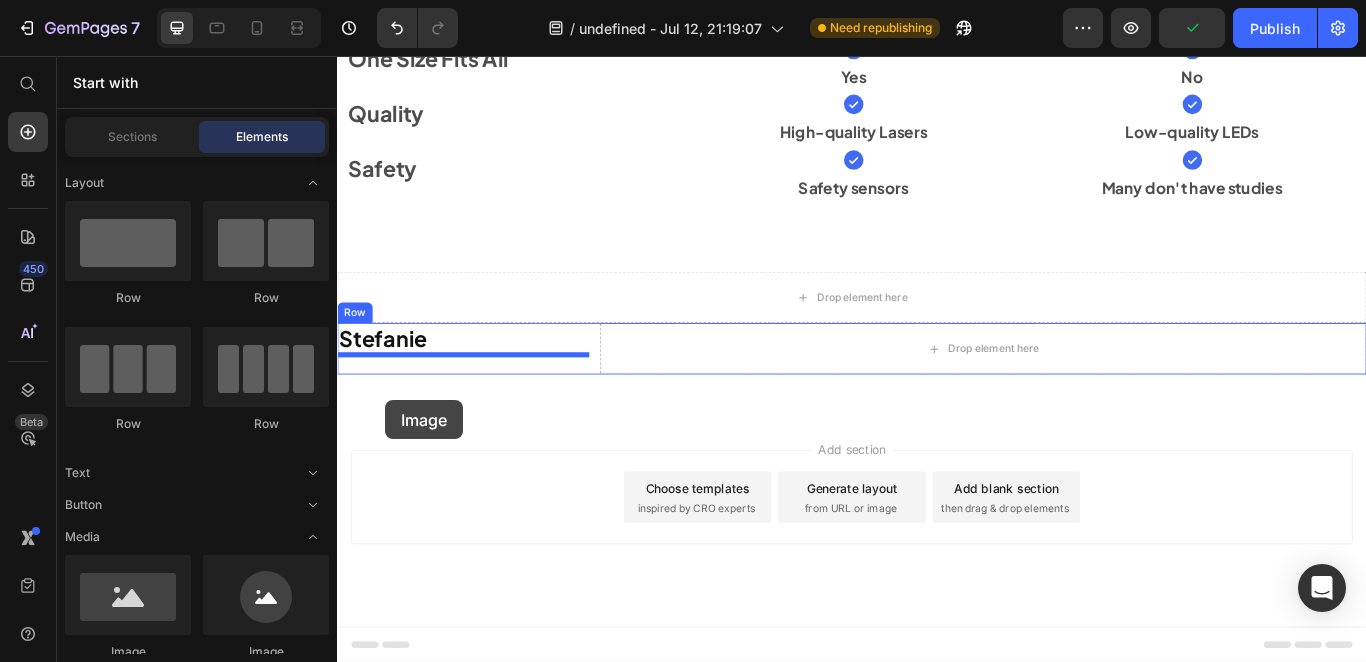 drag, startPoint x: 513, startPoint y: 641, endPoint x: 385, endPoint y: 400, distance: 272.88275 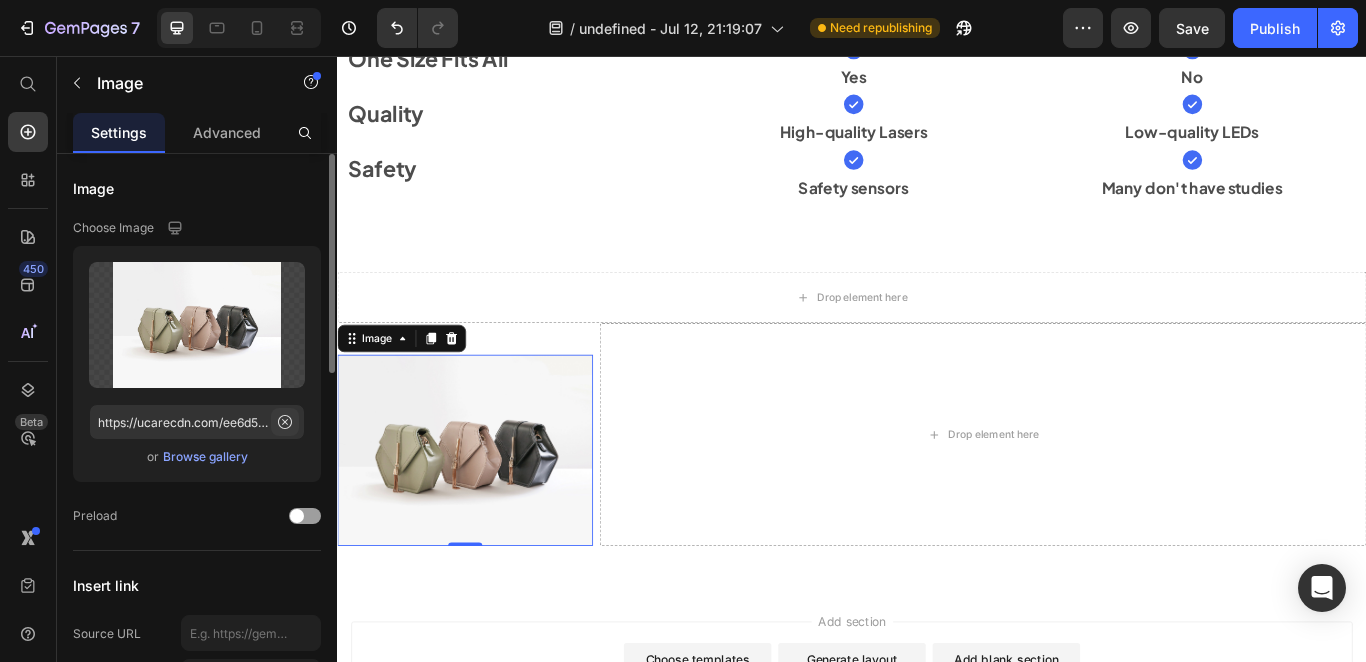 click 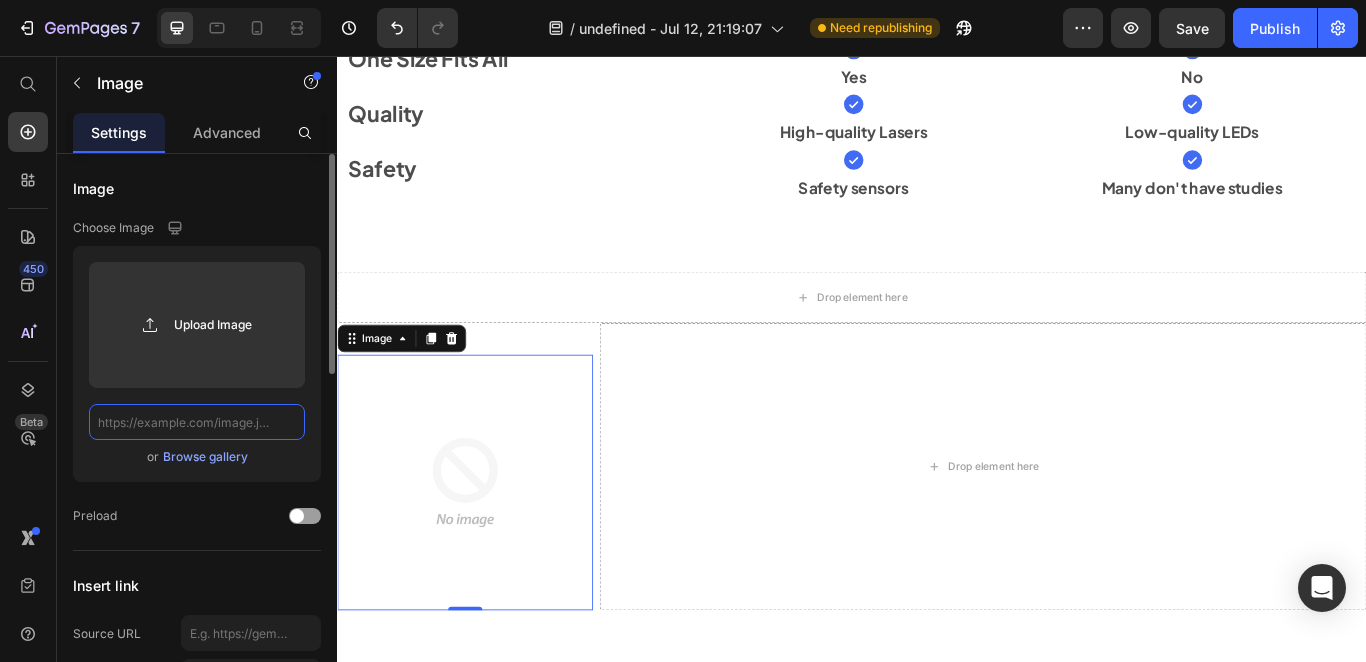 paste on "https://ucarecdn.com/f0d2cec3-1600-440c-9a56-9ee1d570a69e/-/format/auto/-/preview/3000x3000/-/quality/lighter/New%20Project%20_45_.png" 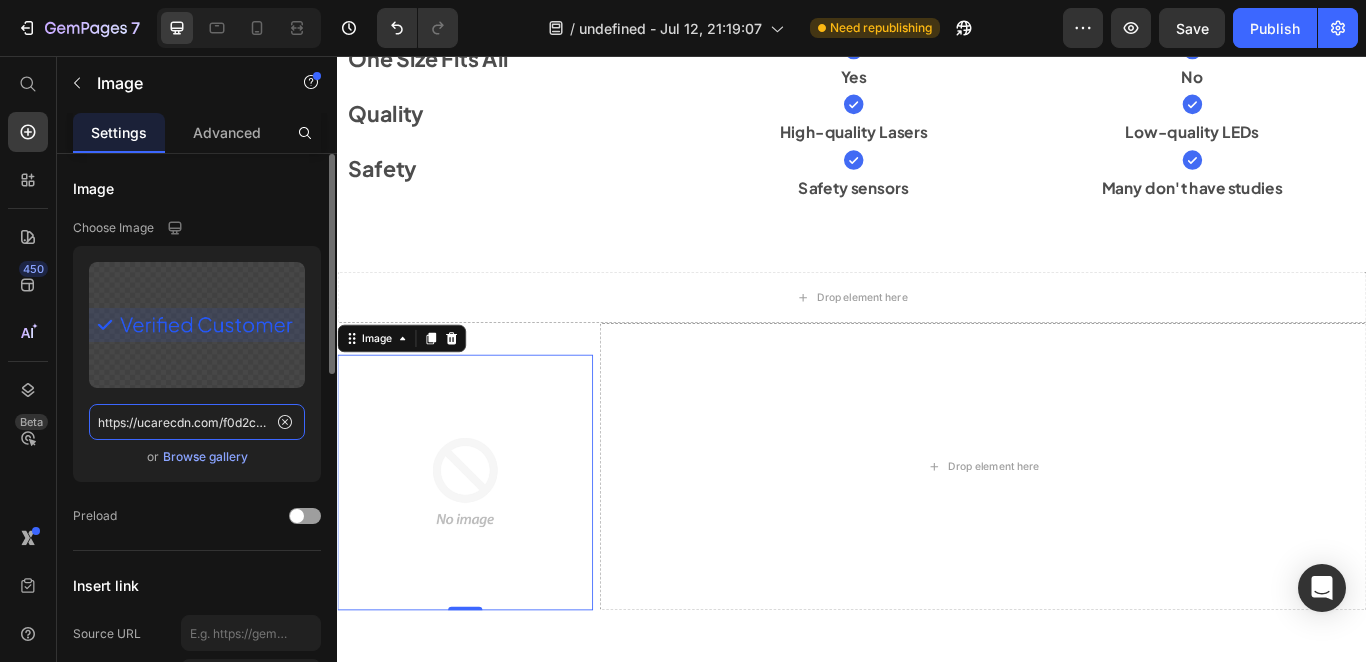 scroll, scrollTop: 0, scrollLeft: 674, axis: horizontal 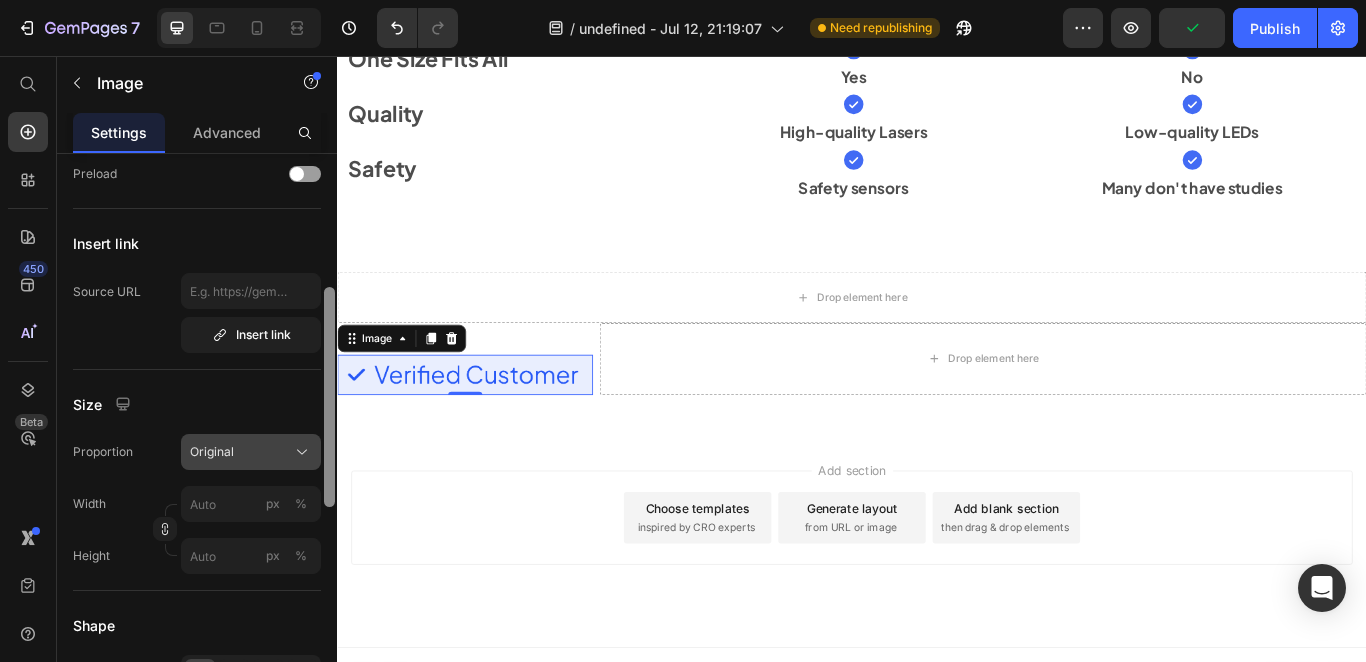 drag, startPoint x: 329, startPoint y: 337, endPoint x: 318, endPoint y: 470, distance: 133.45412 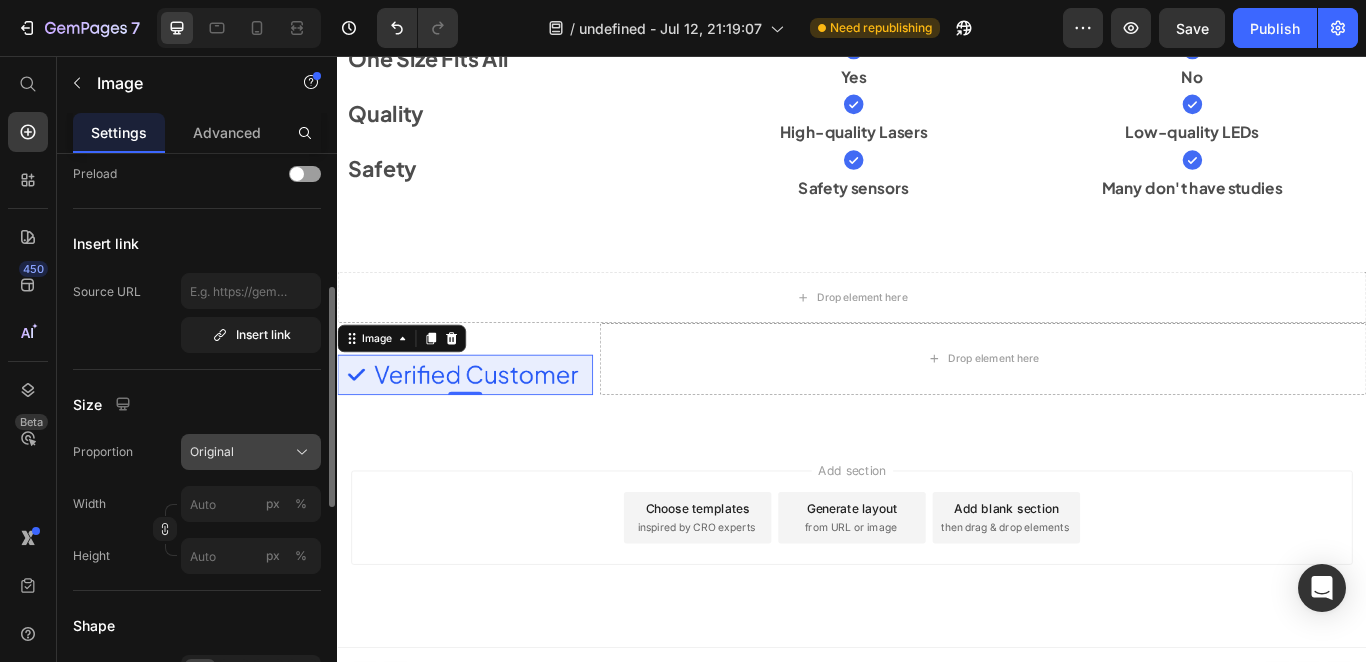 type on "https://ucarecdn.com/f0d2cec3-1600-440c-9a56-9ee1d570a69e/-/format/auto/-/preview/3000x3000/-/quality/lighter/New%20Project%20_45_.png" 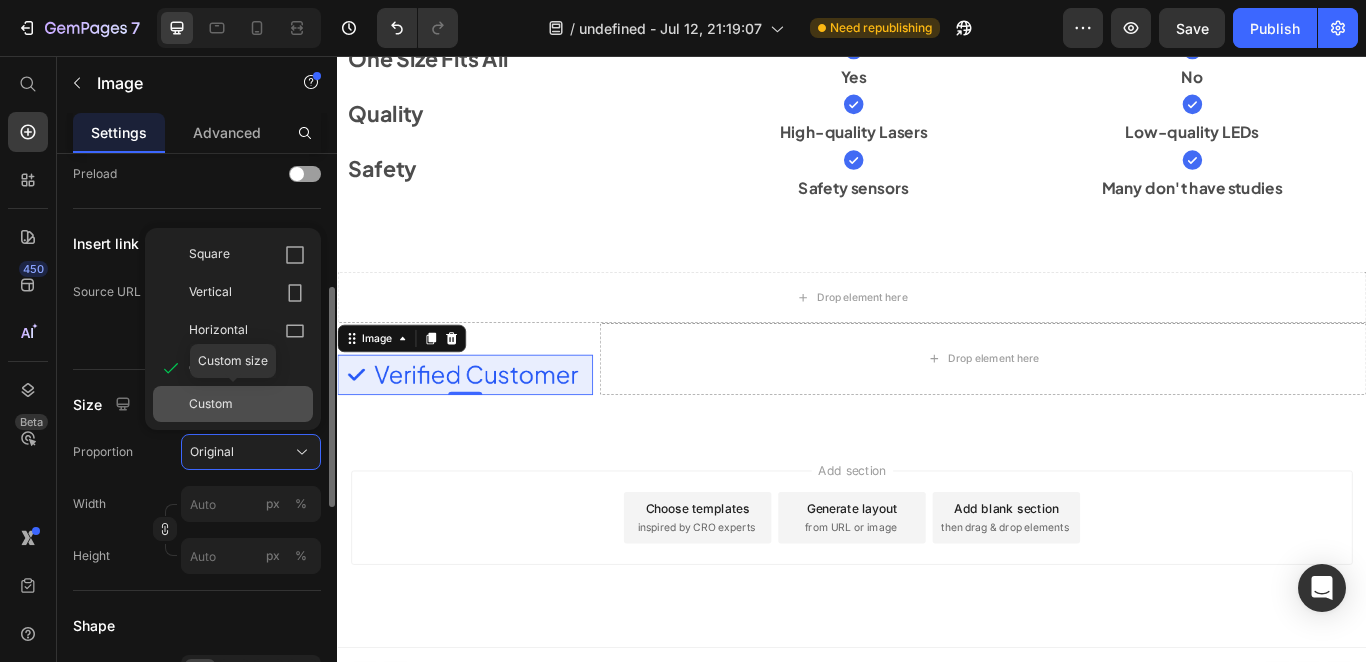 click on "Custom" at bounding box center (247, 404) 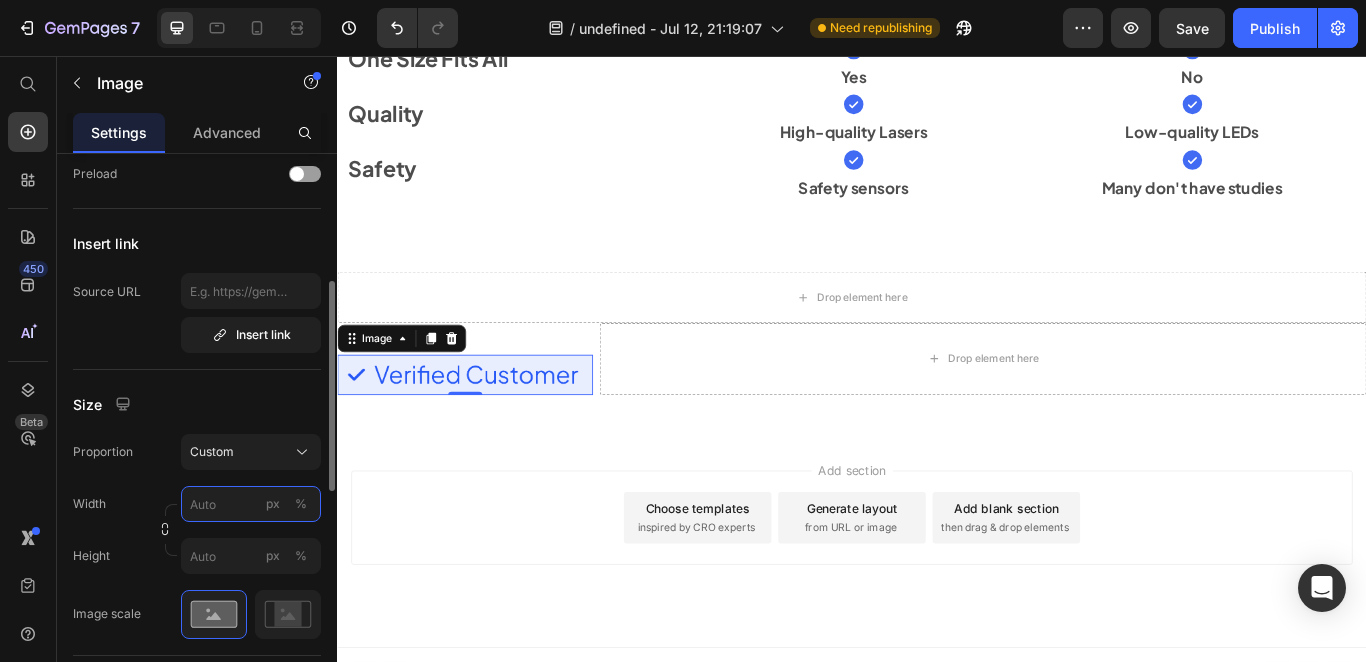 click on "px %" at bounding box center (251, 504) 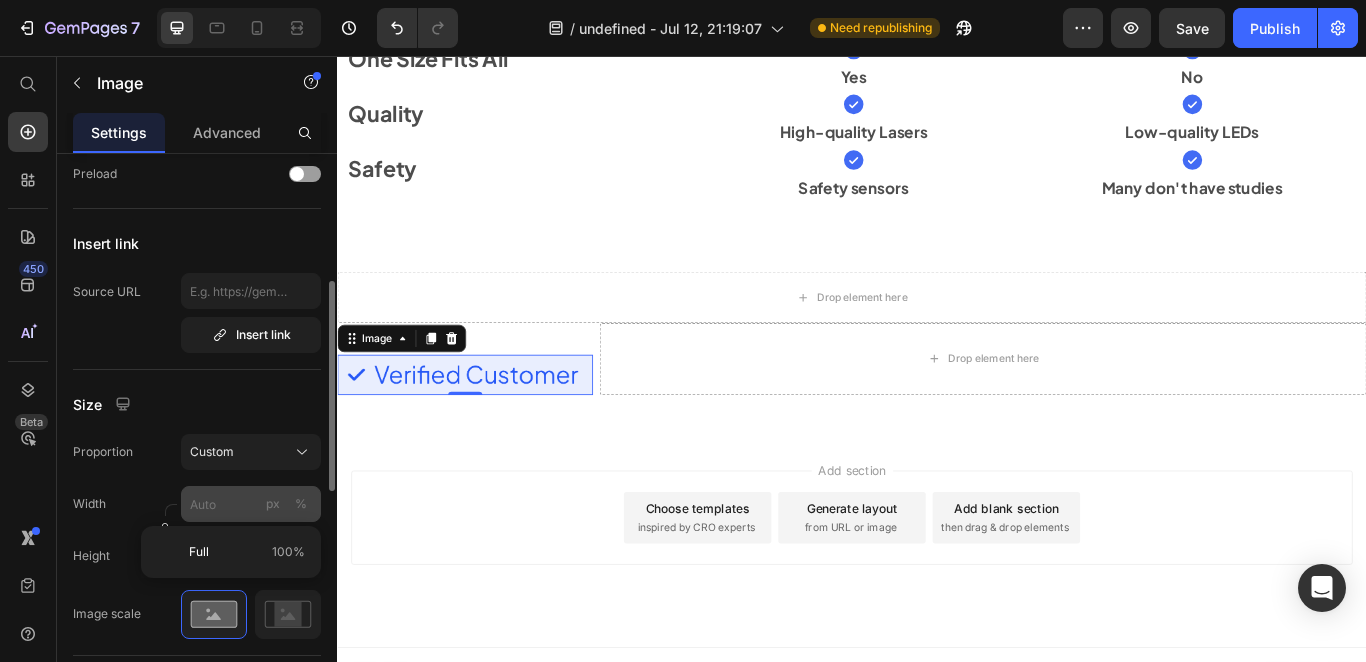click on "%" at bounding box center [301, 504] 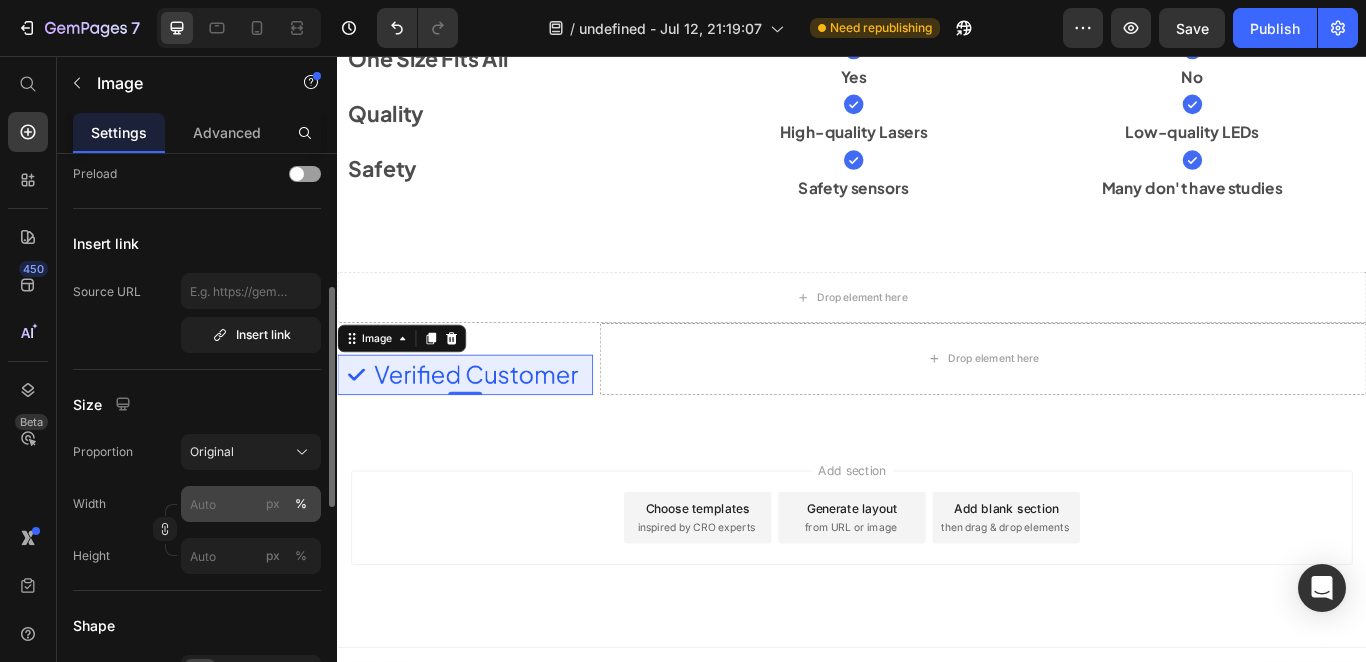 type 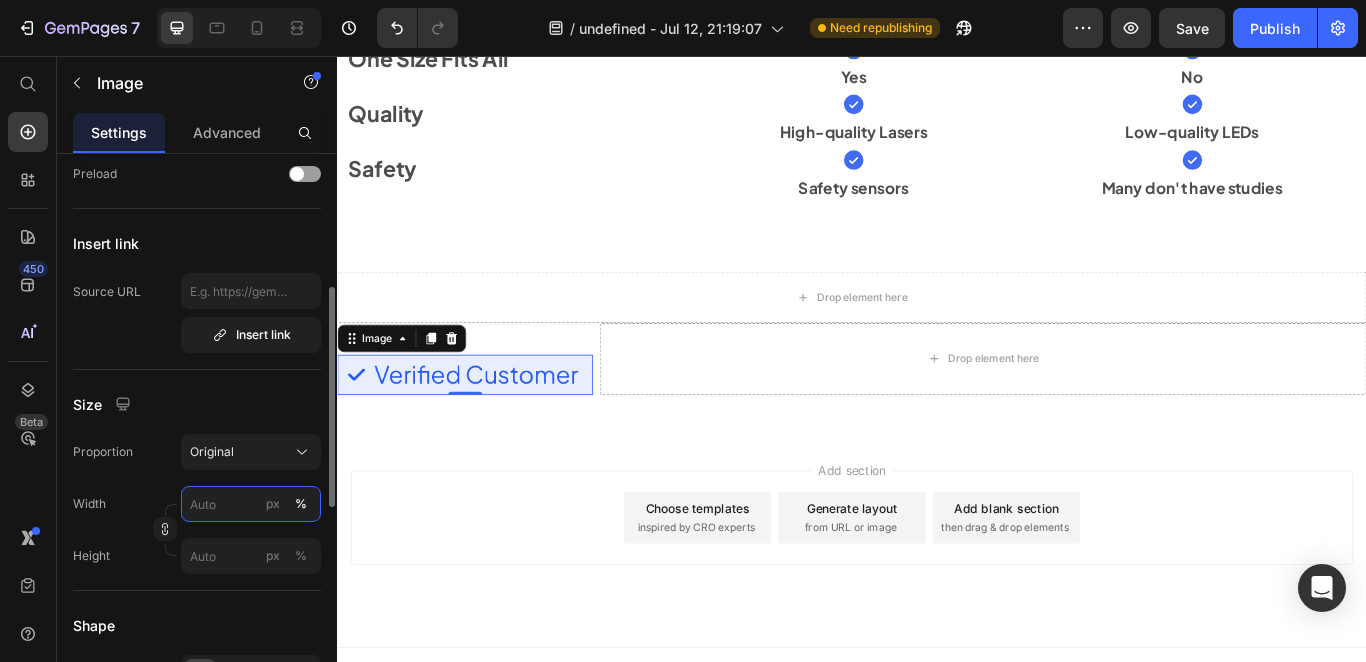 click on "px %" at bounding box center [251, 504] 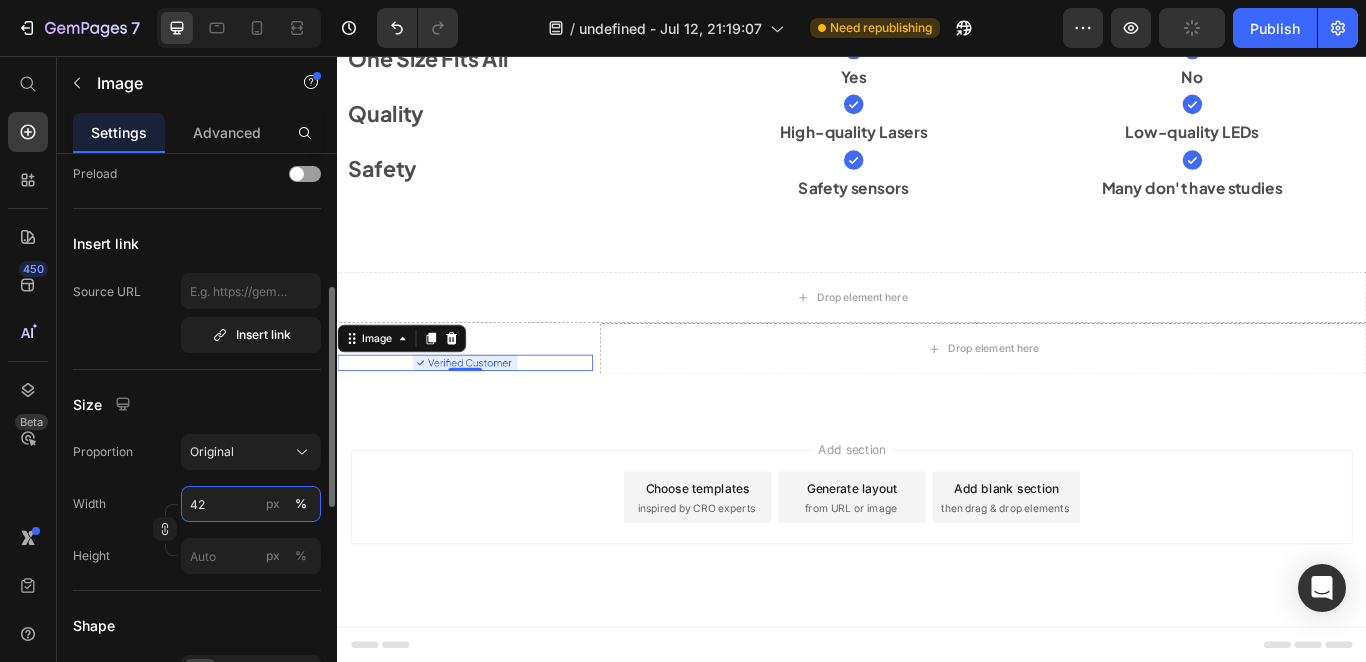 type on "43" 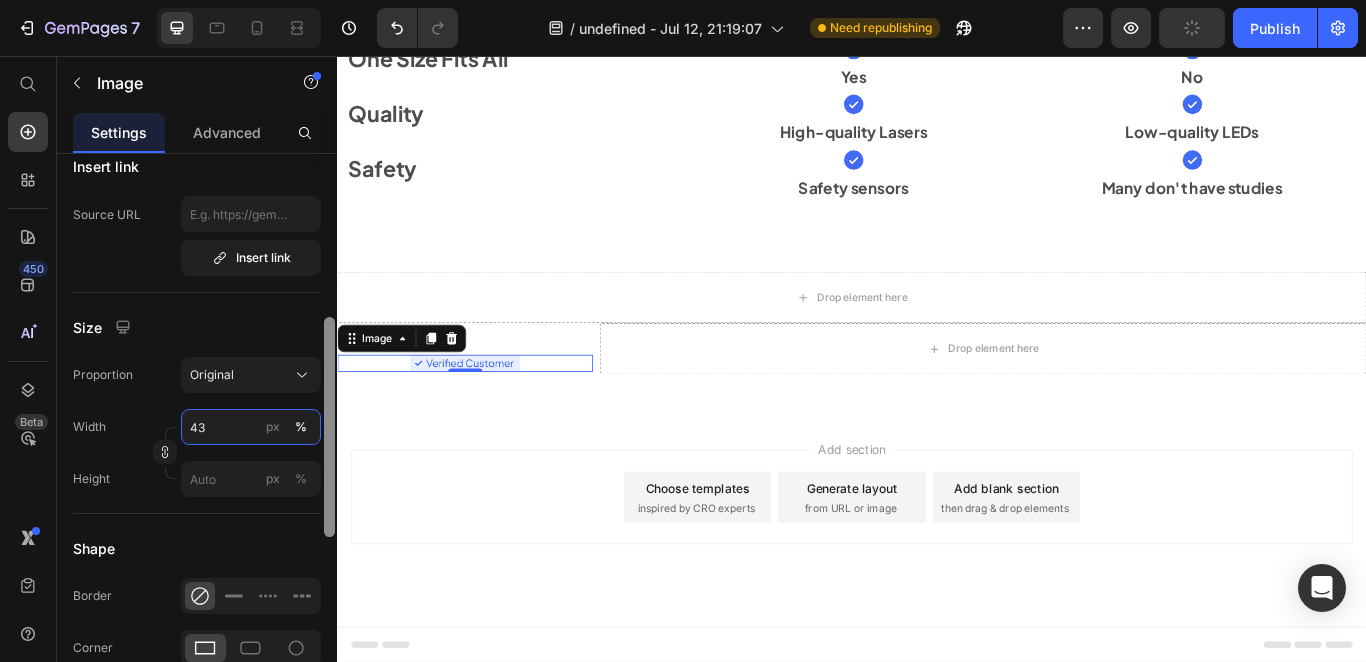 drag, startPoint x: 328, startPoint y: 476, endPoint x: 318, endPoint y: 540, distance: 64.77654 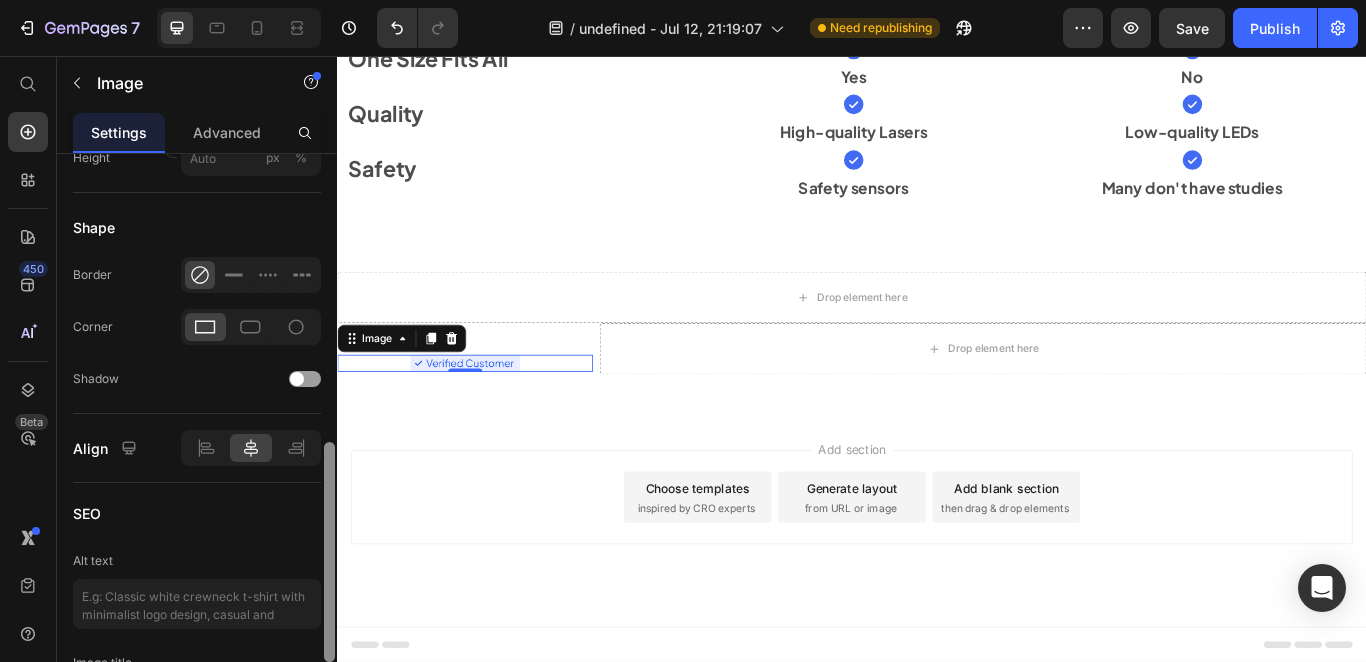 scroll, scrollTop: 717, scrollLeft: 0, axis: vertical 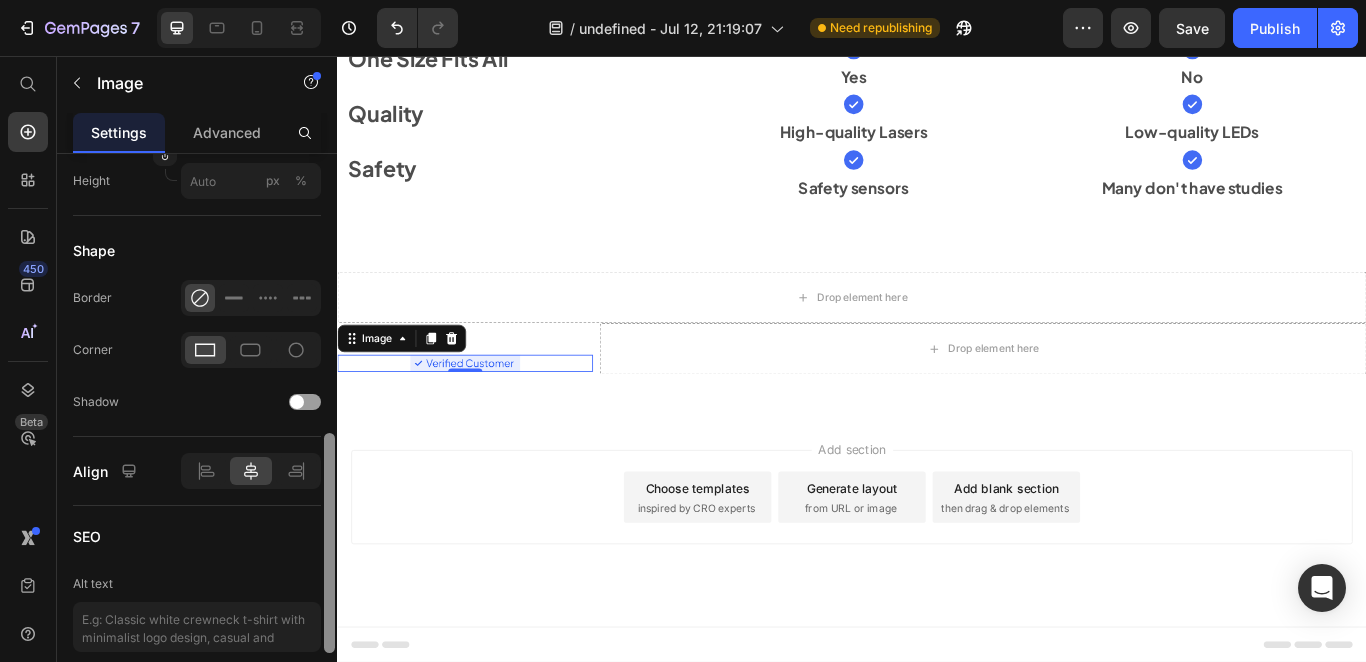drag, startPoint x: 328, startPoint y: 534, endPoint x: 323, endPoint y: 616, distance: 82.1523 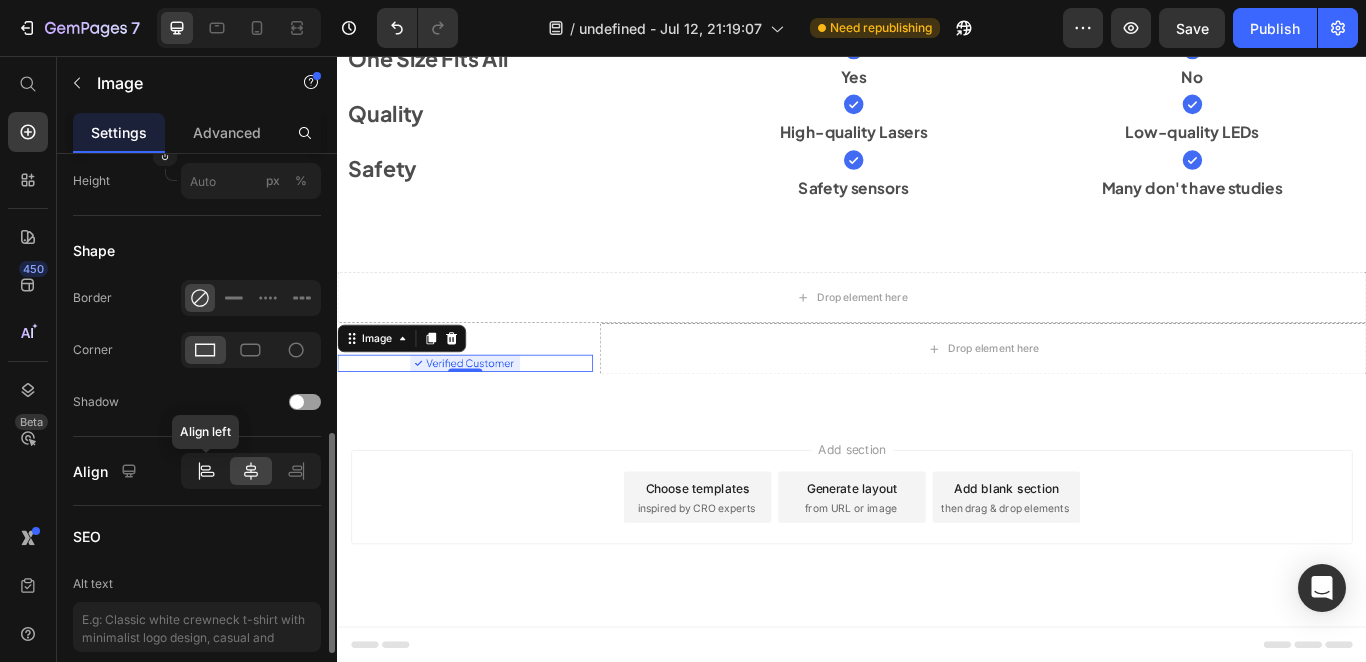 click 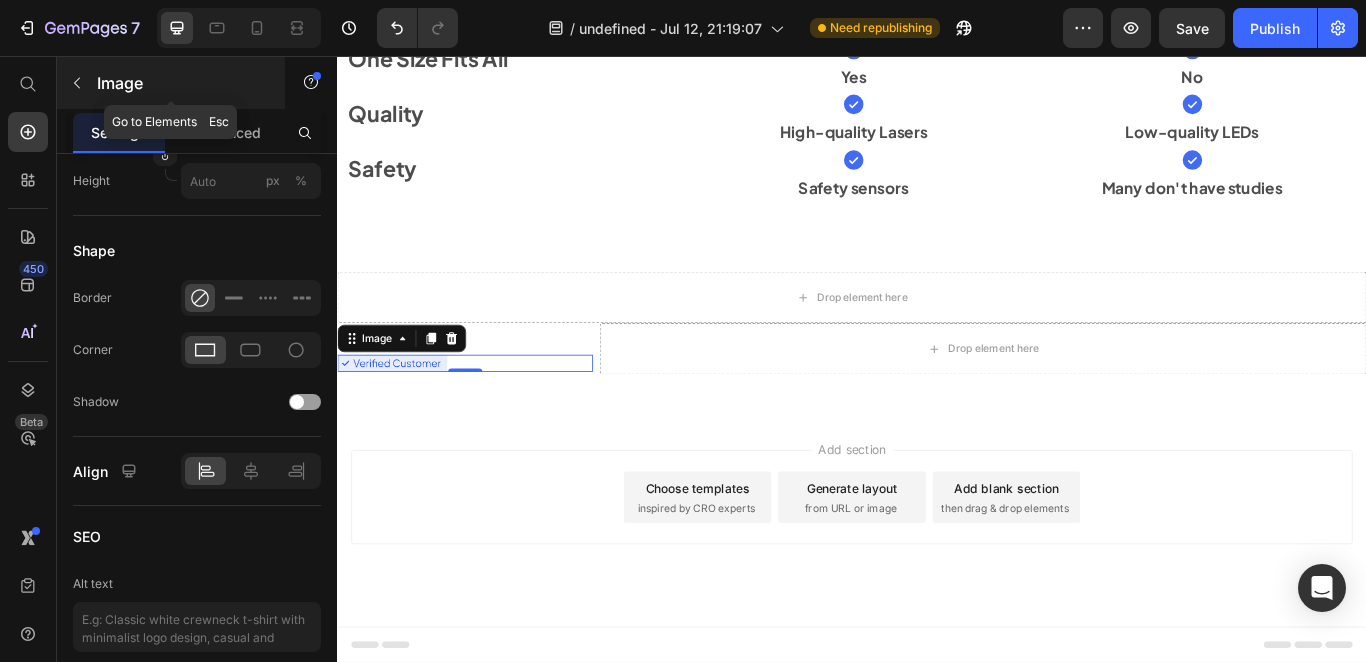 click 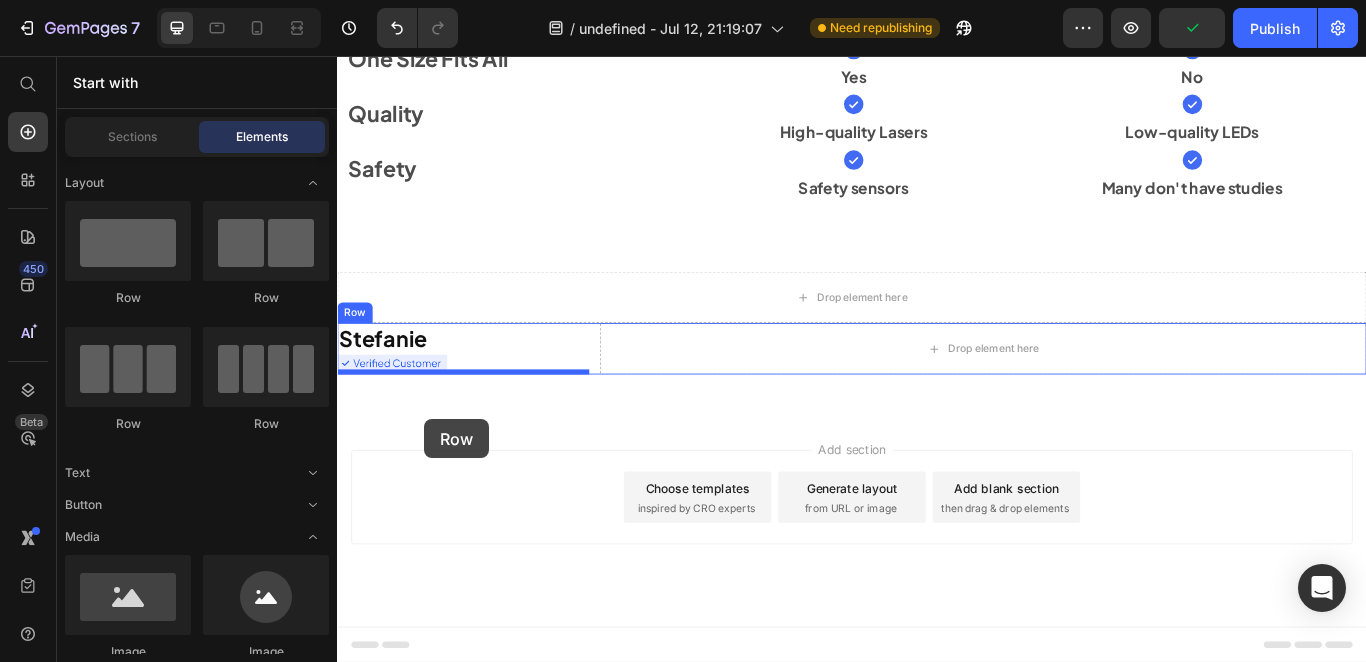 drag, startPoint x: 590, startPoint y: 317, endPoint x: 424, endPoint y: 419, distance: 194.83327 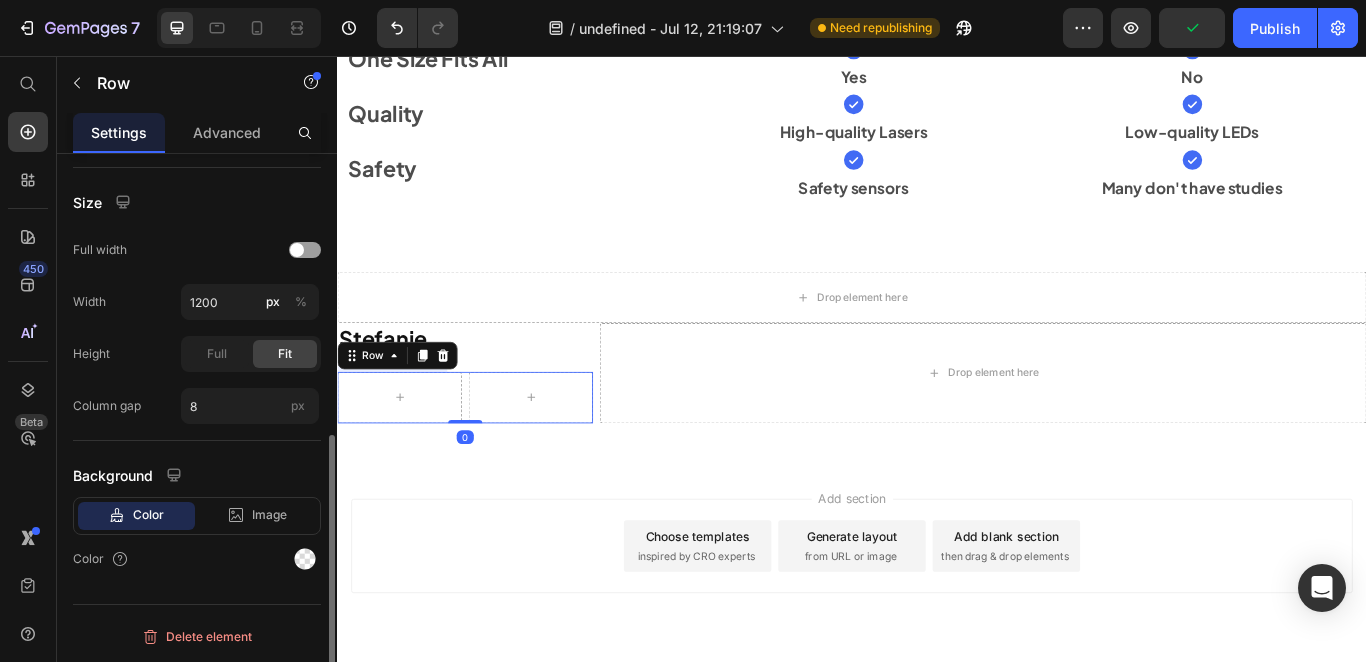 scroll, scrollTop: 0, scrollLeft: 0, axis: both 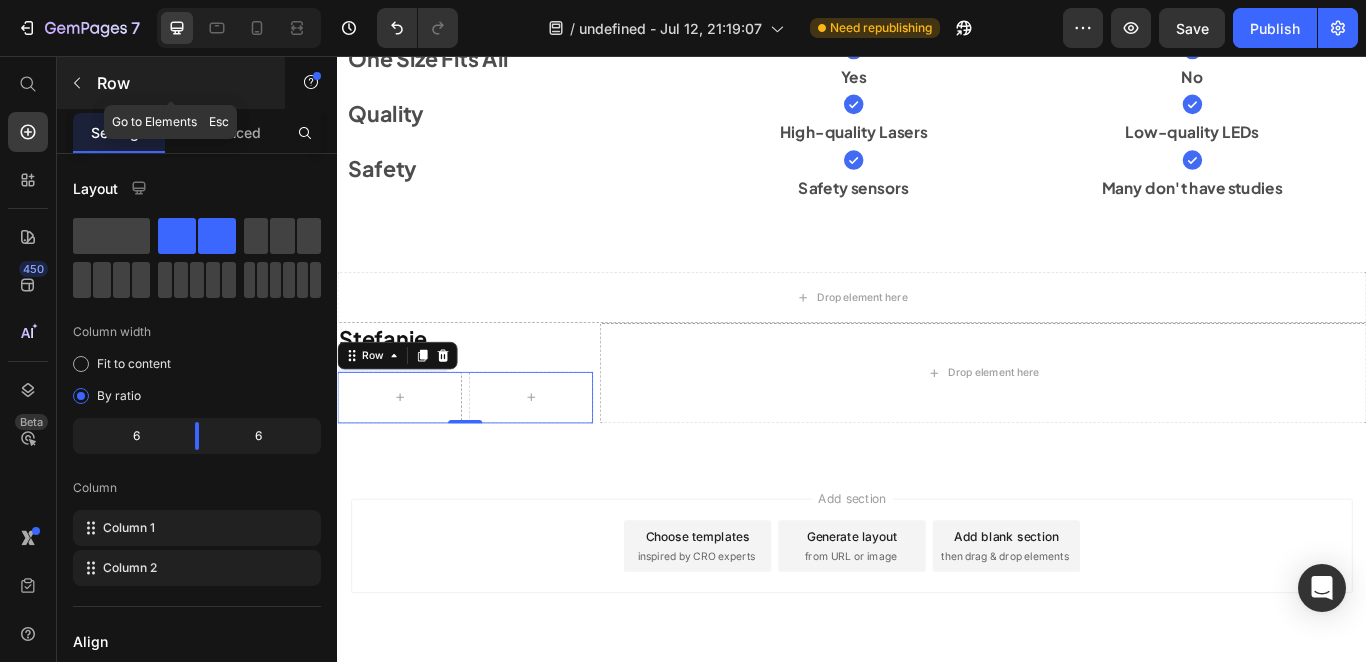 click 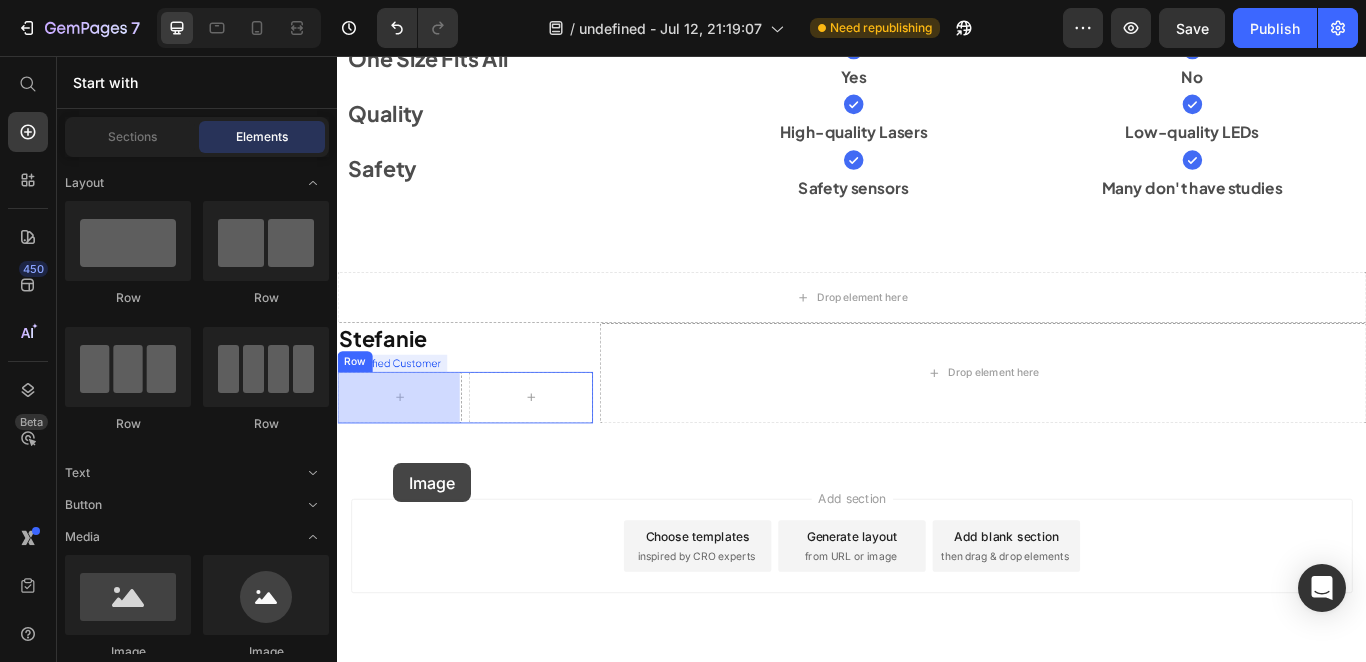 drag, startPoint x: 485, startPoint y: 653, endPoint x: 393, endPoint y: 463, distance: 211.10187 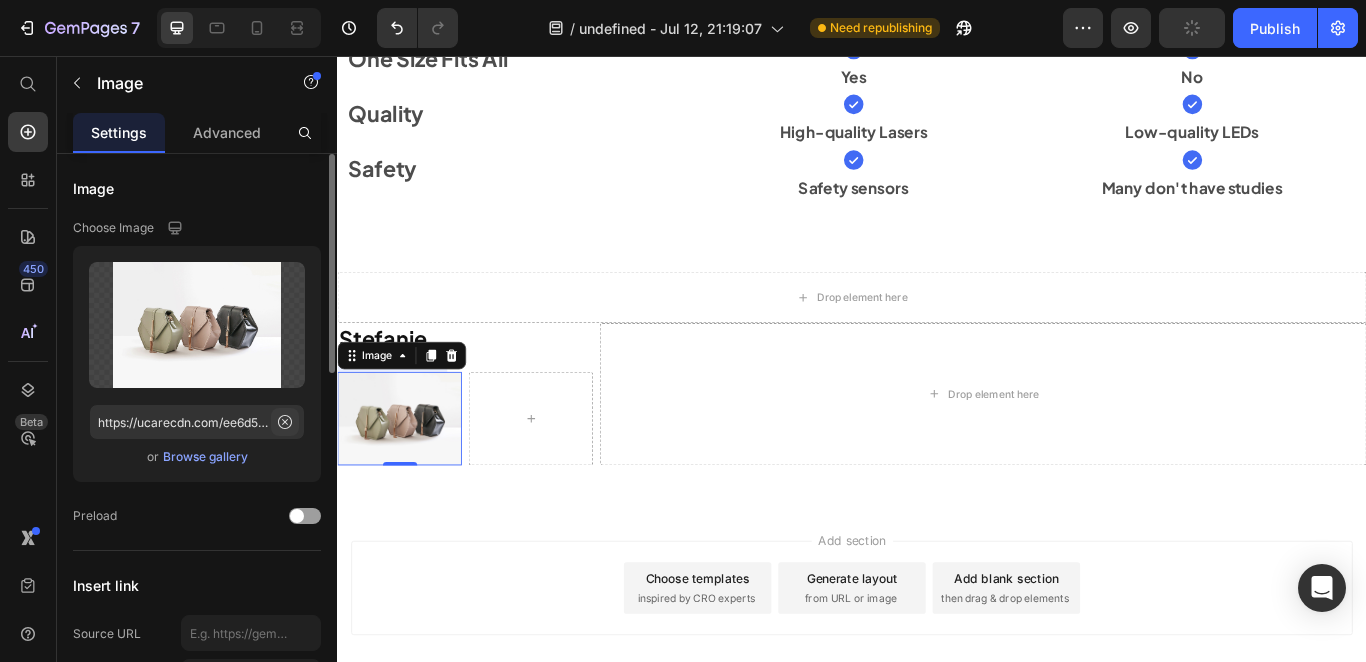 click 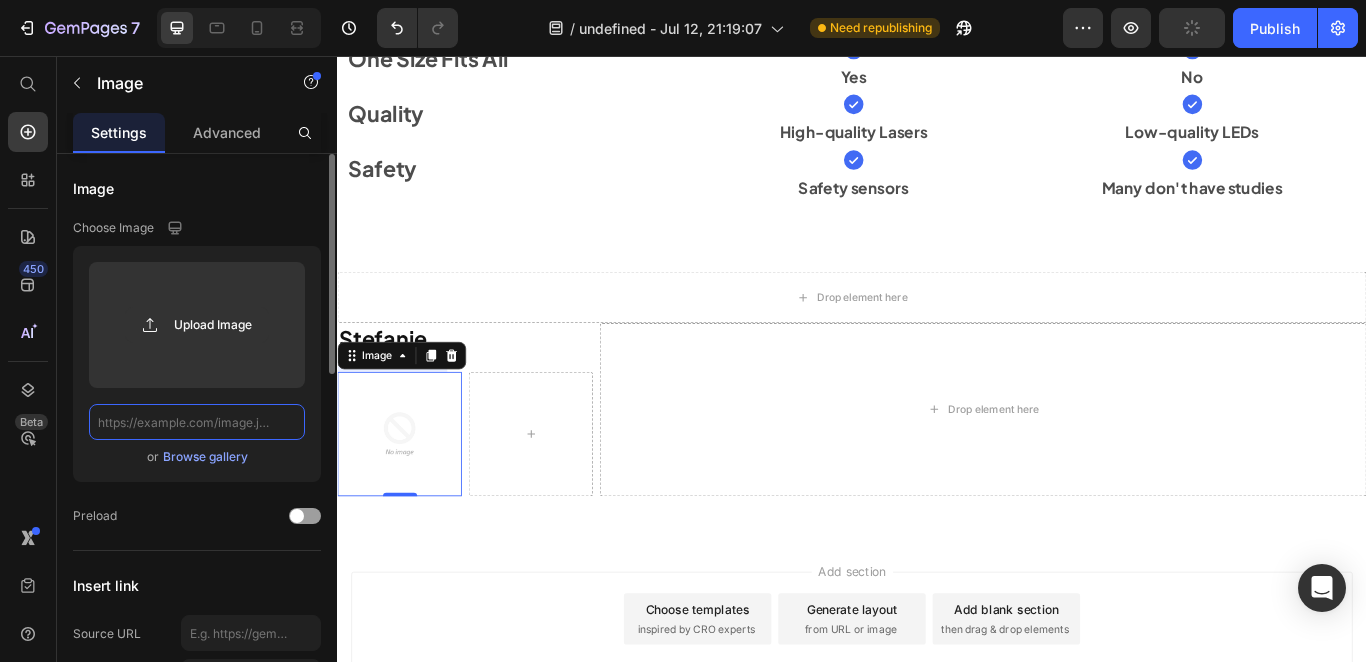 paste on "https://ucarecdn.com/3c7e6af4-3dc8-47aa-917b-d4496631ce46/-/format/auto/-/preview/3000x3000/-/quality/lighter/male-hair-transplant-dr-jeffrey-epstein-miami-fl-before-after-3200-grafts%20_4_.png" 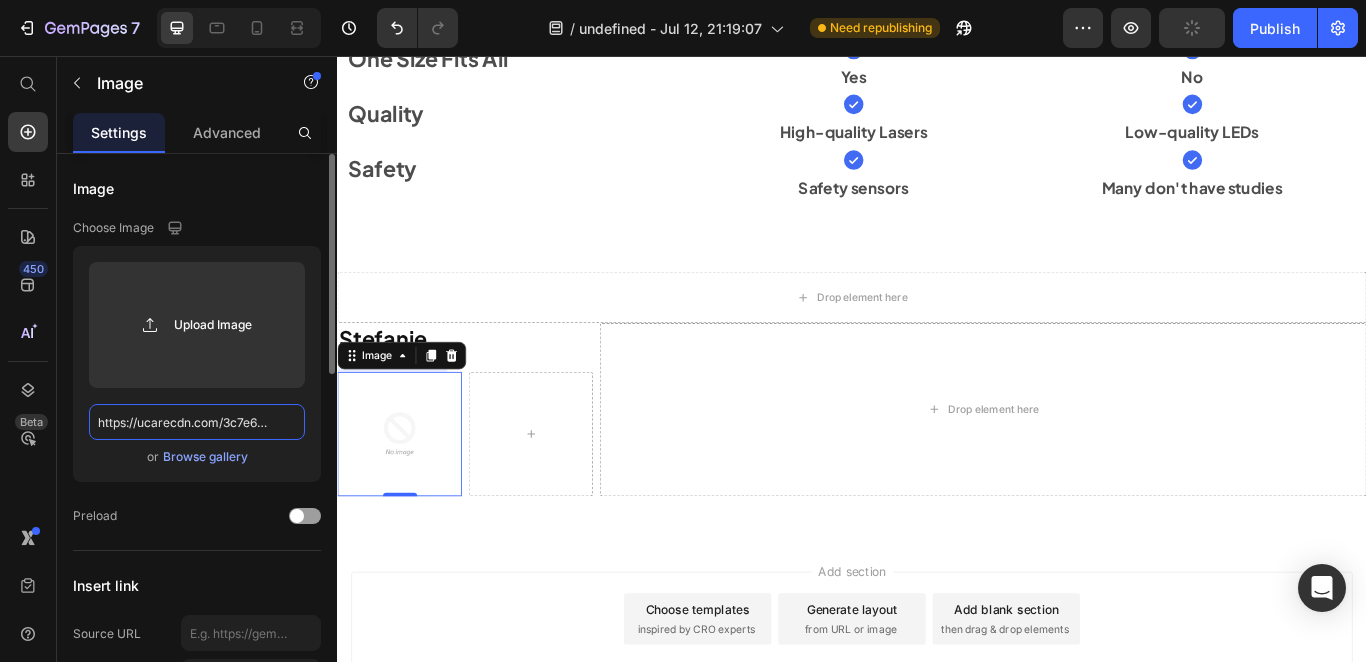scroll, scrollTop: 0, scrollLeft: 993, axis: horizontal 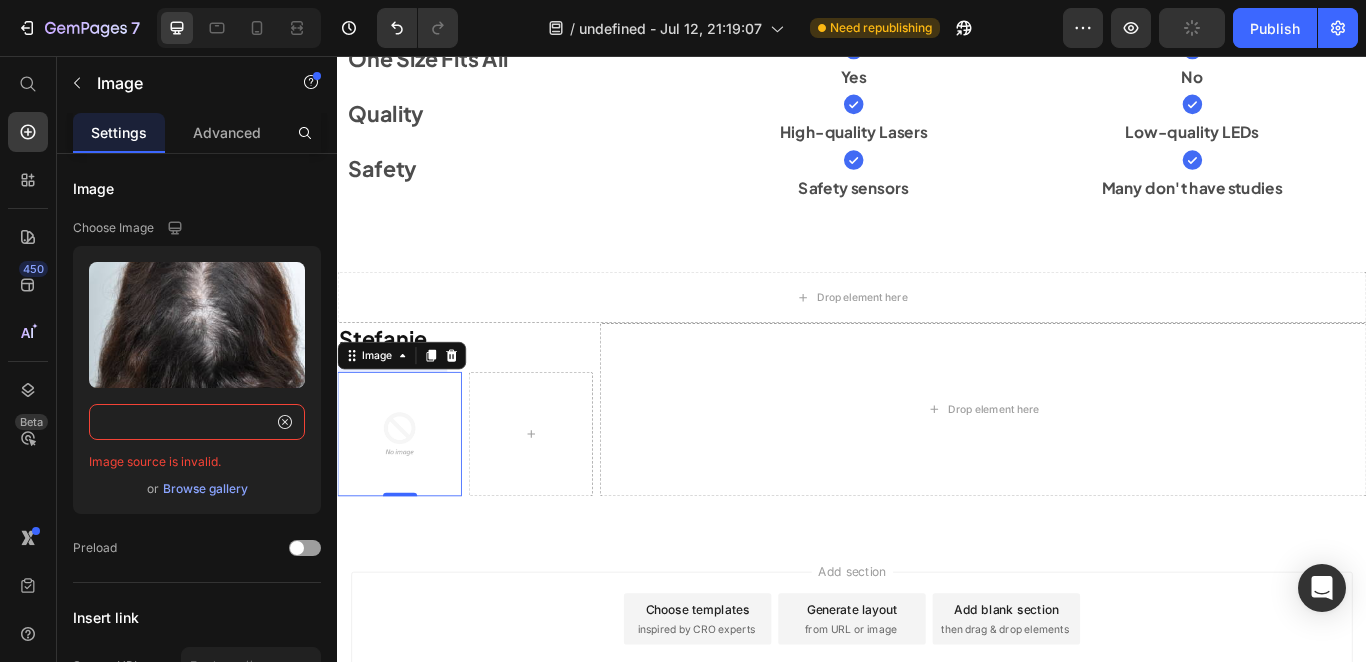 type on "https://ucarecdn.com/3c7e6af4-3dc8-47aa-917b-d4496631ce46/-/format/auto/-/preview/3000x3000/-/quality/lighter/male-hair-transplant-dr-jeffrey-epstein-miami-fl-before-after-3200-grafts%20_4_.png" 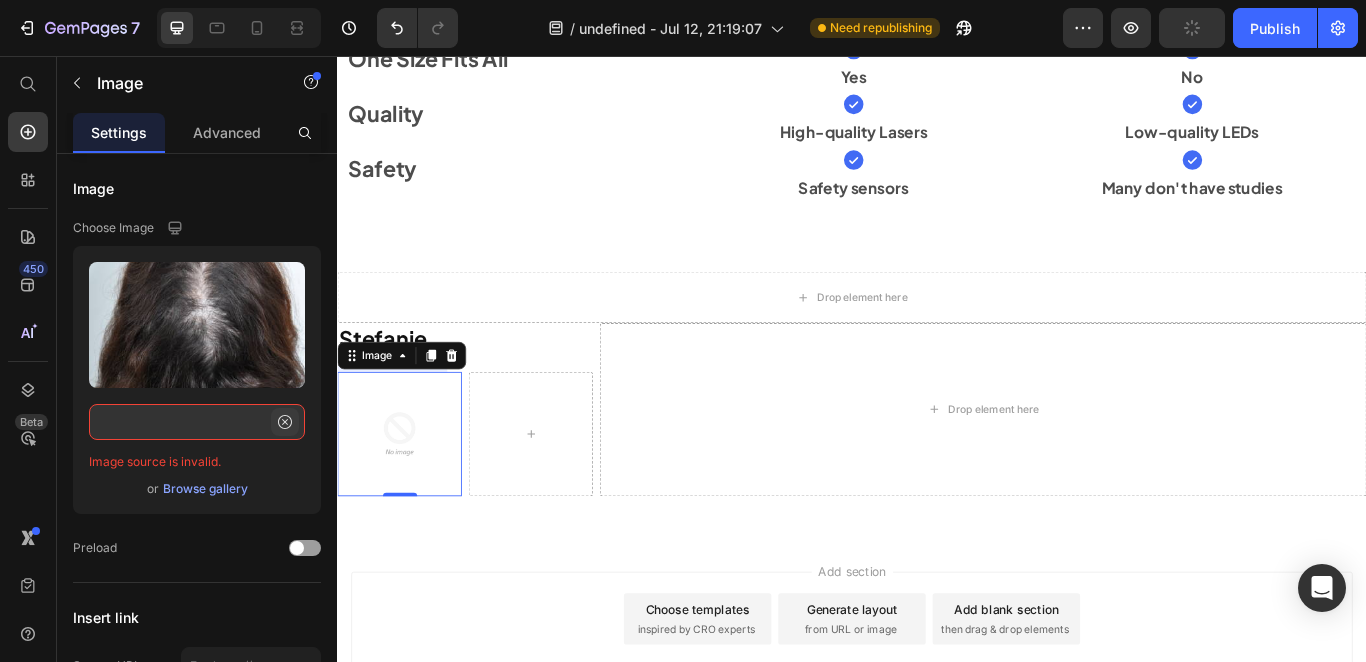 click 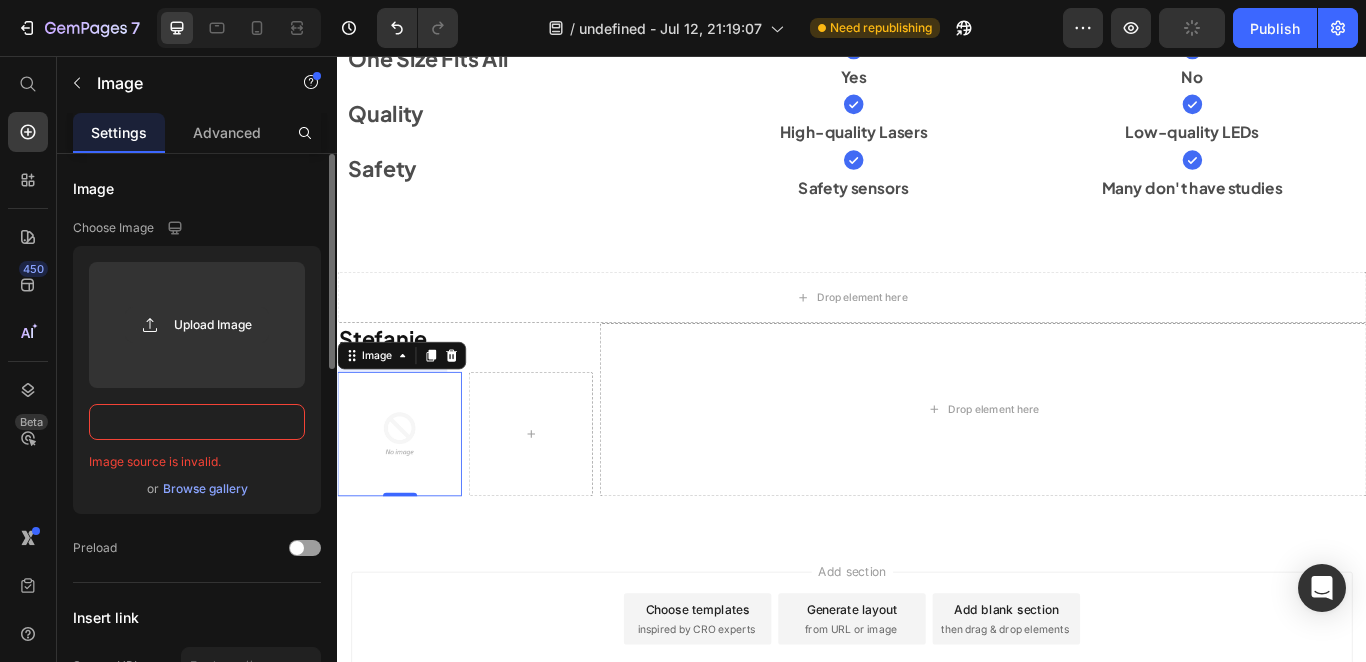 click on "https://ucarecdn.com/3c7e6af4-3dc8-47aa-917b-d4496631ce46/-/format/auto/-/preview/3000x3000/-/quality/lighter/male-hair-transplant-dr-jeffrey-epstein-miami-fl-before-after-3200-grafts%20_4_.png" 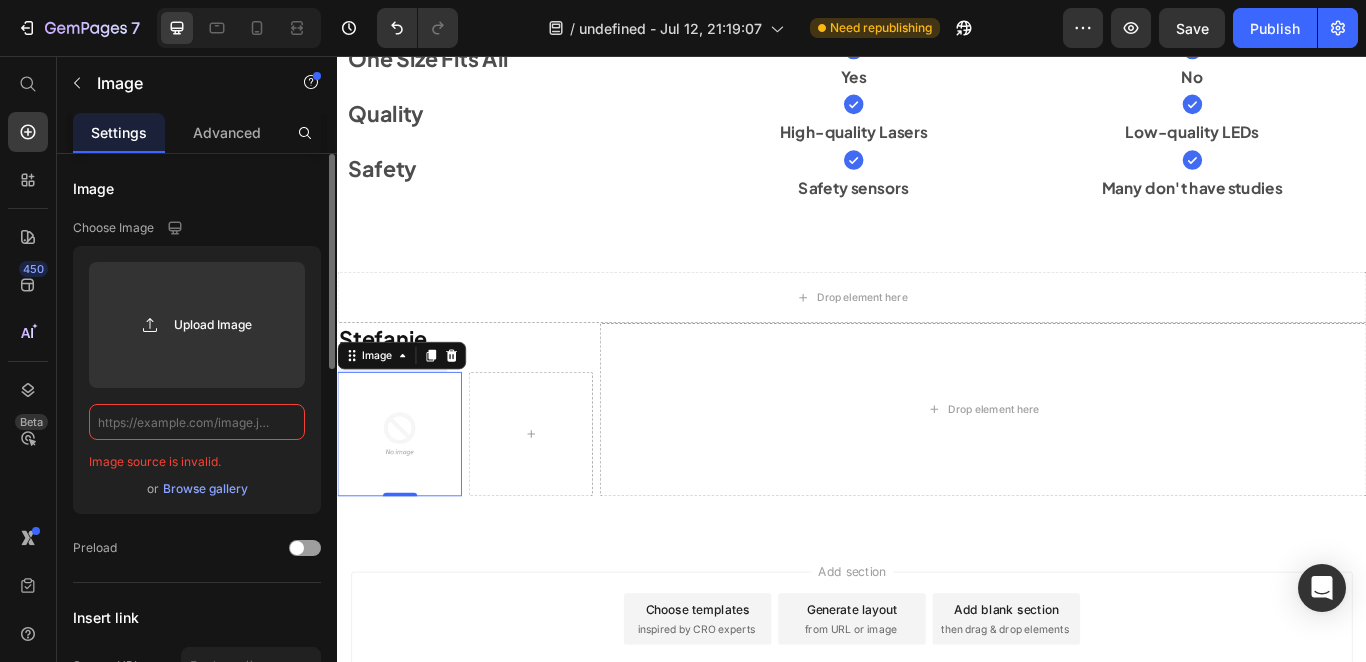 scroll, scrollTop: 0, scrollLeft: 0, axis: both 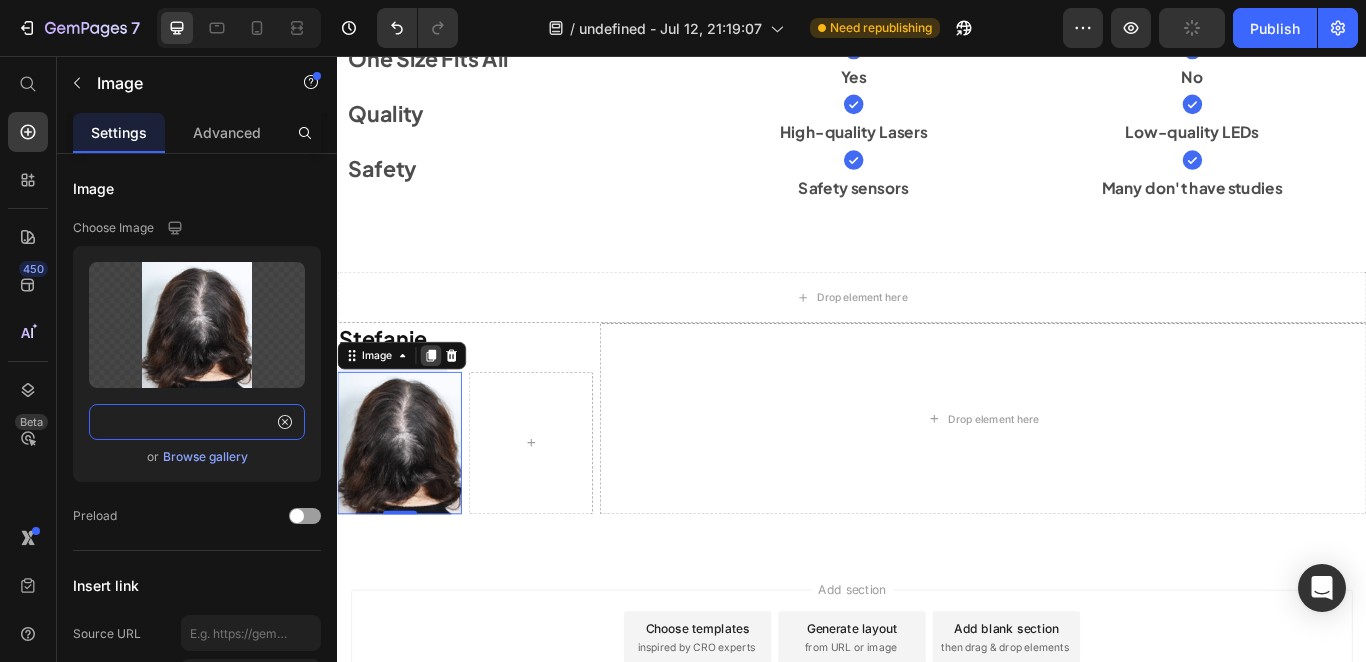 type on "https://ucarecdn.com/3c7e6af4-3dc8-47aa-917b-d4496631ce46/-/format/auto/-/preview/3000x3000/-/quality/lighter/male-hair-transplant-dr-jeffrey-epstein-miami-fl-before-after-3200-grafts%20_4_.png" 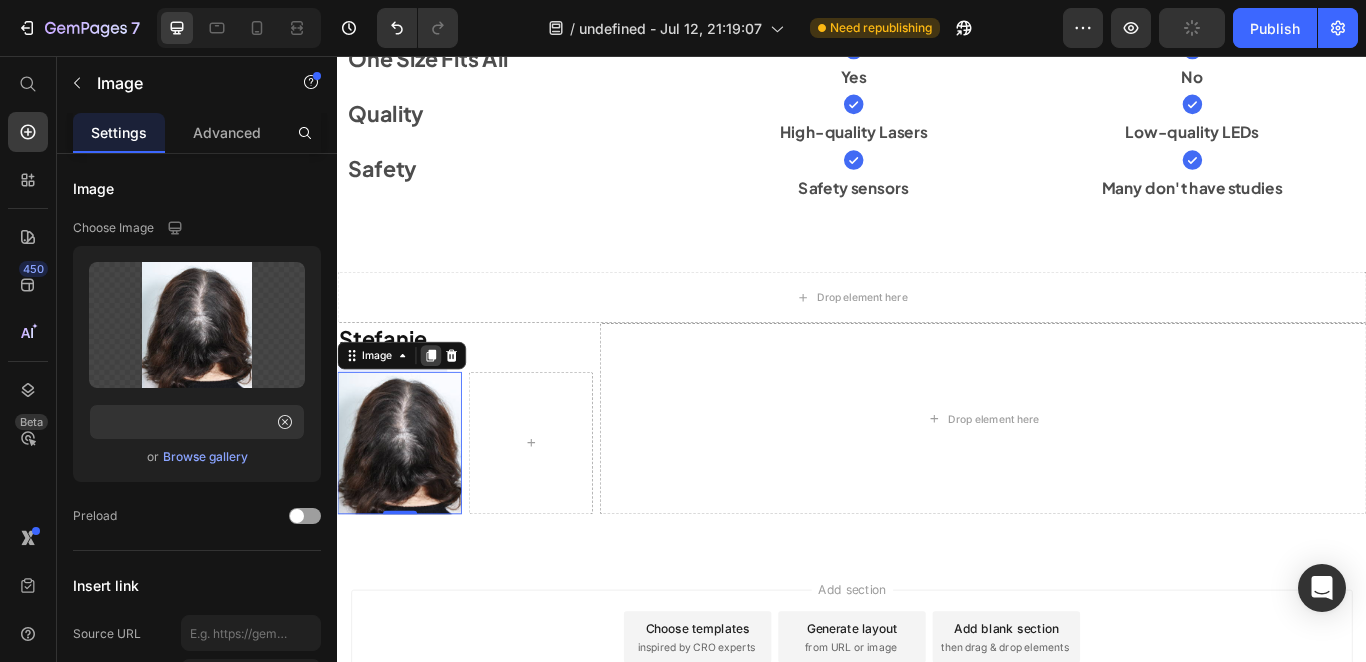 click 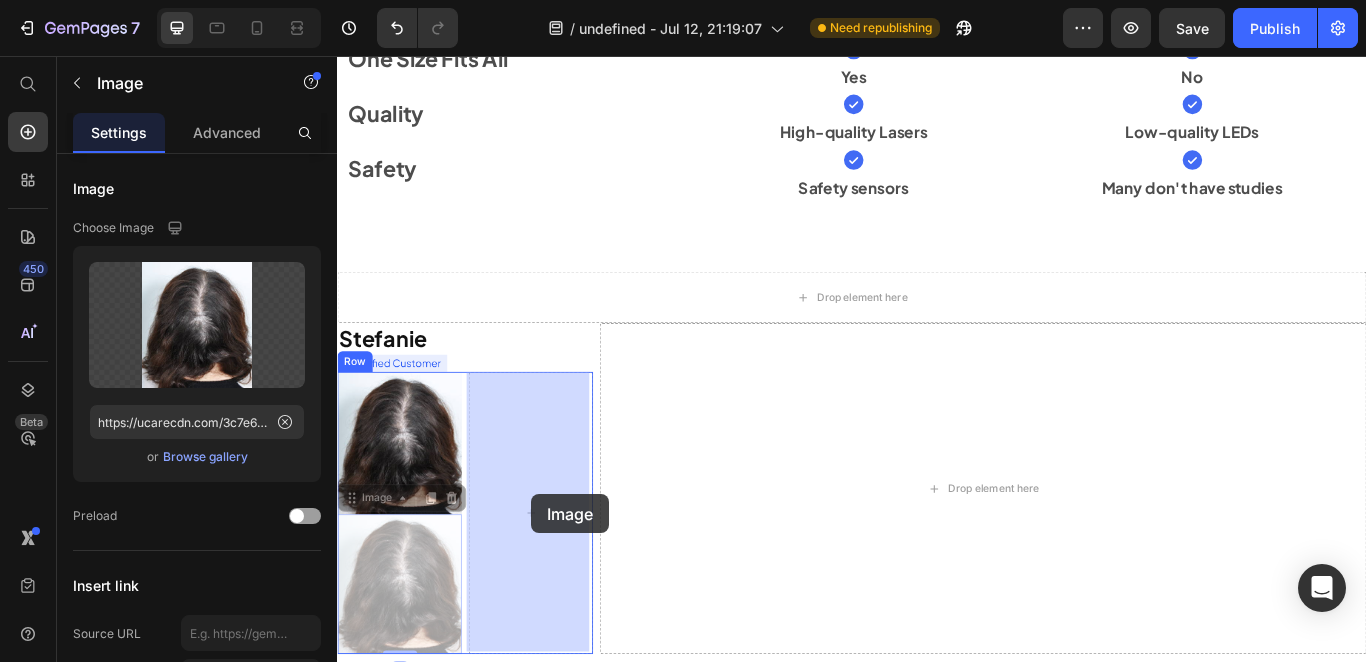 drag, startPoint x: 363, startPoint y: 571, endPoint x: 531, endPoint y: 494, distance: 184.8053 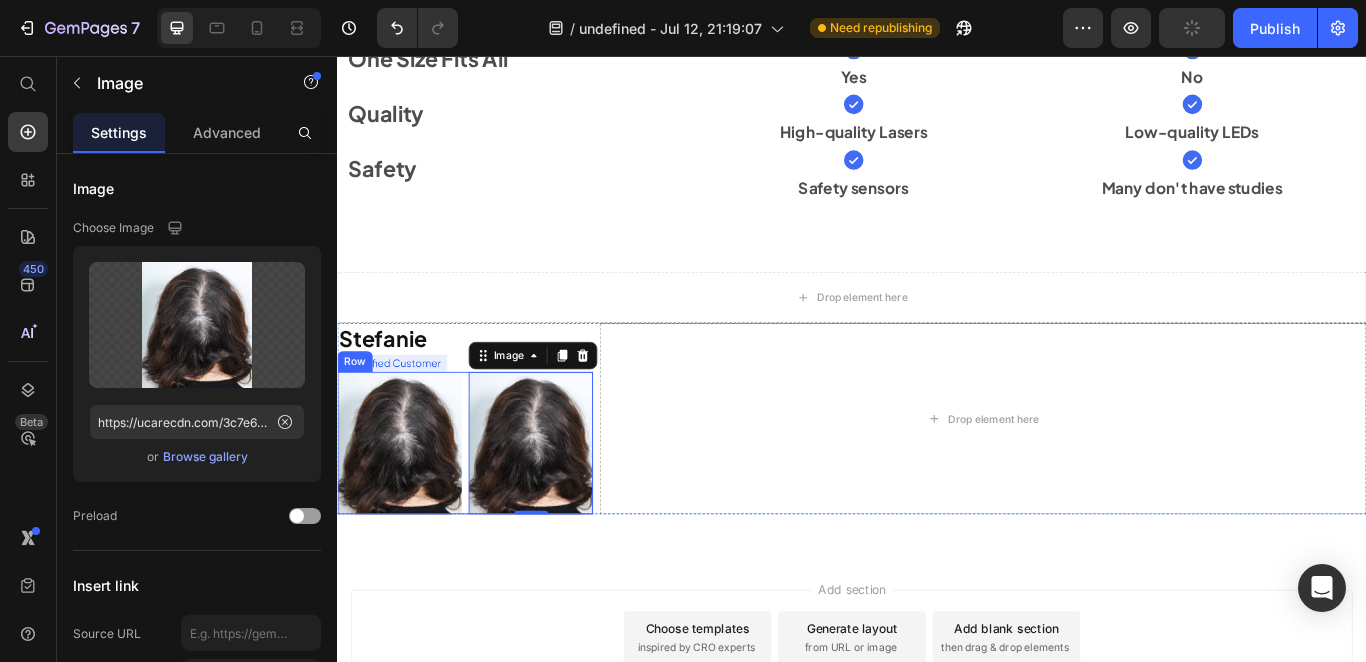 click on "Image Image   0 Row" at bounding box center [486, 507] 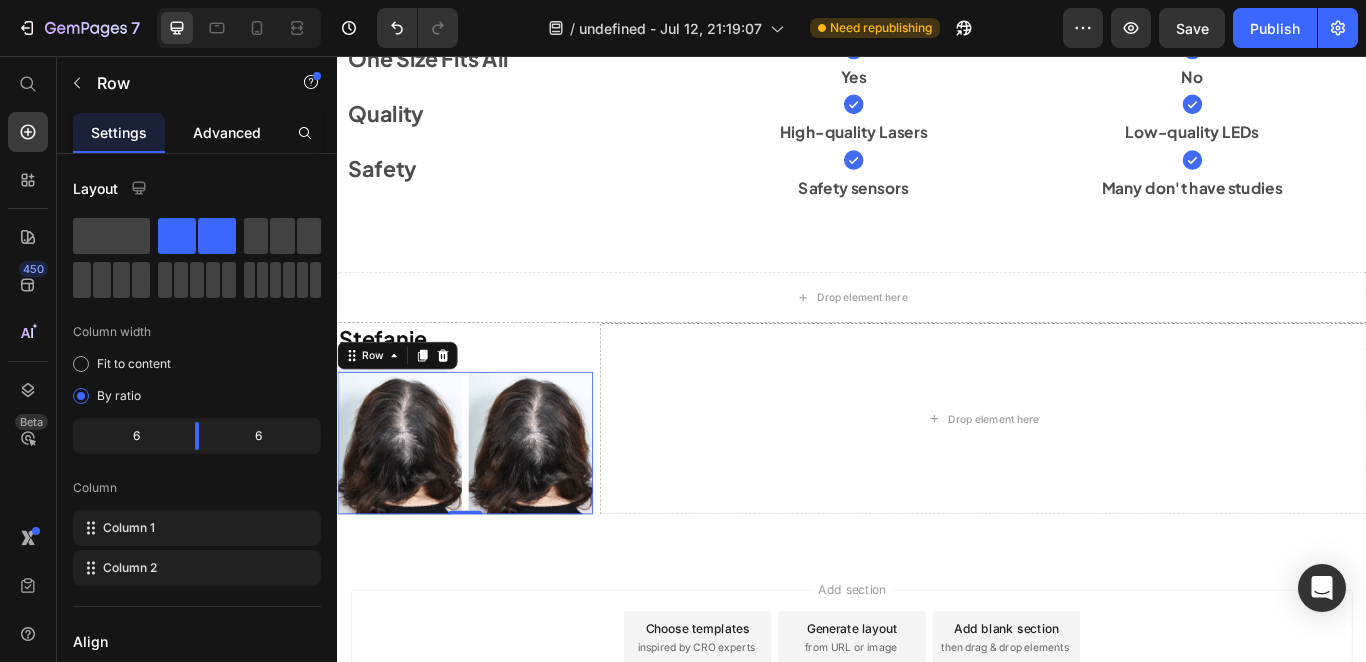 click on "Advanced" at bounding box center [227, 132] 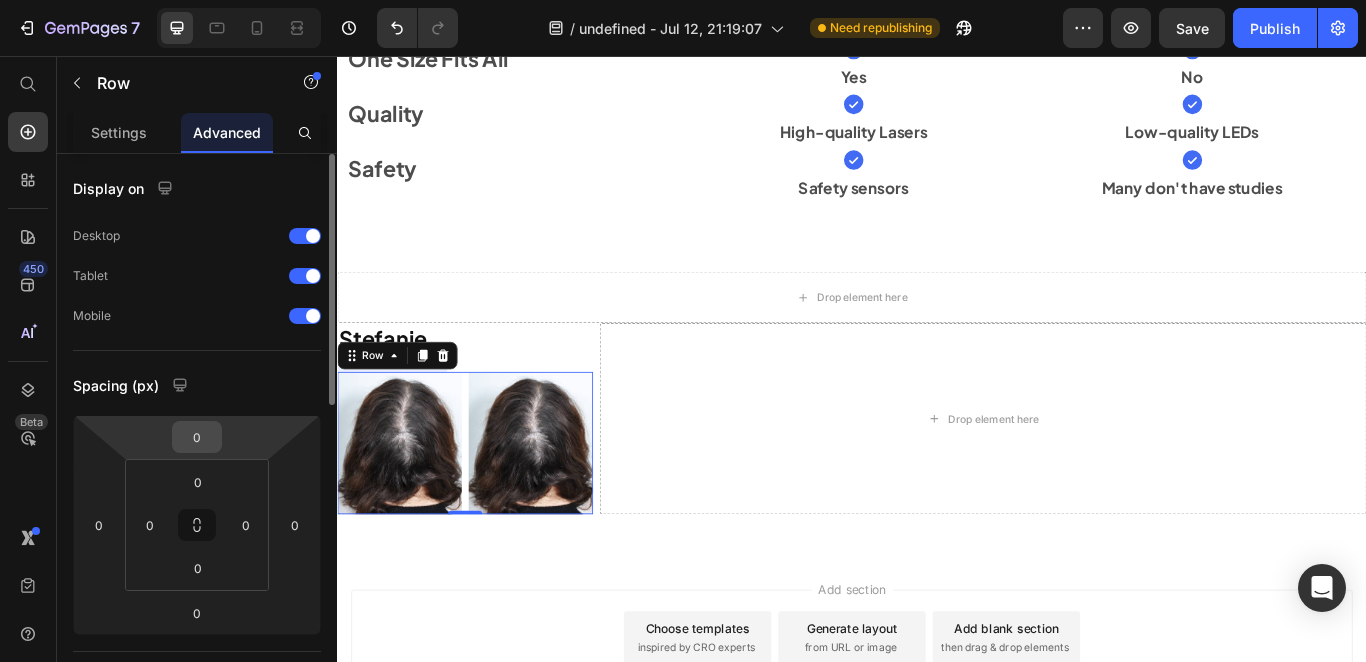 click on "0" at bounding box center [197, 437] 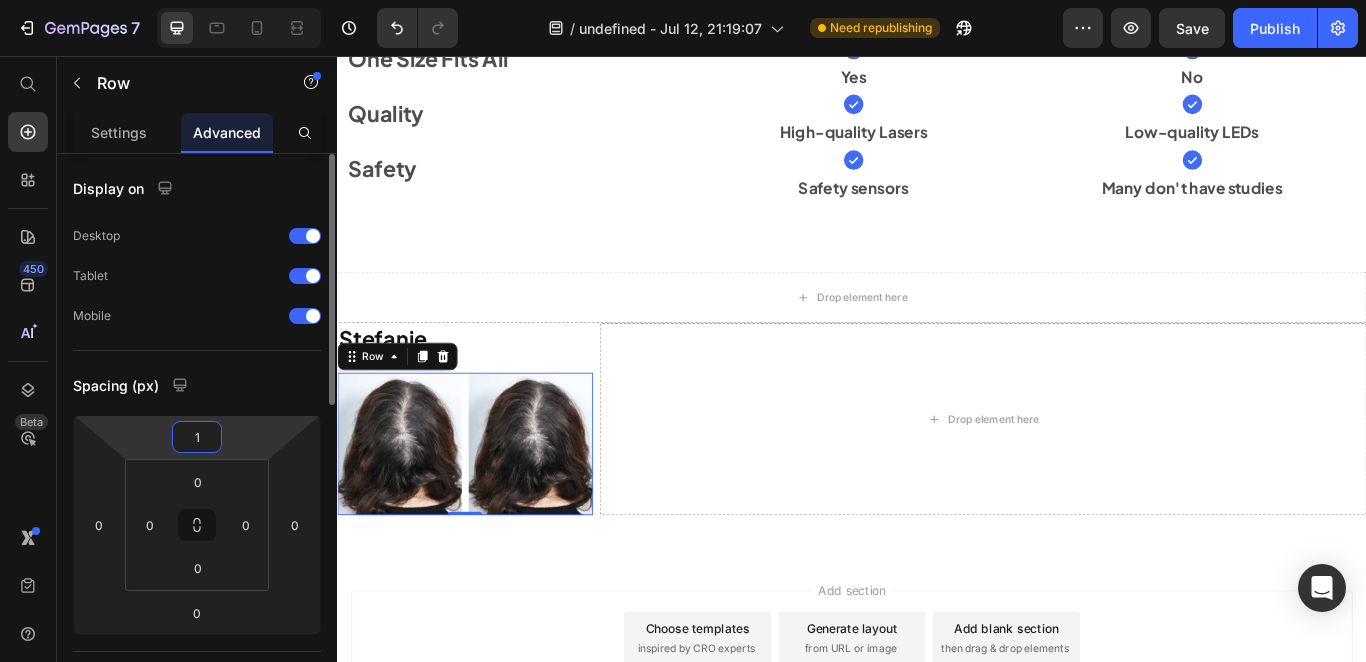 type on "10" 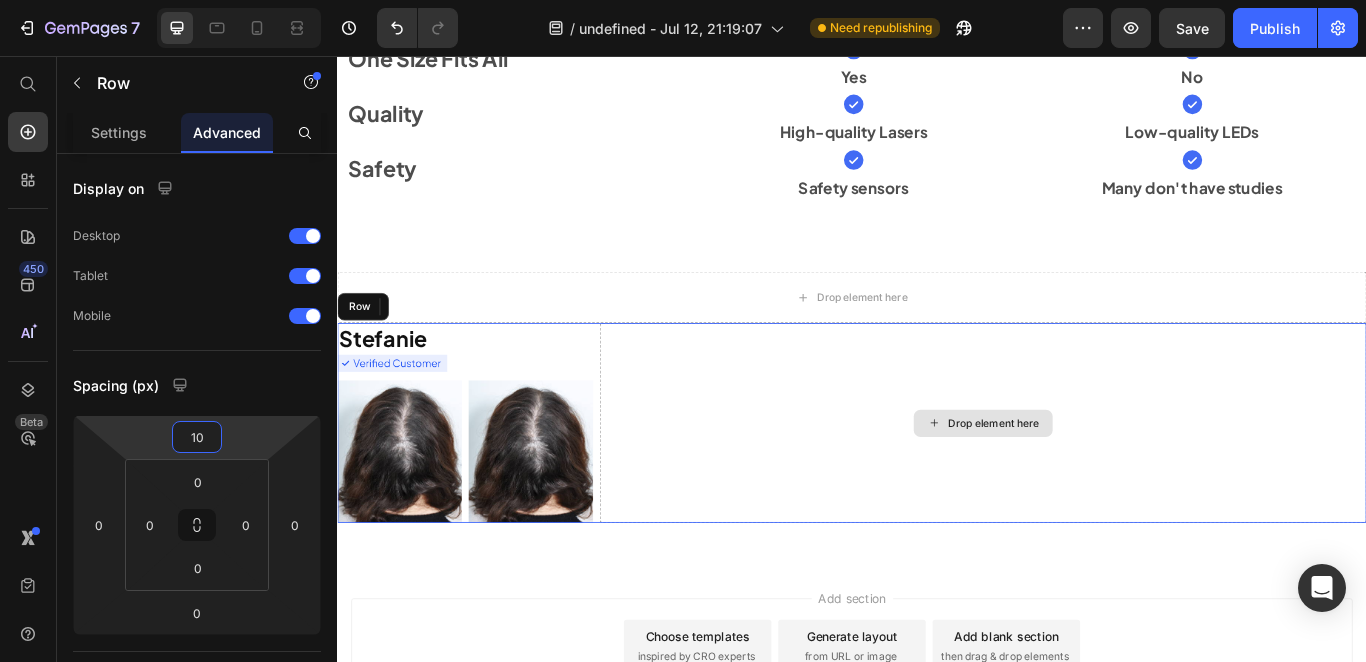 click on "Drop element here" at bounding box center [1090, 483] 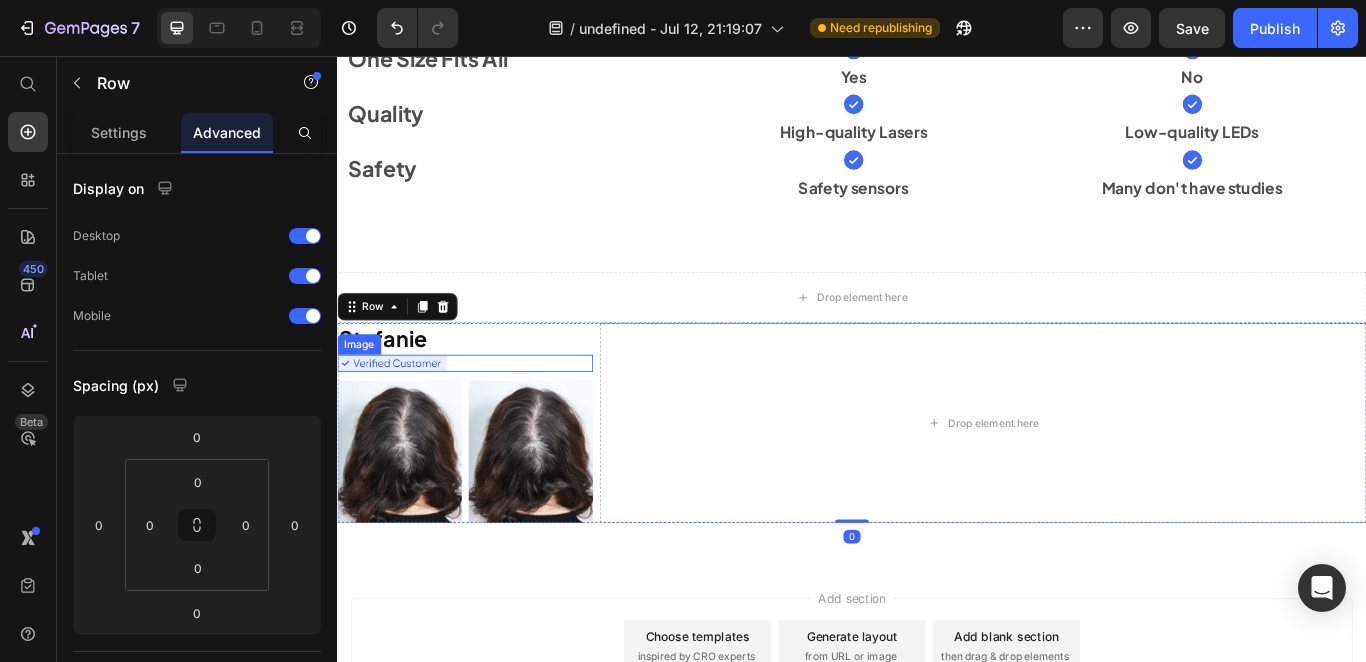 click at bounding box center (486, 414) 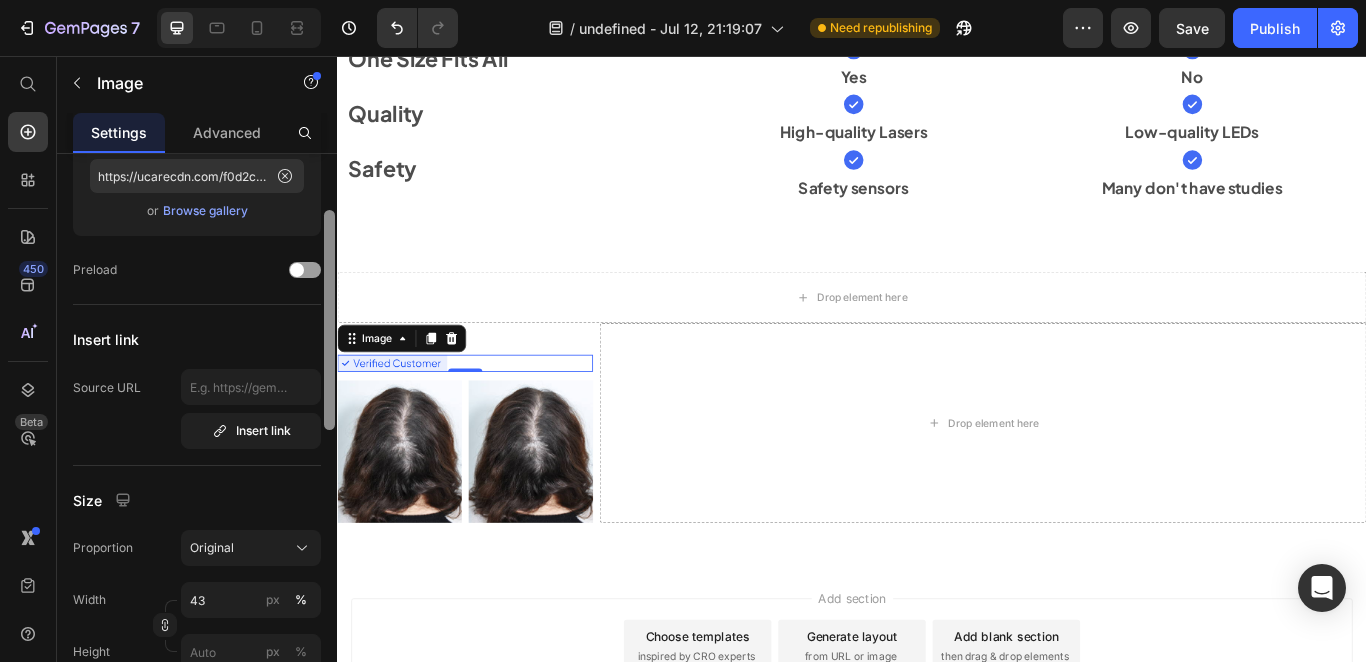 scroll, scrollTop: 290, scrollLeft: 0, axis: vertical 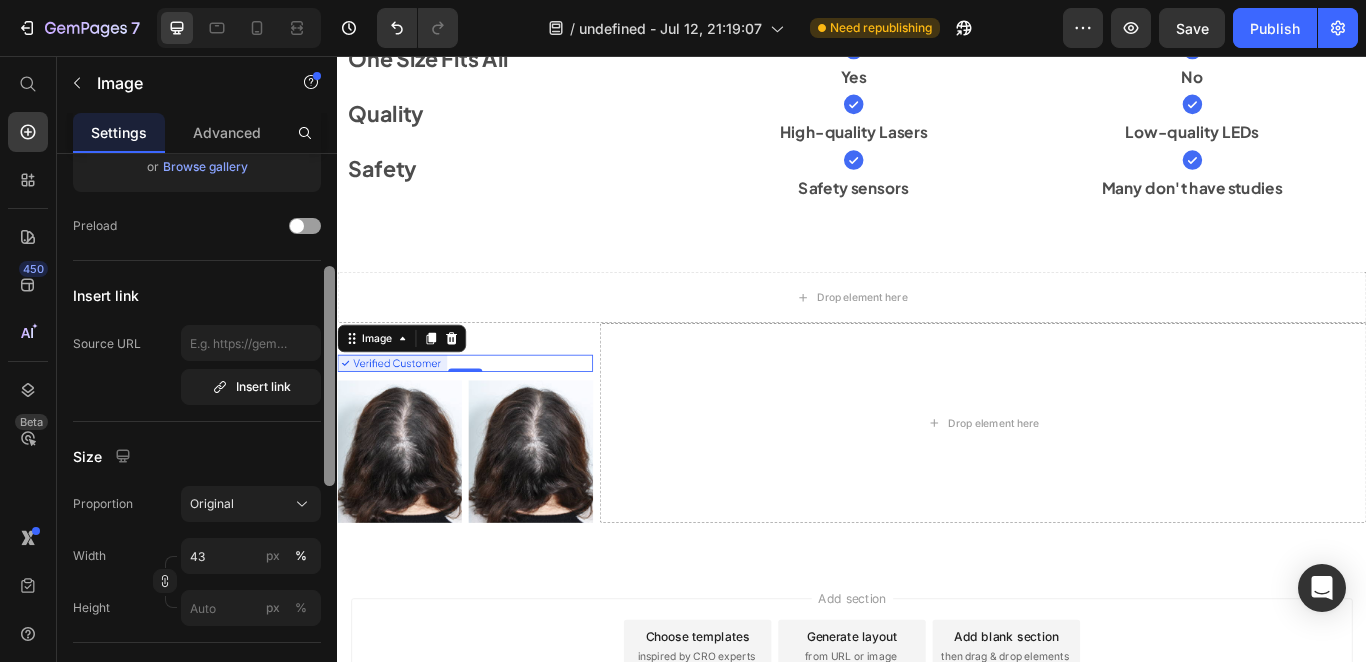 drag, startPoint x: 330, startPoint y: 337, endPoint x: 324, endPoint y: 436, distance: 99.18165 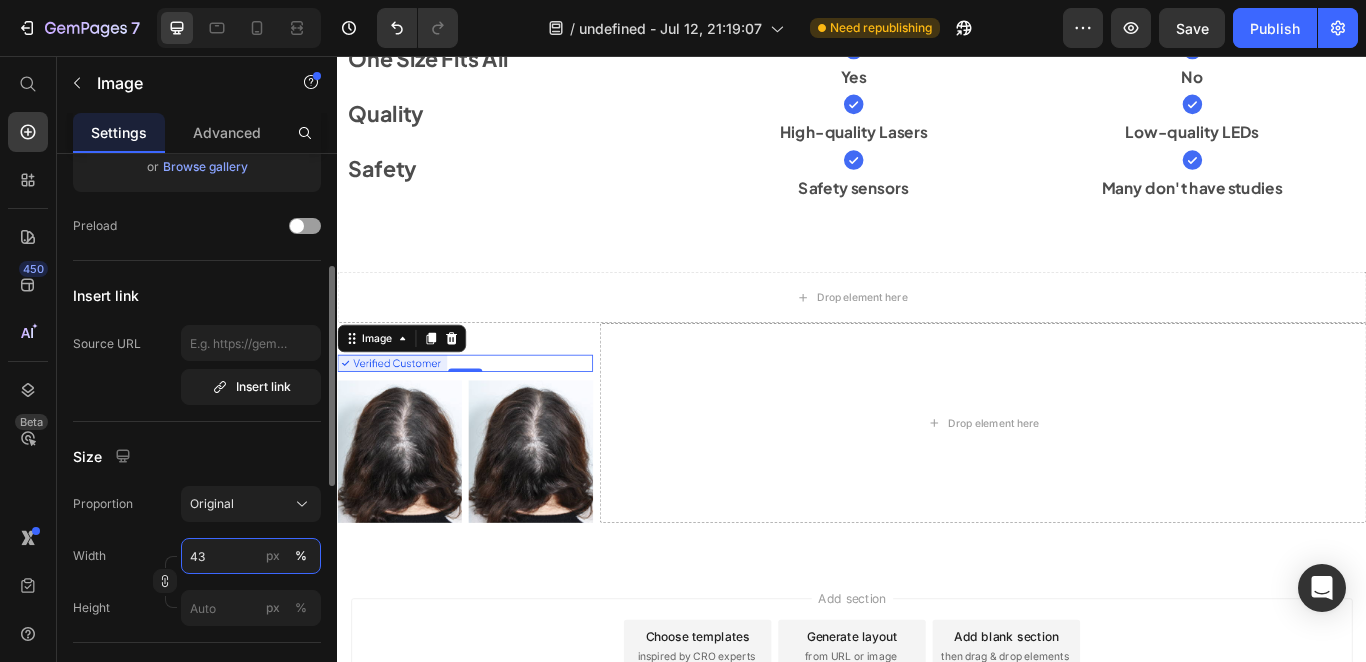 click on "43" at bounding box center (251, 556) 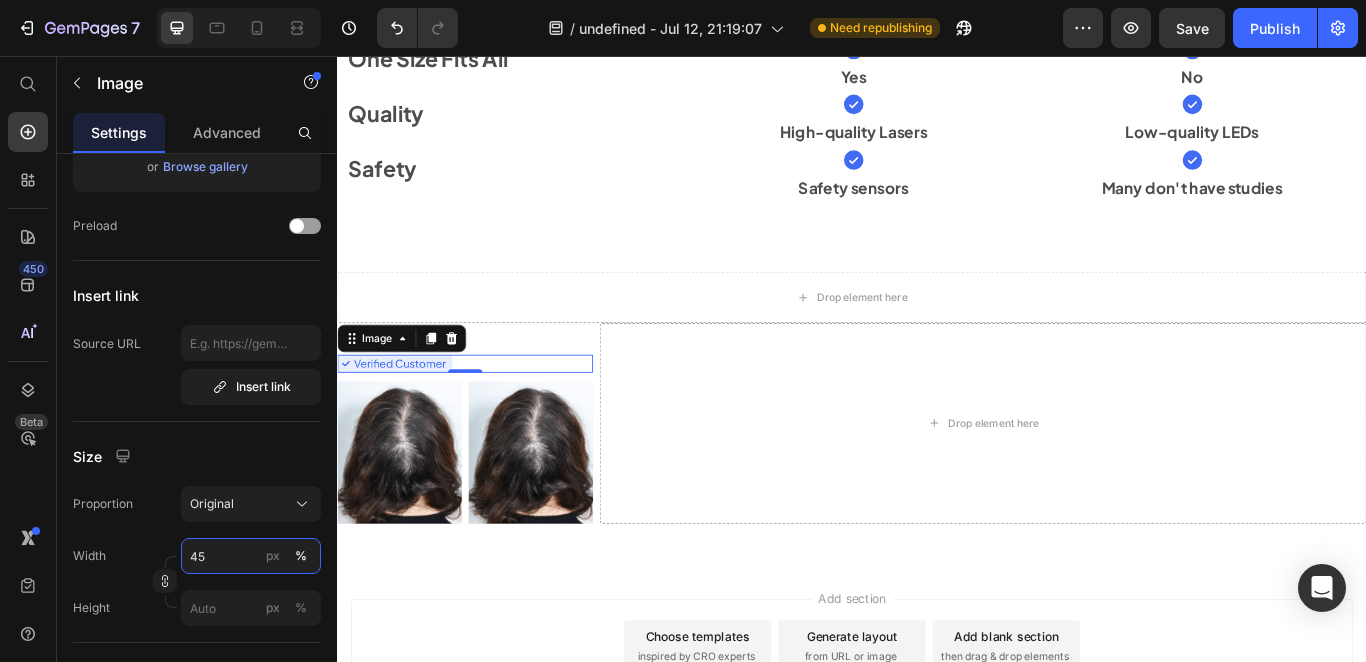 type on "46" 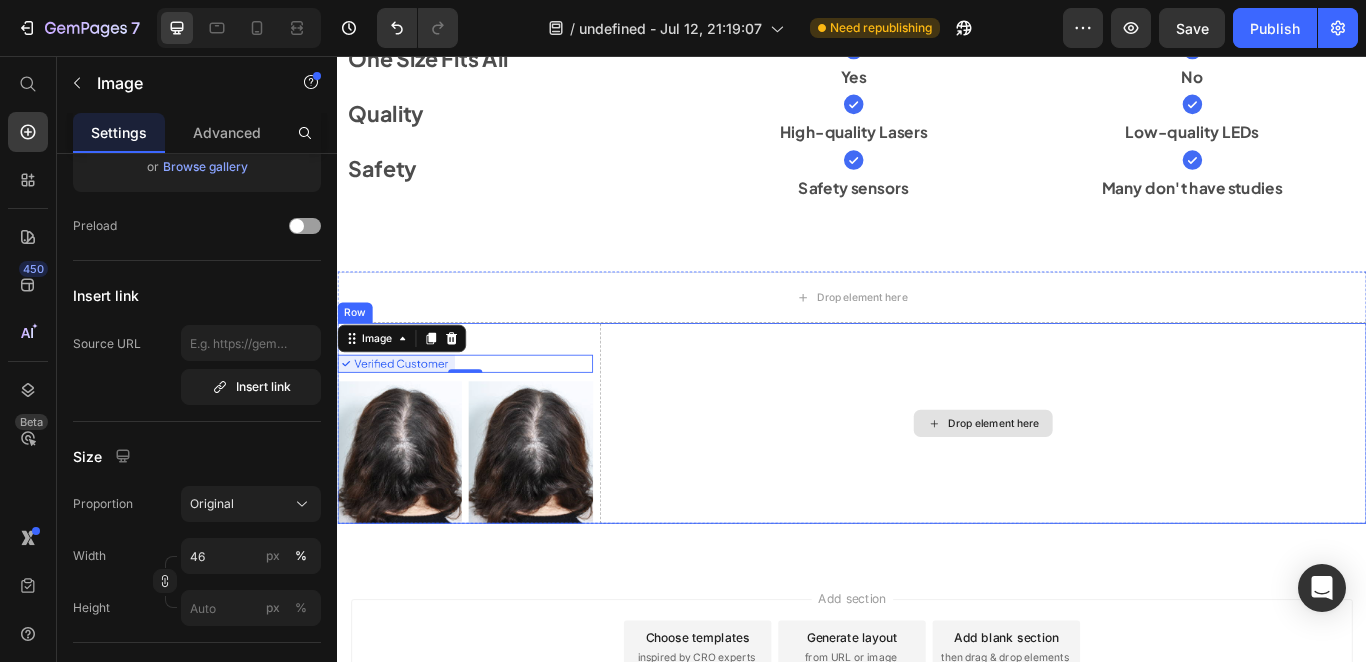 click on "Drop element here" at bounding box center [1090, 484] 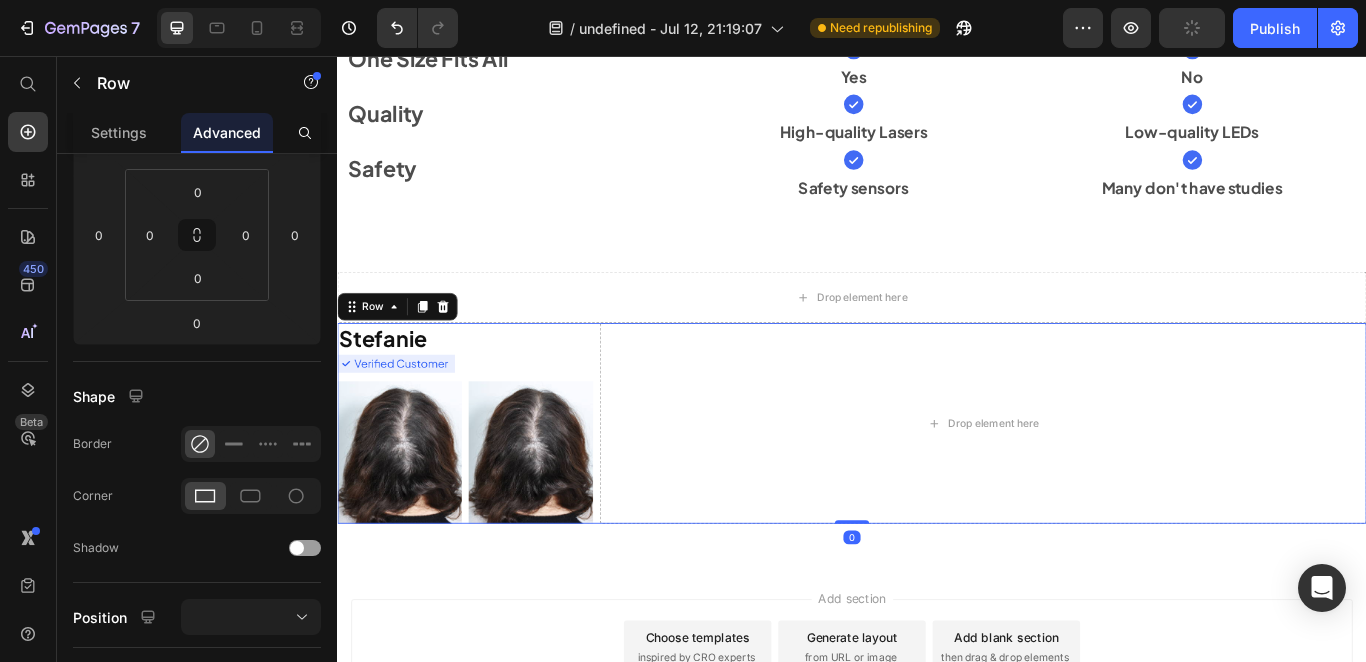 scroll, scrollTop: 0, scrollLeft: 0, axis: both 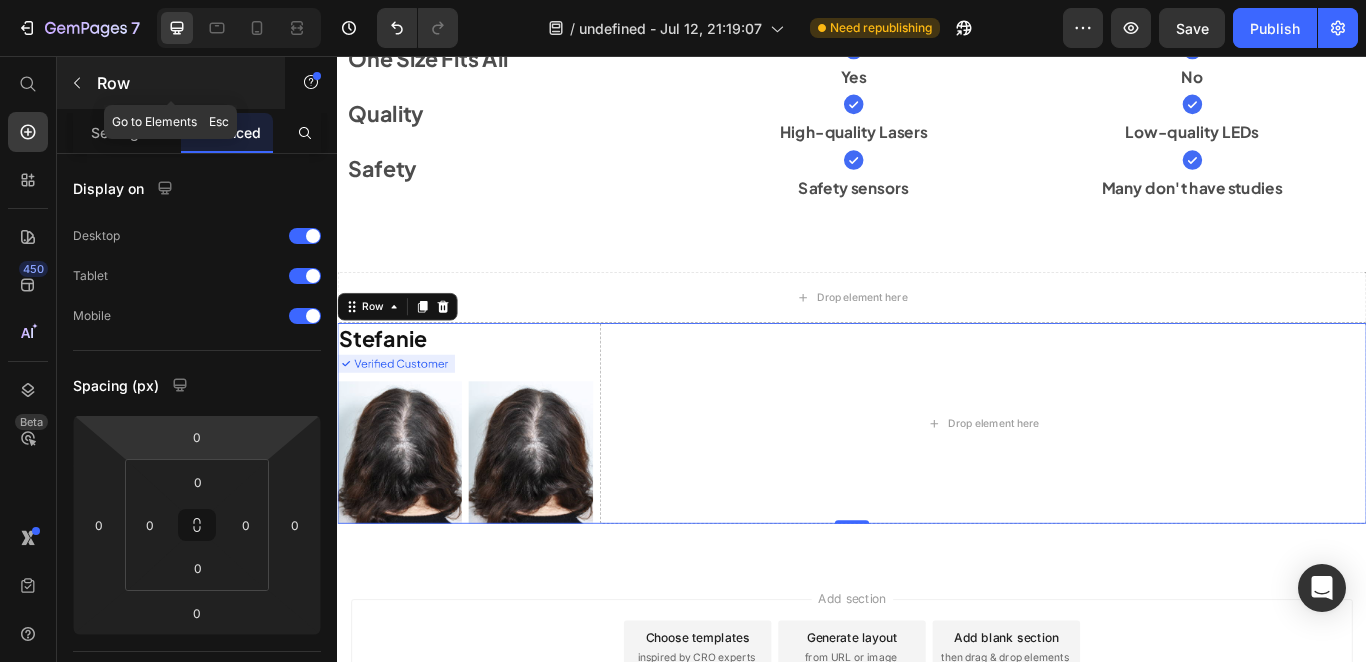 click 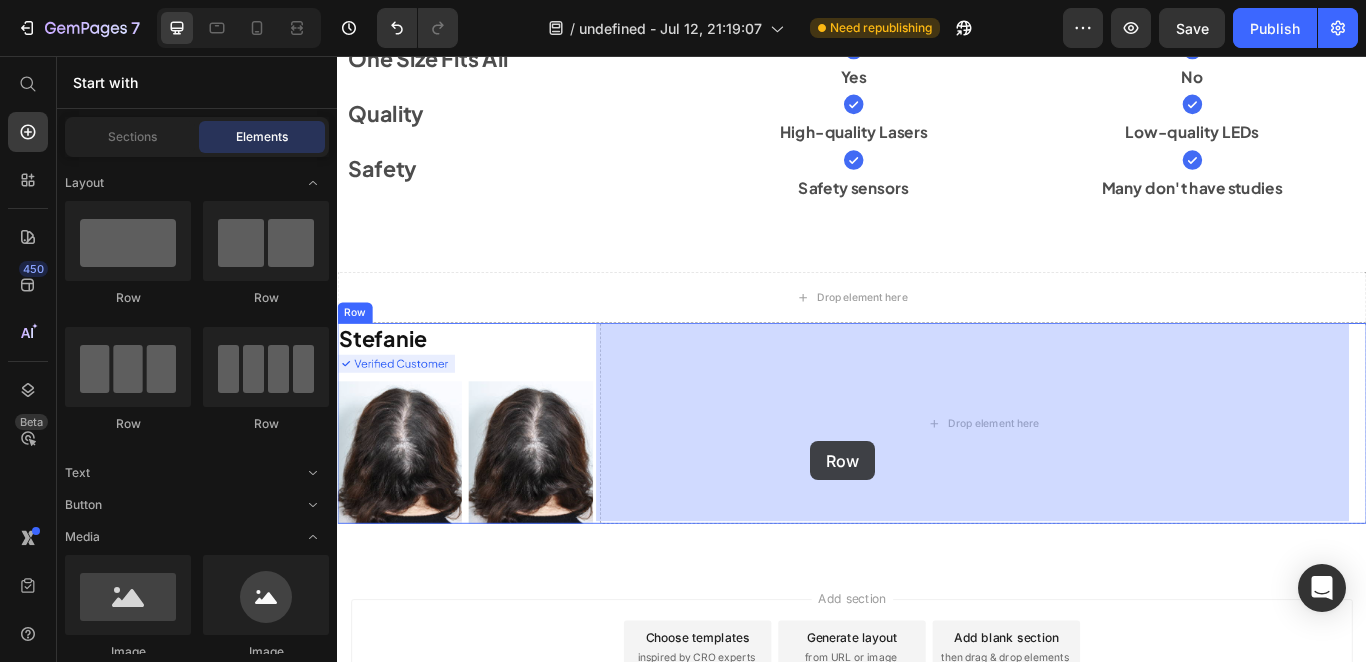 drag, startPoint x: 623, startPoint y: 312, endPoint x: 810, endPoint y: 441, distance: 227.17834 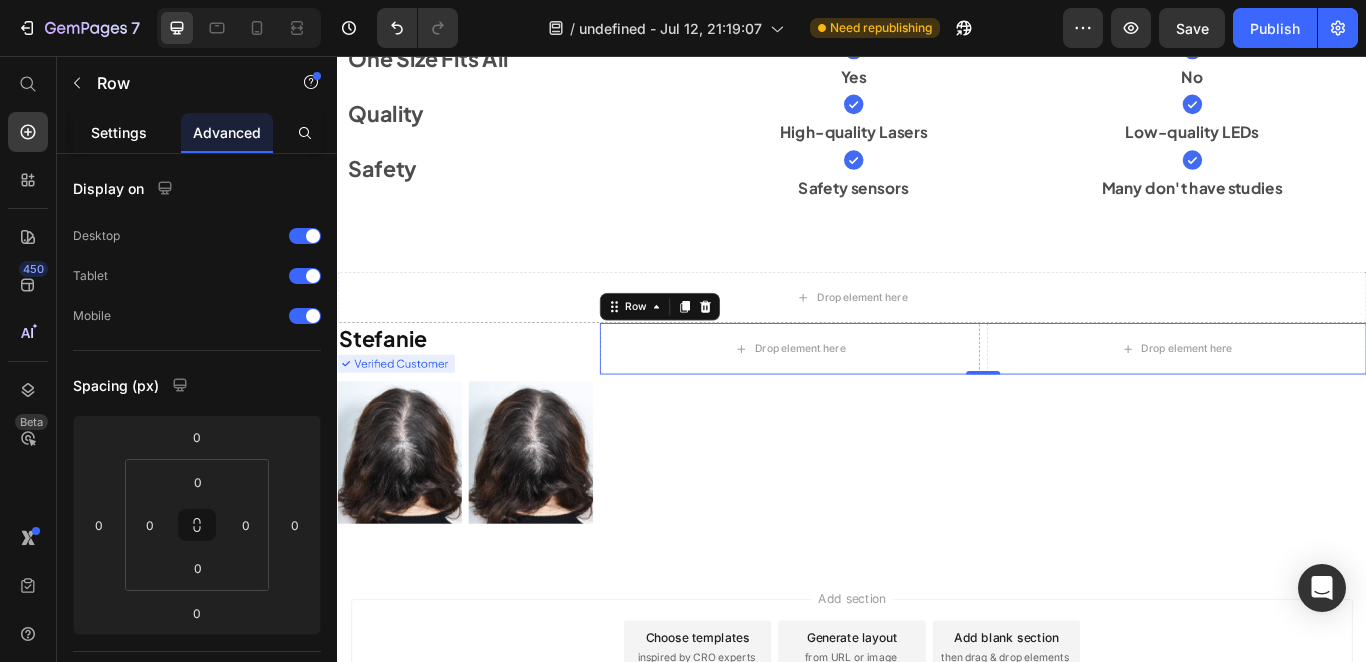 click on "Settings" at bounding box center [119, 132] 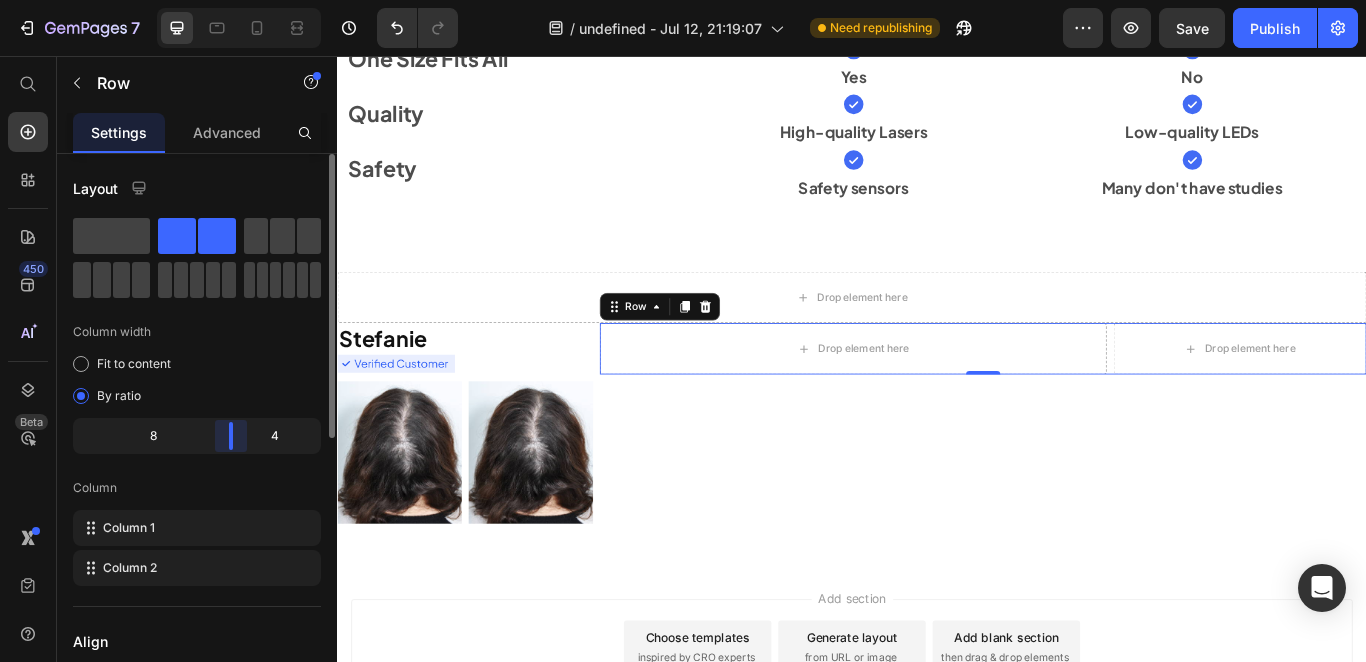 drag, startPoint x: 194, startPoint y: 440, endPoint x: 238, endPoint y: 435, distance: 44.28318 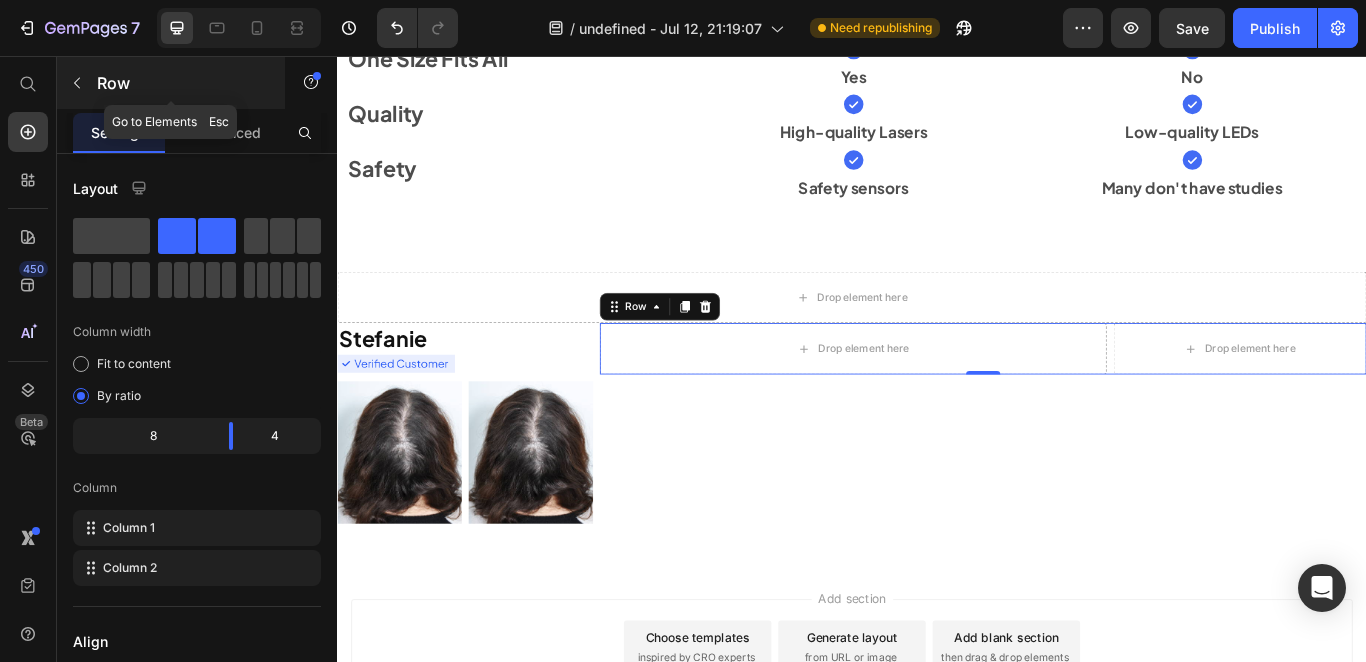 click 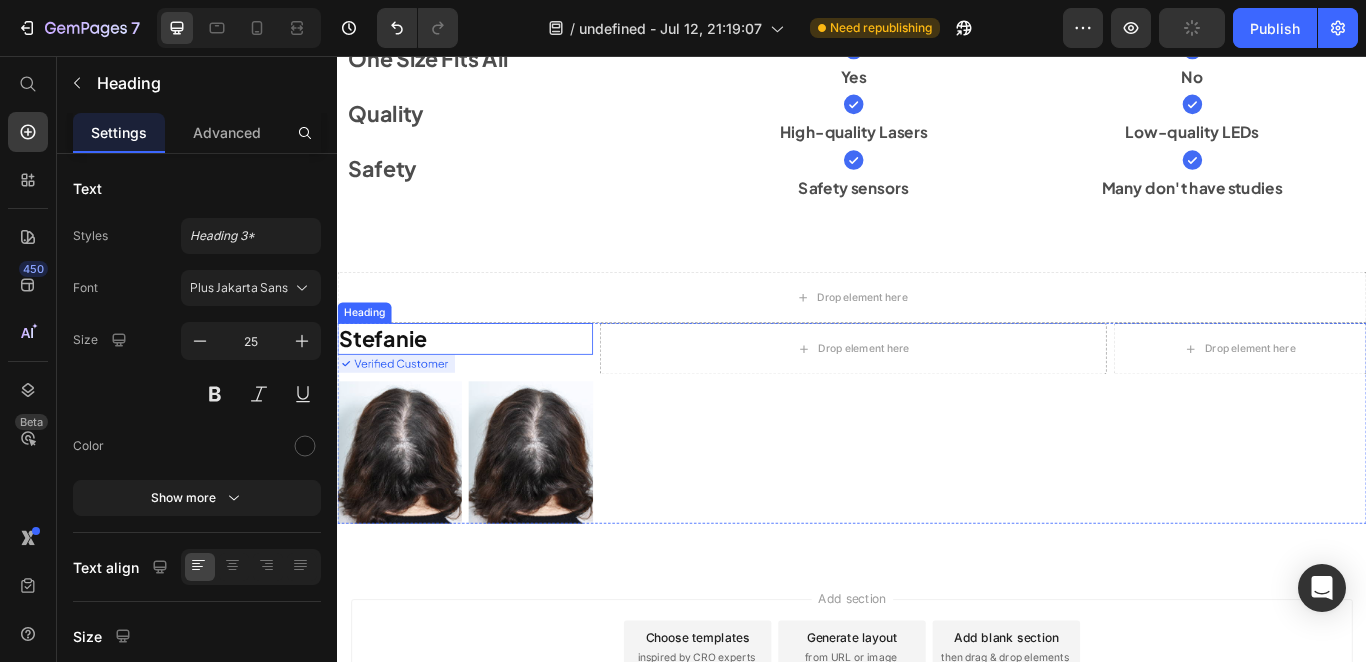 click on "Stefanie" at bounding box center [390, 385] 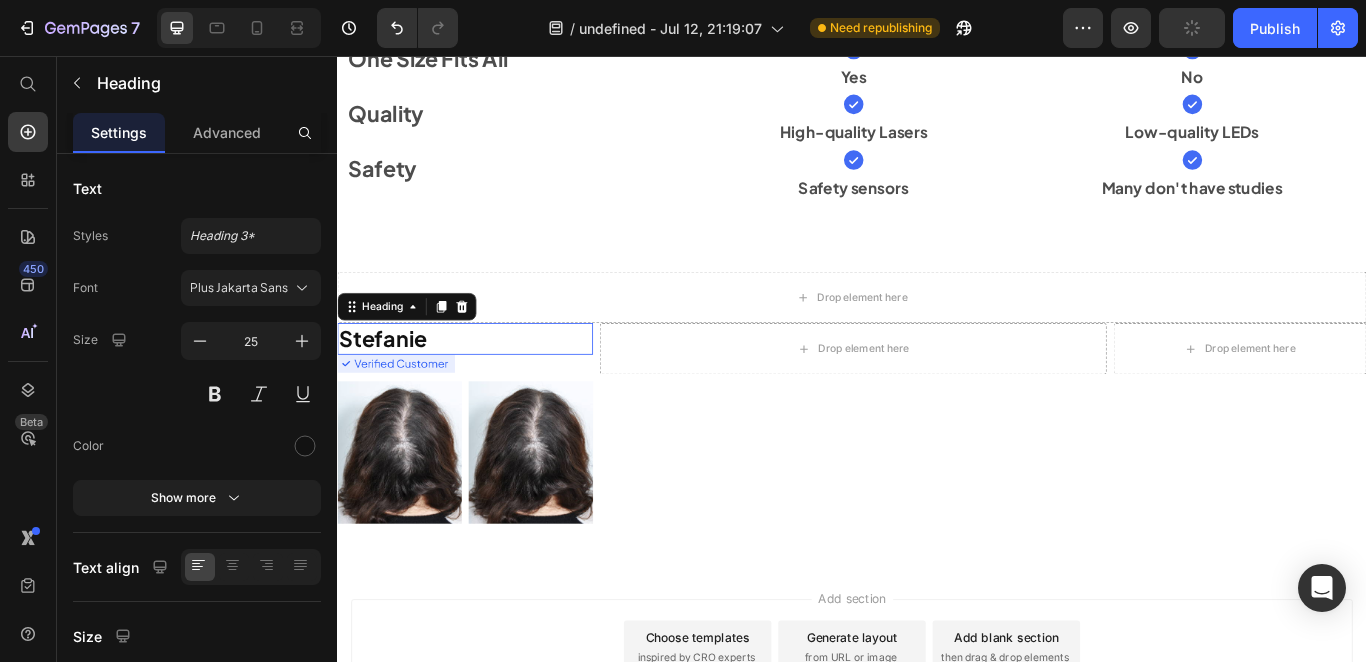 click 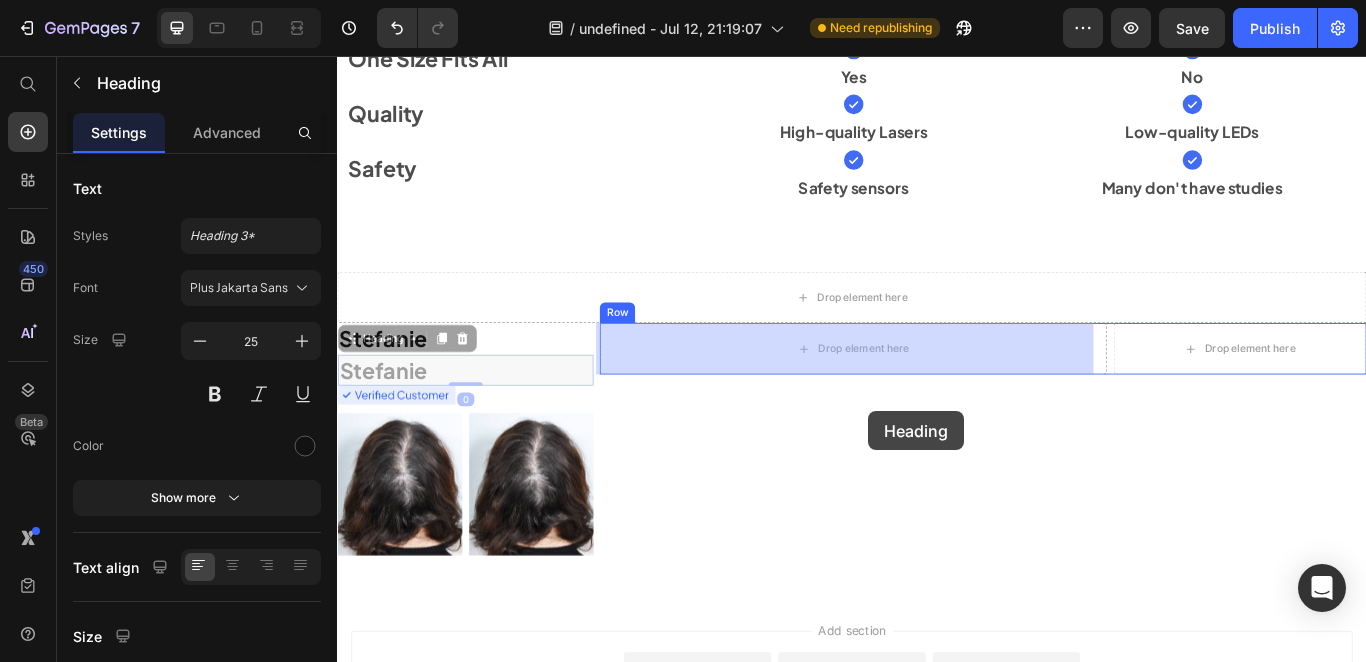 drag, startPoint x: 375, startPoint y: 392, endPoint x: 866, endPoint y: 411, distance: 491.3675 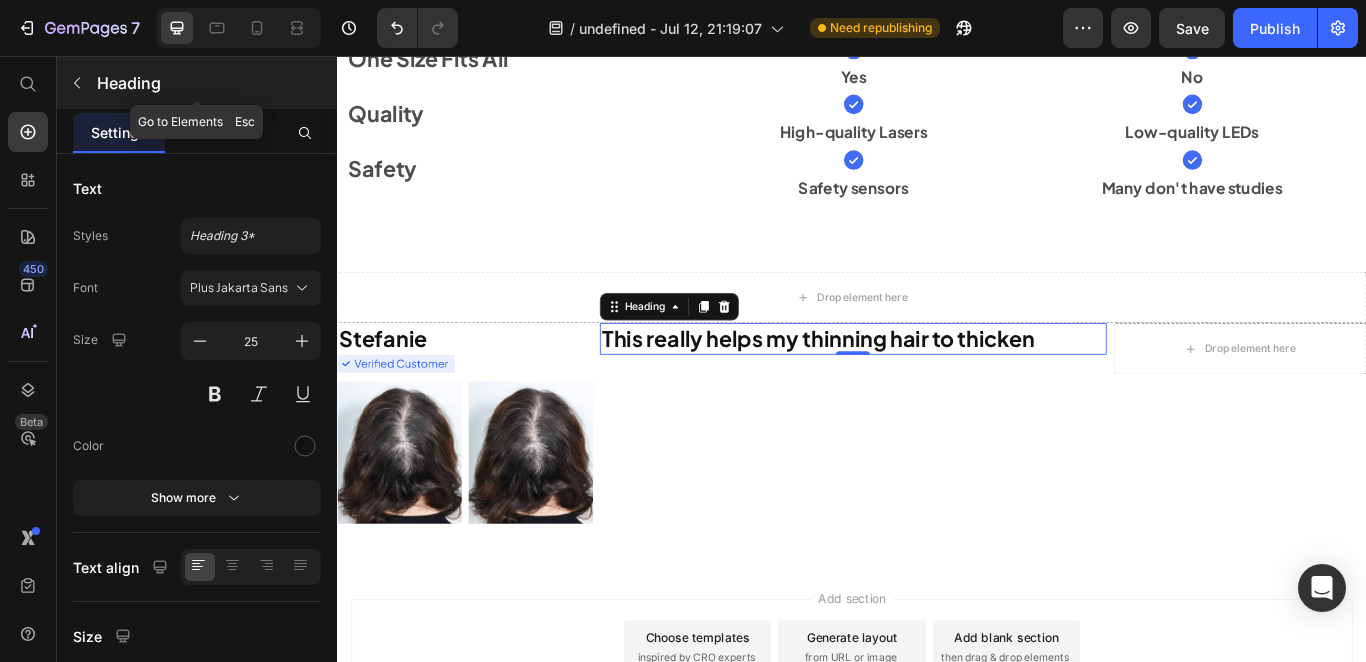 click 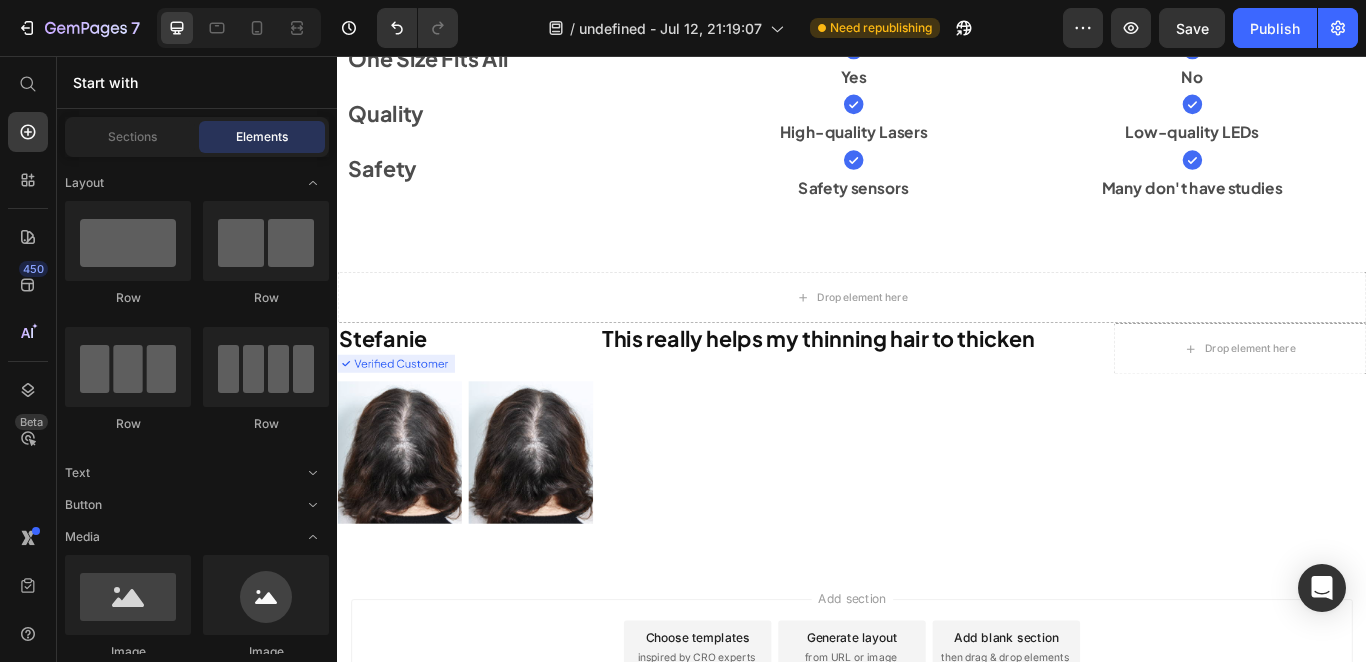 click on "Row
Row
Row
Row" 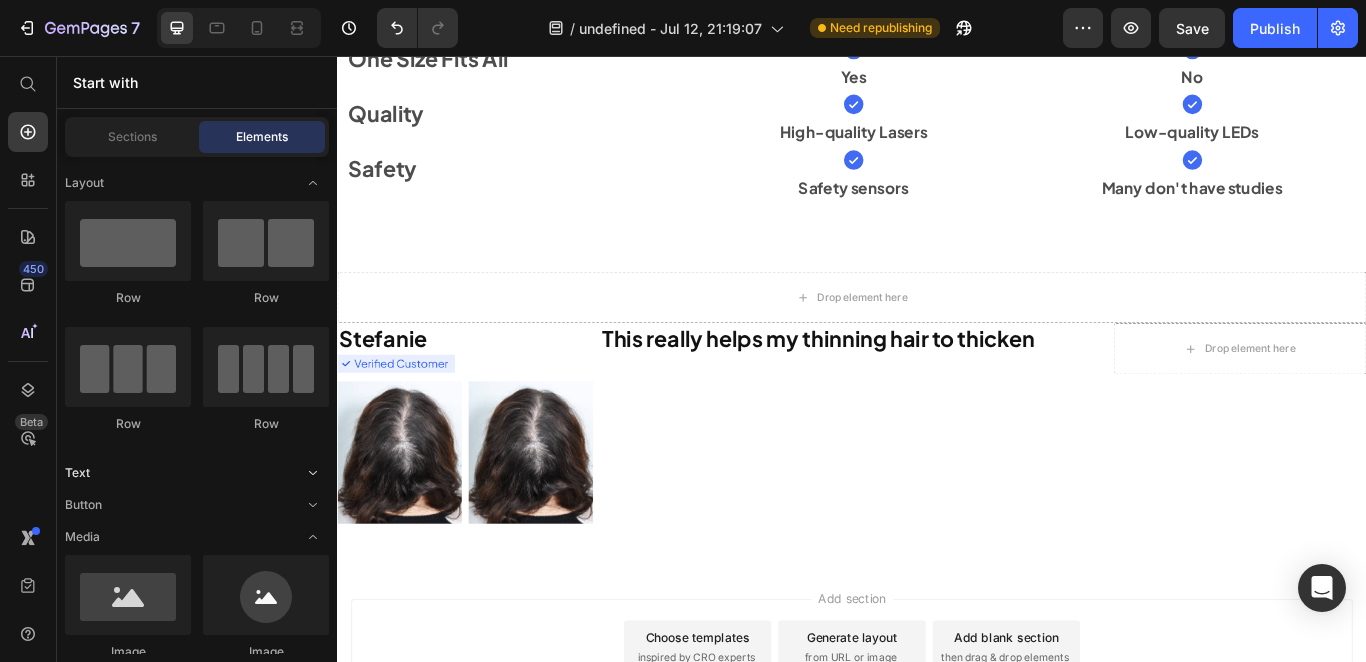 click on "Text" 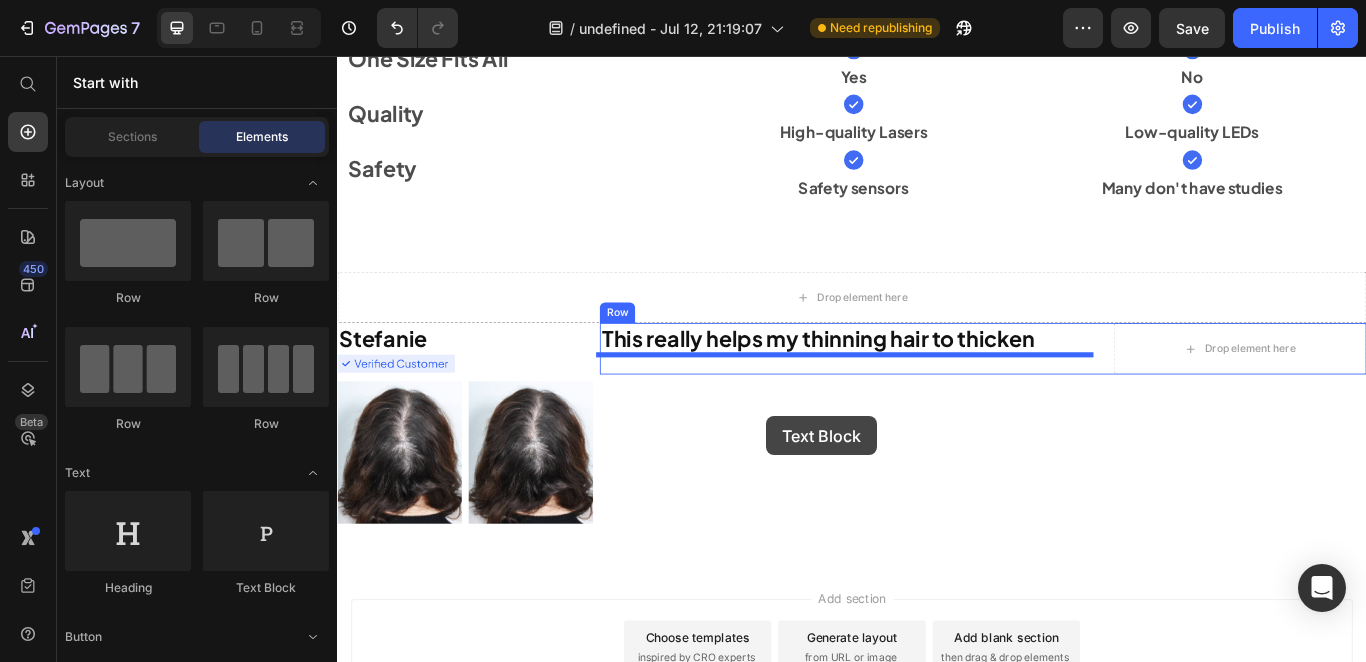 drag, startPoint x: 630, startPoint y: 605, endPoint x: 766, endPoint y: 416, distance: 232.84544 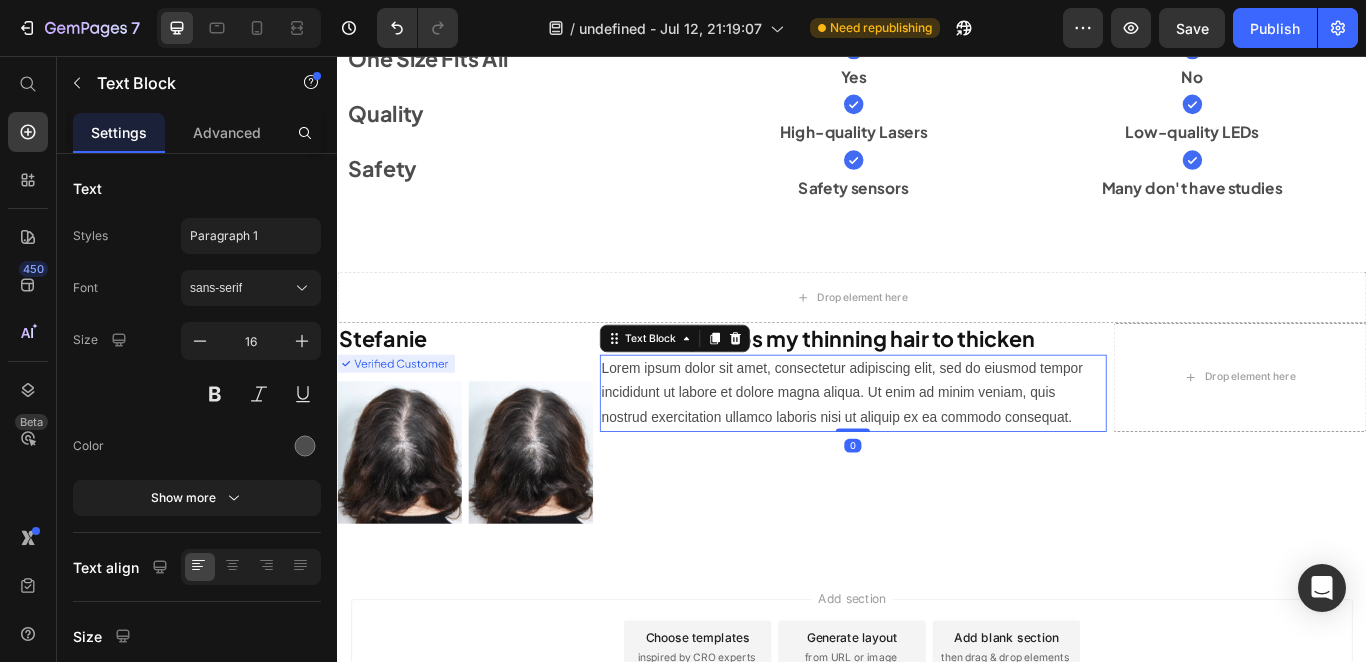 click on "Lorem ipsum dolor sit amet, consectetur adipiscing elit, sed do eiusmod tempor incididunt ut labore et dolore magna aliqua. Ut enim ad minim veniam, quis nostrud exercitation ullamco laboris nisi ut aliquip ex ea commodo consequat." at bounding box center (938, 449) 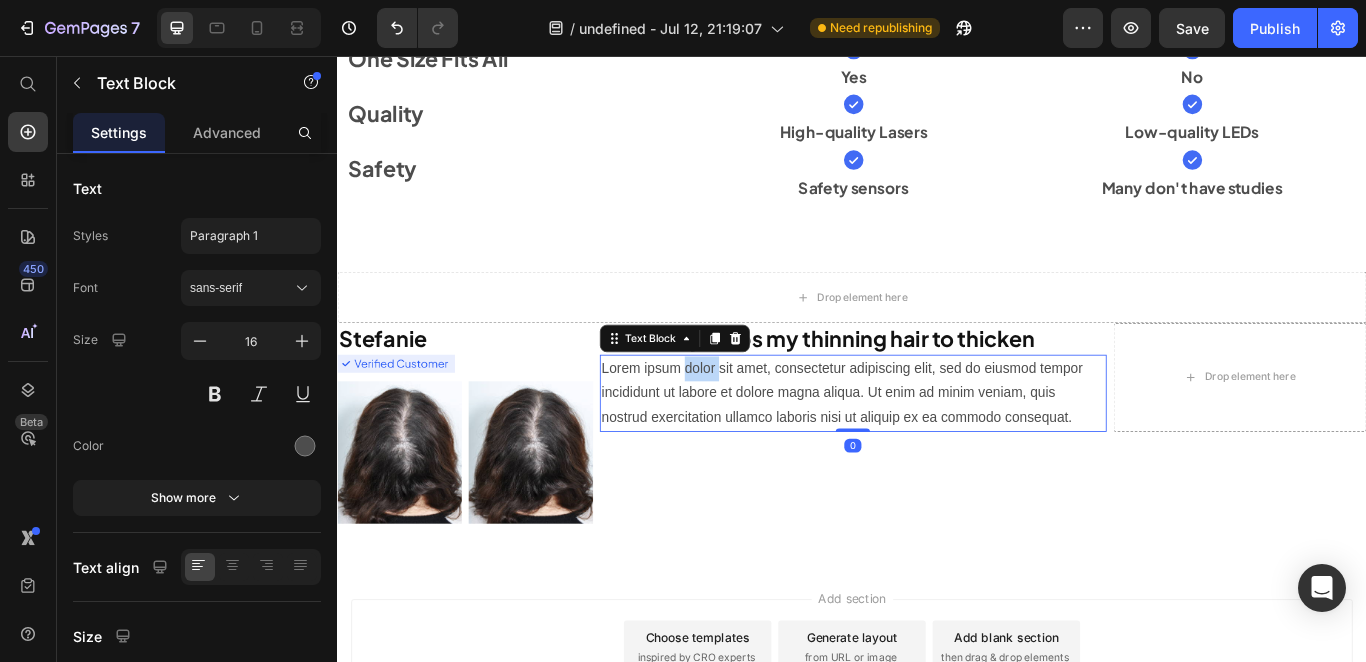 click on "Lorem ipsum dolor sit amet, consectetur adipiscing elit, sed do eiusmod tempor incididunt ut labore et dolore magna aliqua. Ut enim ad minim veniam, quis nostrud exercitation ullamco laboris nisi ut aliquip ex ea commodo consequat." at bounding box center (938, 449) 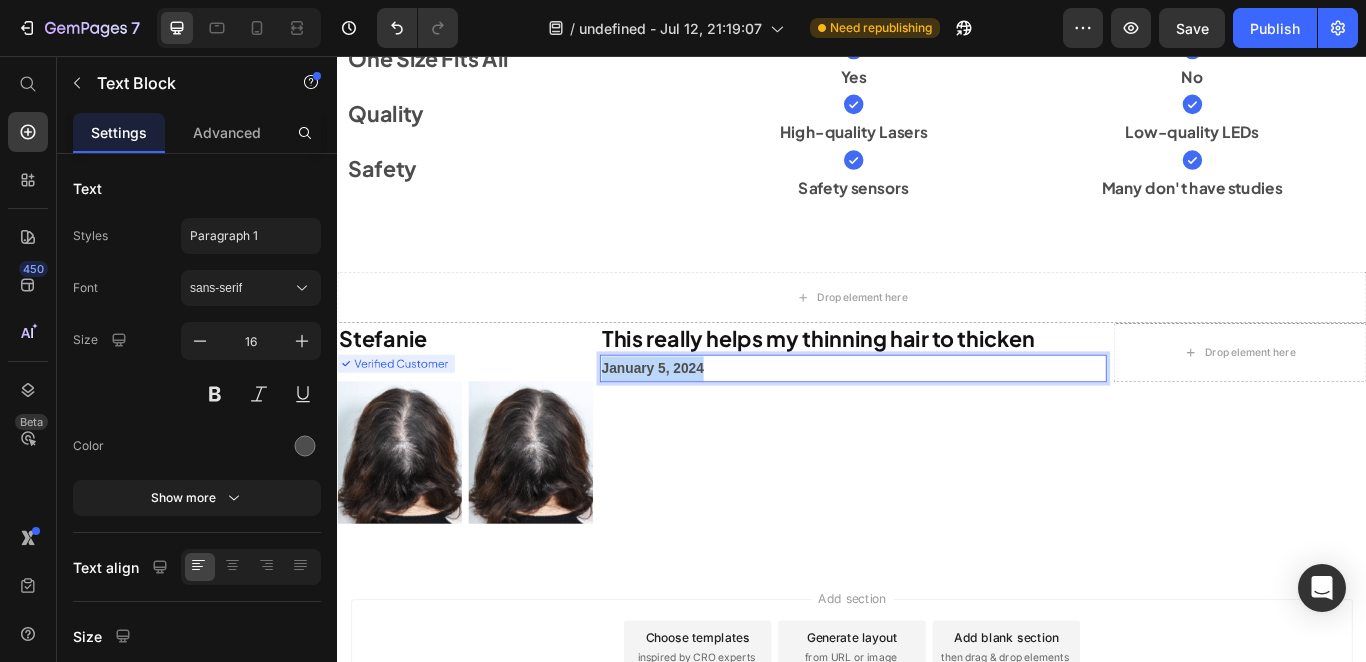 drag, startPoint x: 771, startPoint y: 428, endPoint x: 634, endPoint y: 427, distance: 137.00365 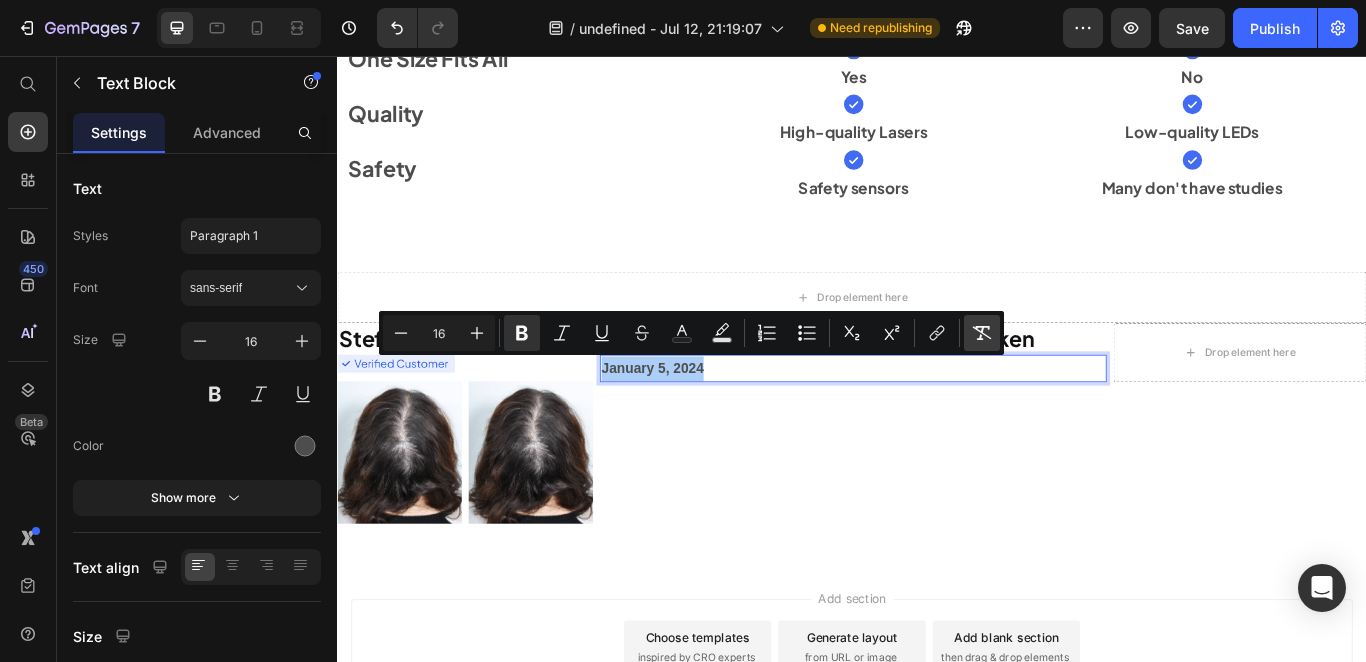 click 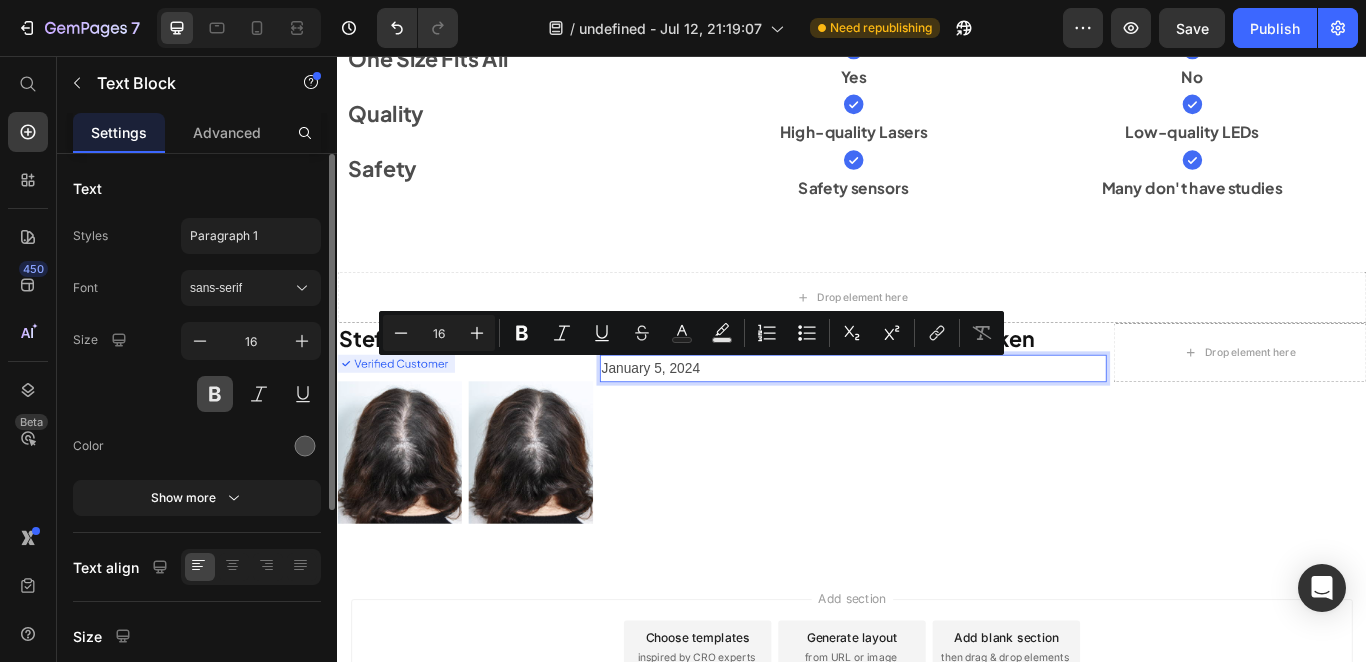 click at bounding box center (215, 394) 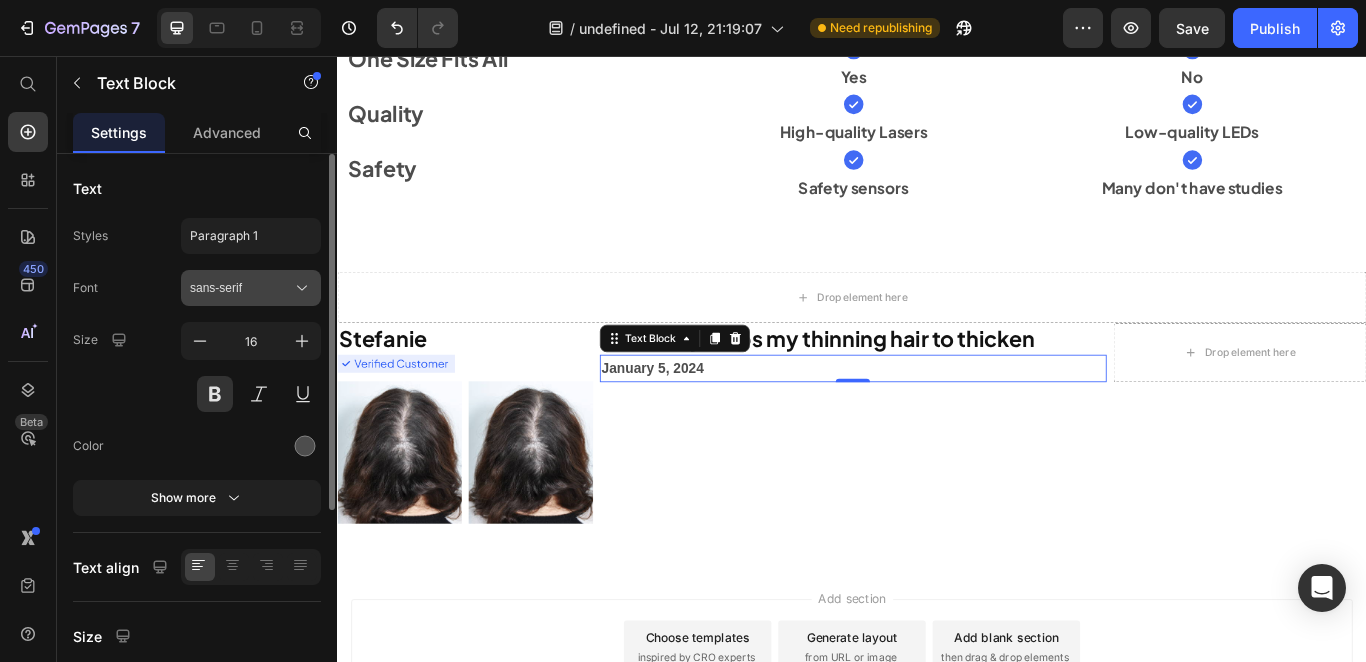 click on "sans-serif" at bounding box center (241, 288) 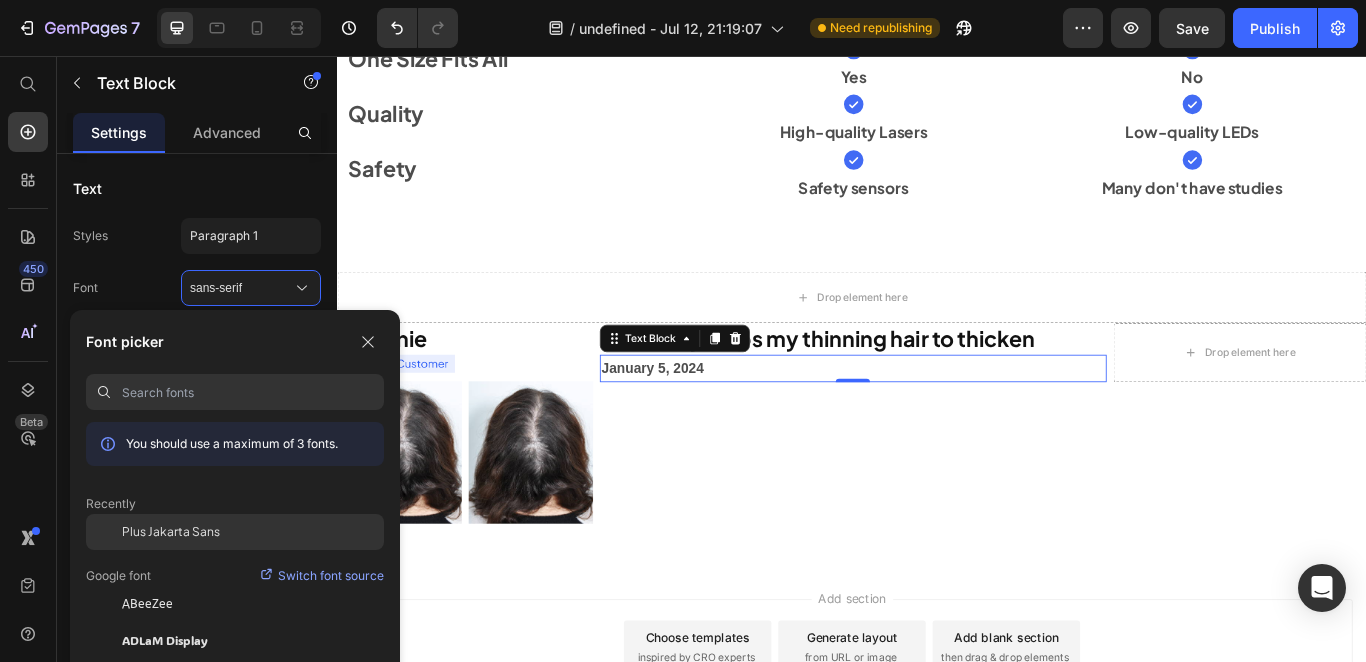 click on "Plus Jakarta Sans" 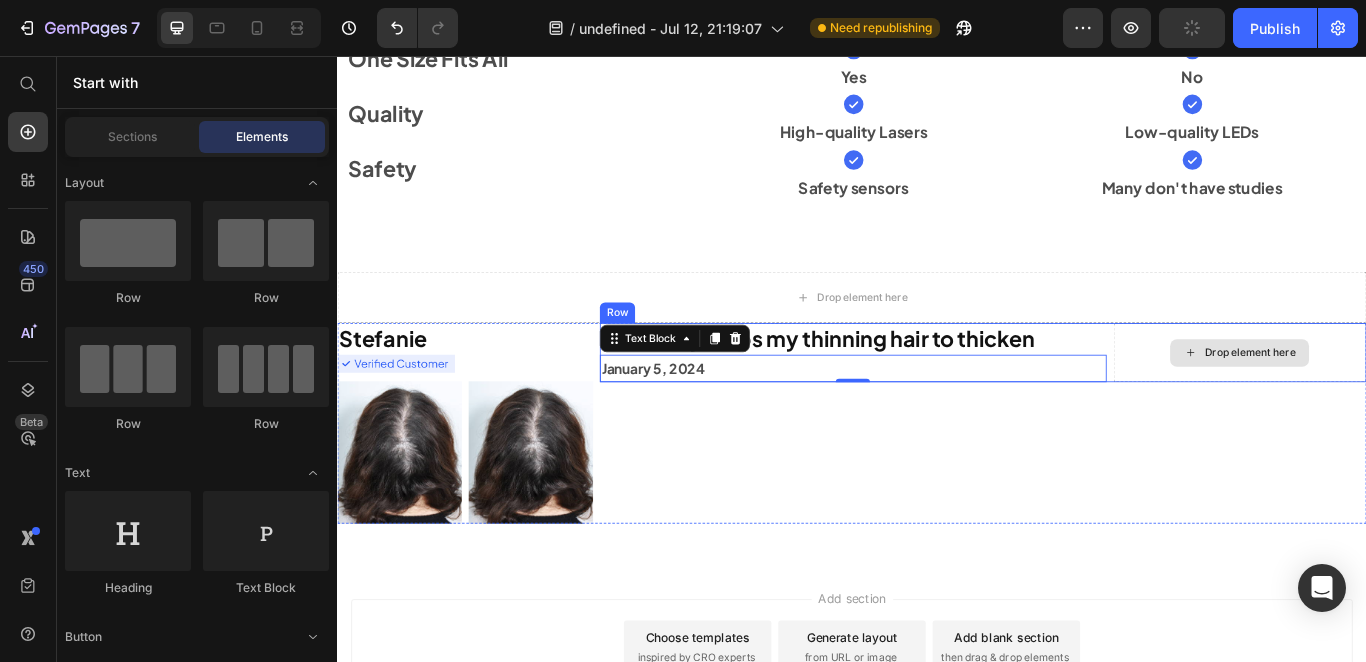 click on "Drop element here" at bounding box center (1389, 402) 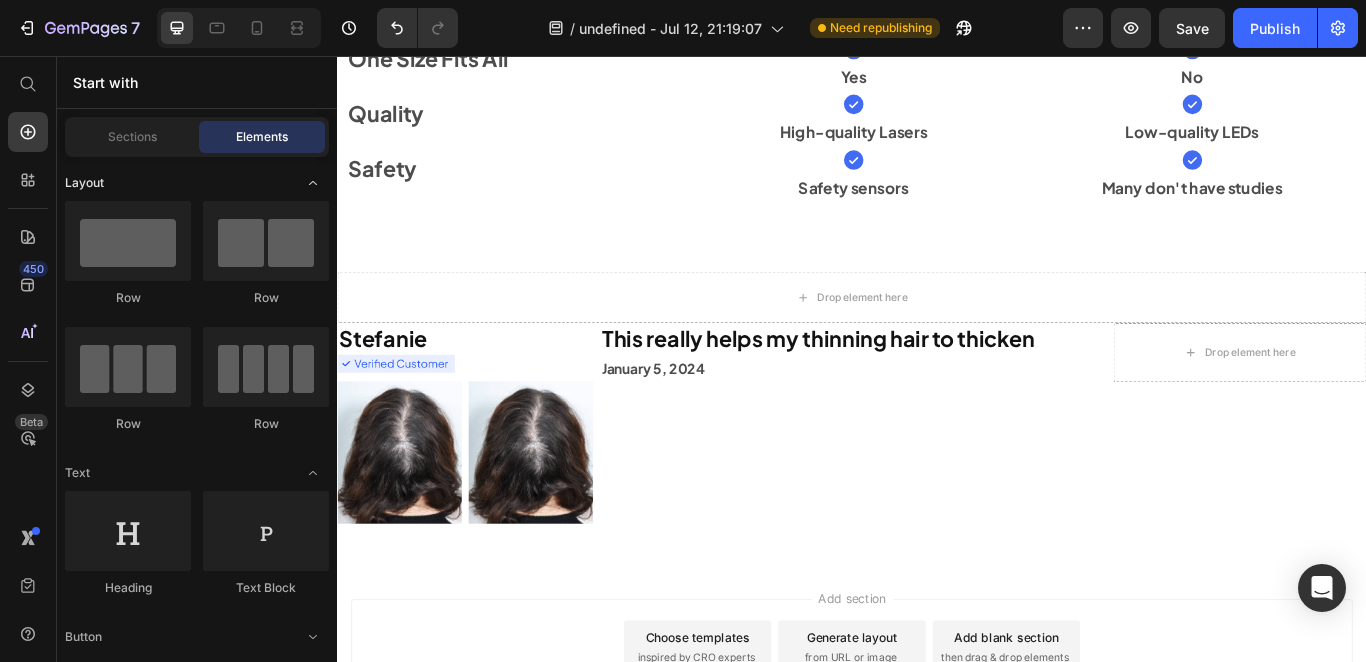 click 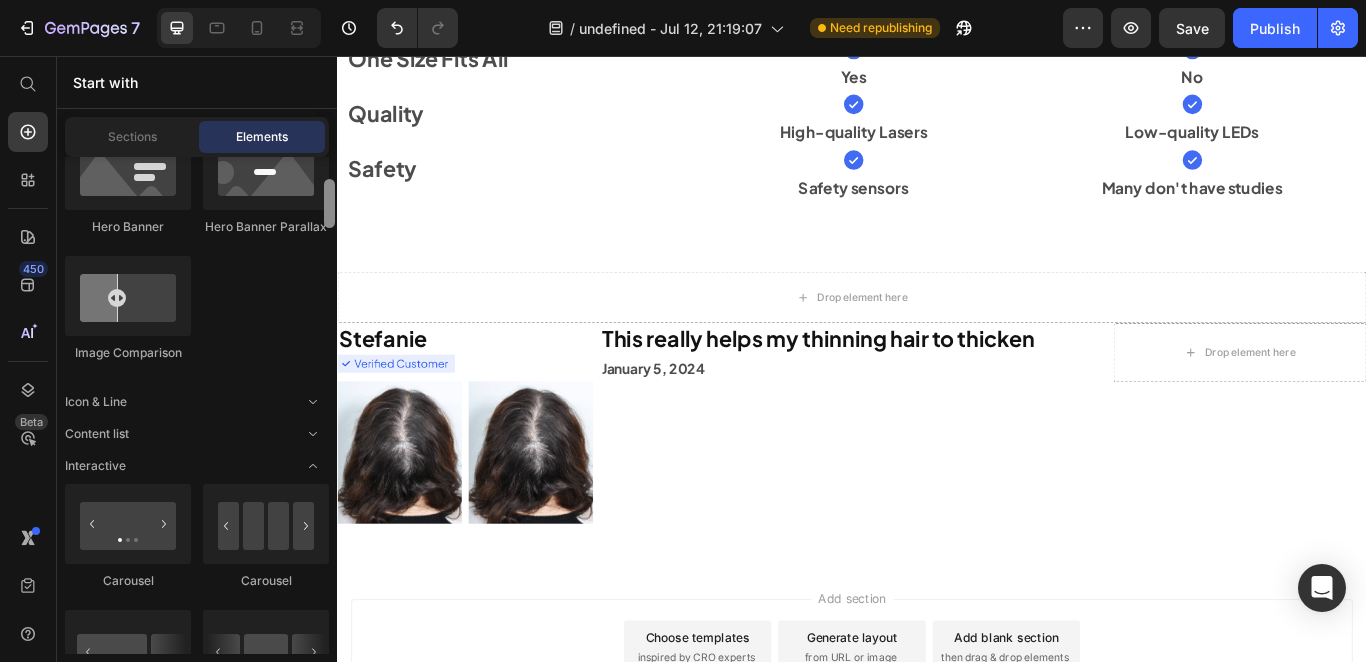 scroll, scrollTop: 636, scrollLeft: 0, axis: vertical 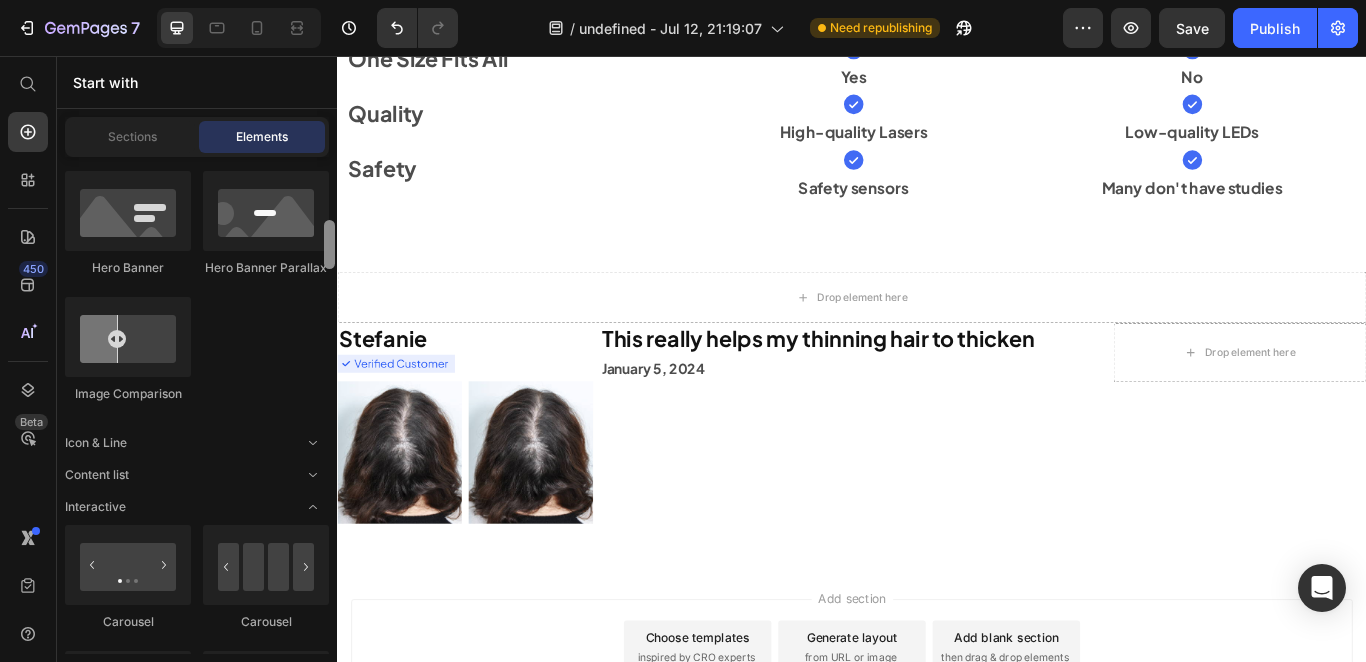 drag, startPoint x: 329, startPoint y: 198, endPoint x: 315, endPoint y: 251, distance: 54.81788 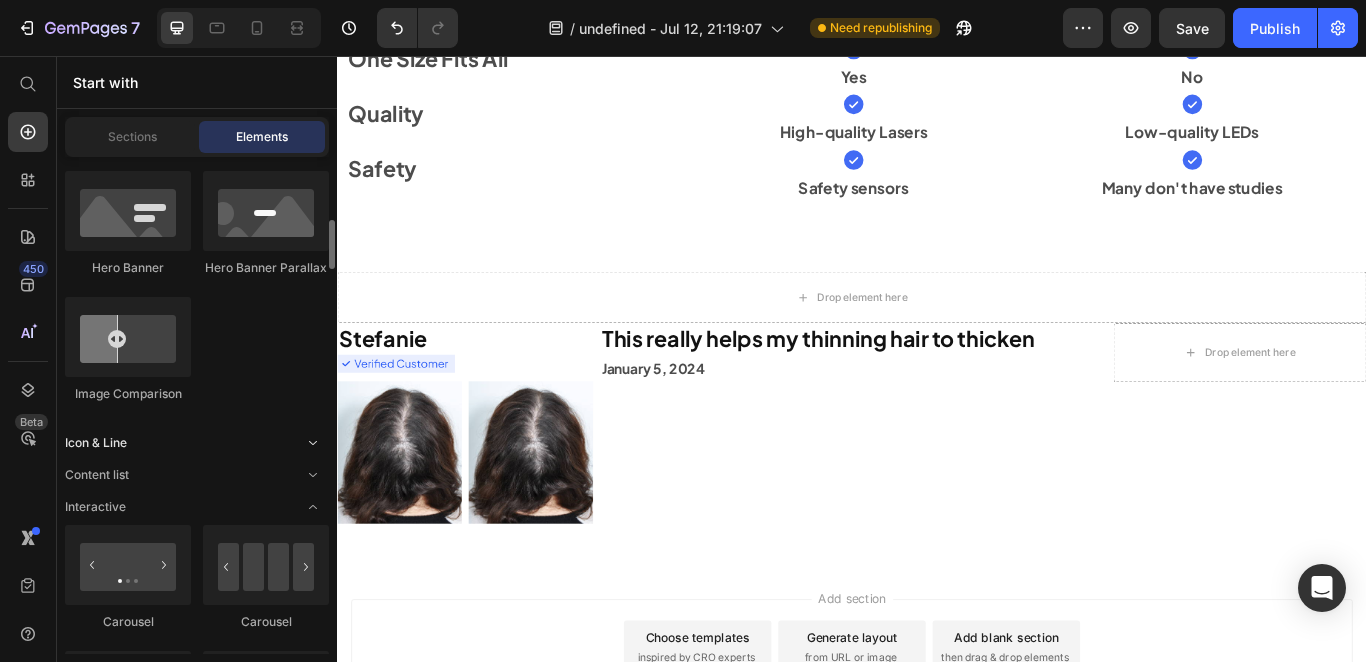 click on "Icon & Line" 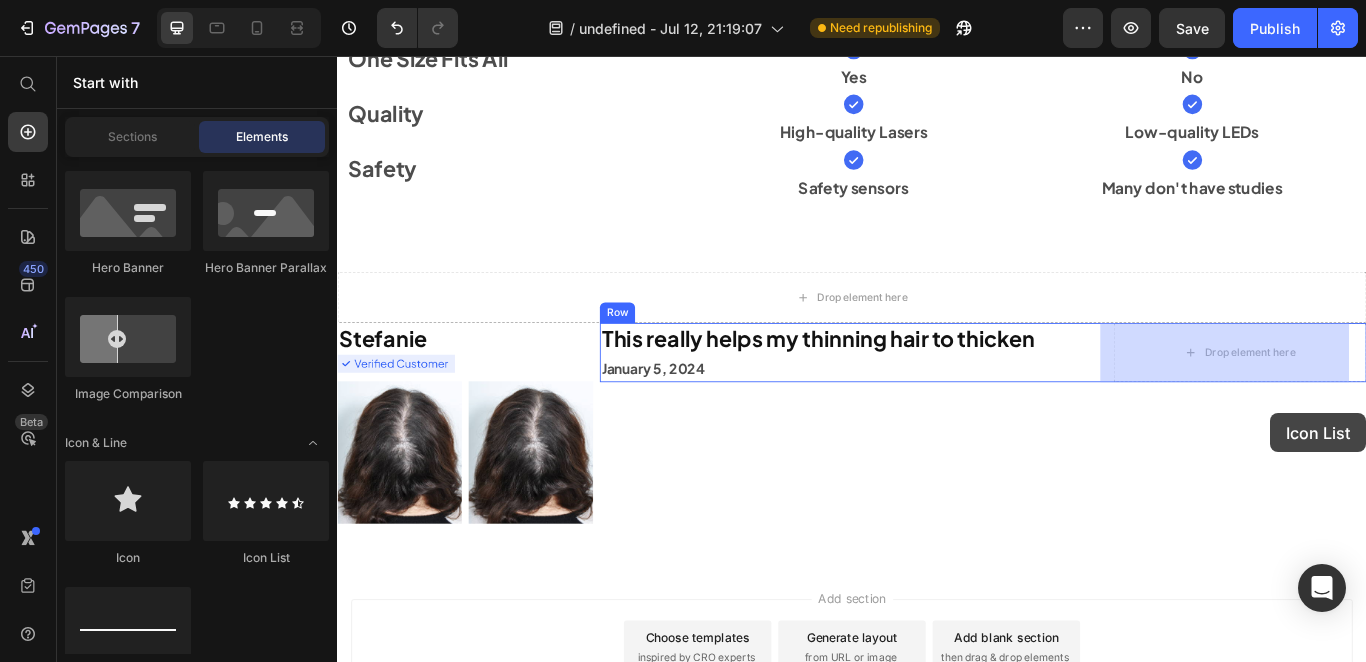drag, startPoint x: 592, startPoint y: 553, endPoint x: 1275, endPoint y: 411, distance: 697.60516 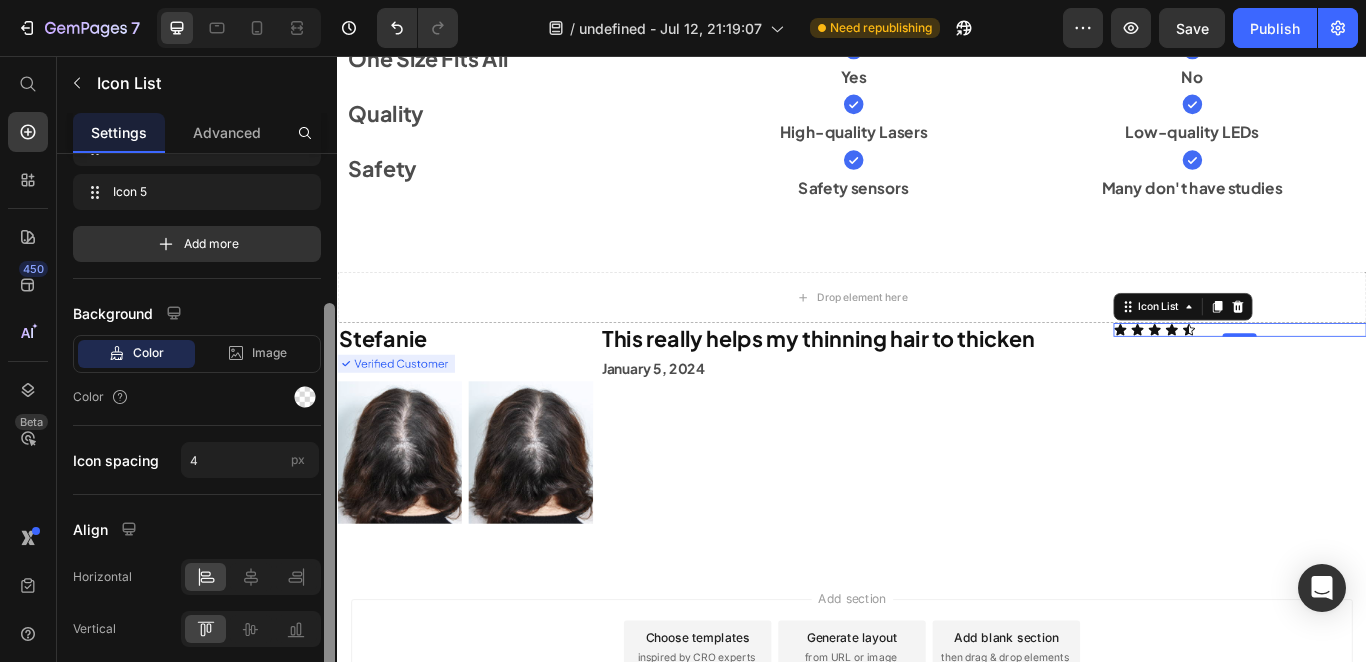 scroll, scrollTop: 223, scrollLeft: 0, axis: vertical 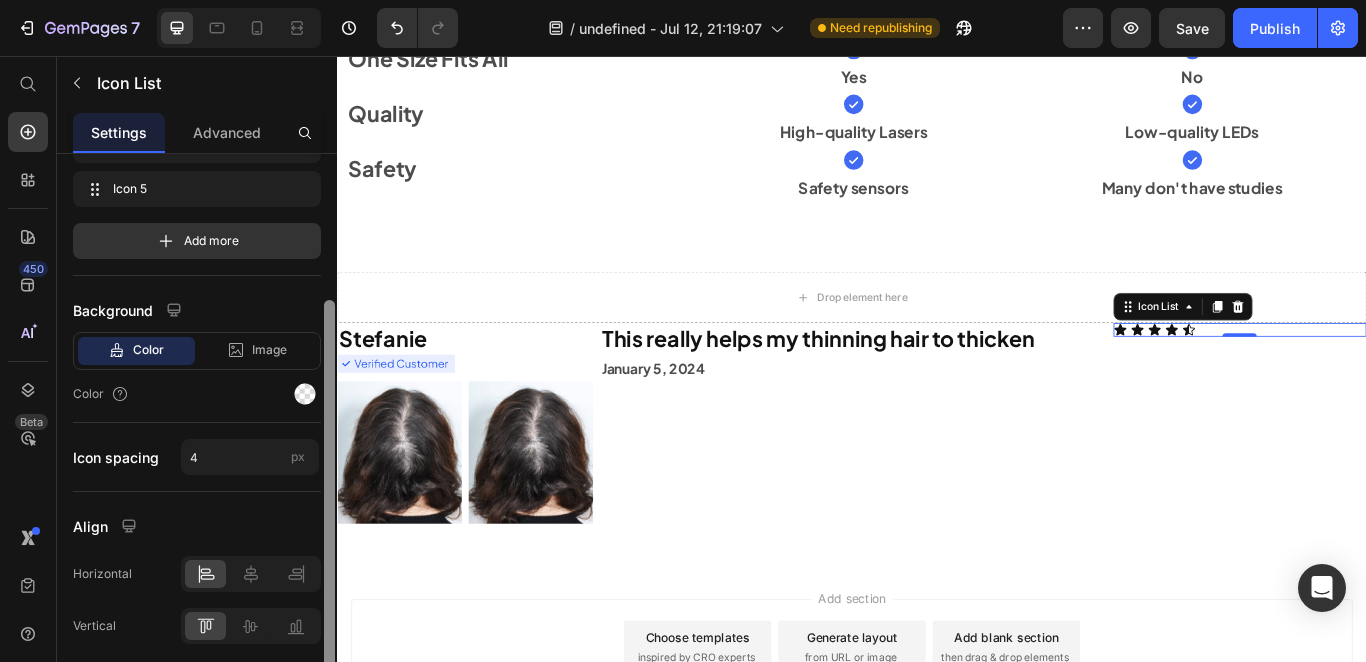 drag, startPoint x: 330, startPoint y: 354, endPoint x: 319, endPoint y: 501, distance: 147.411 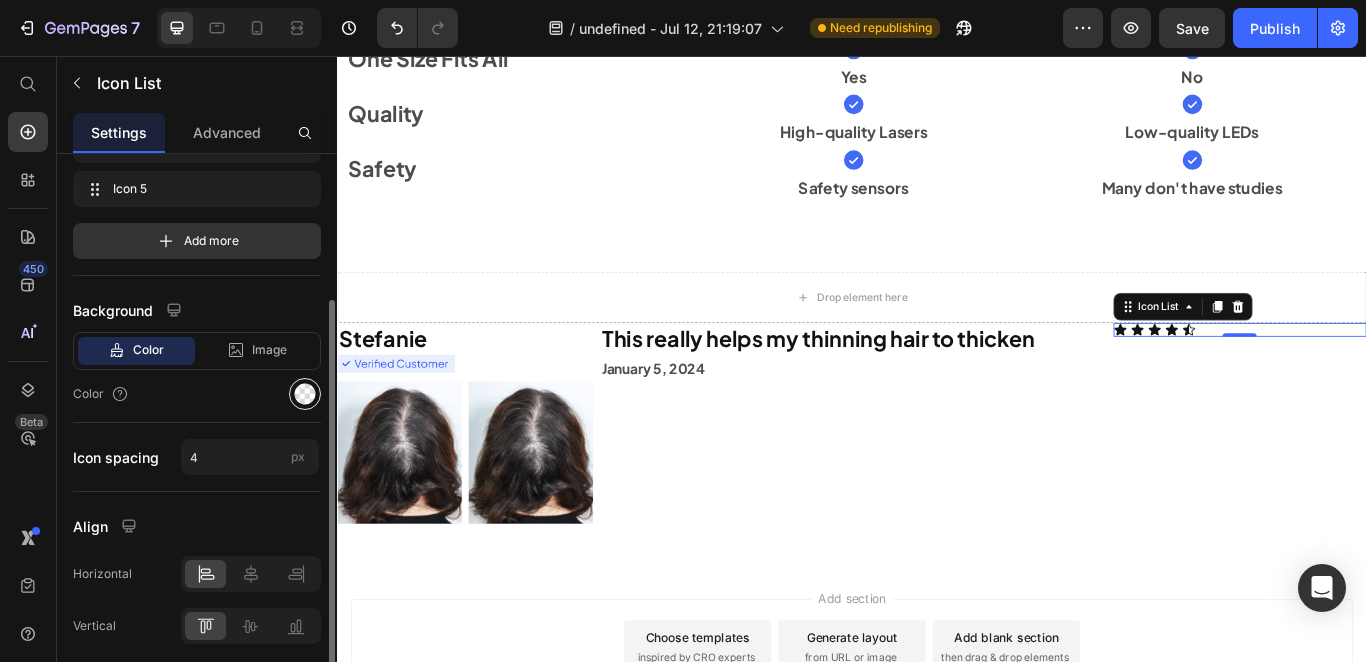 click at bounding box center [305, 394] 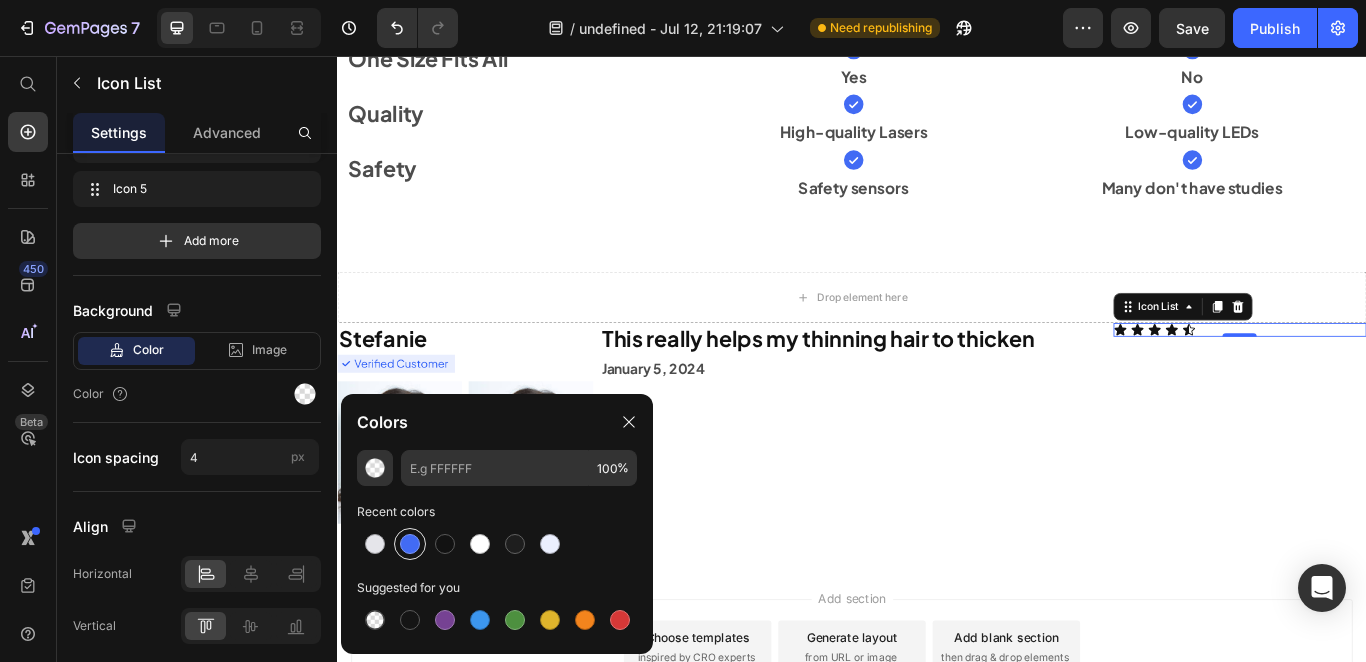 click at bounding box center (410, 544) 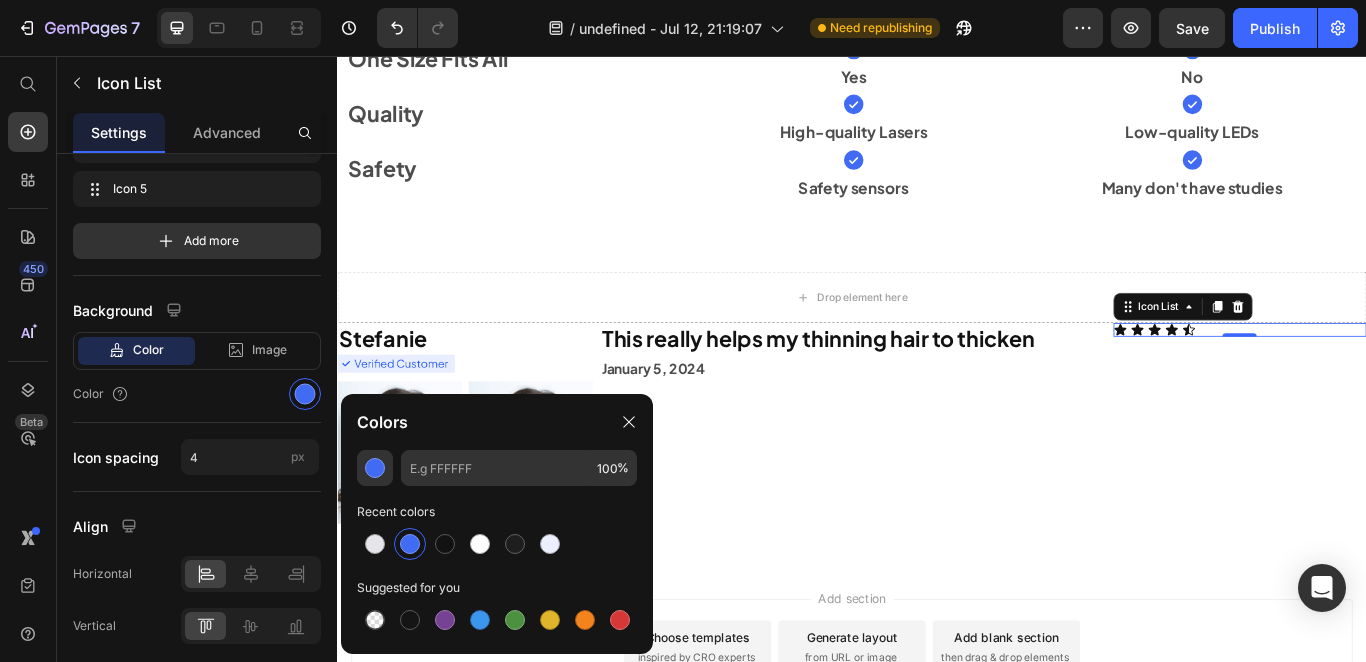 type on "426BF4" 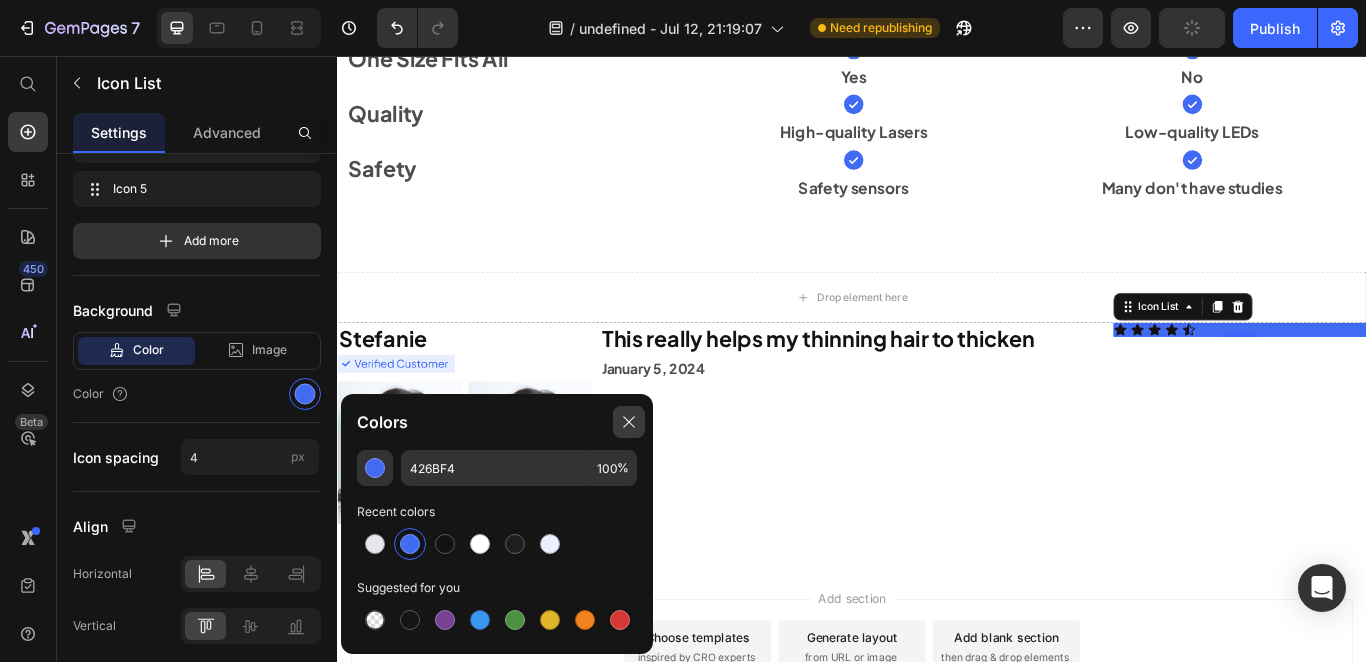 click 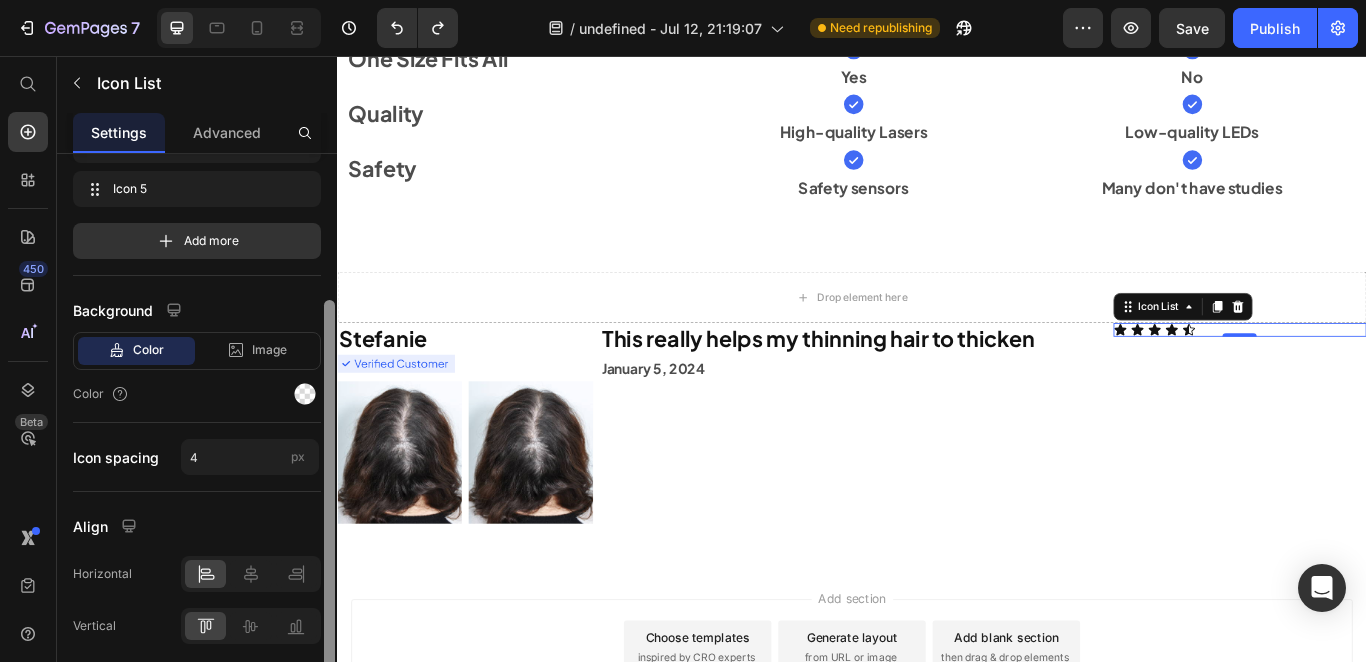click at bounding box center (329, 485) 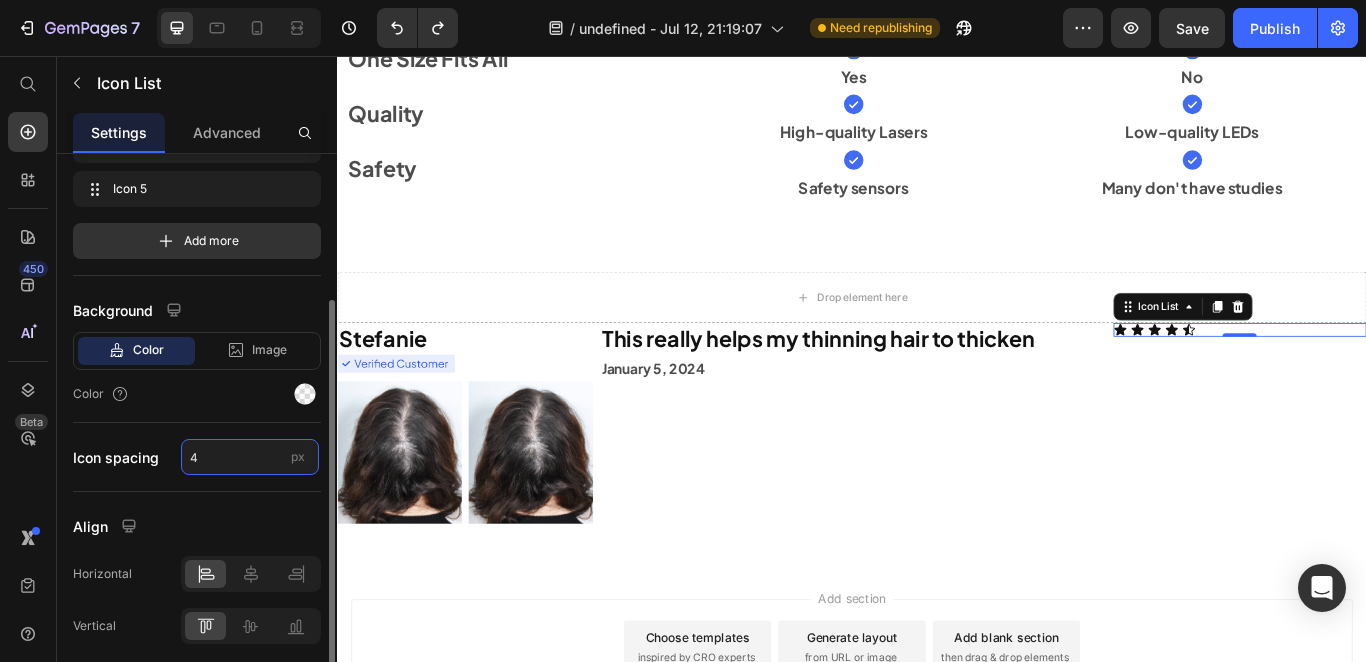 click on "4" at bounding box center (250, 457) 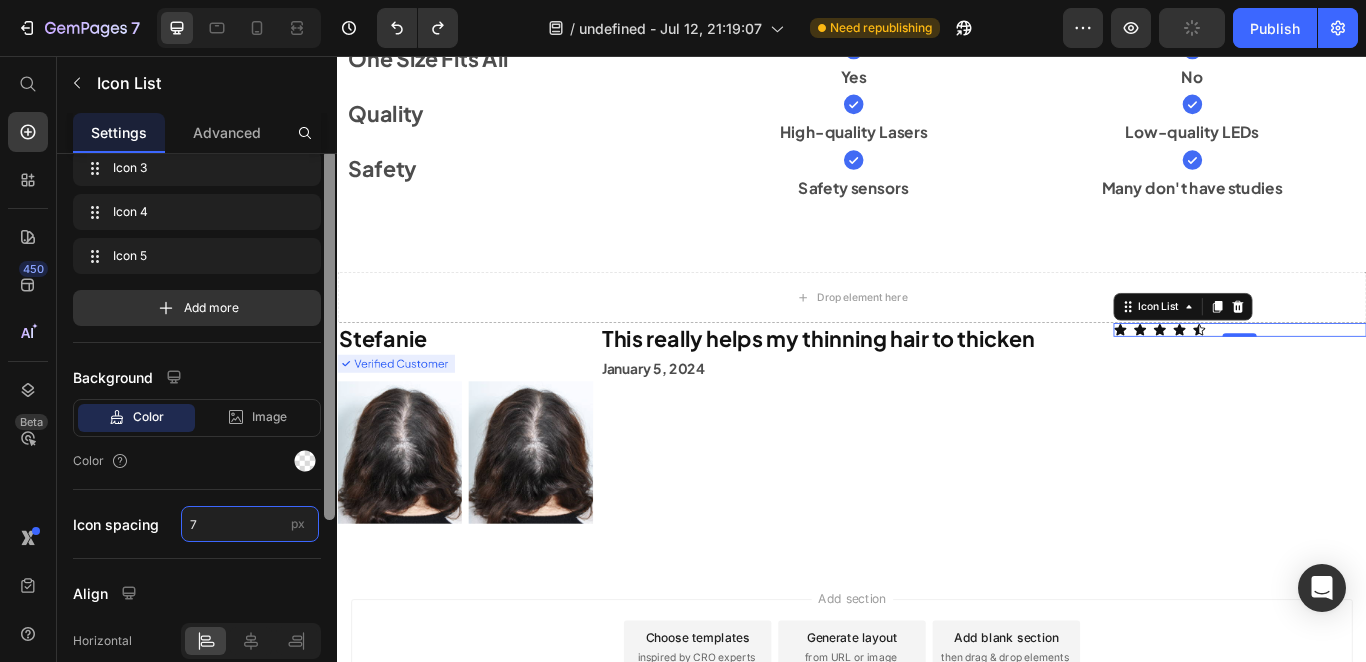 scroll, scrollTop: 0, scrollLeft: 0, axis: both 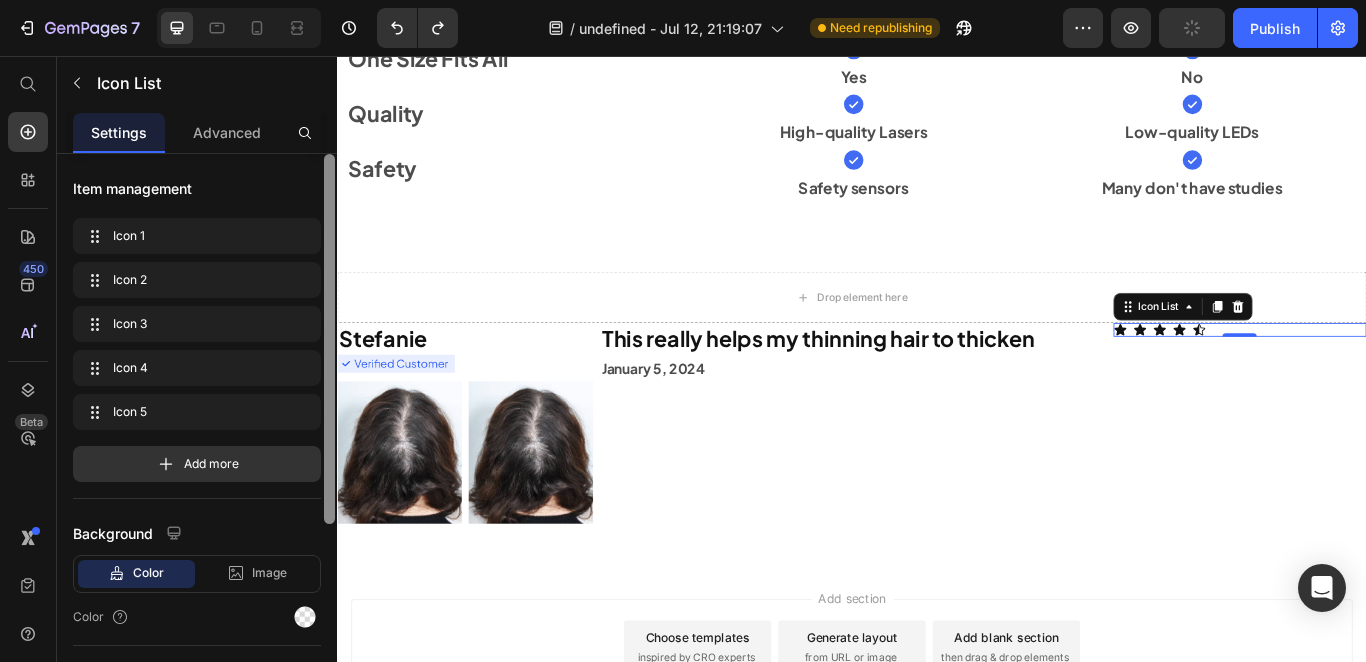 drag, startPoint x: 331, startPoint y: 500, endPoint x: 329, endPoint y: 343, distance: 157.01274 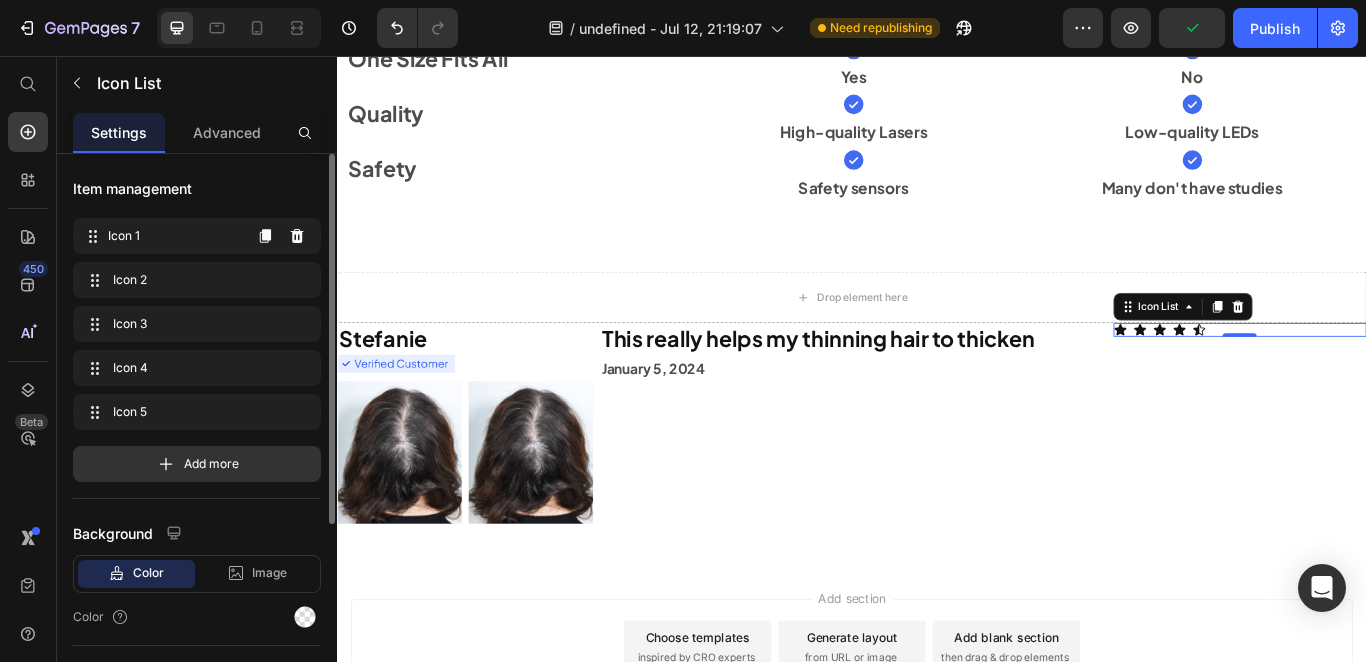 type on "4" 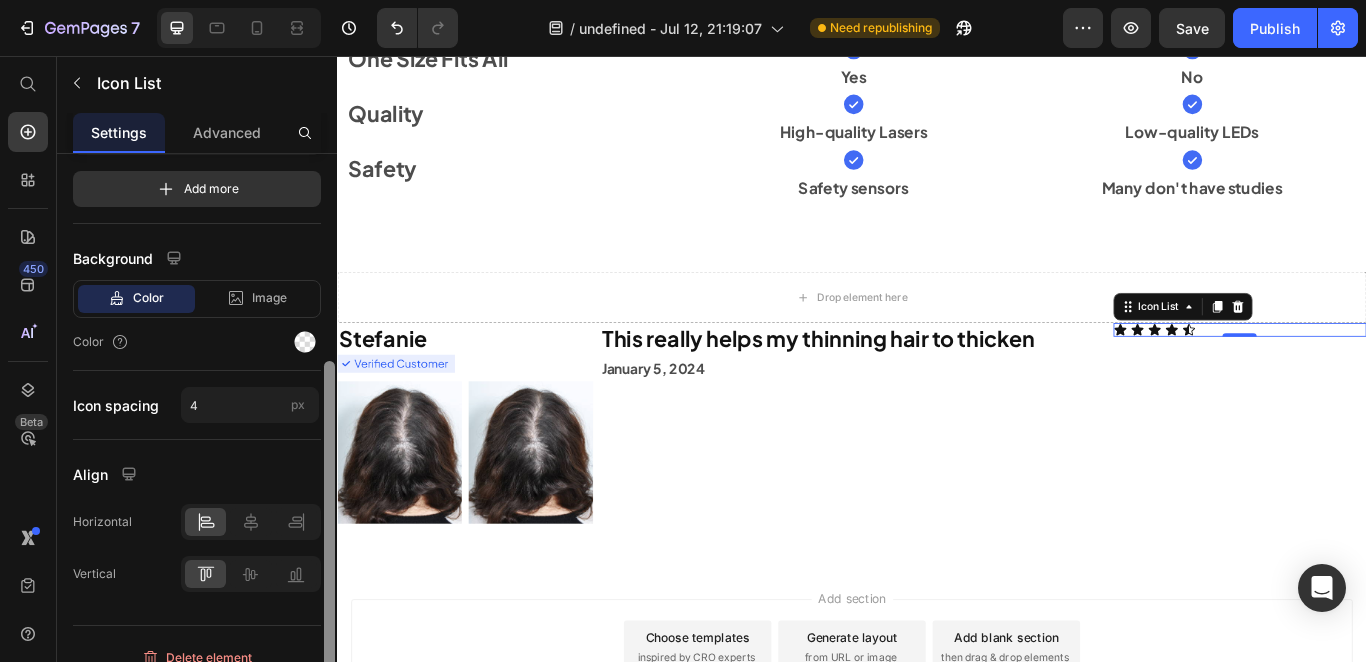 scroll, scrollTop: 296, scrollLeft: 0, axis: vertical 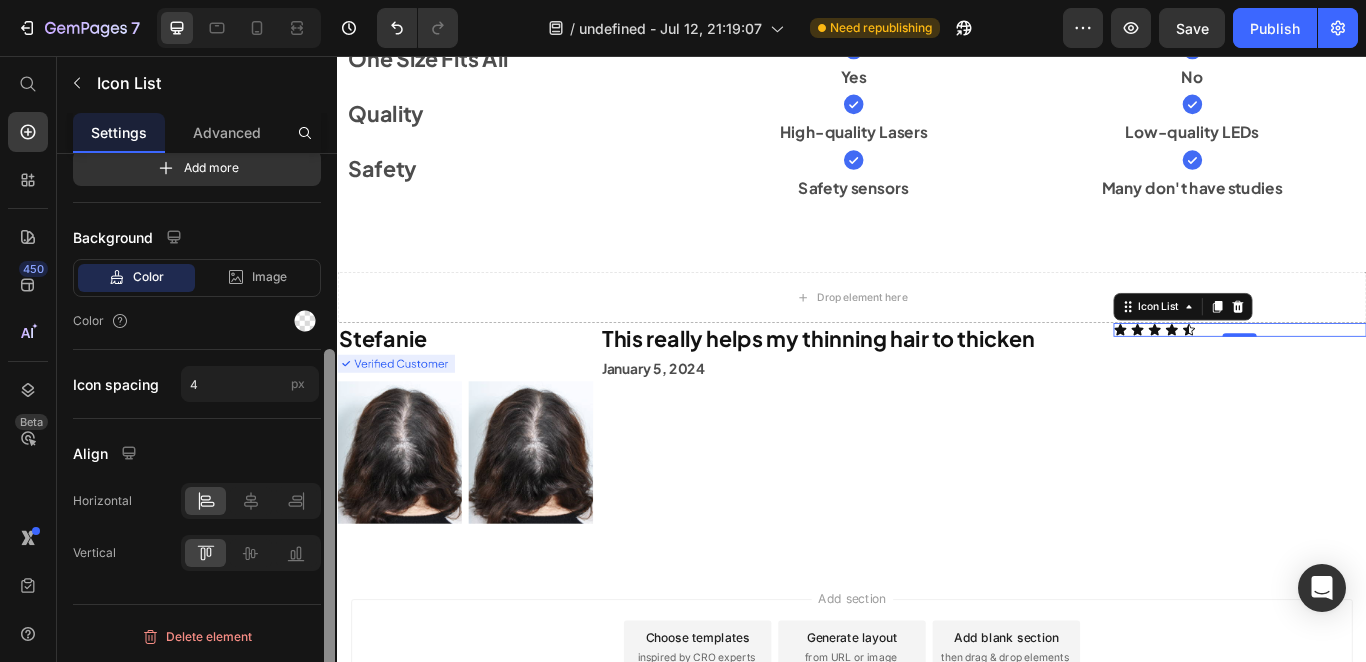 drag, startPoint x: 328, startPoint y: 384, endPoint x: 331, endPoint y: 586, distance: 202.02228 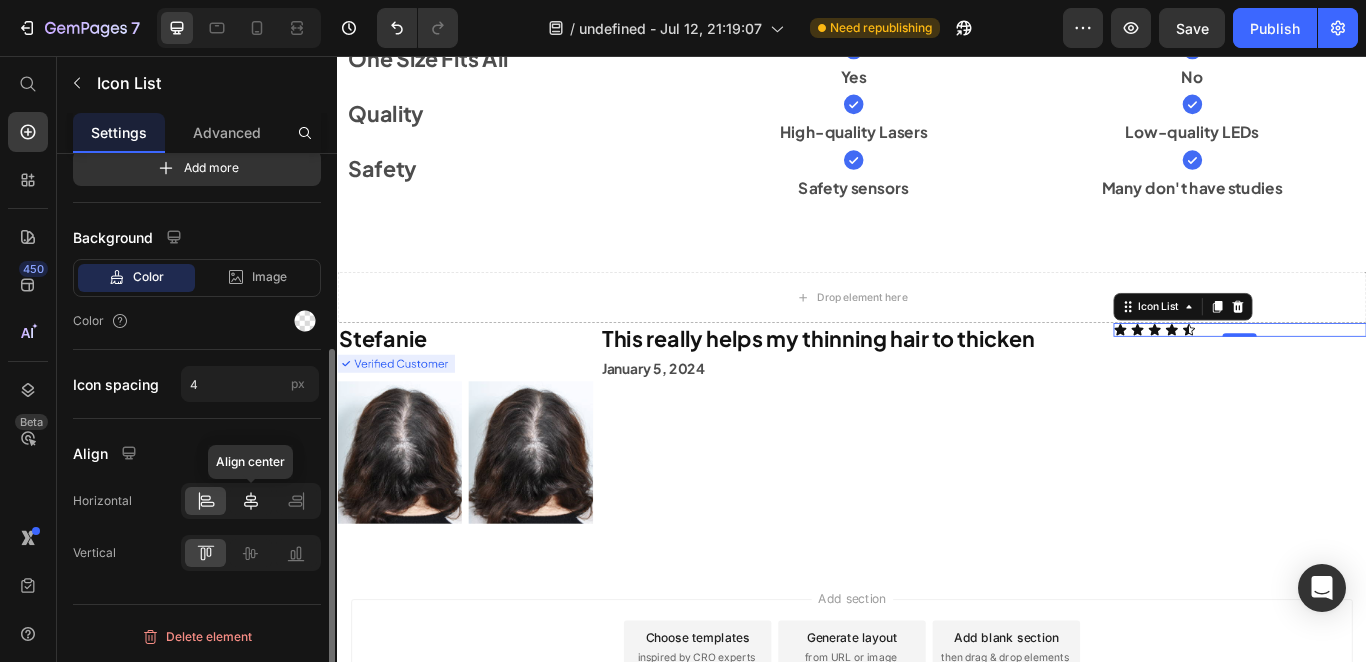 click 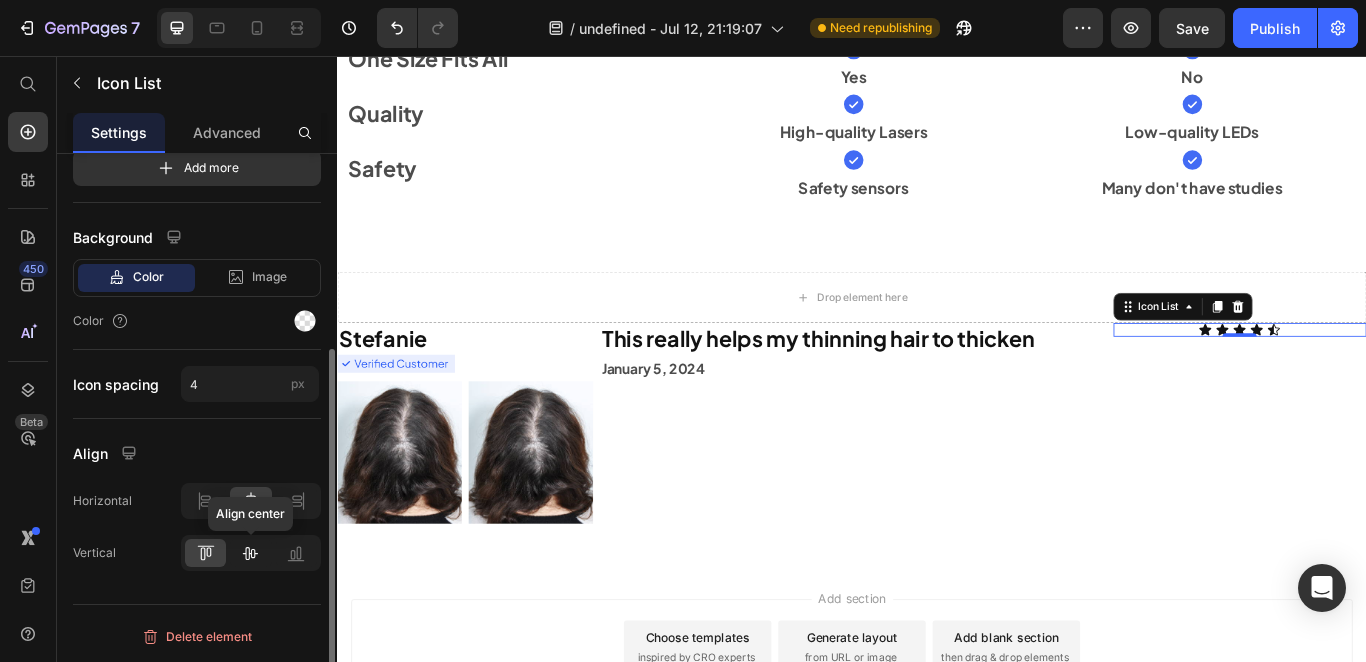 click 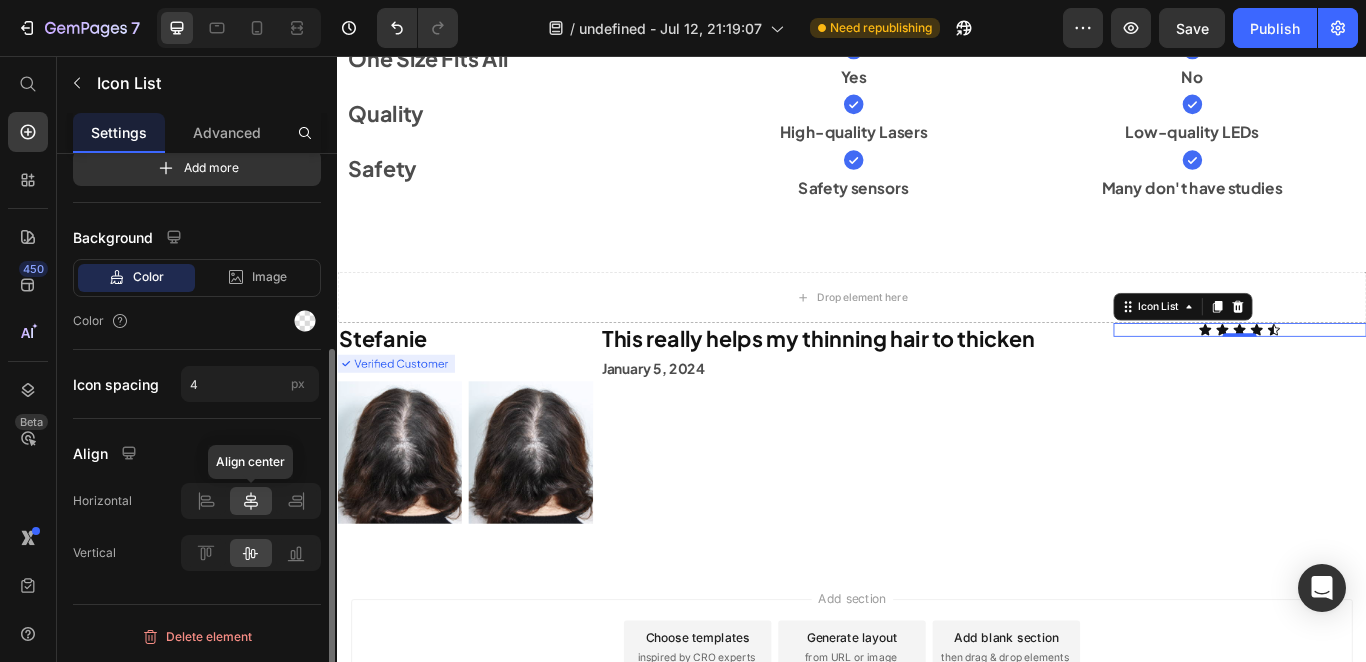 click 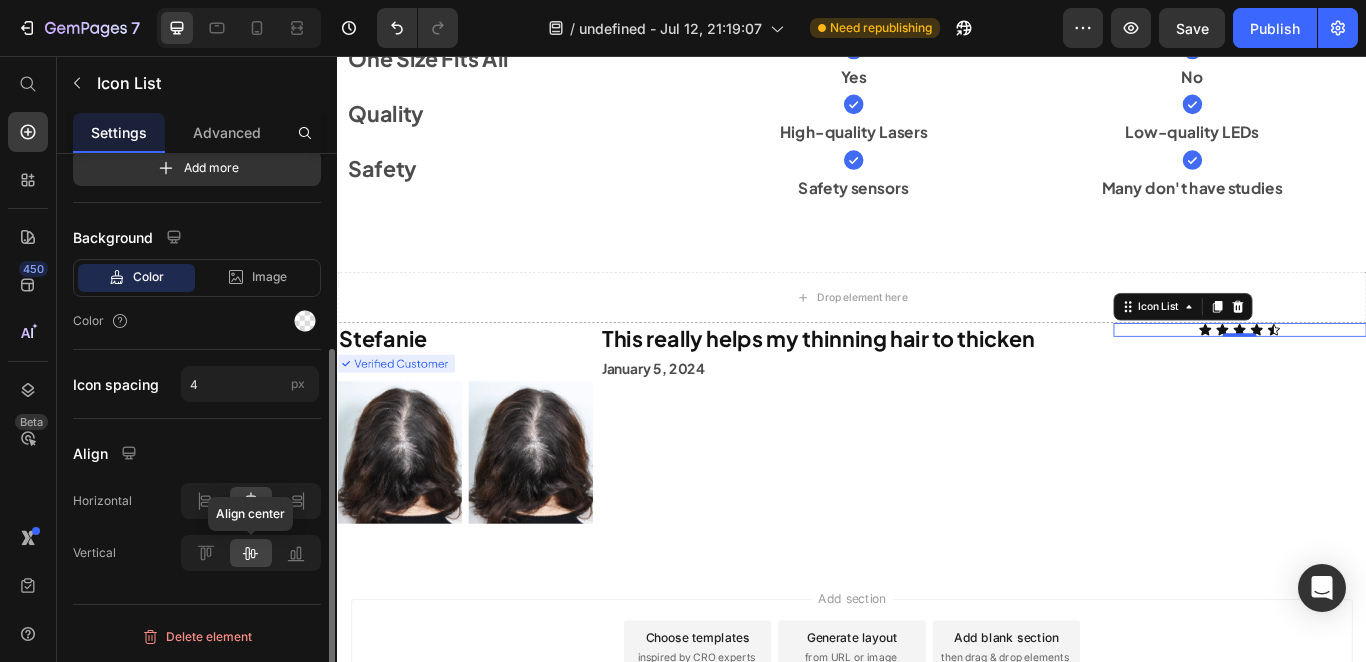 click 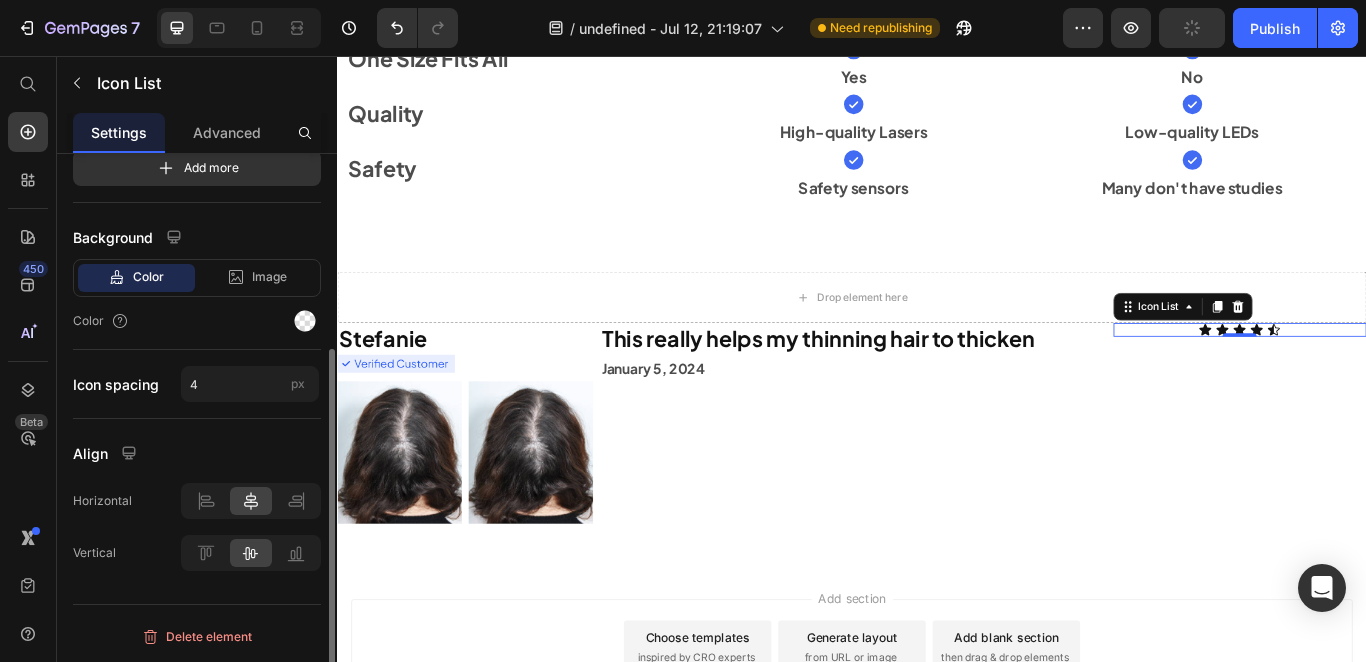 click on "Color" at bounding box center (148, 277) 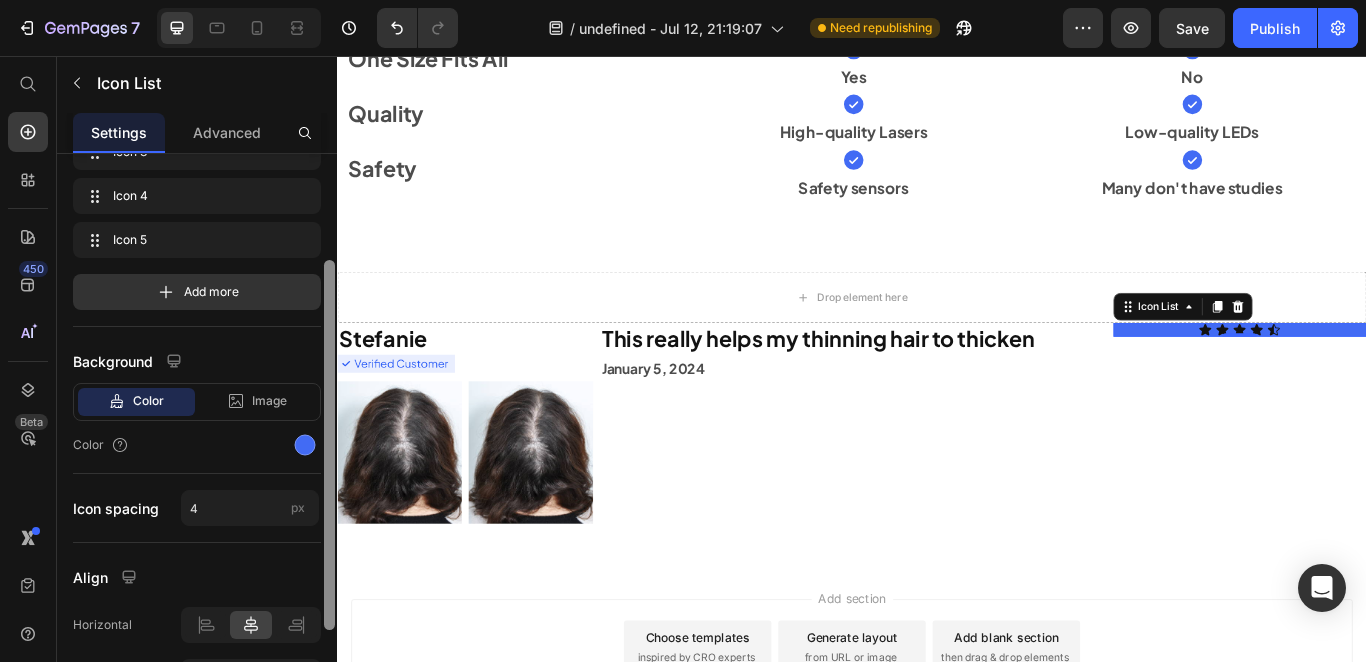 scroll, scrollTop: 168, scrollLeft: 0, axis: vertical 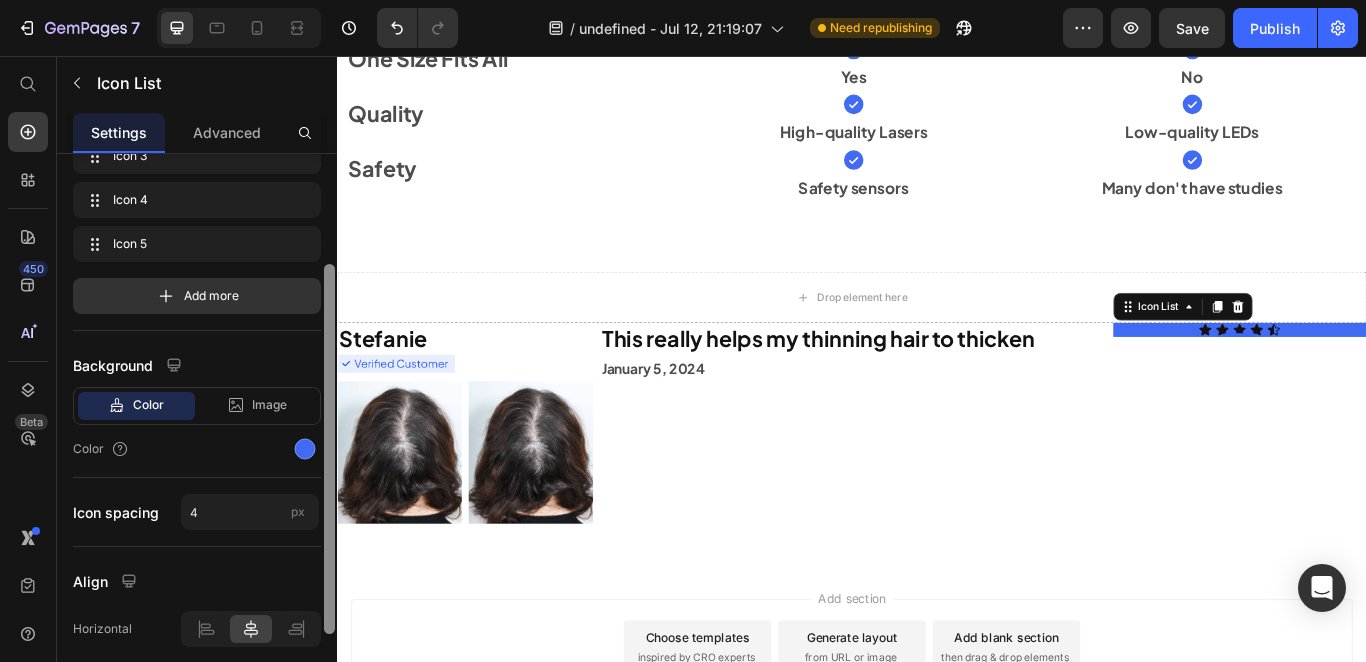 drag, startPoint x: 326, startPoint y: 392, endPoint x: 329, endPoint y: 308, distance: 84.05355 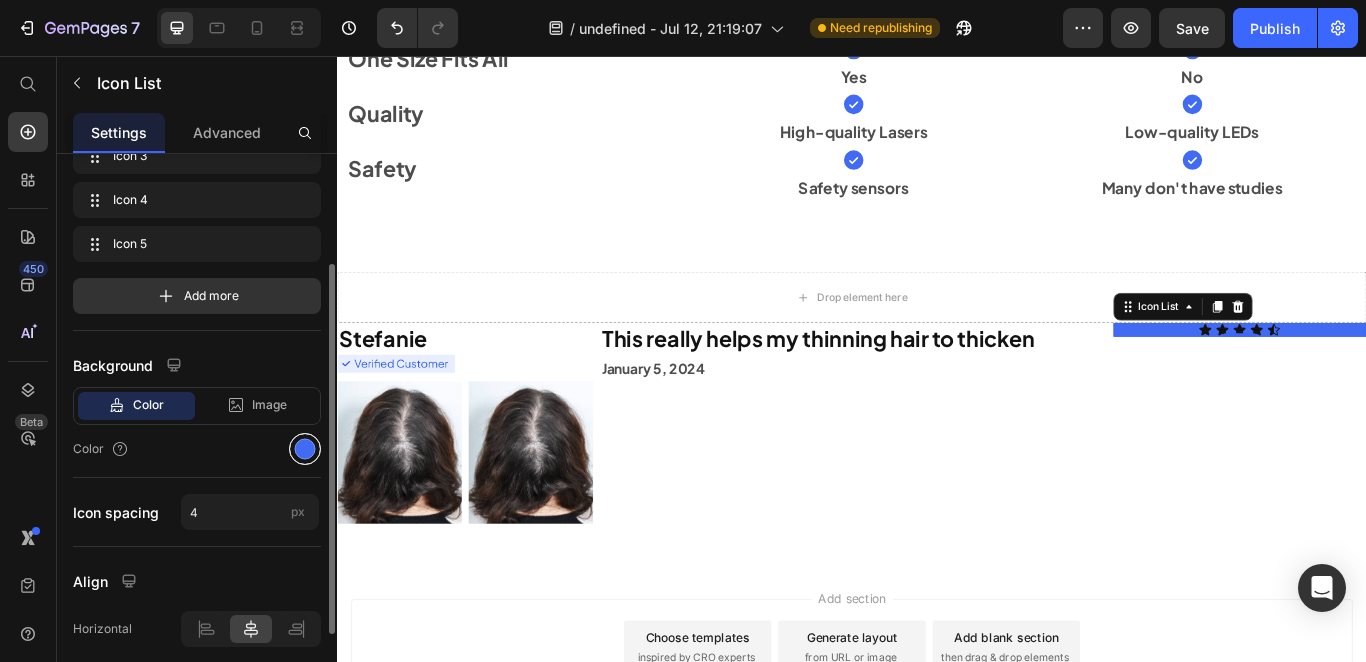 click at bounding box center [305, 449] 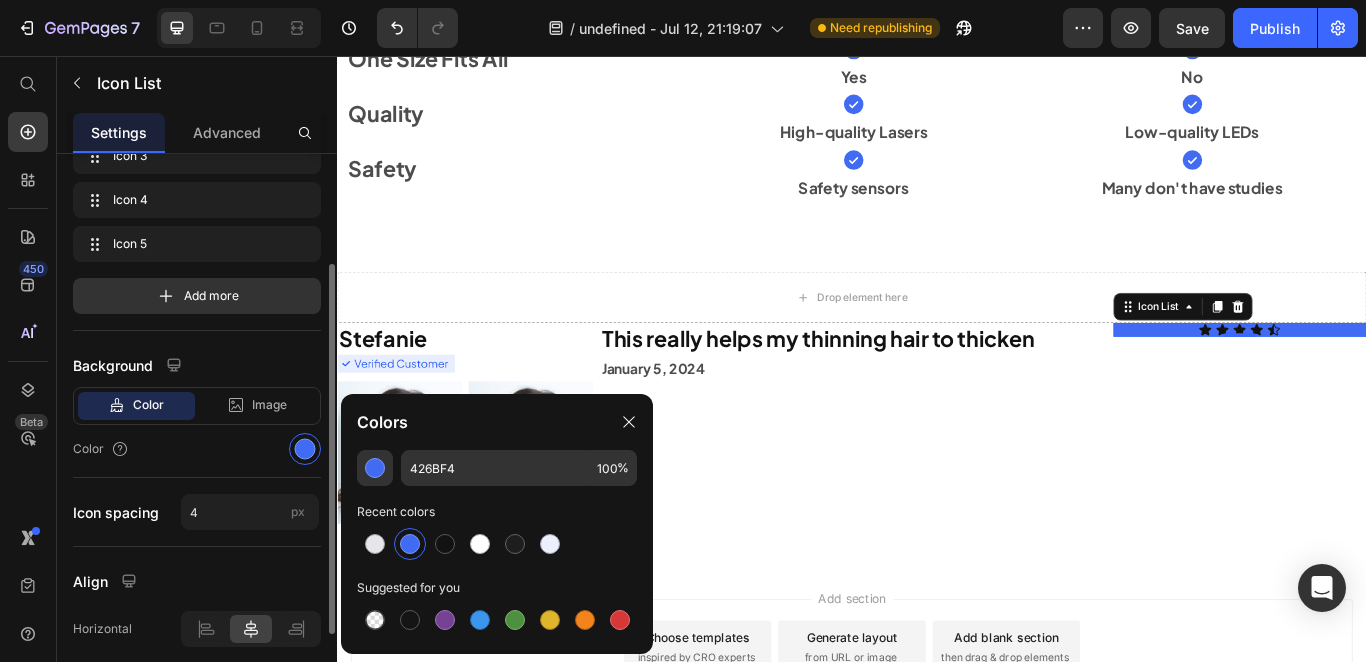 click on "Color" at bounding box center [197, 449] 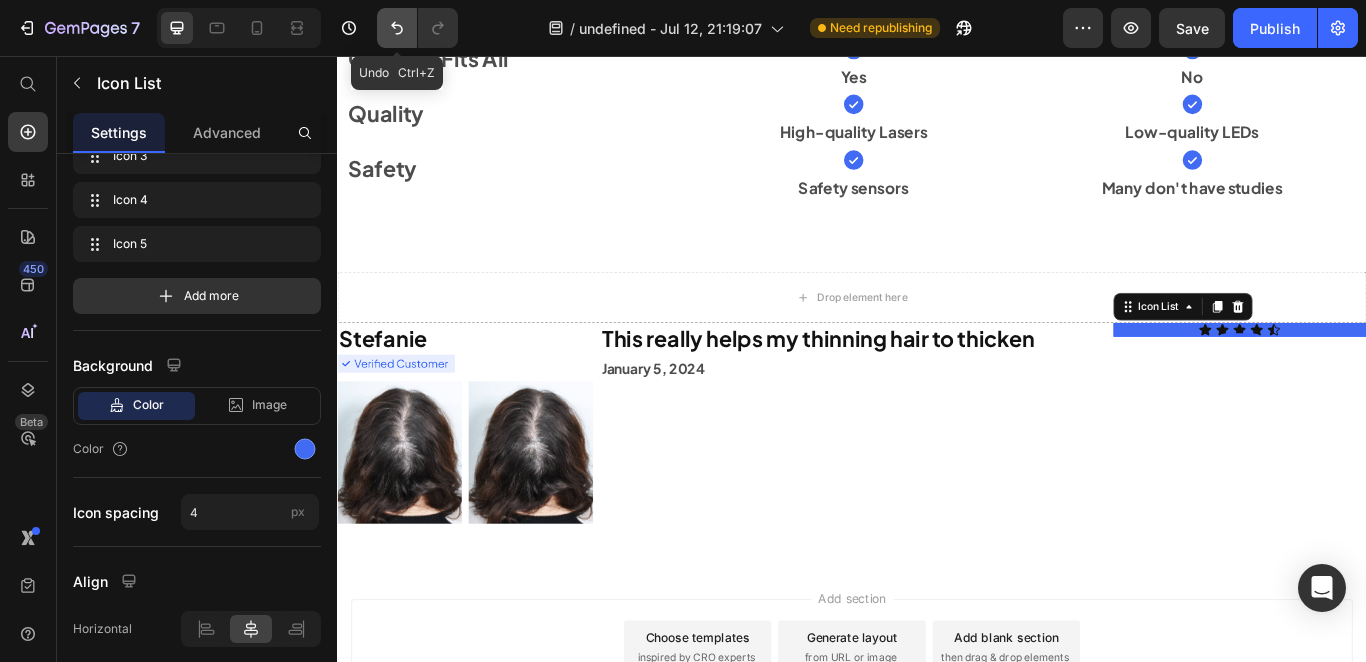 click 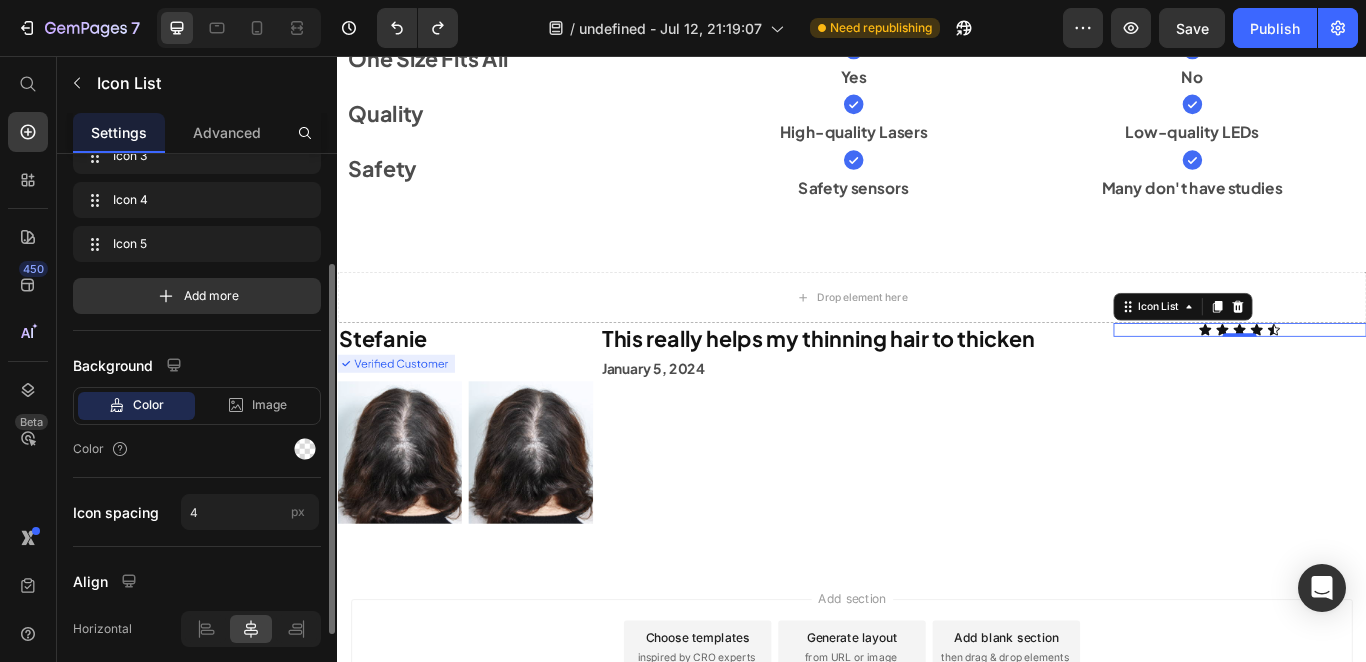 click on "Item management
Icon 1 Icon 1
Icon 2 Icon 2
Icon 3 Icon 3
Icon 4 Icon 4
Icon 5 Icon 5 Add more Background Color Image Video  Color  Icon spacing 4 px Align Horizontal Vertical" at bounding box center [197, 367] 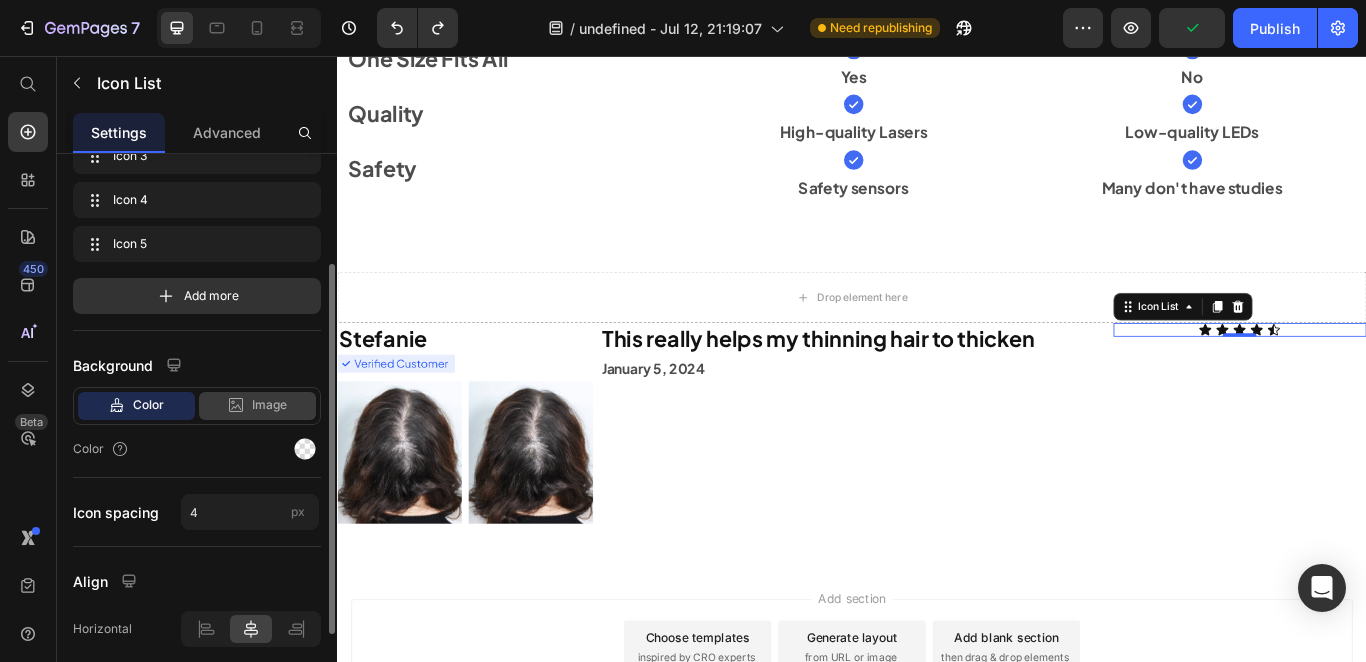 drag, startPoint x: 250, startPoint y: 352, endPoint x: 277, endPoint y: 406, distance: 60.373837 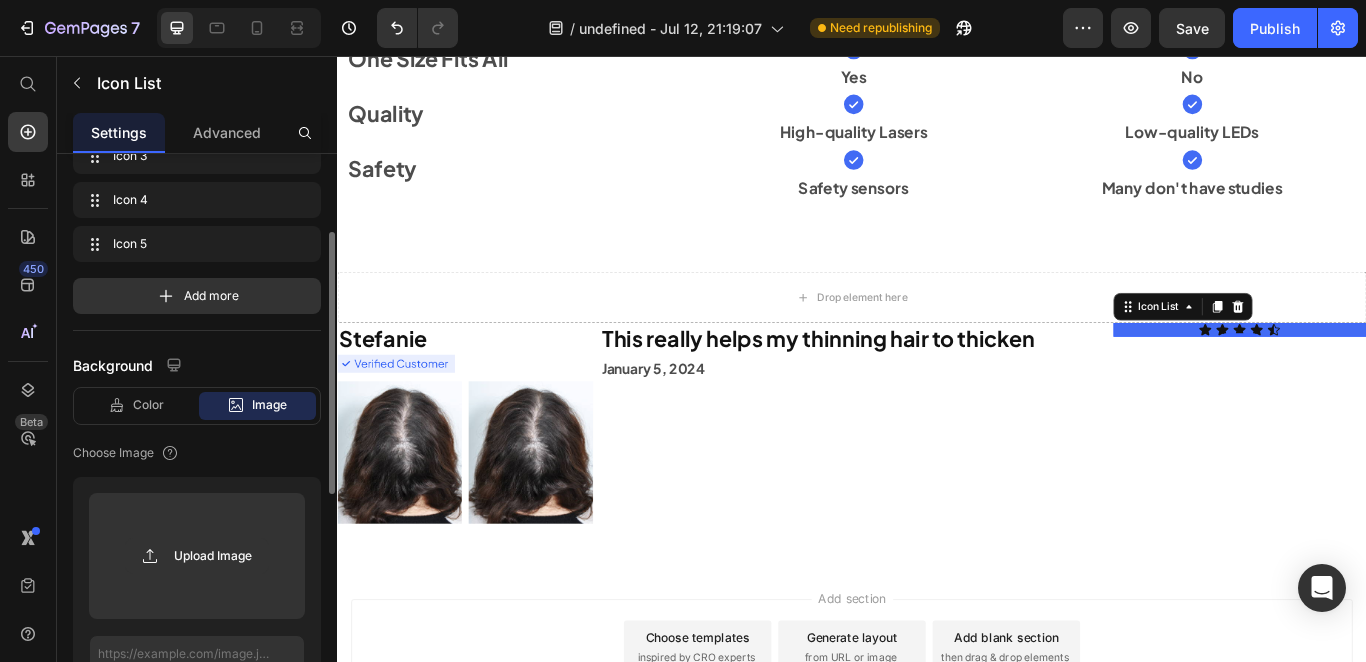 drag, startPoint x: 156, startPoint y: 408, endPoint x: 219, endPoint y: 392, distance: 65 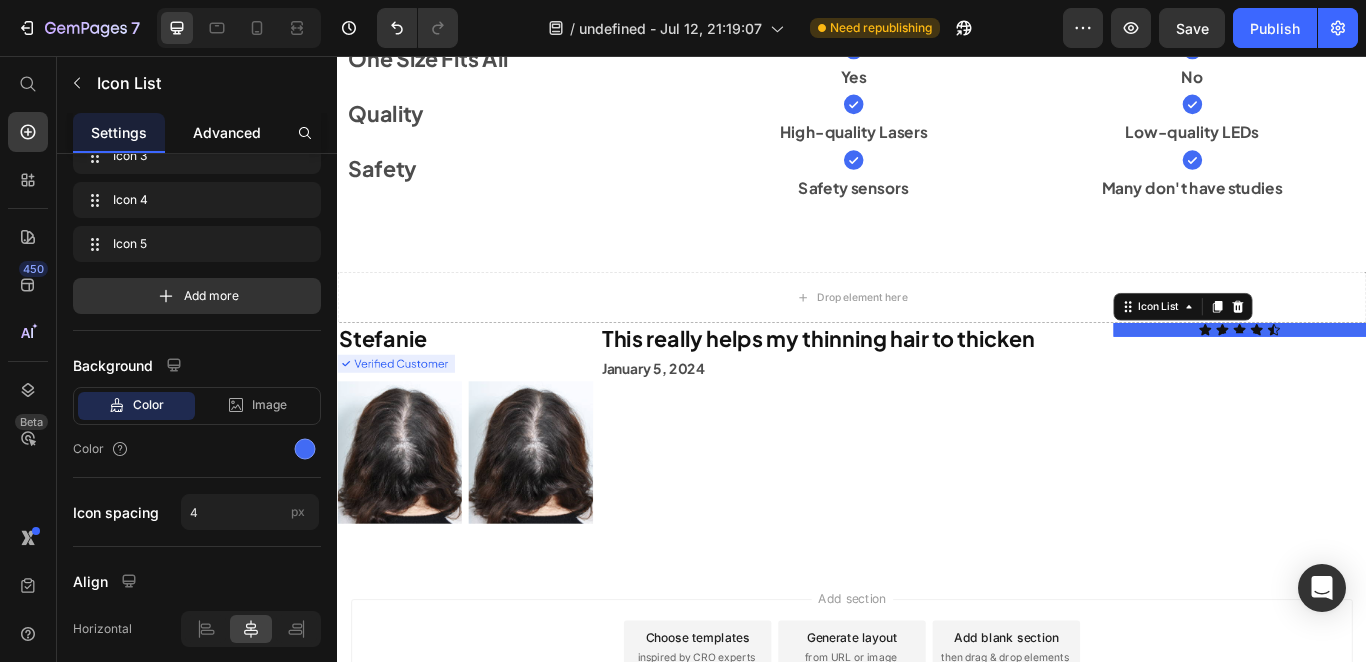 click on "Advanced" at bounding box center [227, 132] 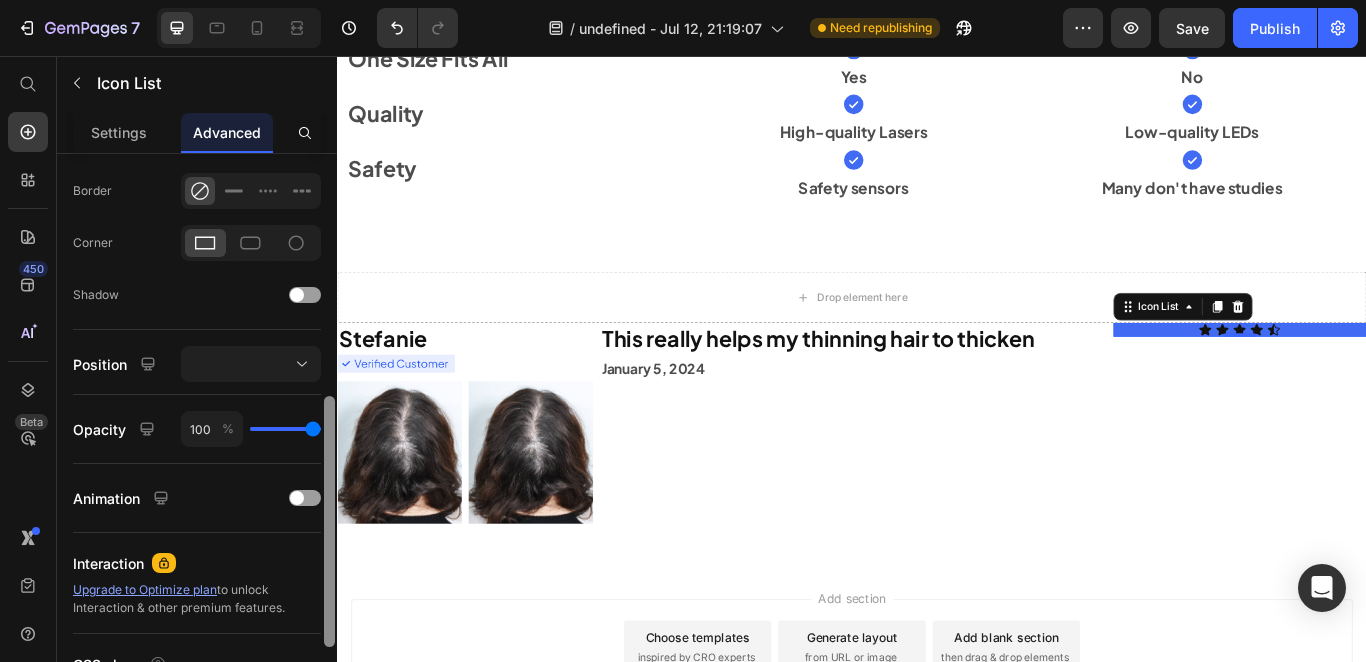 scroll, scrollTop: 545, scrollLeft: 0, axis: vertical 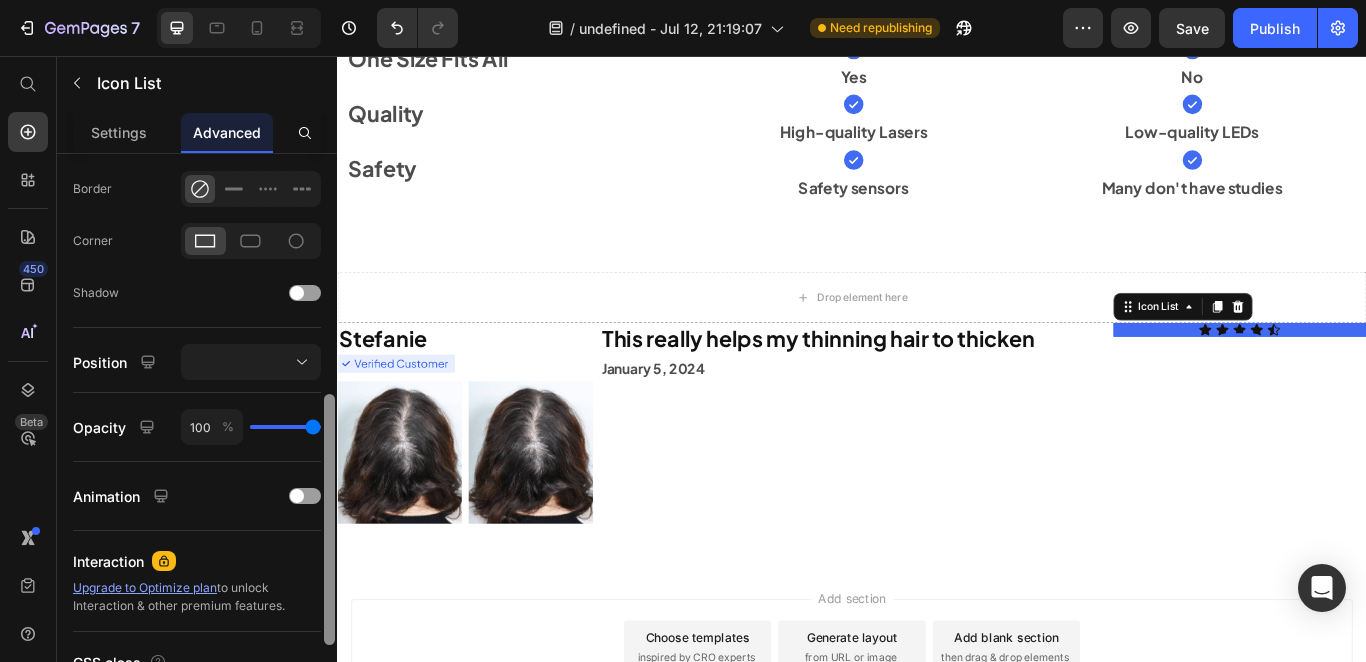 drag, startPoint x: 327, startPoint y: 344, endPoint x: 297, endPoint y: 581, distance: 238.89119 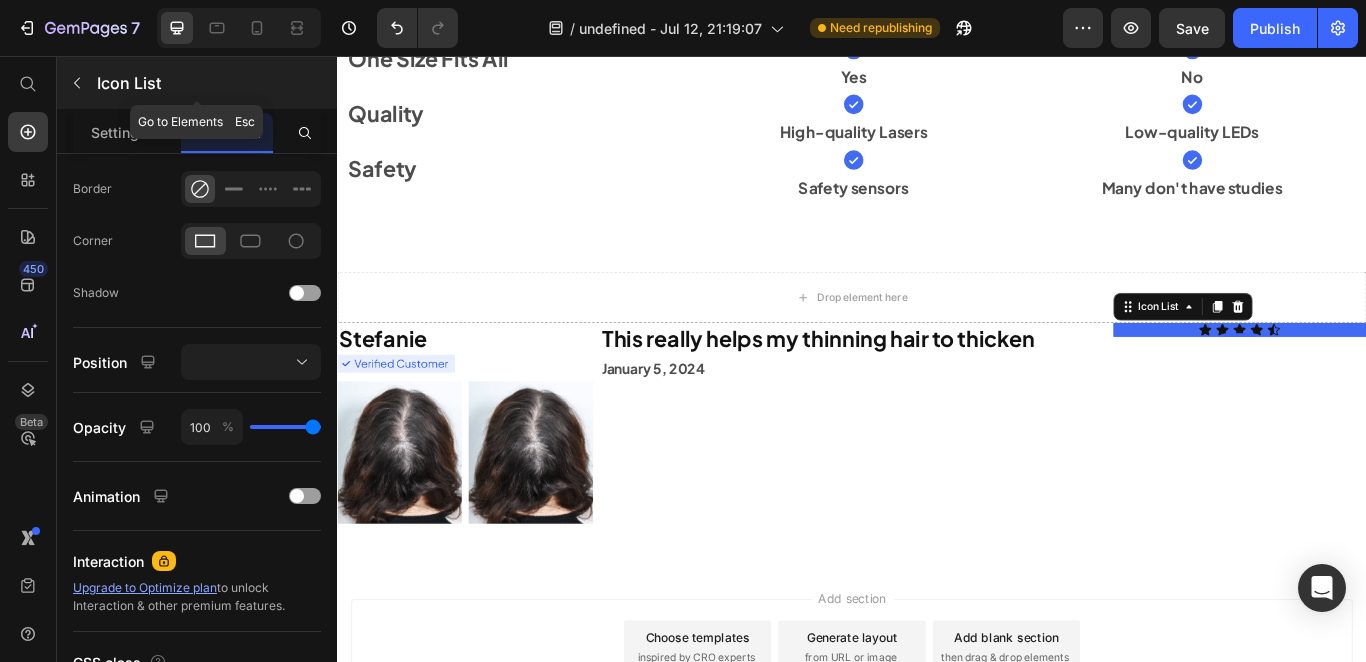 click at bounding box center (77, 83) 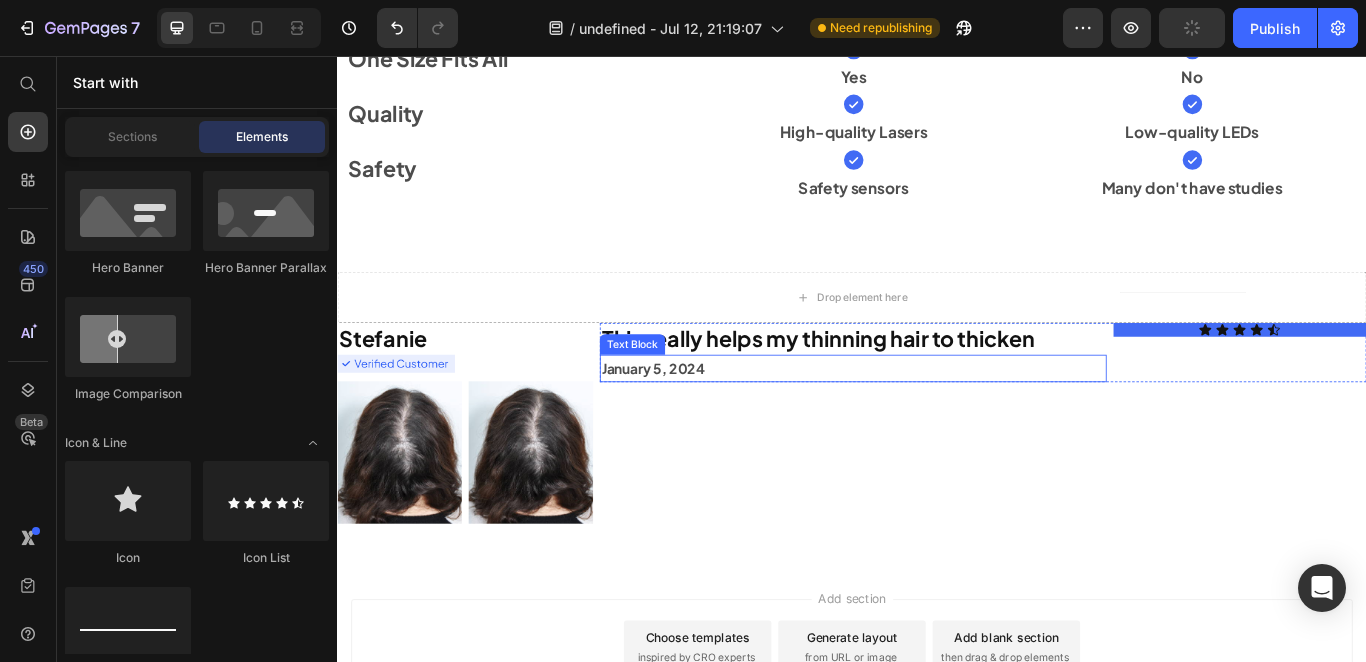scroll, scrollTop: 636, scrollLeft: 0, axis: vertical 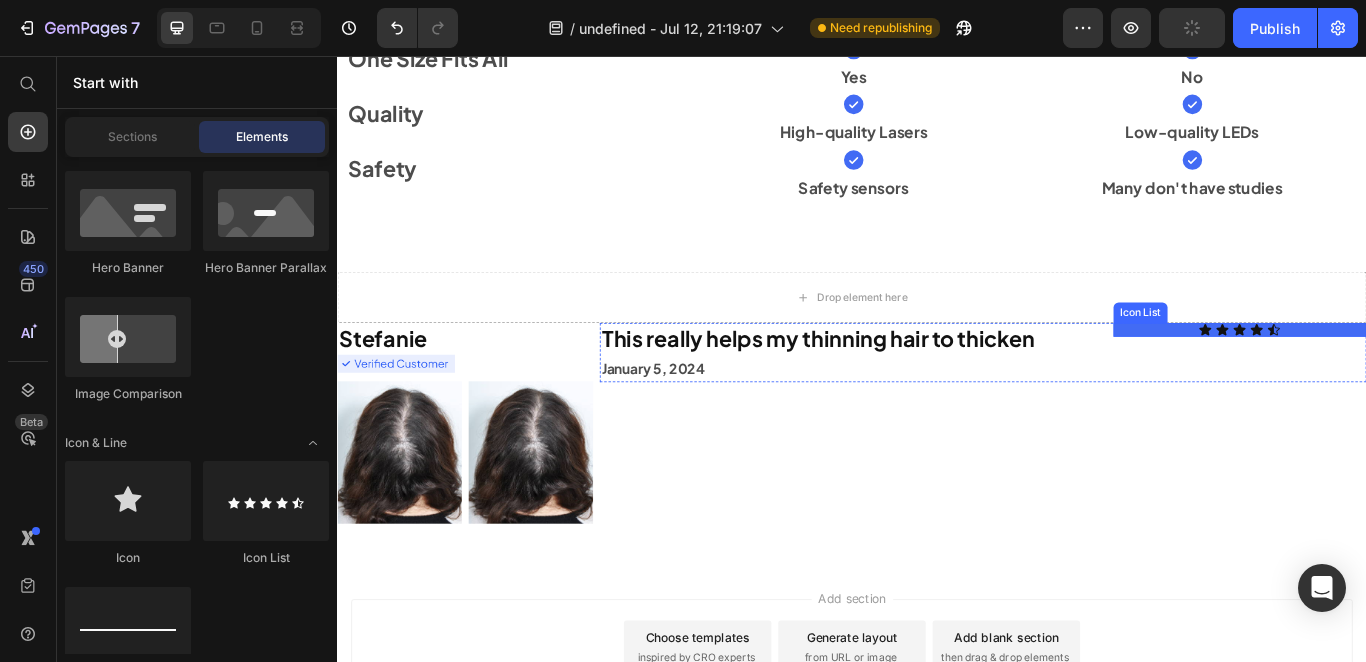 click on "Icon Icon Icon Icon Icon" at bounding box center [1389, 375] 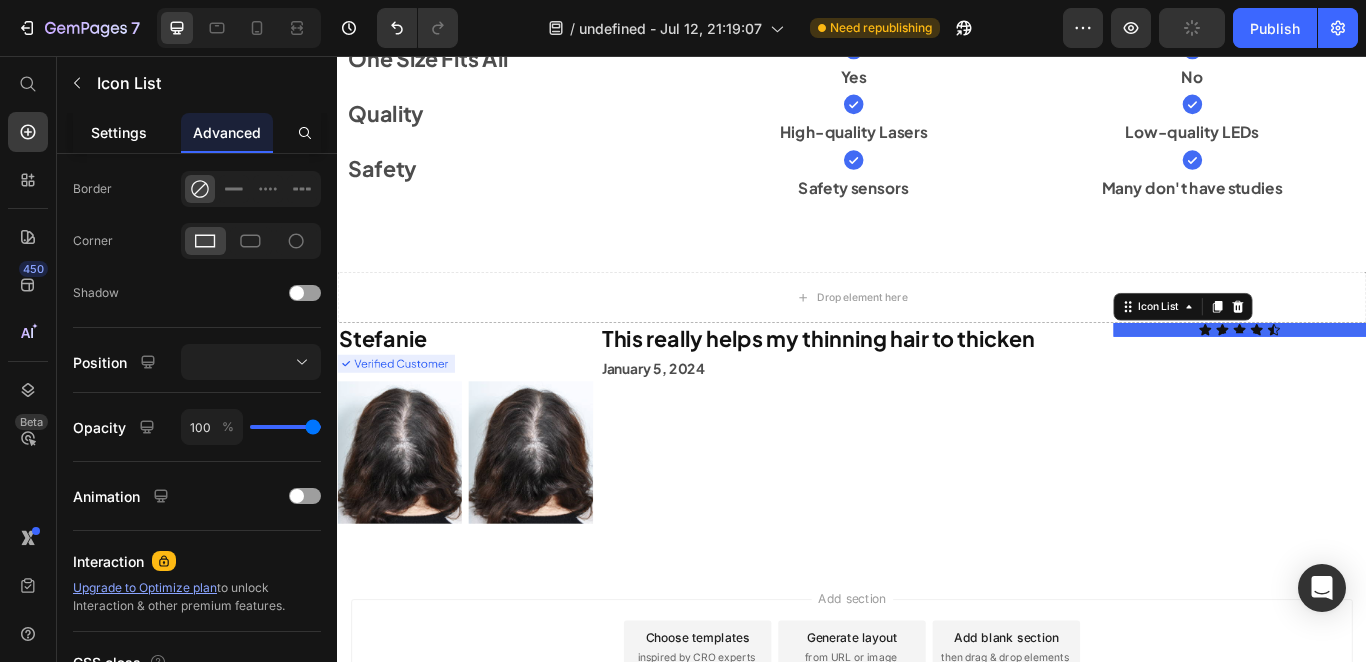 scroll, scrollTop: 545, scrollLeft: 0, axis: vertical 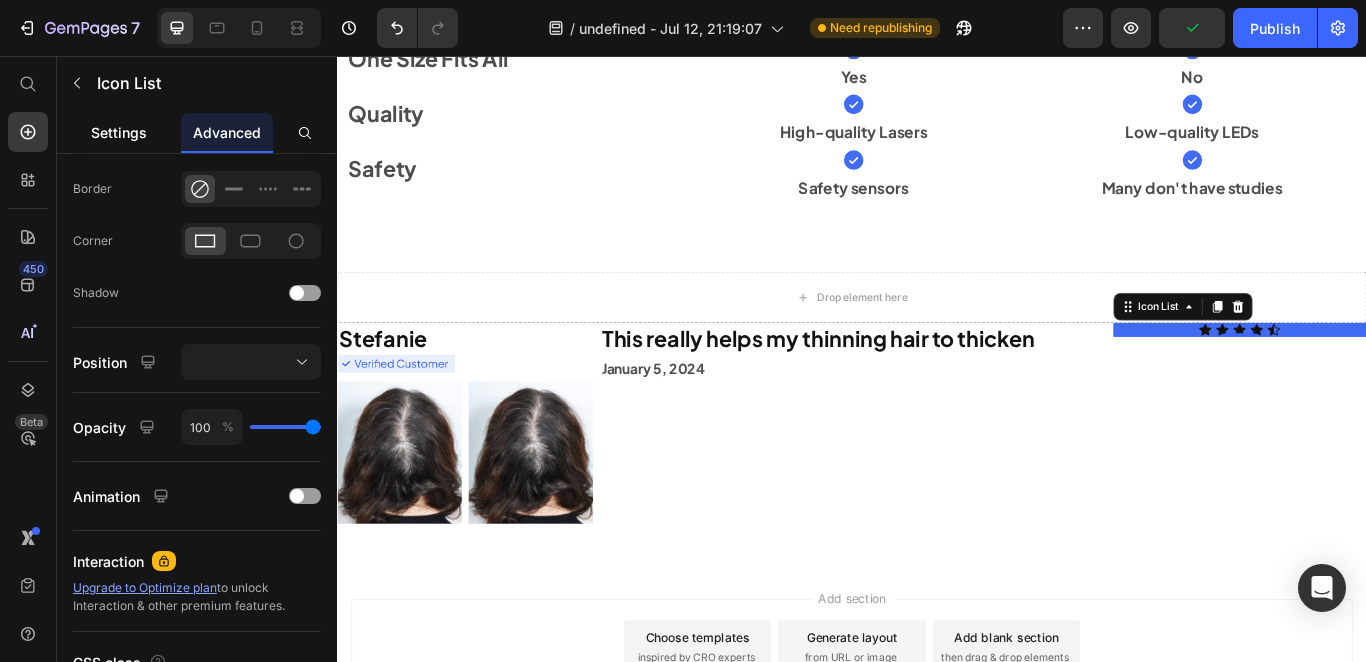 click on "Settings" at bounding box center [119, 132] 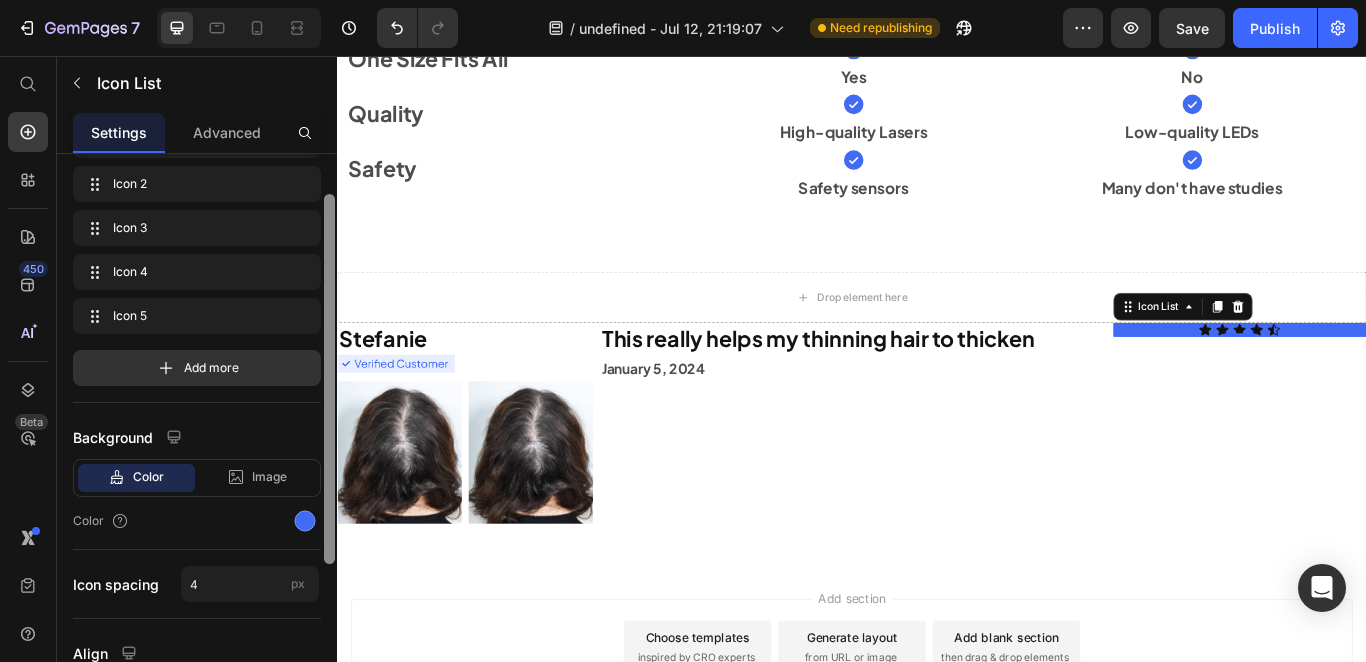 scroll, scrollTop: 114, scrollLeft: 0, axis: vertical 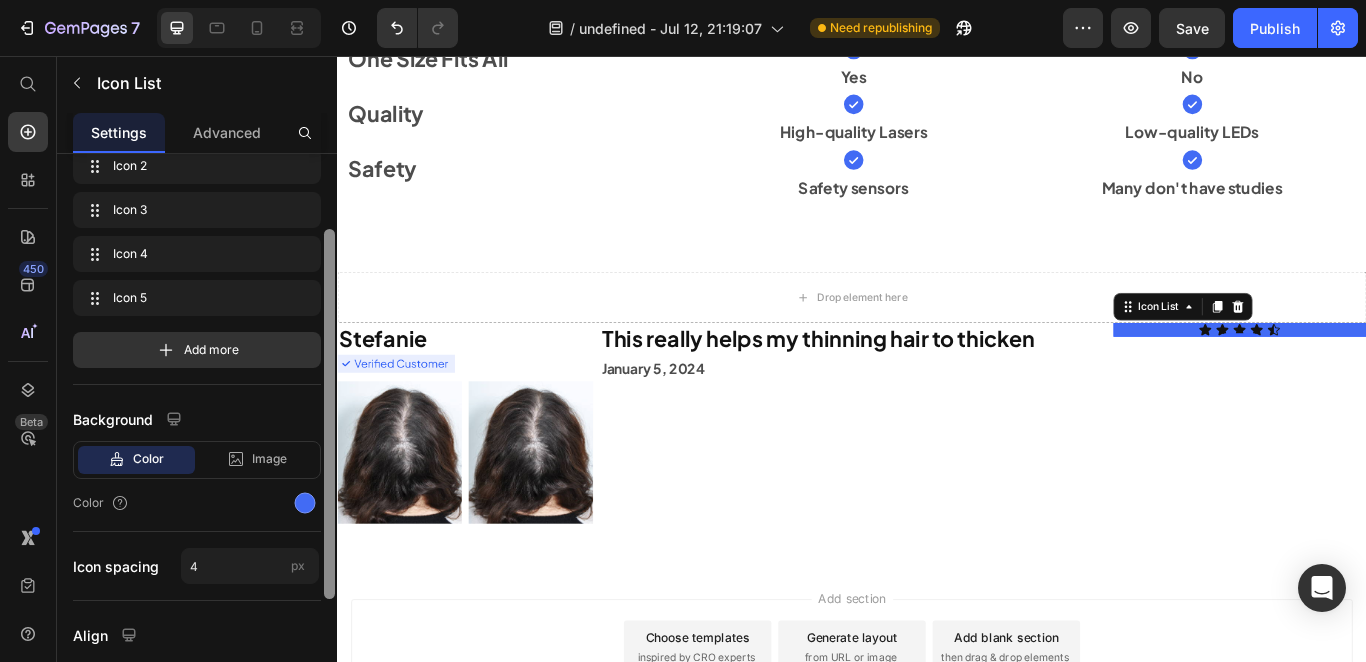 drag, startPoint x: 330, startPoint y: 493, endPoint x: 330, endPoint y: 568, distance: 75 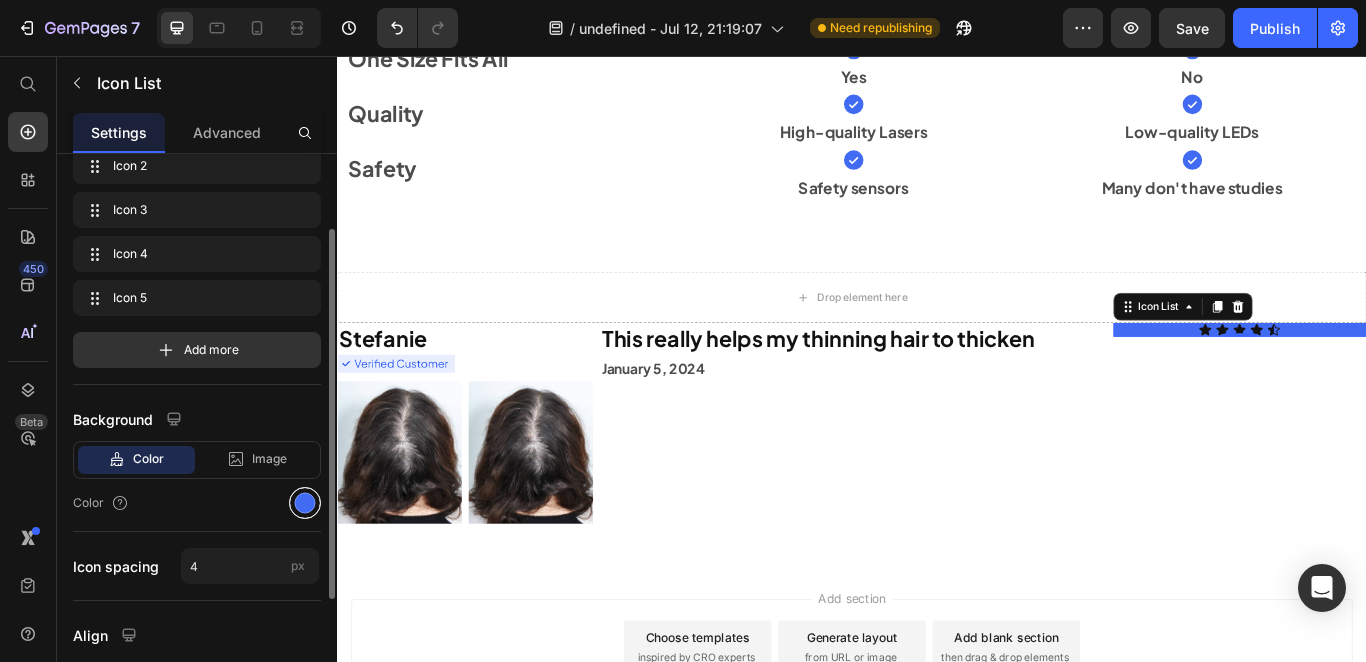 click at bounding box center [305, 503] 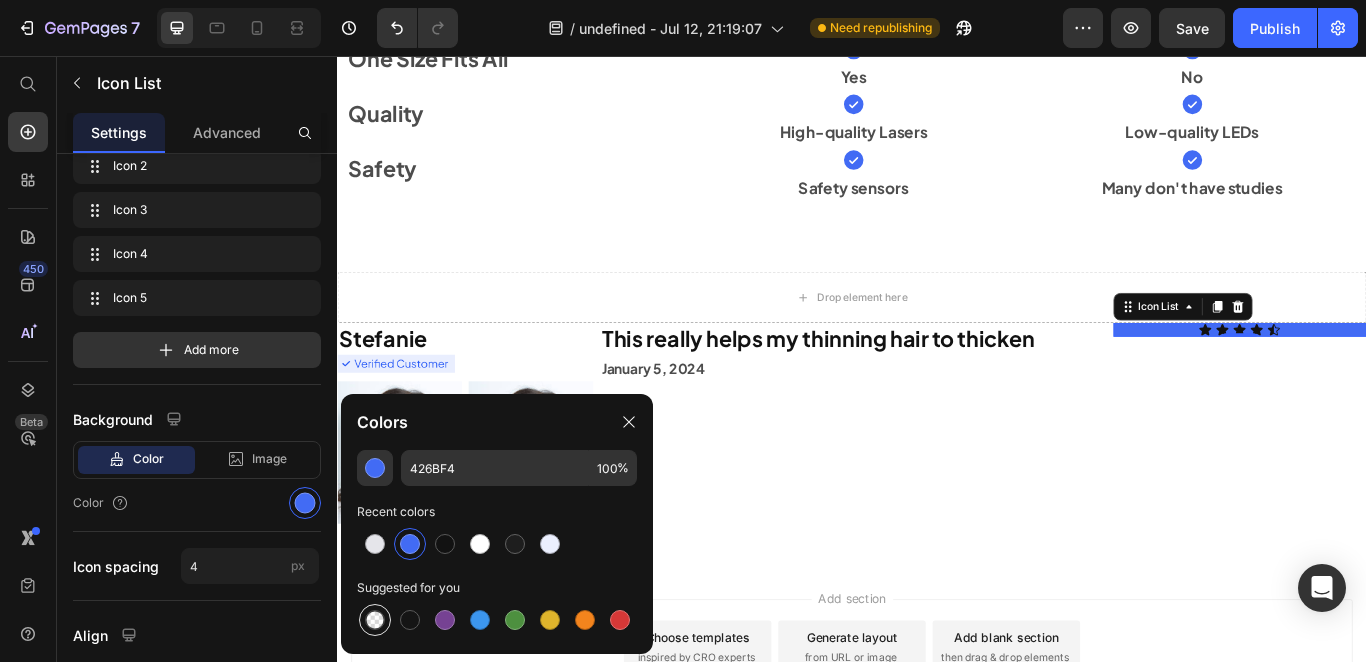 click at bounding box center (375, 620) 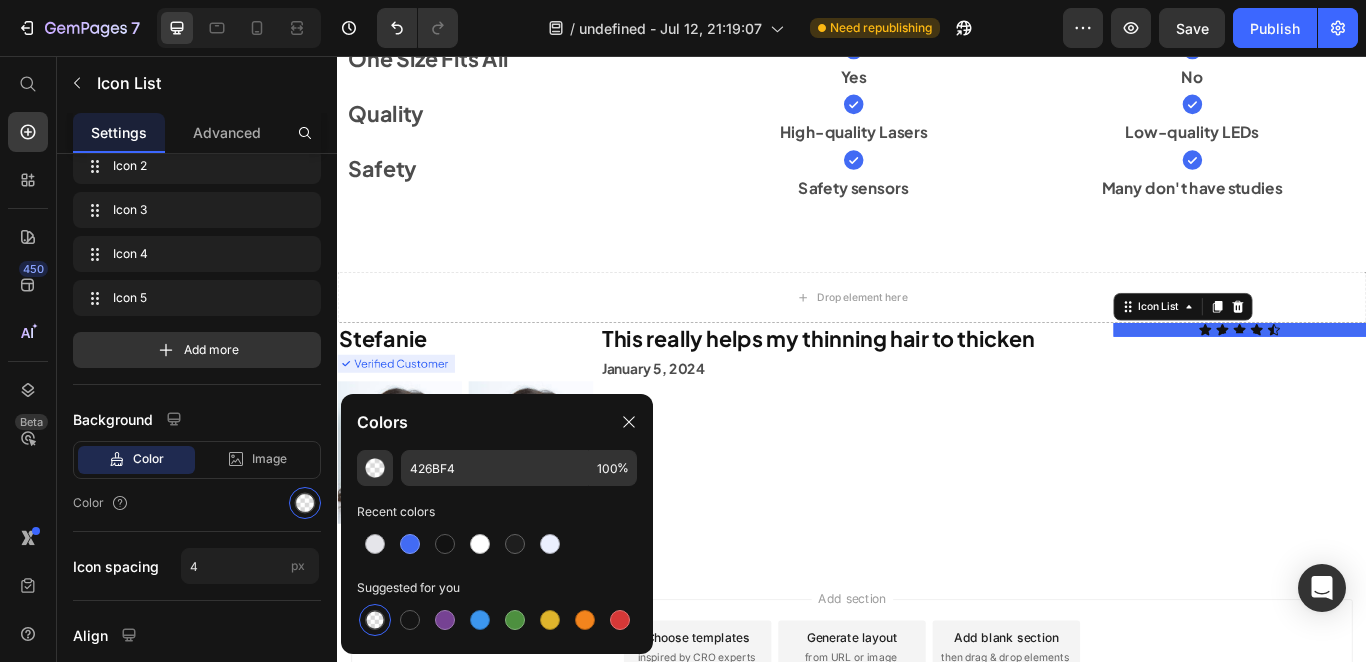 type on "000000" 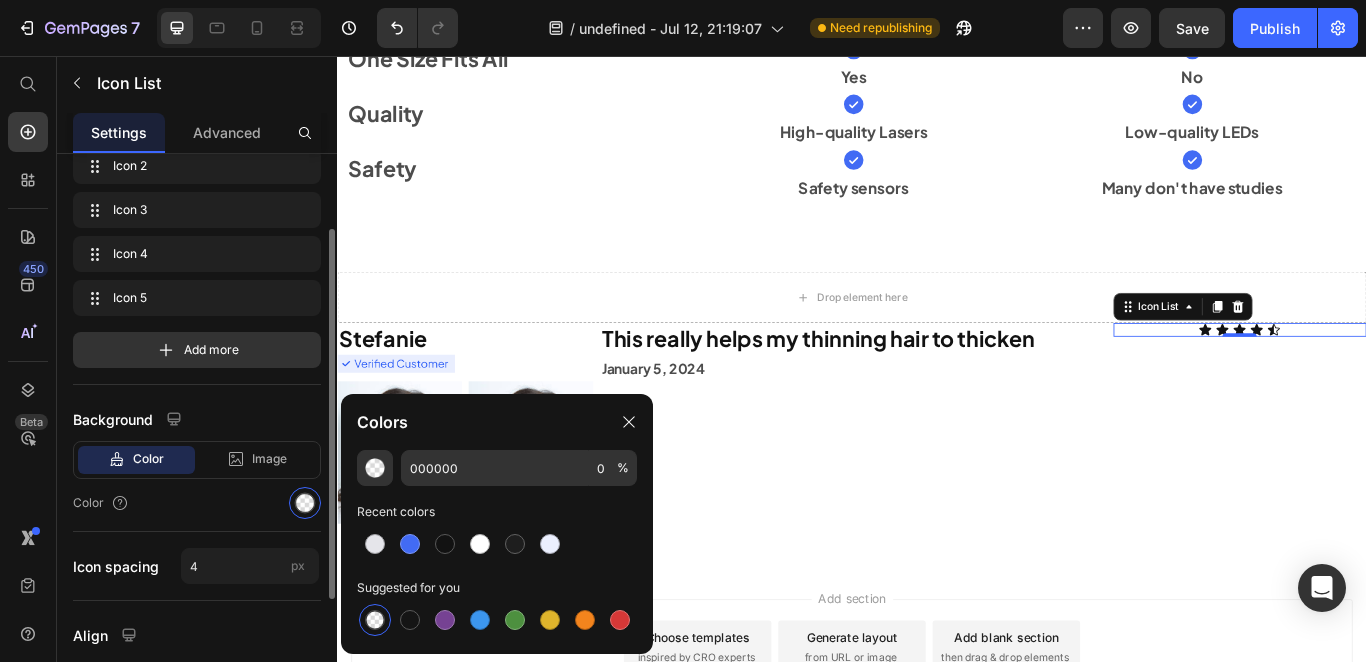 click on "Color" at bounding box center [197, 503] 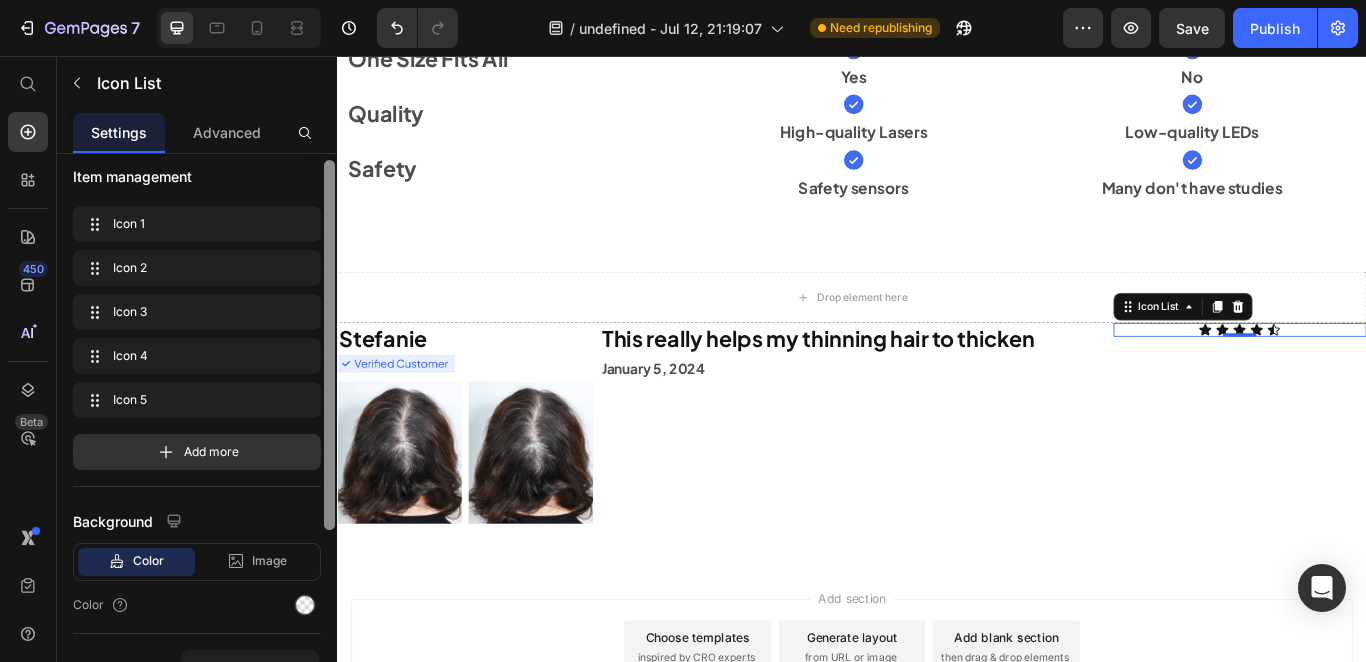 scroll, scrollTop: 0, scrollLeft: 0, axis: both 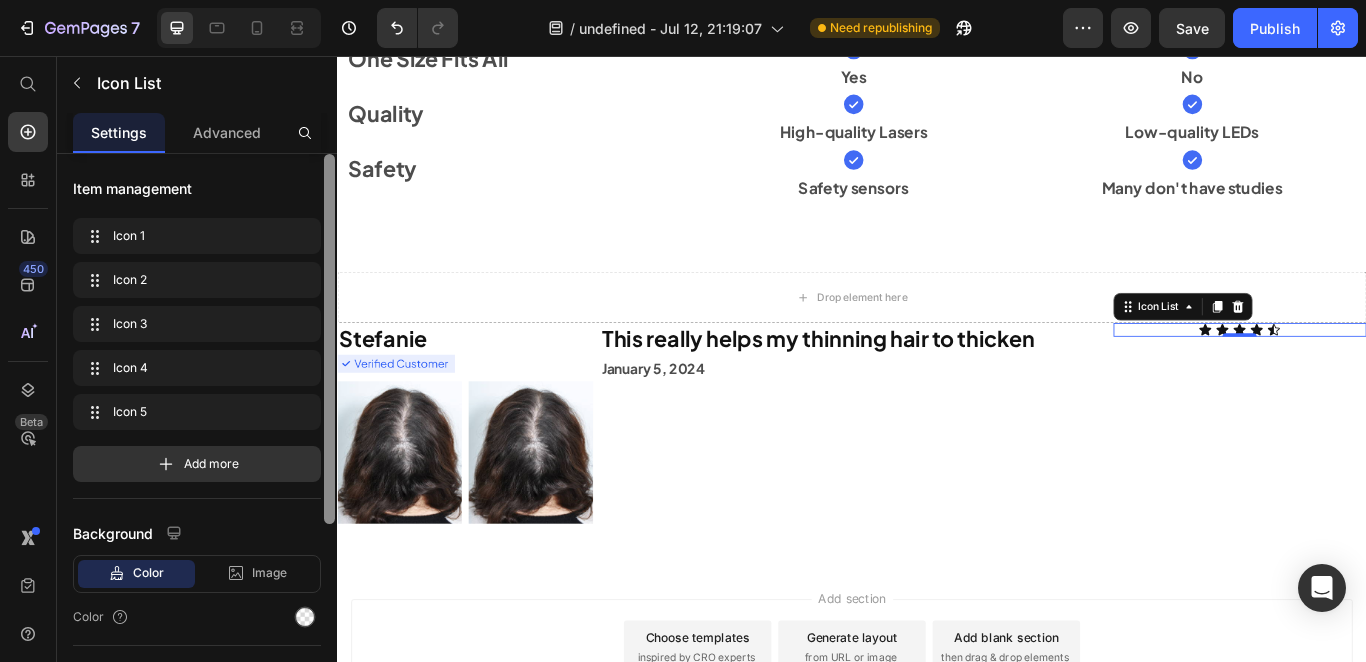 drag, startPoint x: 327, startPoint y: 433, endPoint x: 330, endPoint y: 342, distance: 91.04944 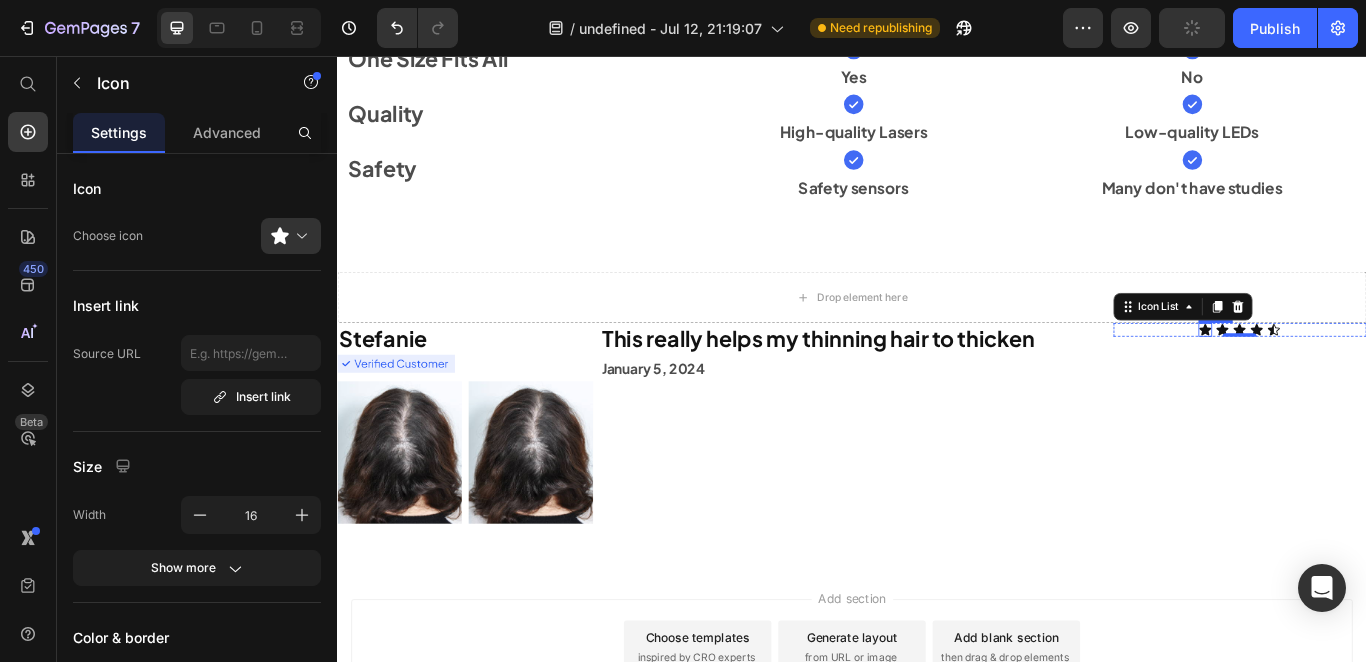 click 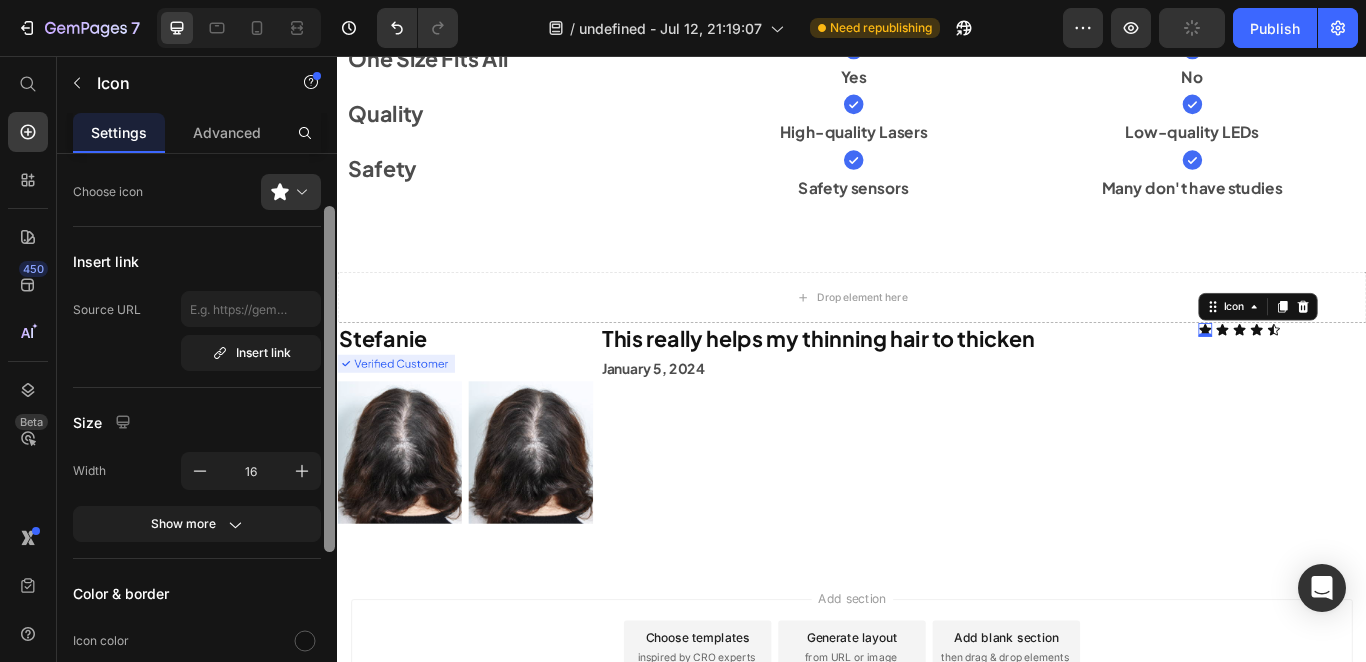 scroll, scrollTop: 65, scrollLeft: 0, axis: vertical 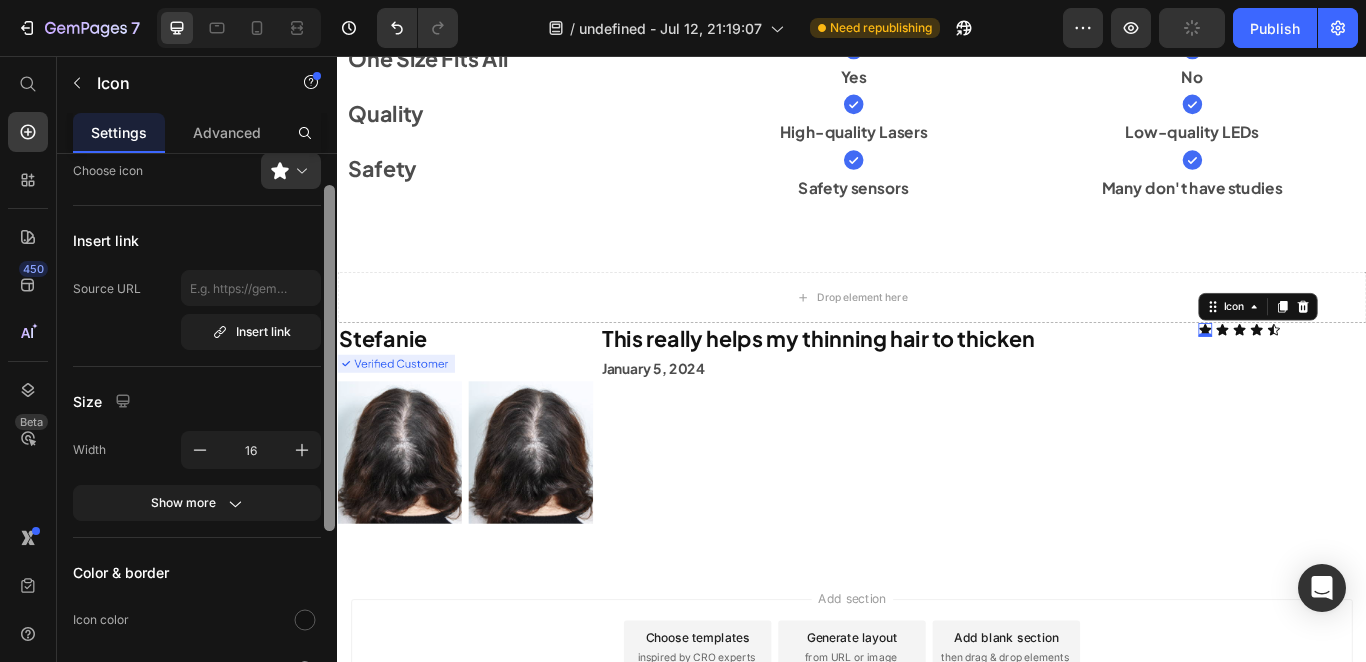 drag, startPoint x: 333, startPoint y: 359, endPoint x: 331, endPoint y: 399, distance: 40.04997 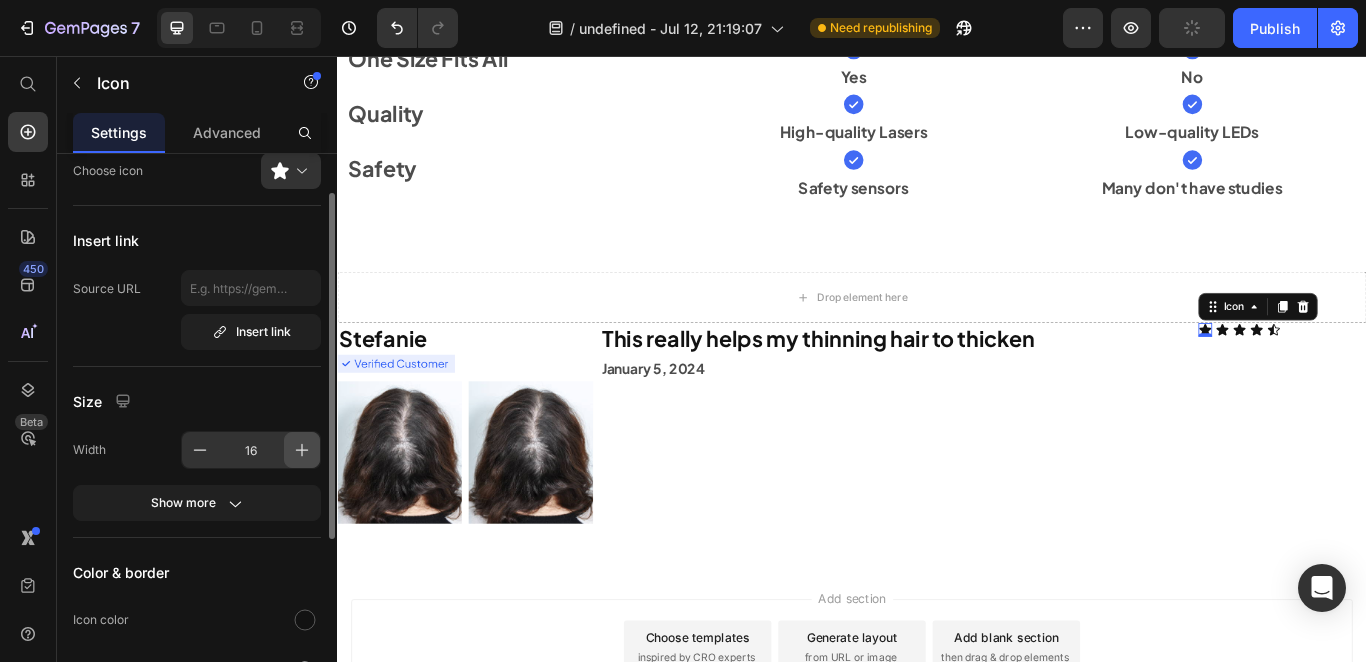 click 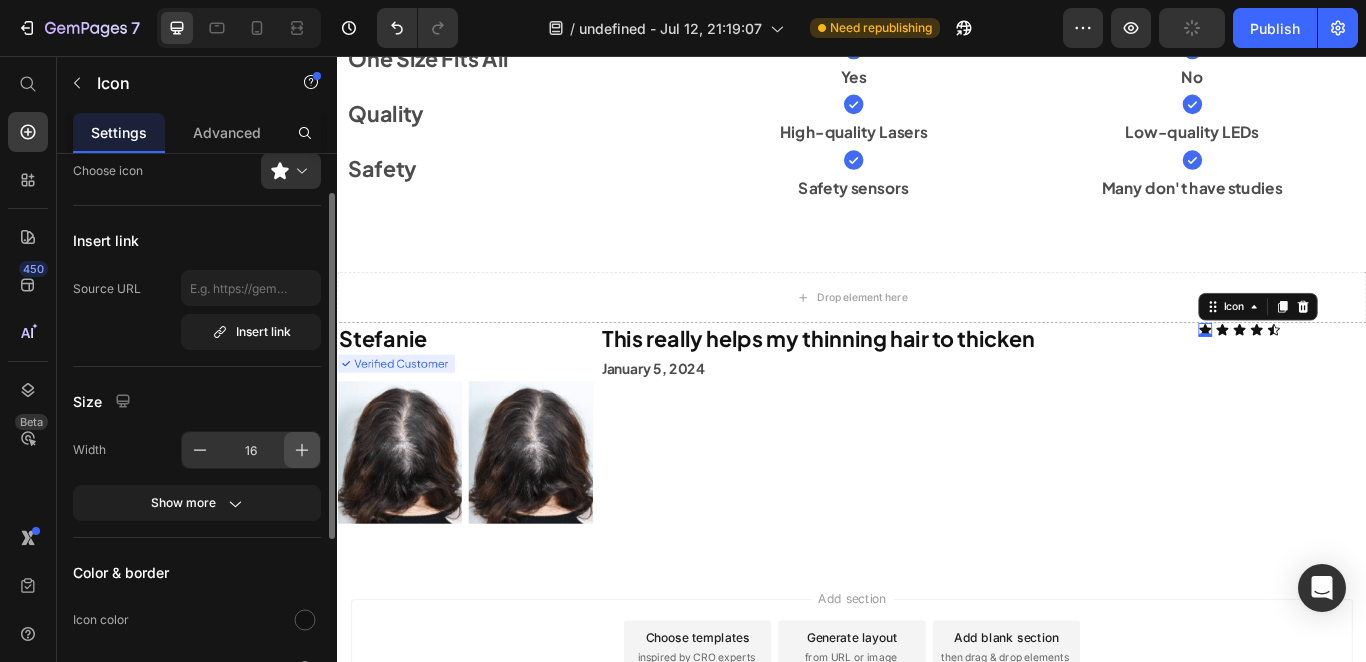 click 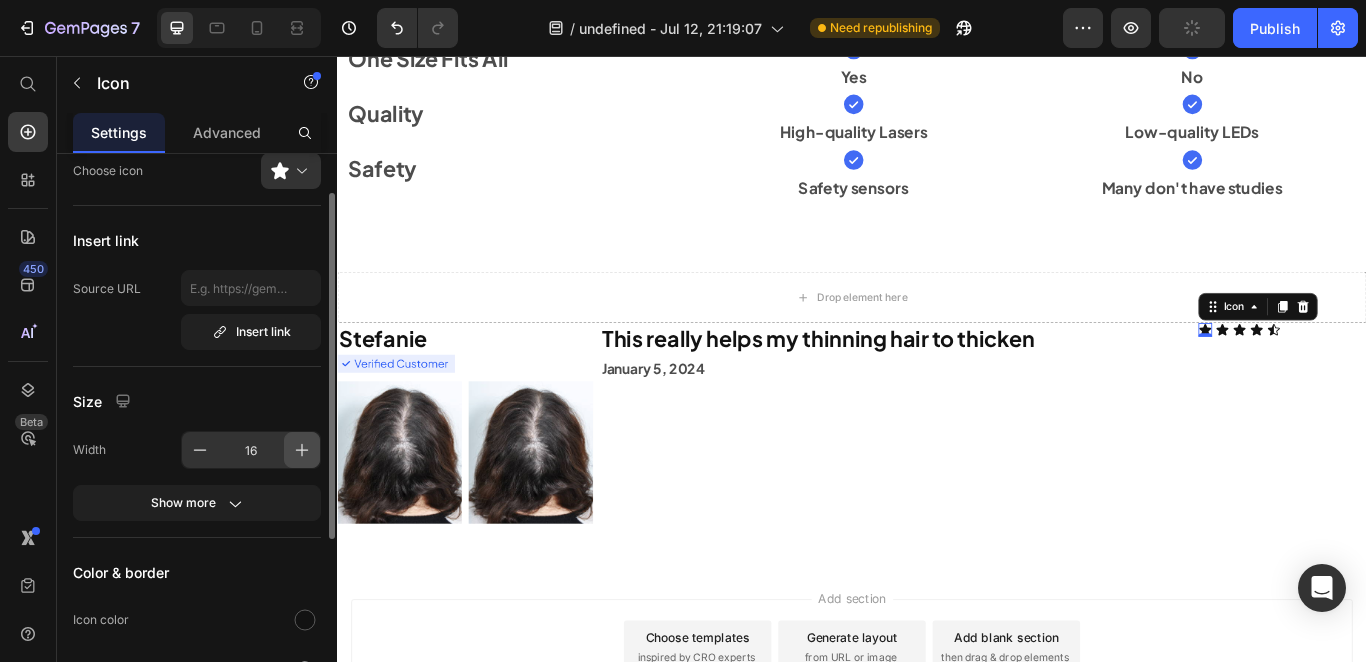 type on "18" 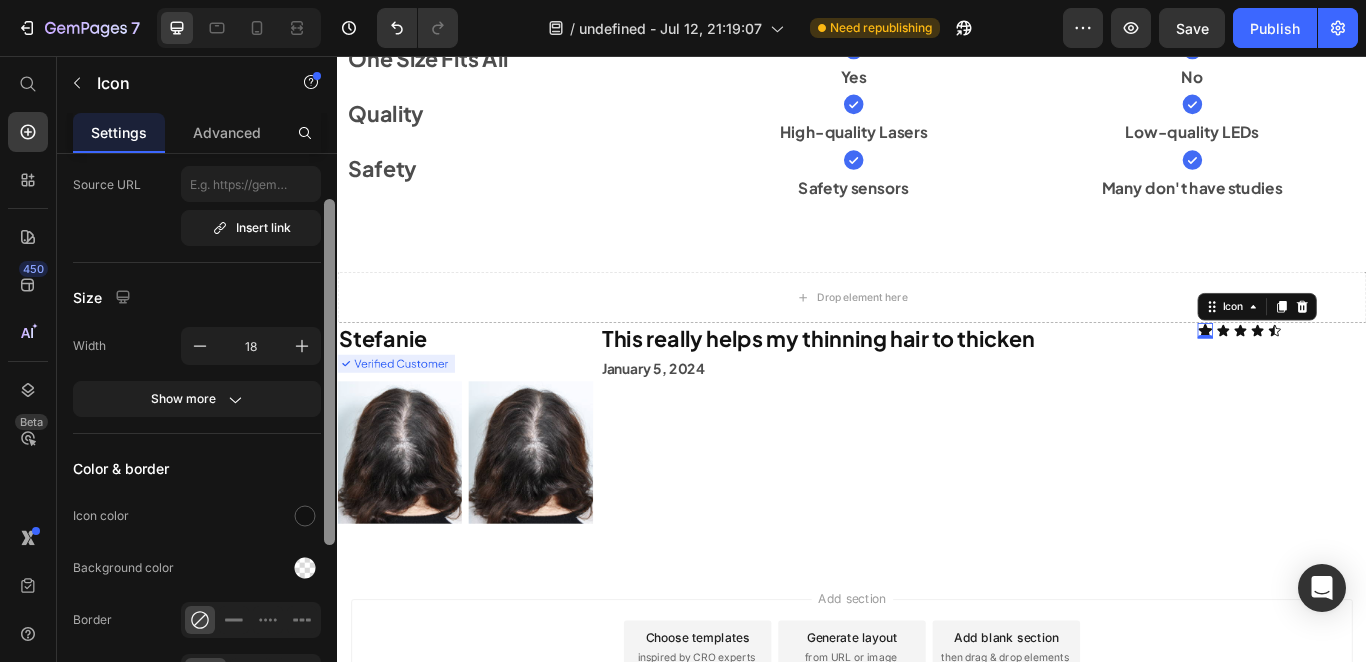 scroll, scrollTop: 189, scrollLeft: 0, axis: vertical 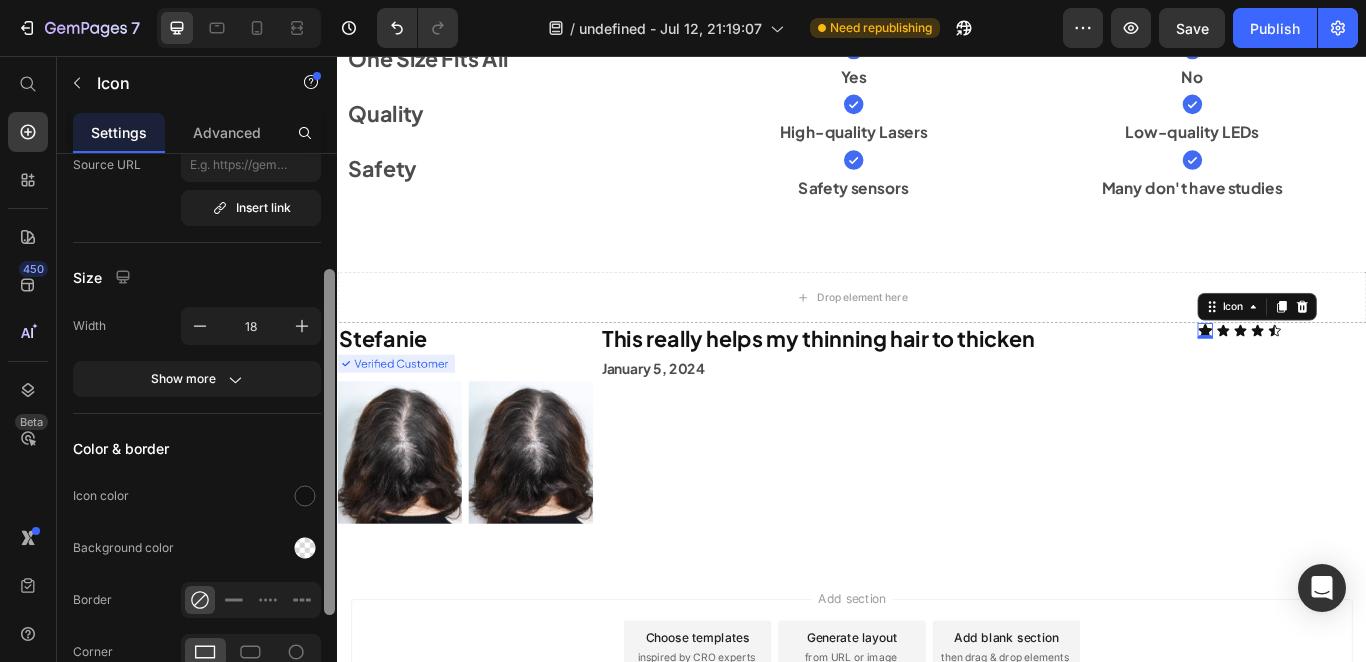 drag, startPoint x: 327, startPoint y: 378, endPoint x: 325, endPoint y: 454, distance: 76.02631 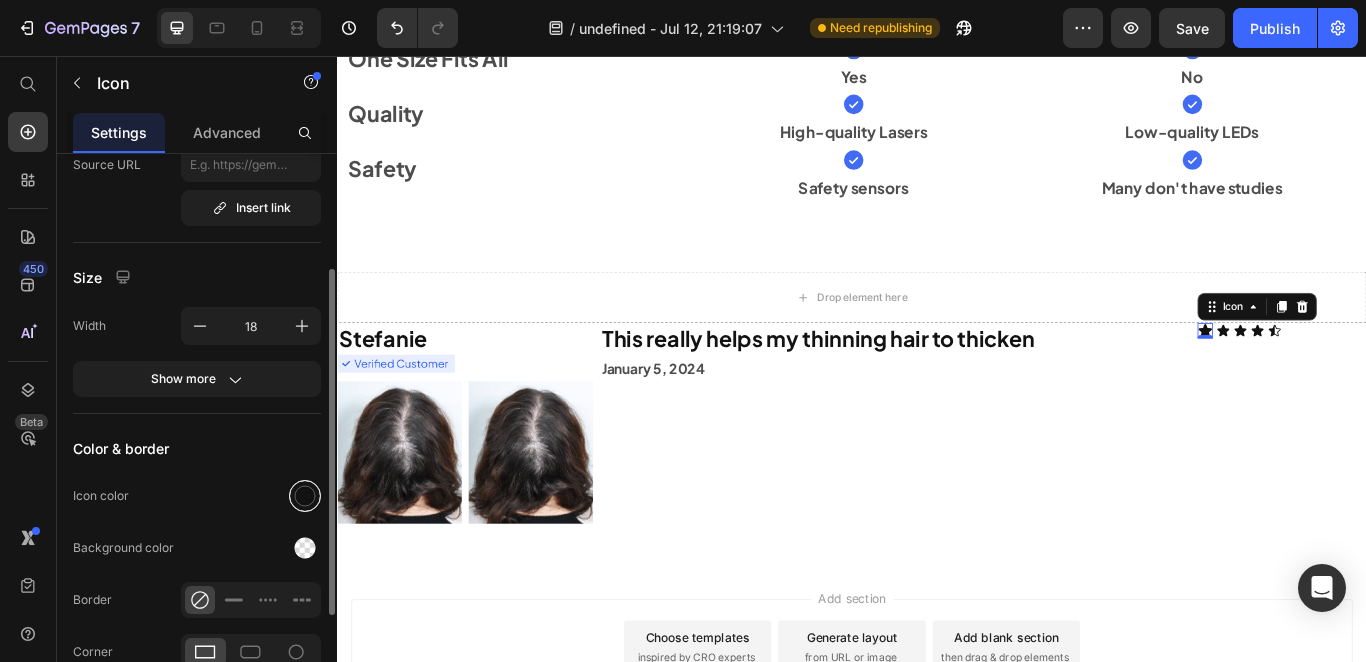 click at bounding box center (305, 496) 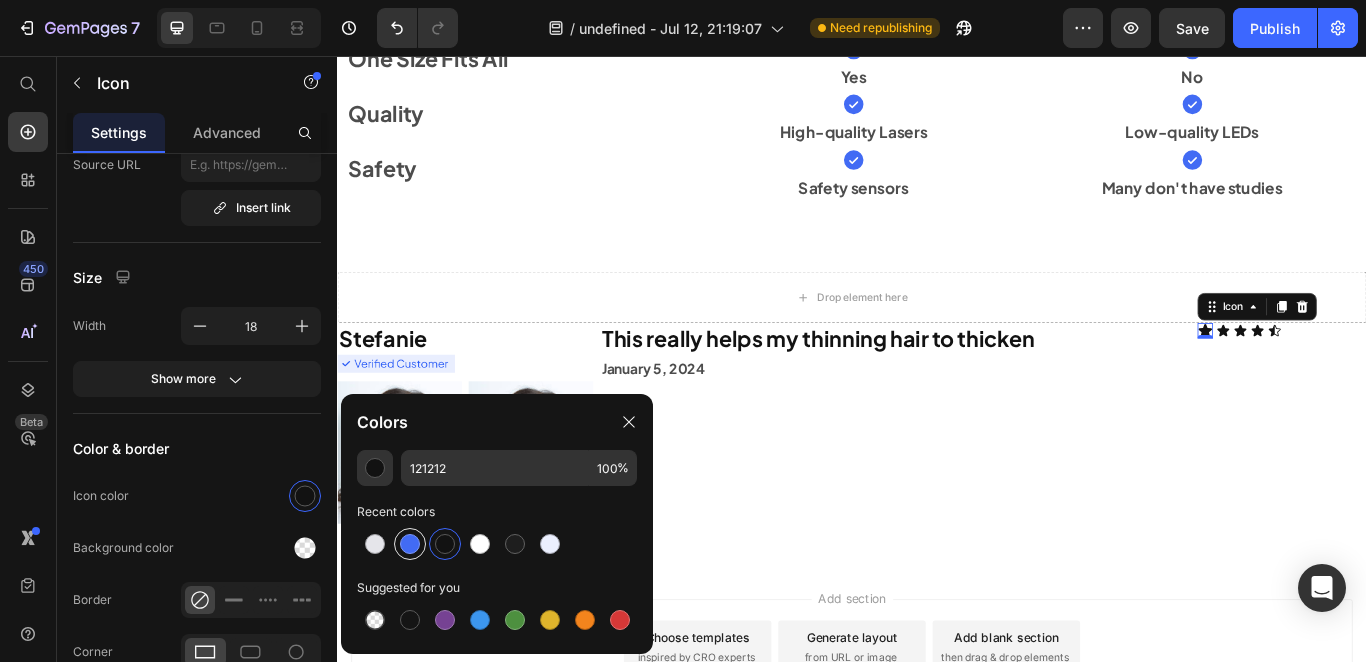 click at bounding box center (410, 544) 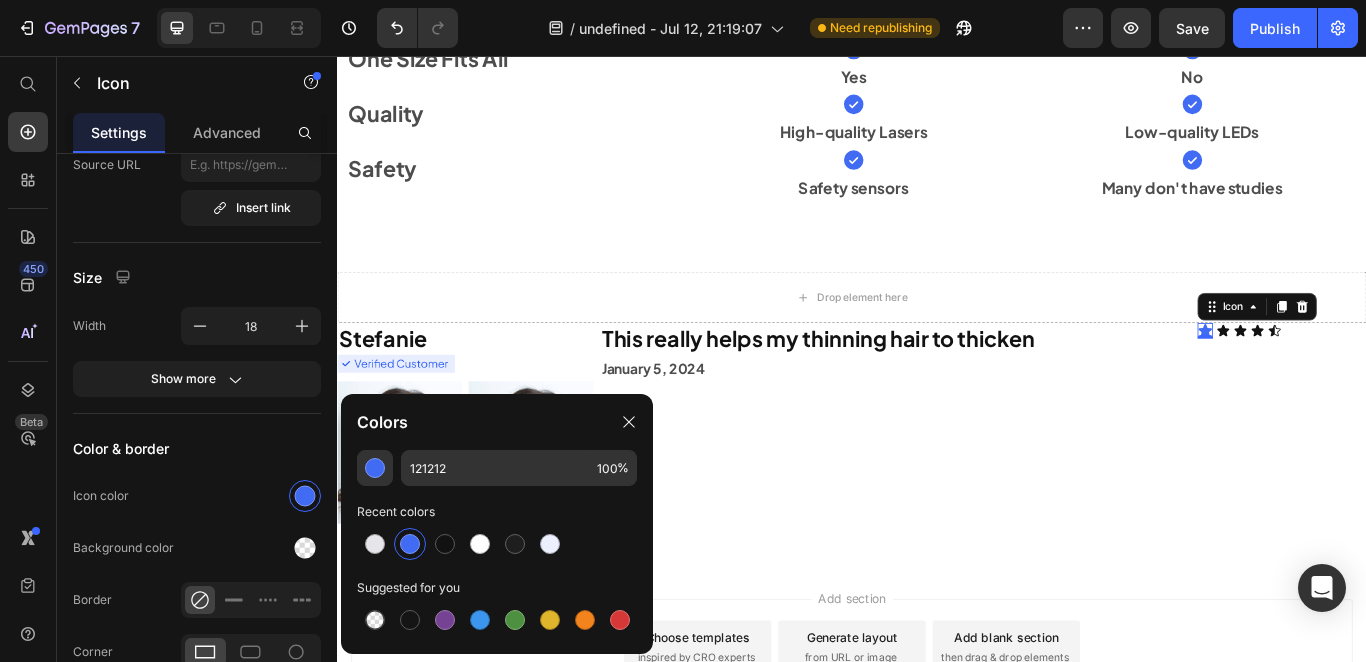 type on "426BF4" 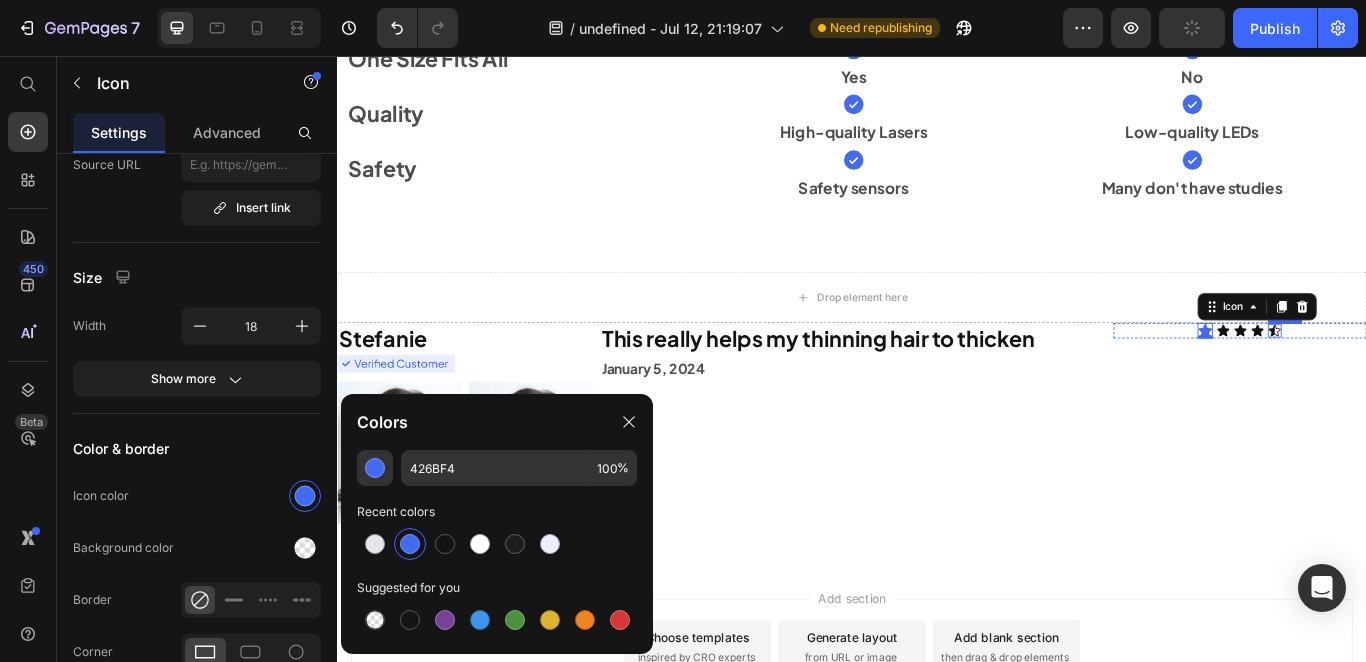 click 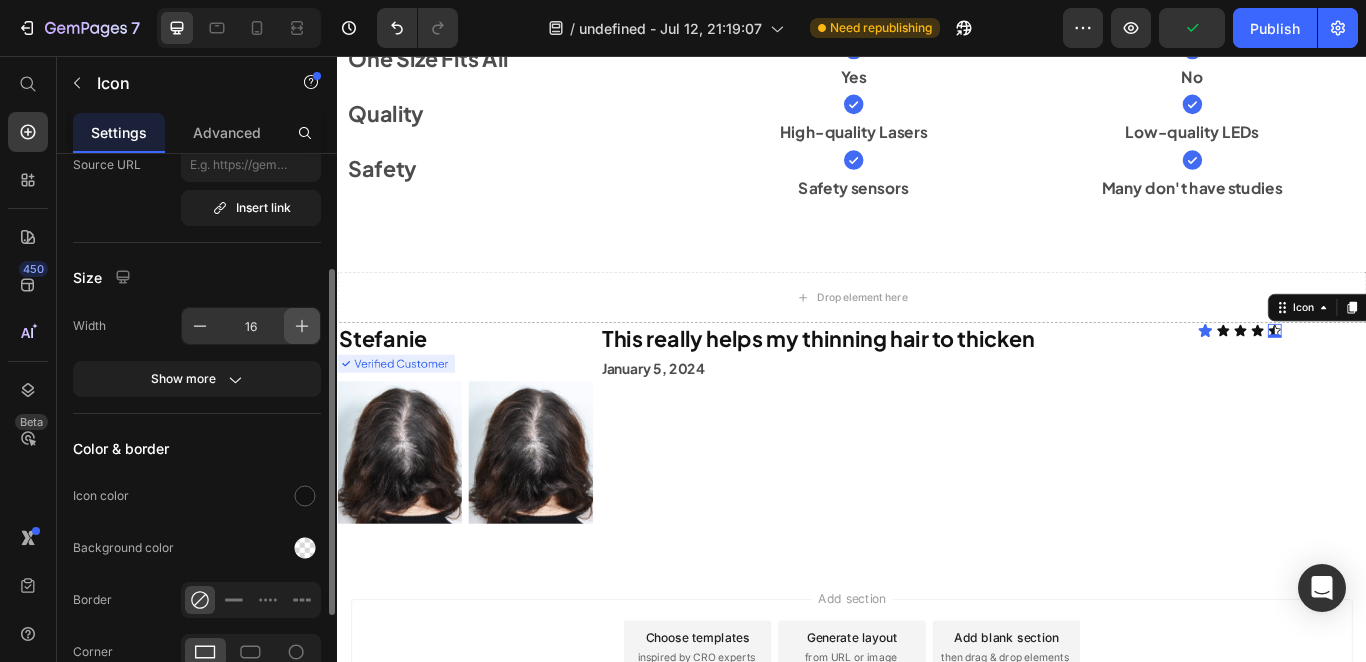 click 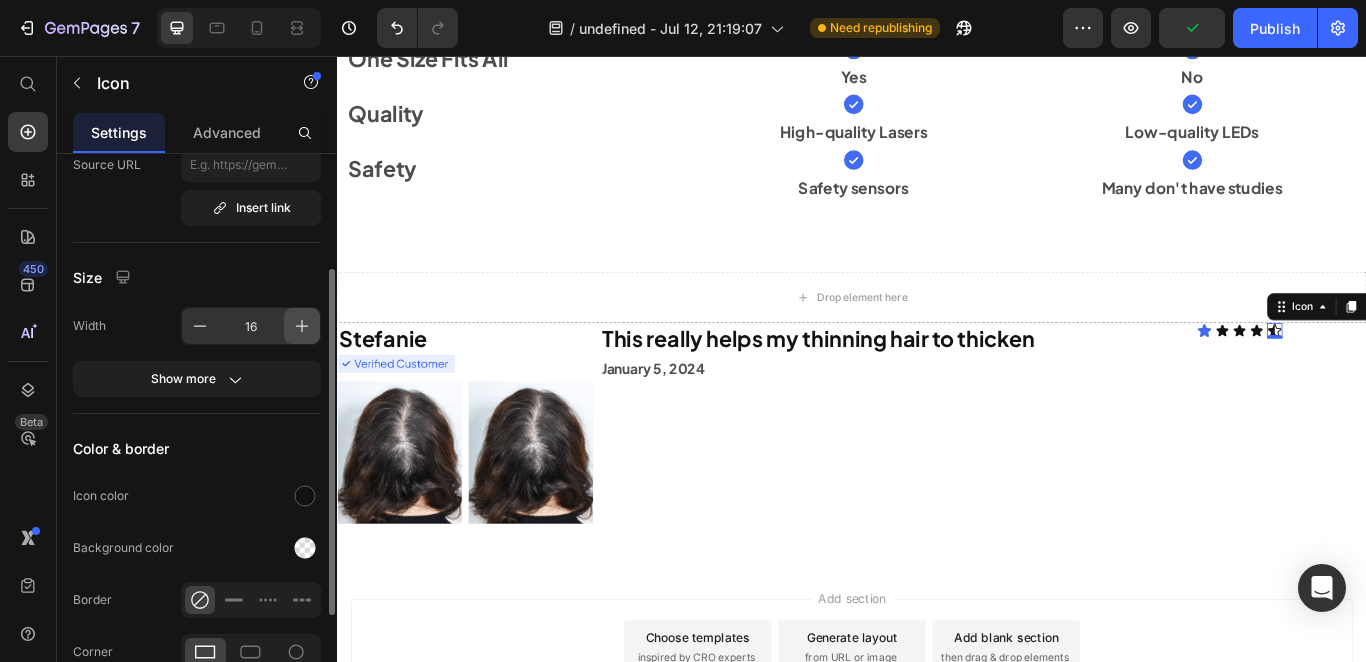 type on "18" 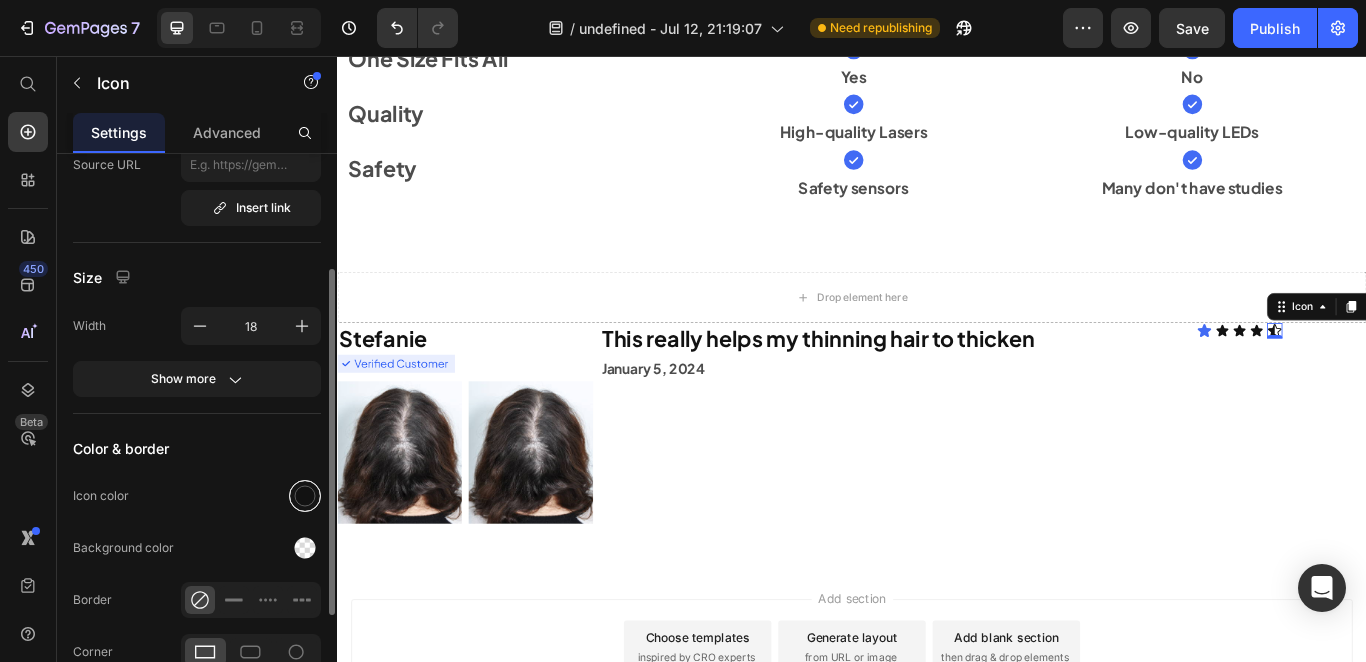 click at bounding box center (305, 496) 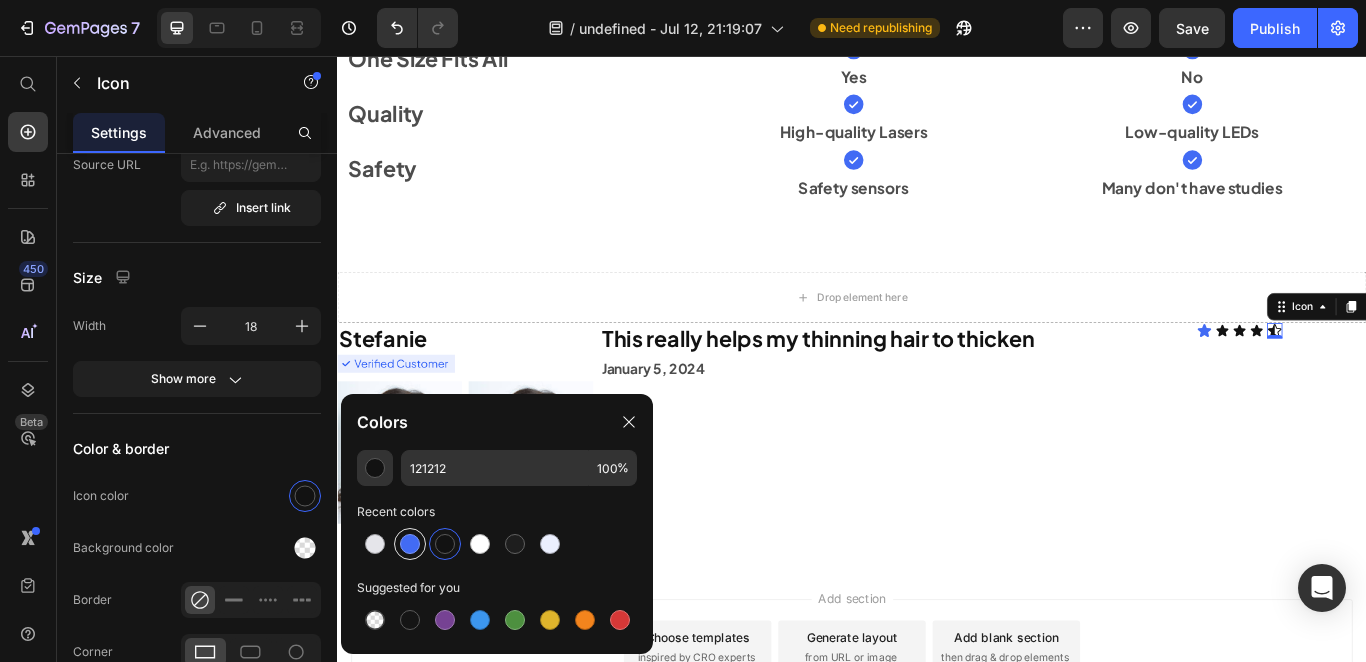 click at bounding box center (410, 544) 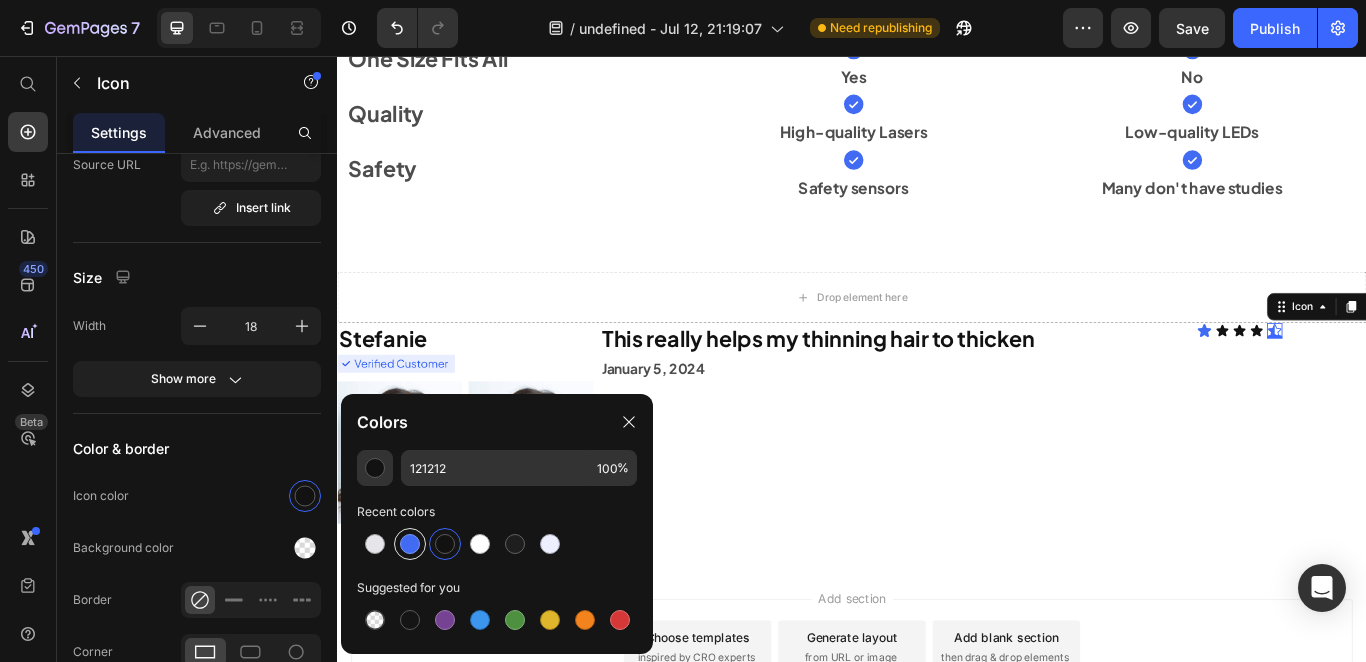 type on "426BF4" 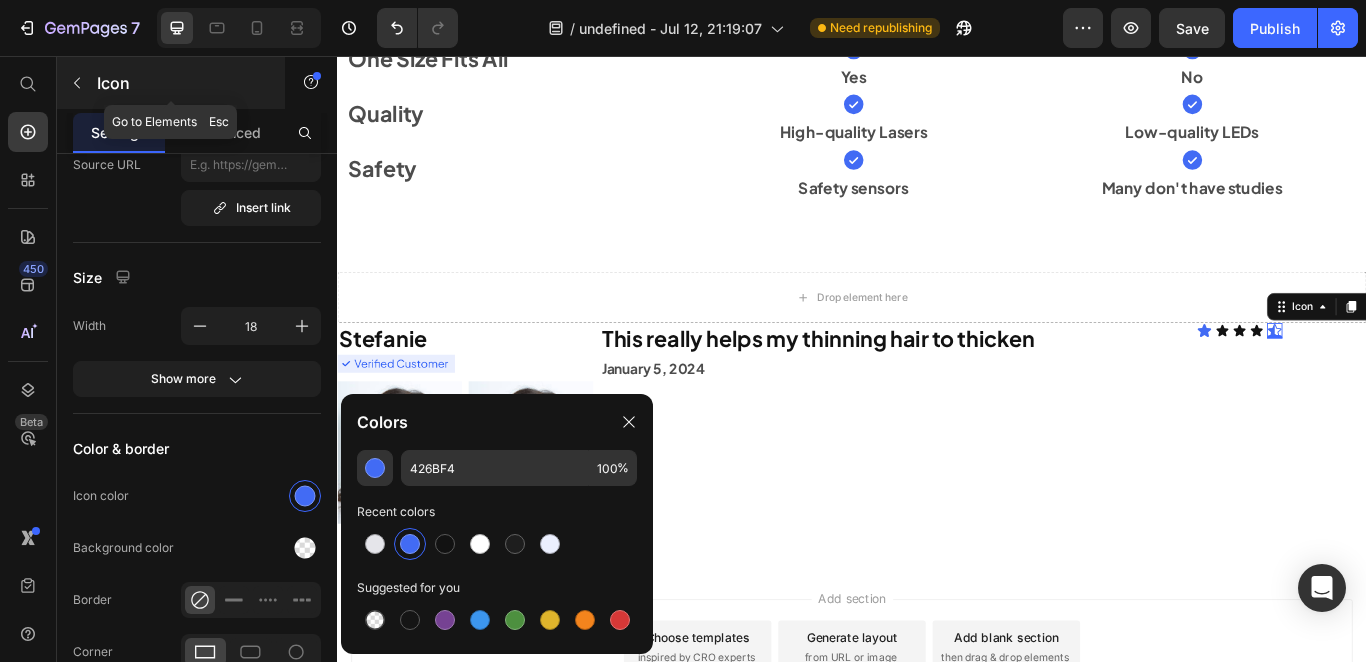 click 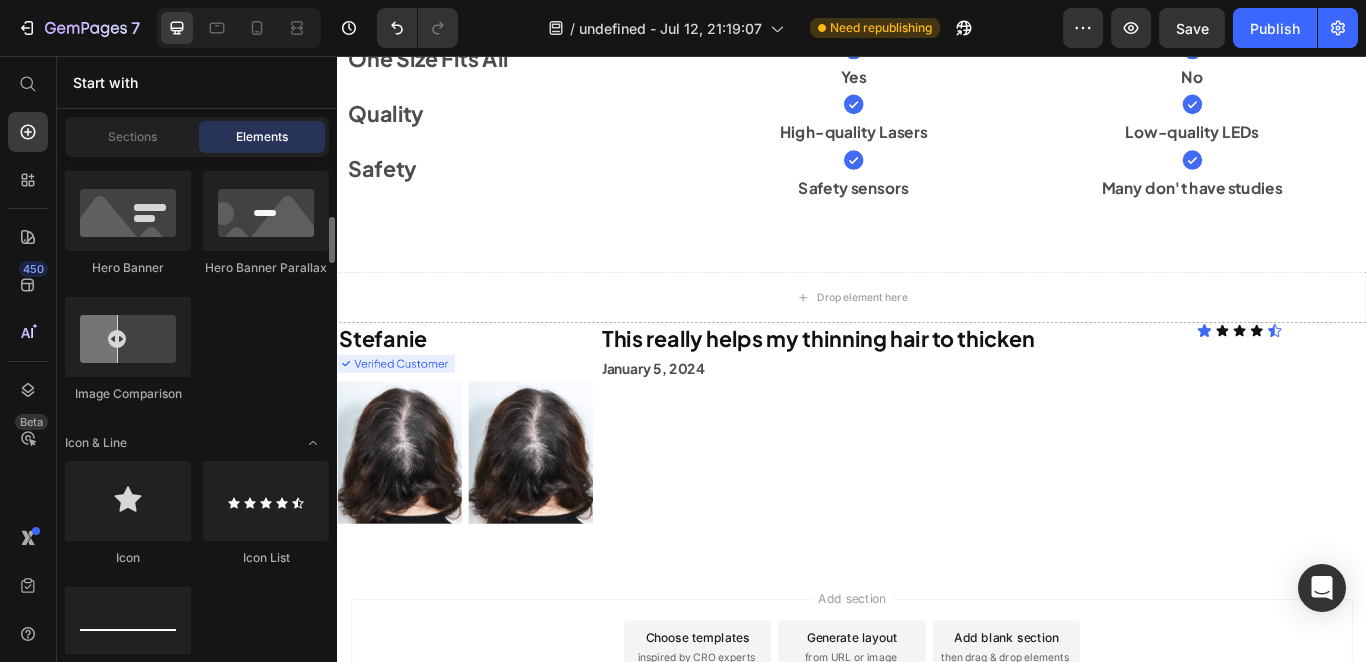 scroll, scrollTop: 636, scrollLeft: 0, axis: vertical 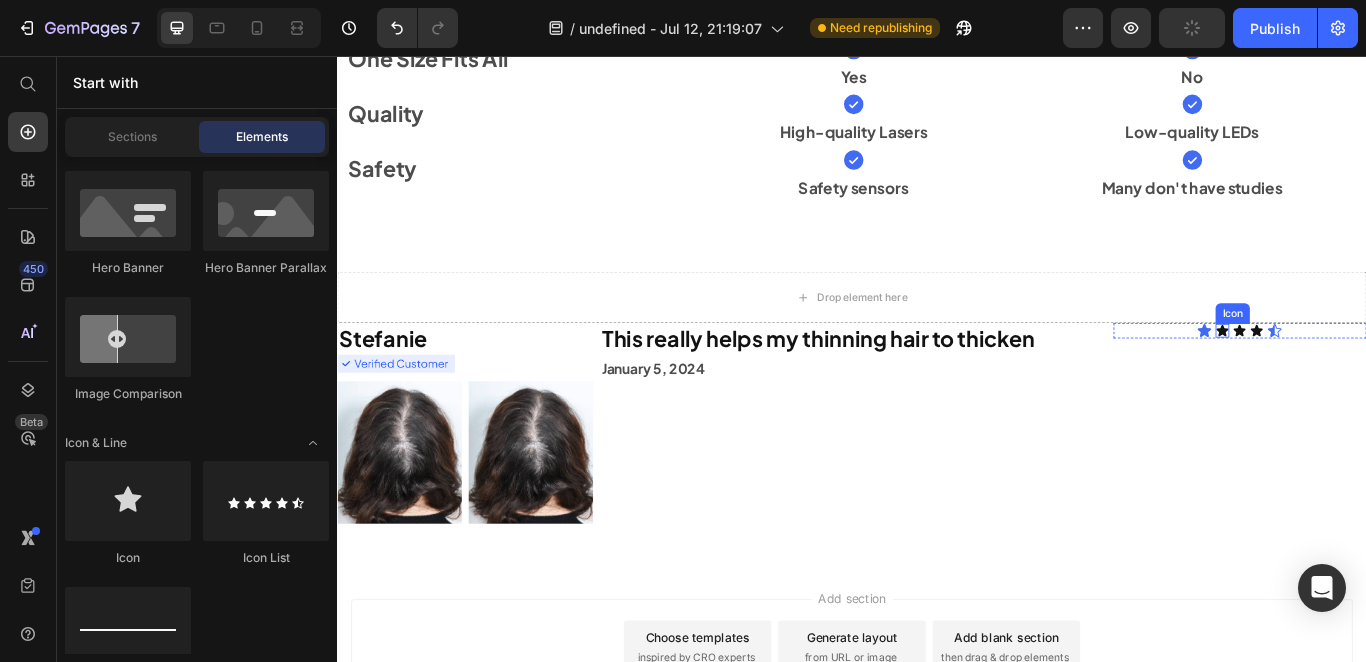 click 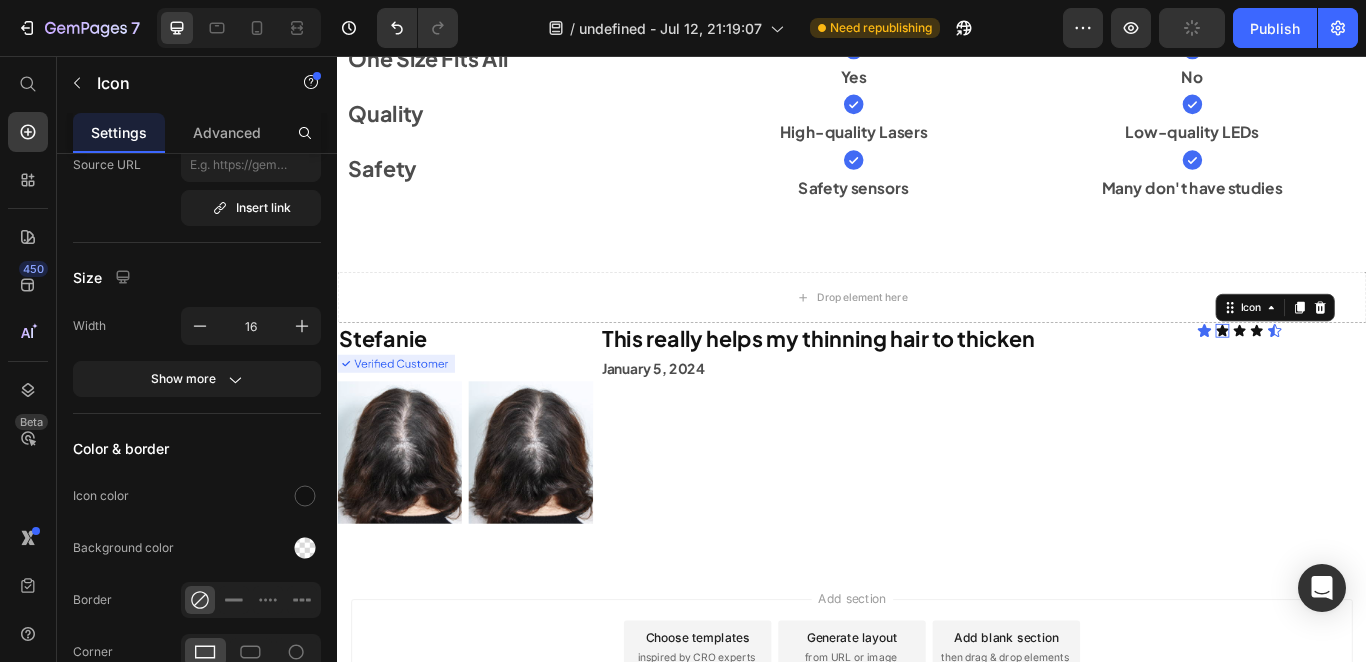 scroll, scrollTop: 189, scrollLeft: 0, axis: vertical 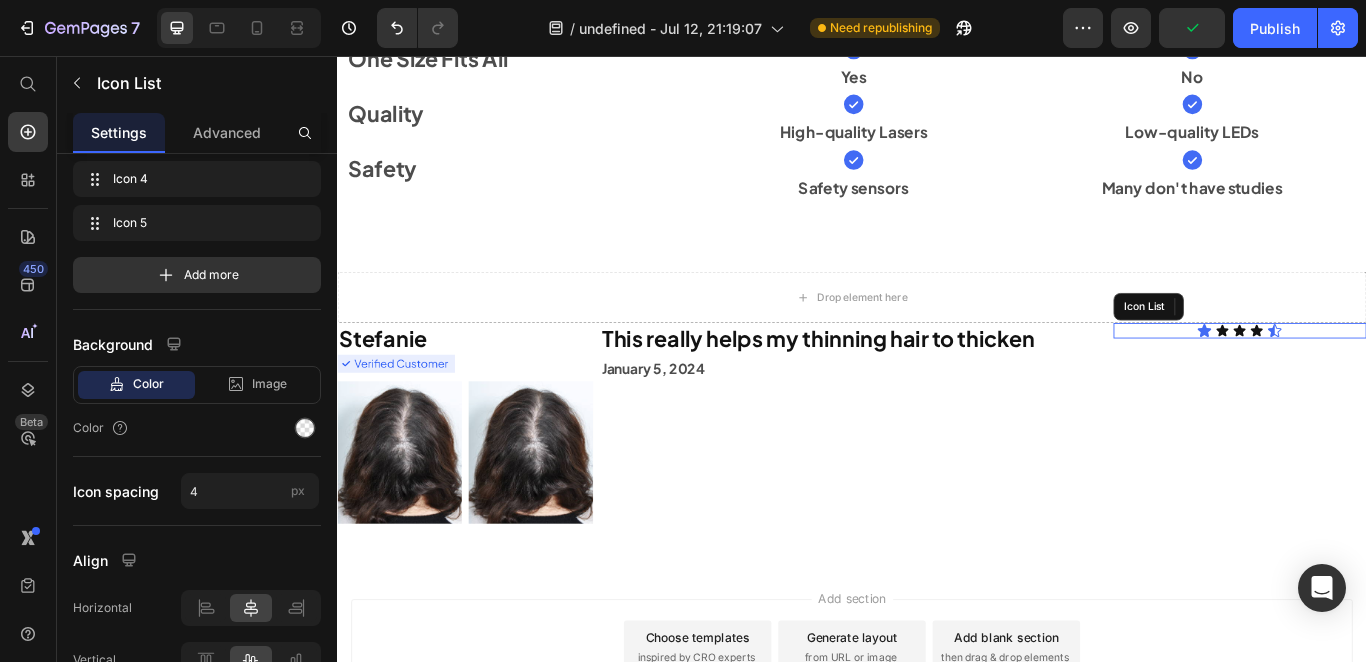 click on "Icon Icon   0 Icon Icon Icon" at bounding box center [1389, 376] 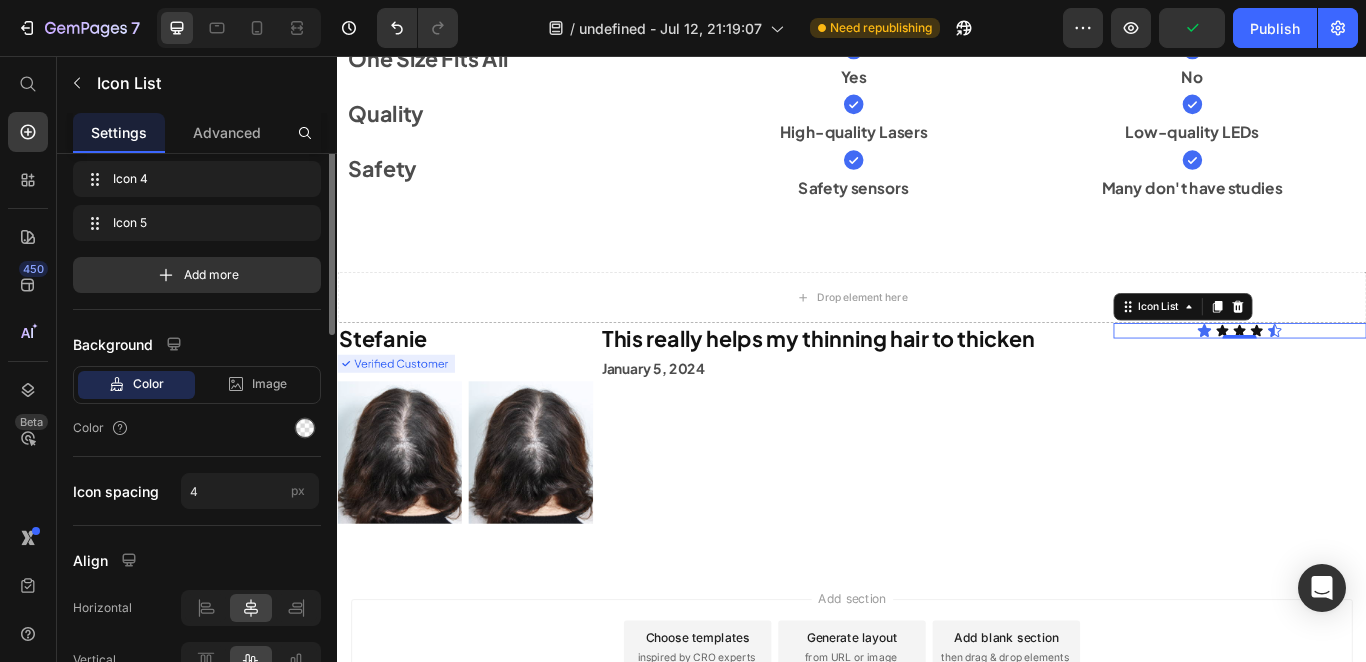 scroll, scrollTop: 0, scrollLeft: 0, axis: both 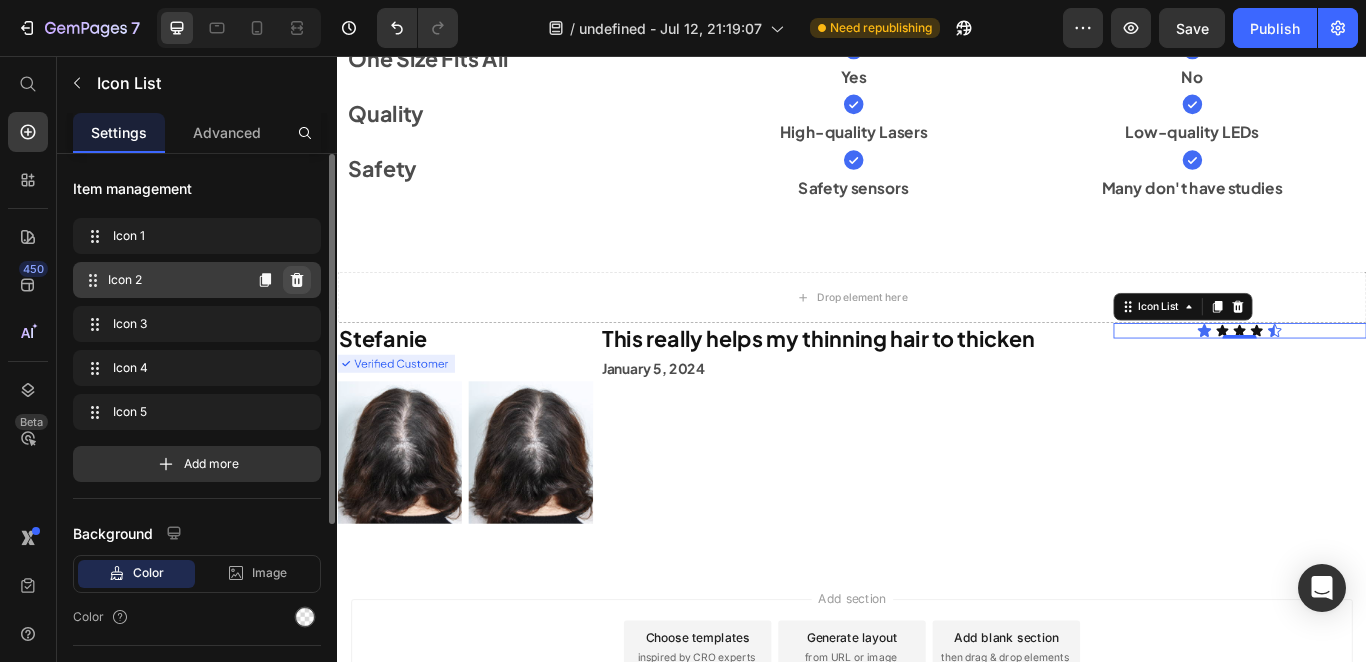 click 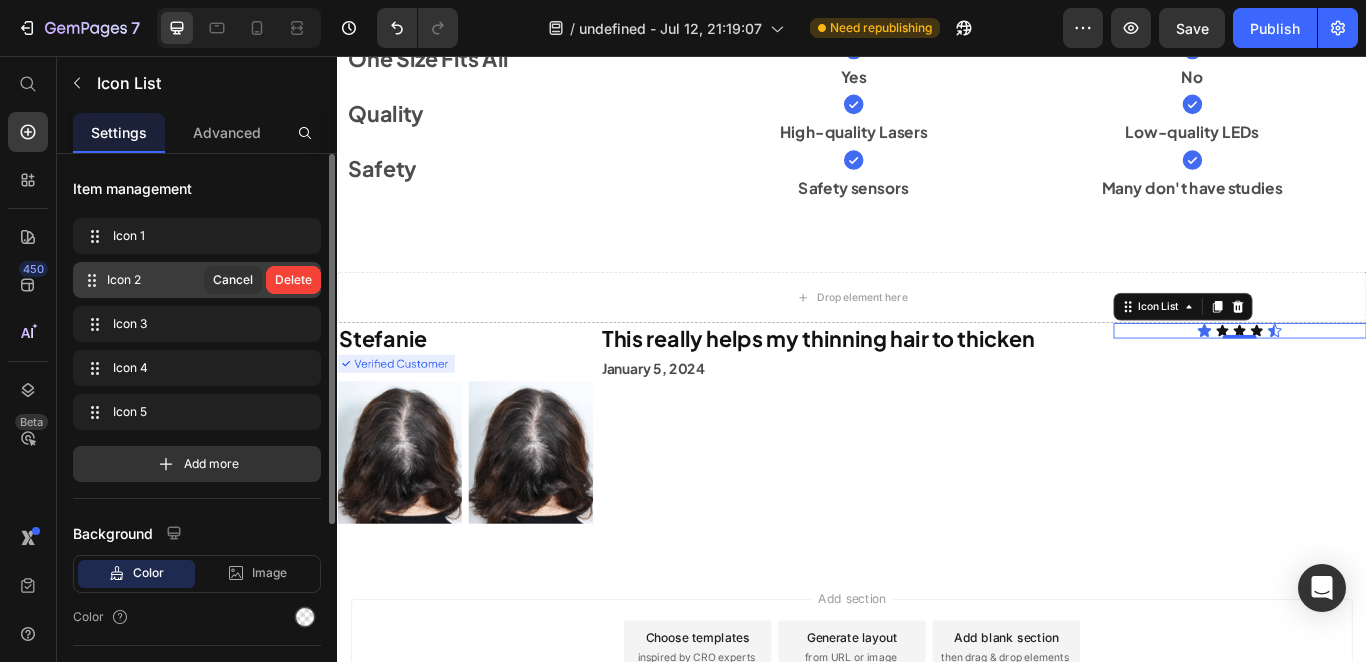 click on "Delete" at bounding box center (293, 280) 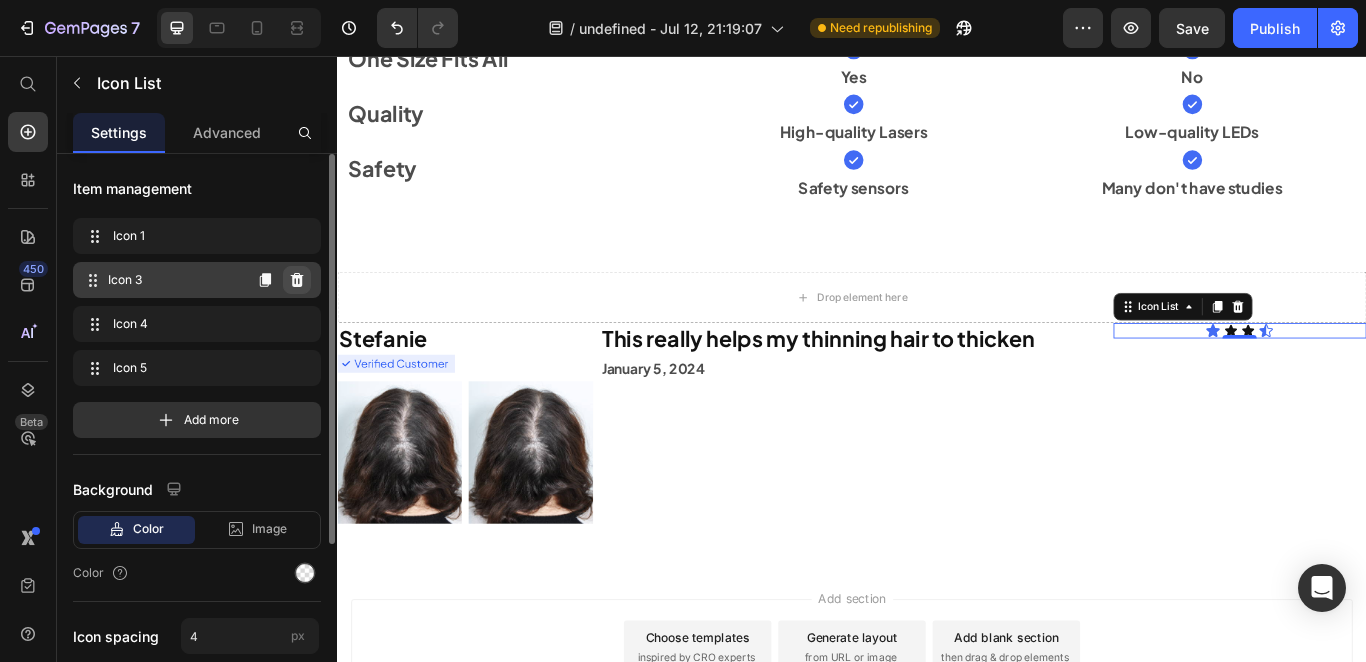 click 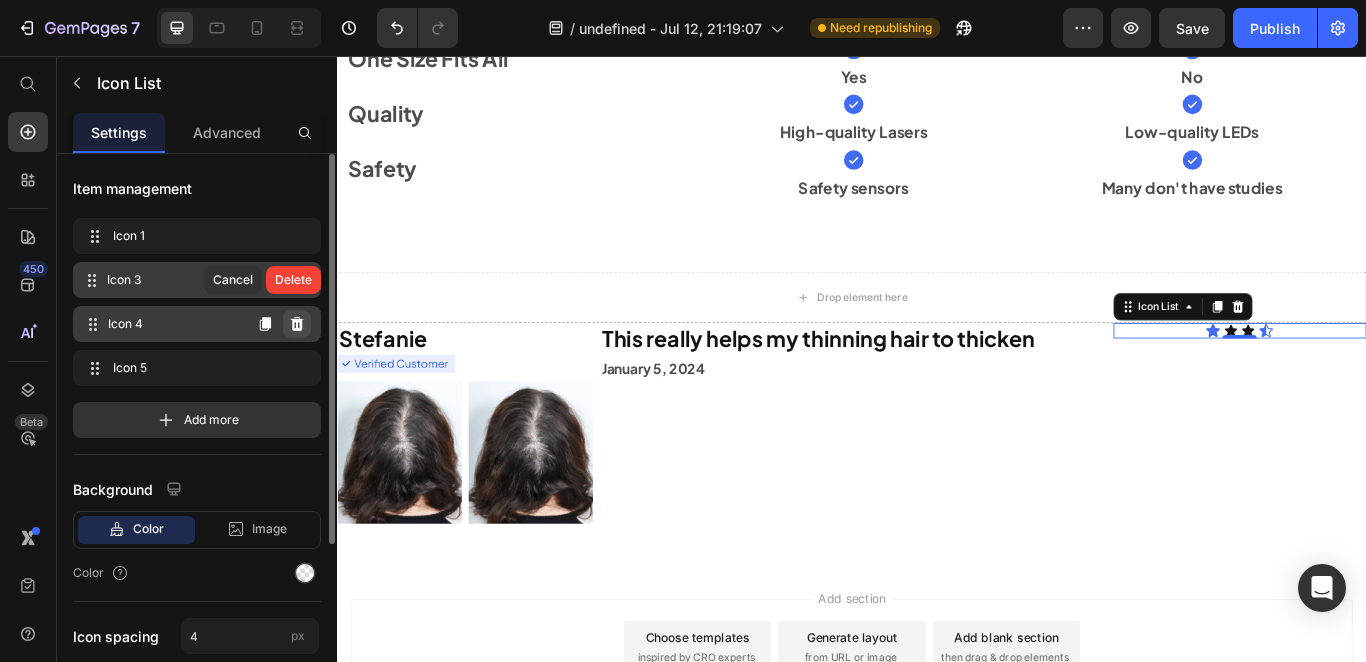click 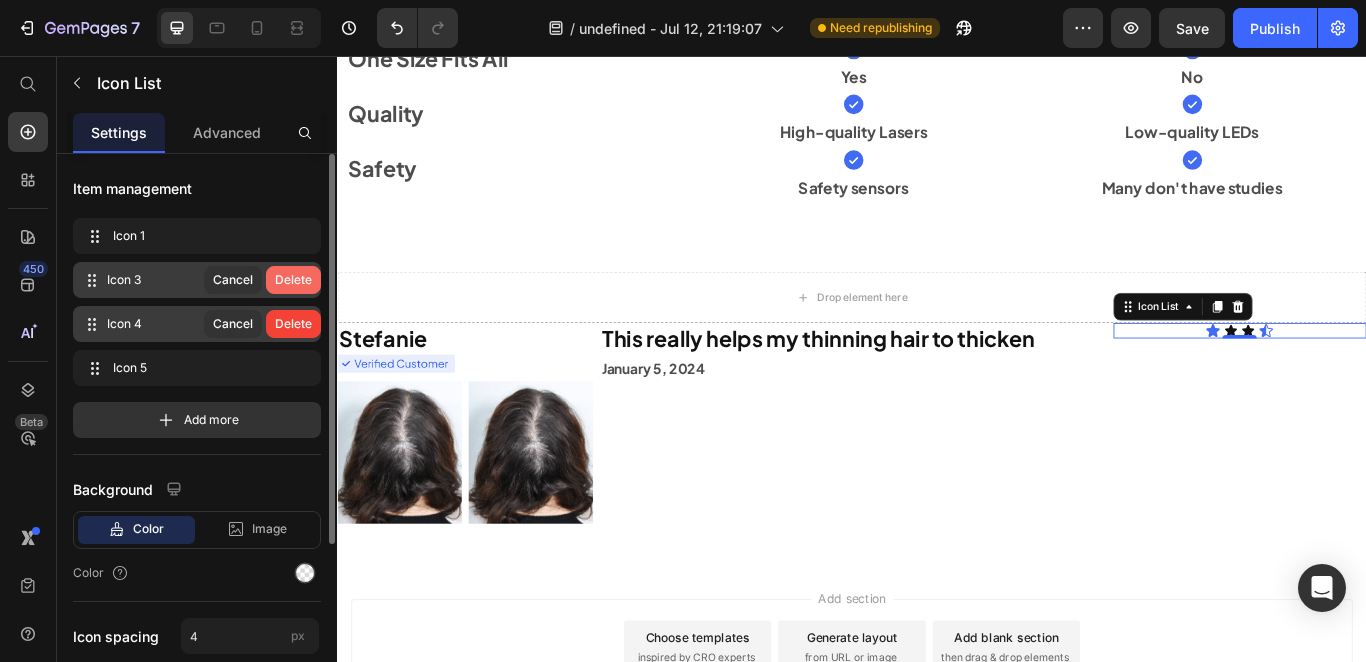 click on "Delete" at bounding box center [293, 280] 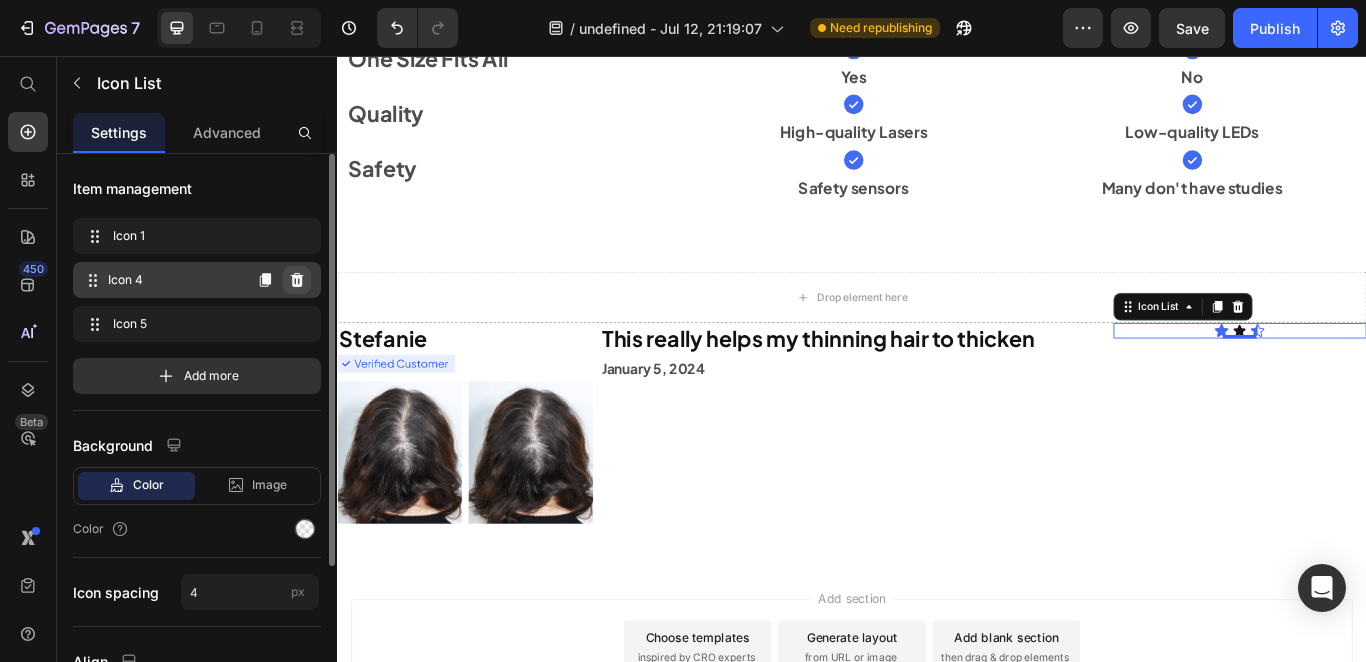 click 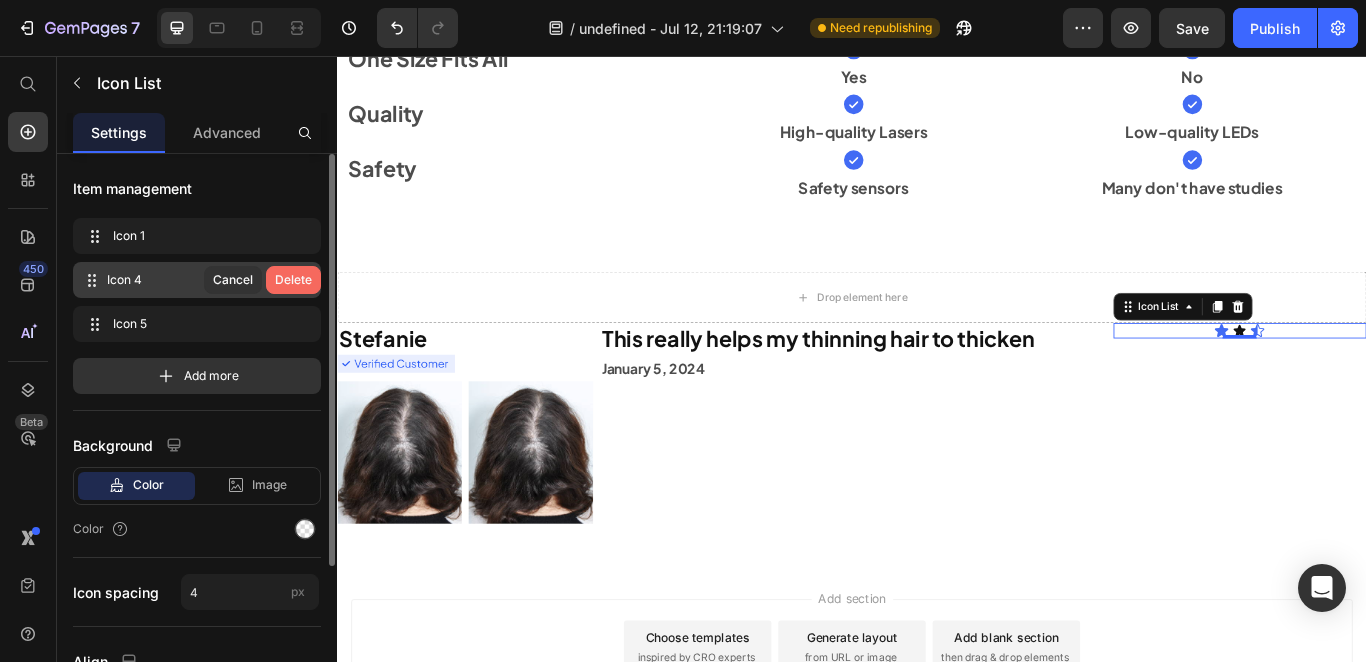 click on "Delete" at bounding box center (293, 280) 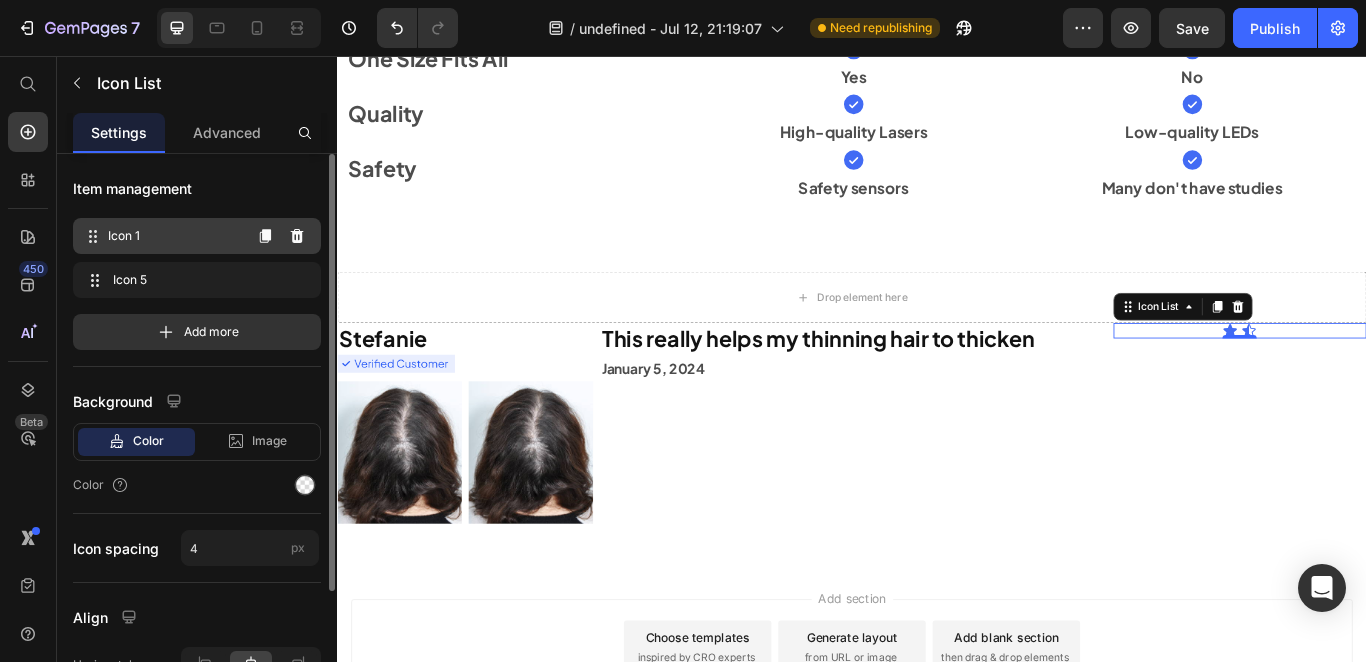 click on "Icon 1" at bounding box center (174, 236) 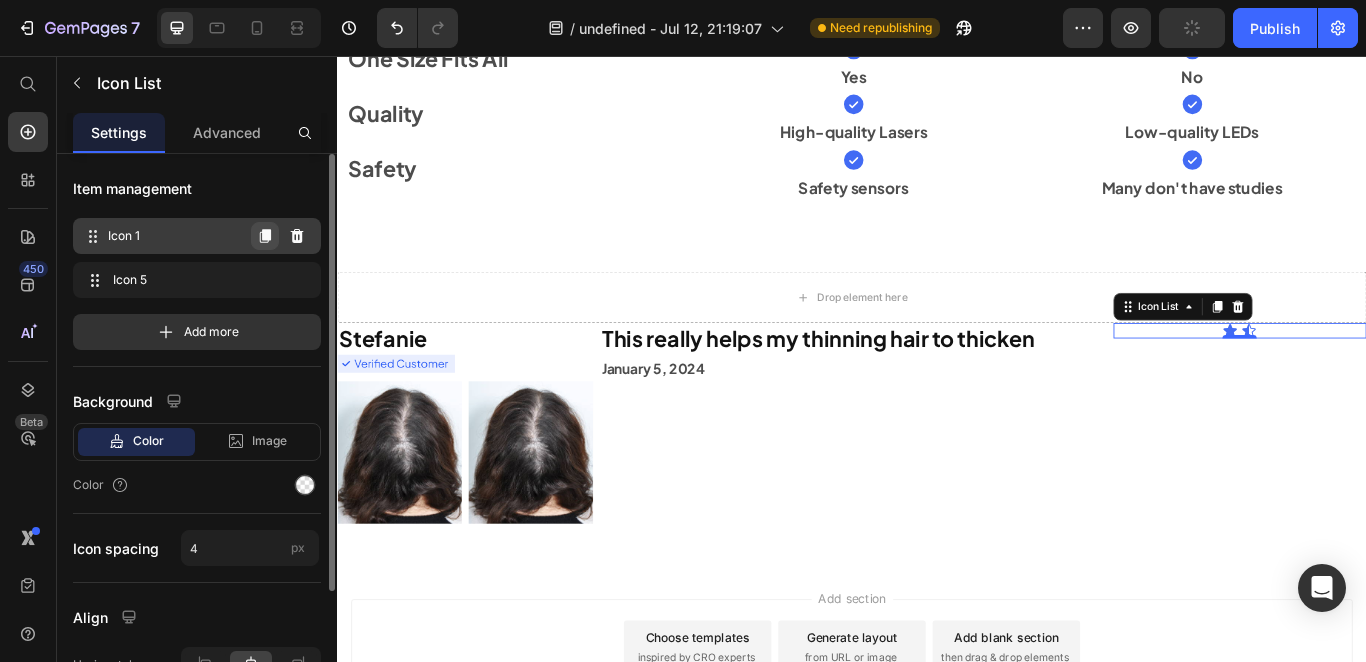 click 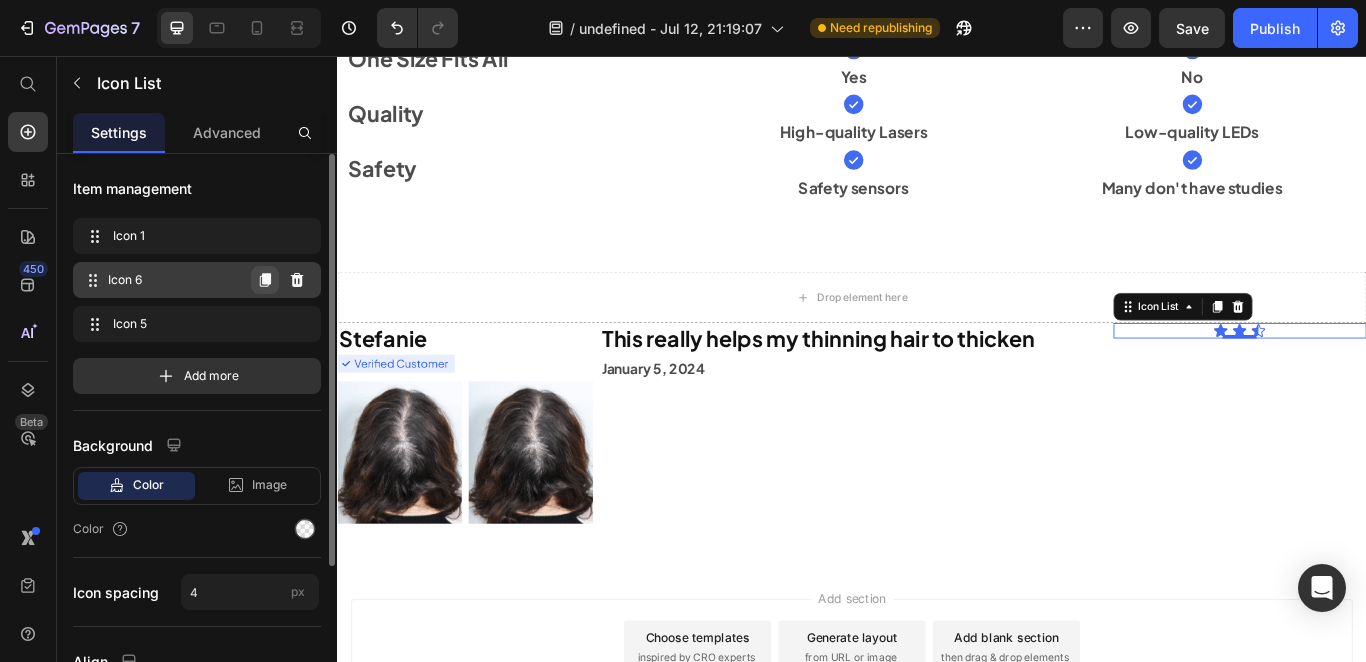 click 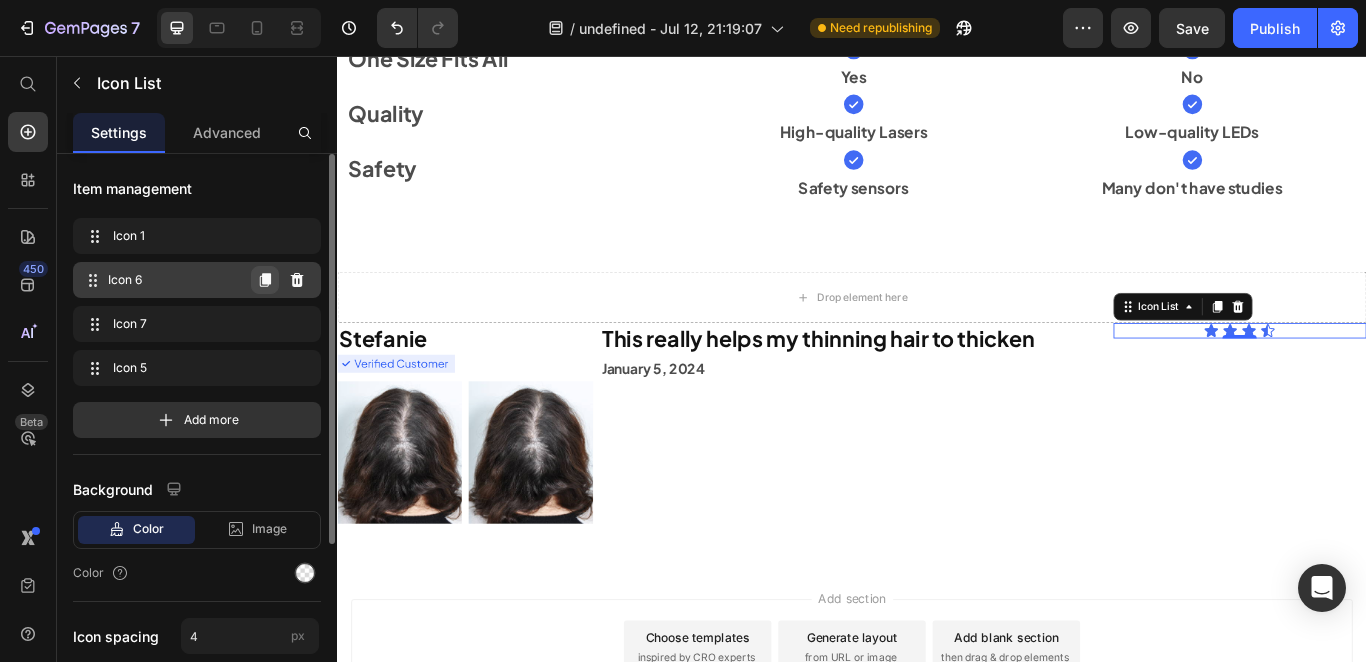 click 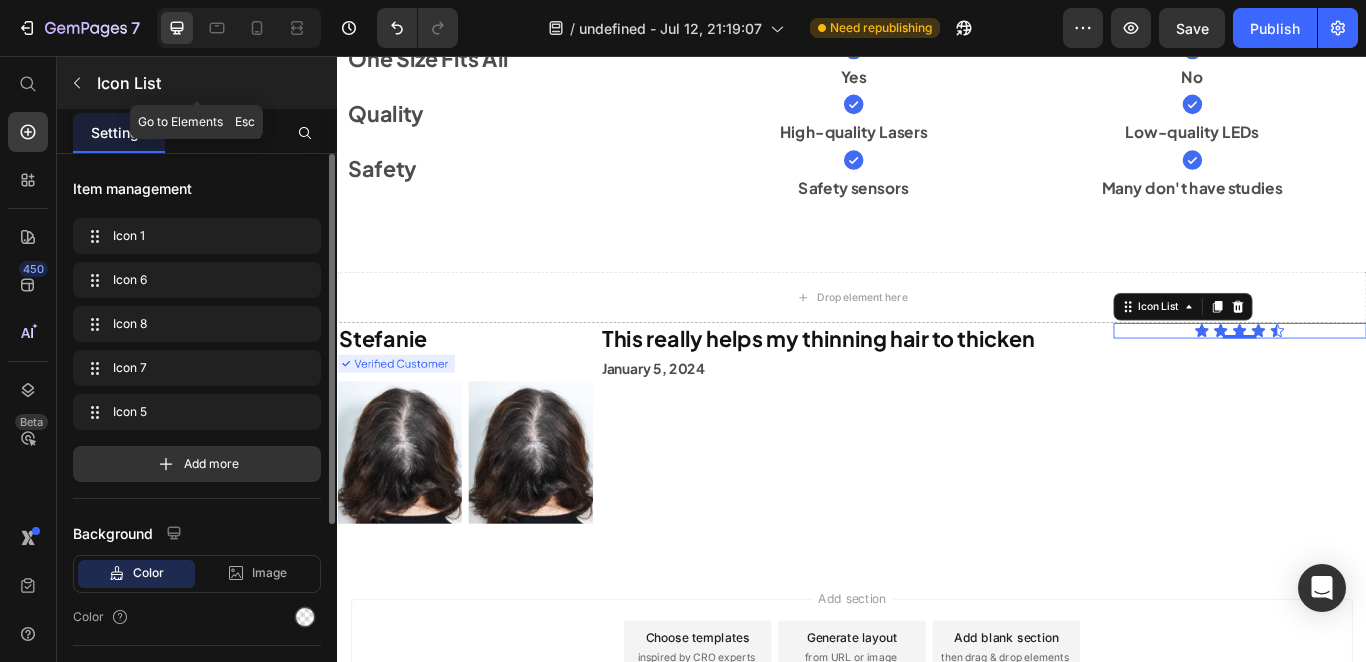 click 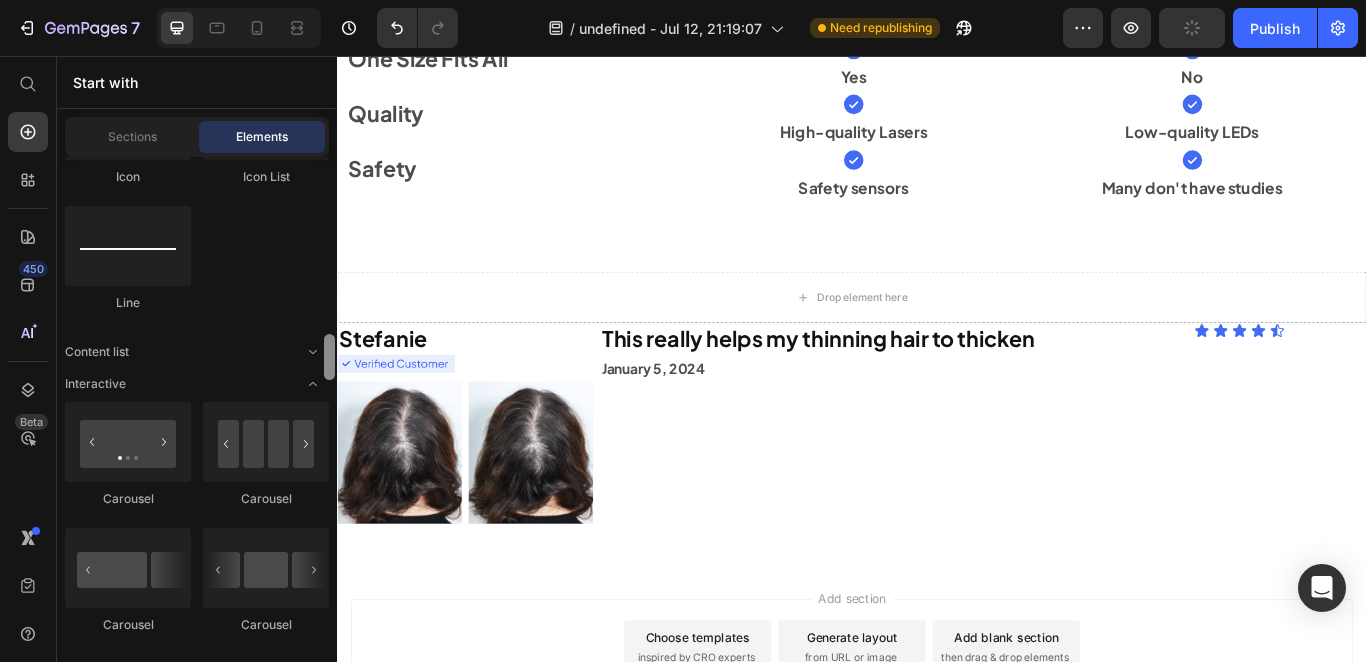 scroll, scrollTop: 1091, scrollLeft: 0, axis: vertical 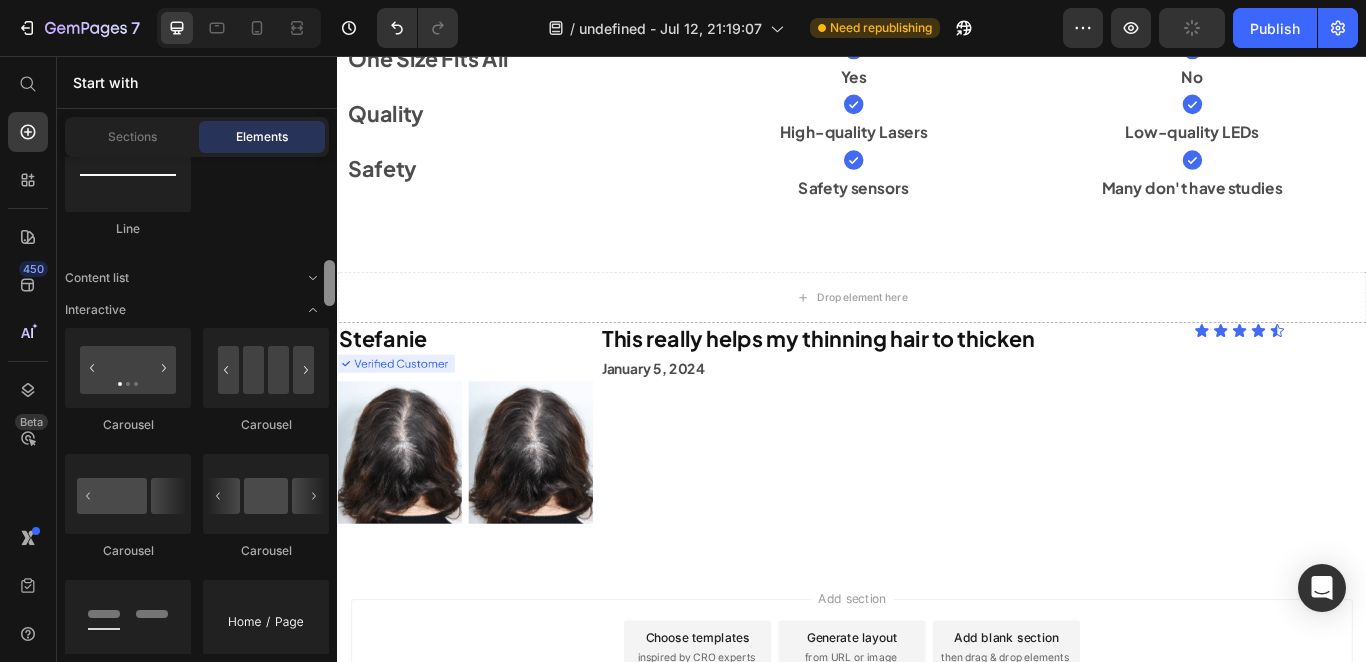 drag, startPoint x: 325, startPoint y: 240, endPoint x: 325, endPoint y: 228, distance: 12 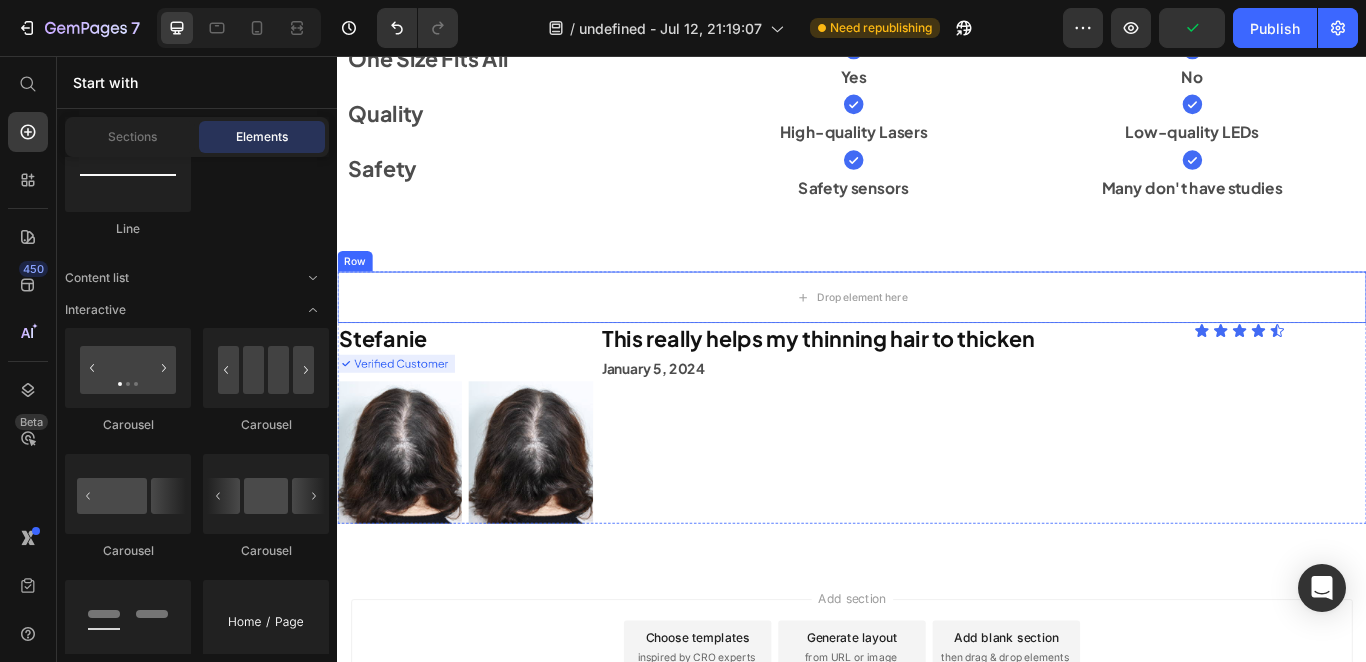 scroll, scrollTop: 509, scrollLeft: 0, axis: vertical 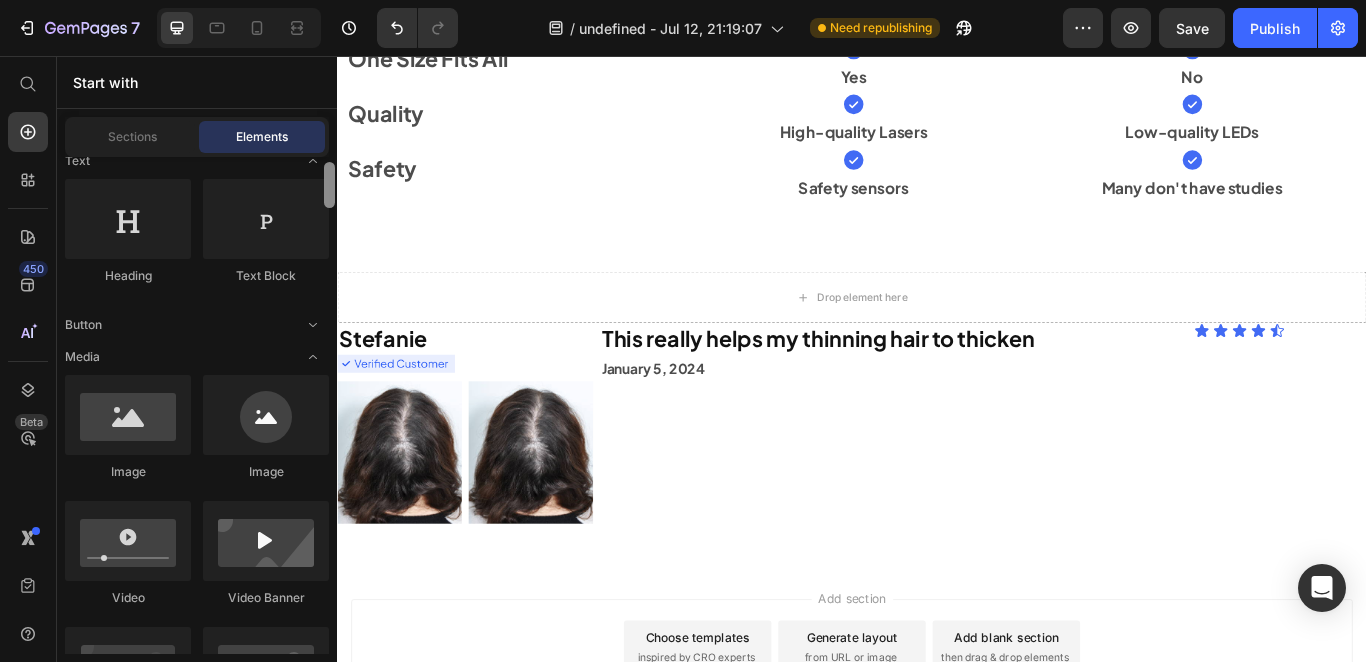 drag, startPoint x: 327, startPoint y: 229, endPoint x: 323, endPoint y: 186, distance: 43.185646 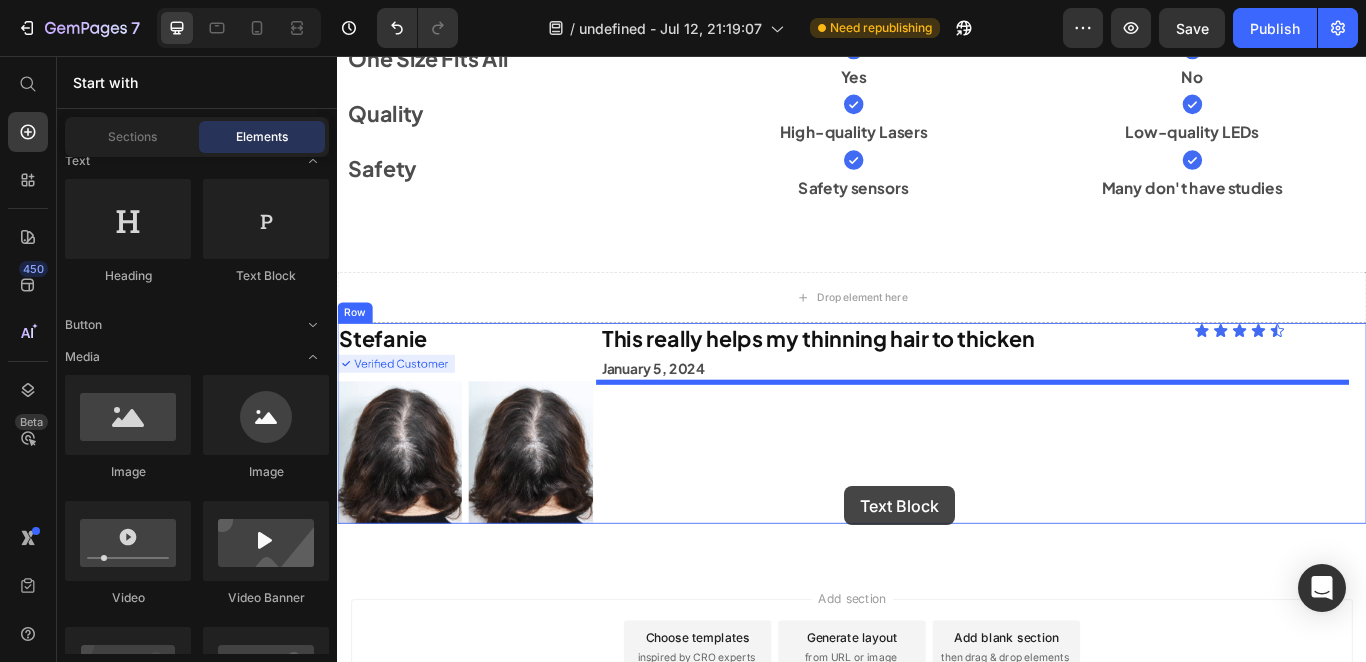 drag, startPoint x: 593, startPoint y: 296, endPoint x: 844, endPoint y: 486, distance: 314.8031 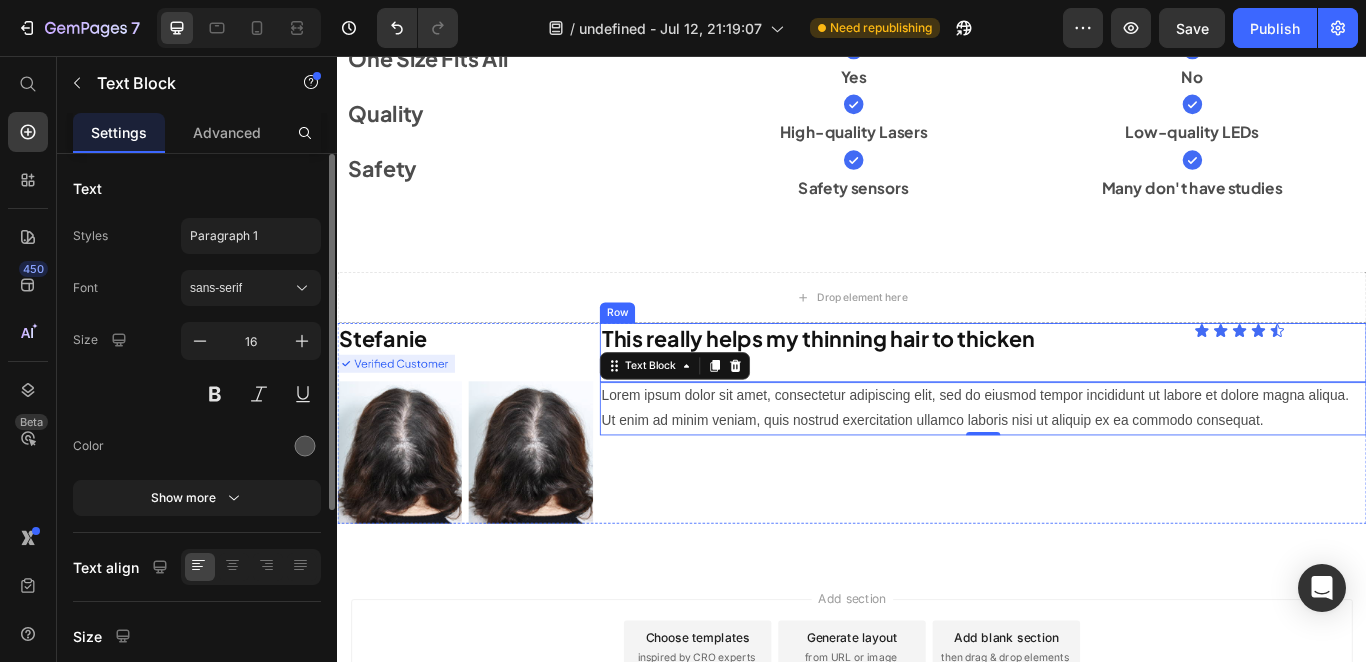 click on "⁠⁠⁠⁠⁠⁠⁠ This really helps my thinning hair to thicken Heading January 5, 2024 Text Block Icon Icon Icon Icon Icon Icon List Row" at bounding box center (1090, 401) 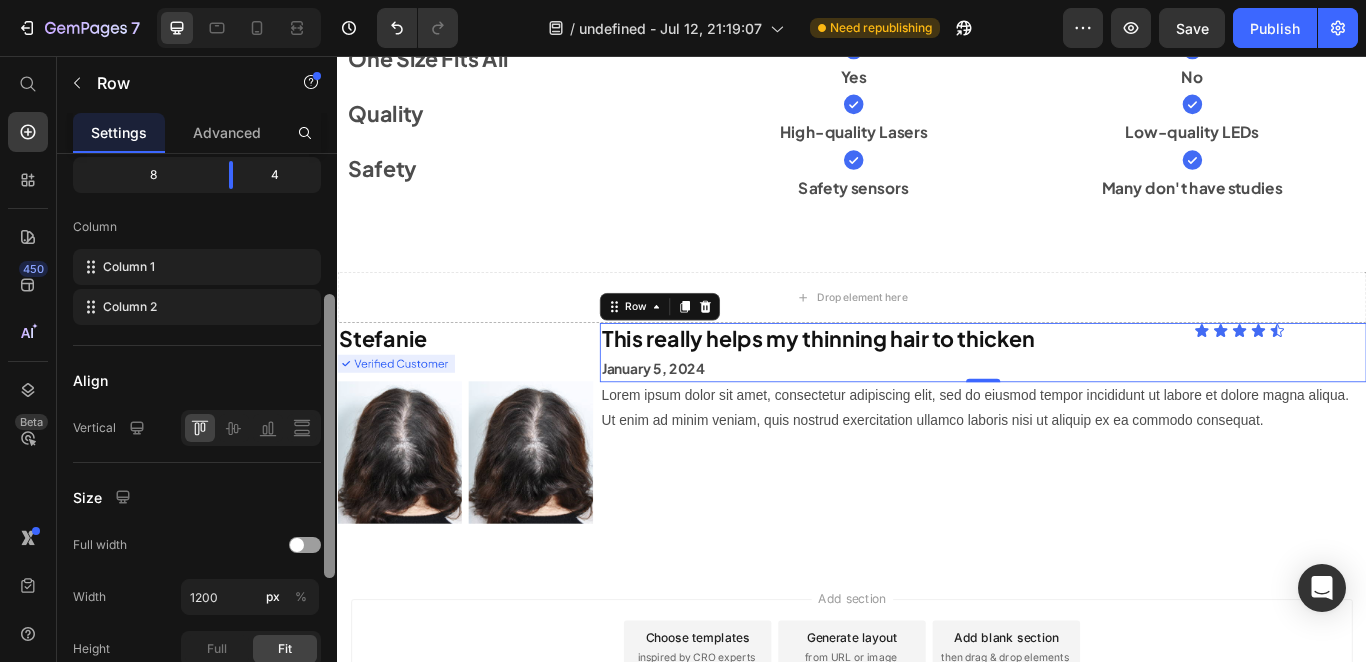 scroll, scrollTop: 267, scrollLeft: 0, axis: vertical 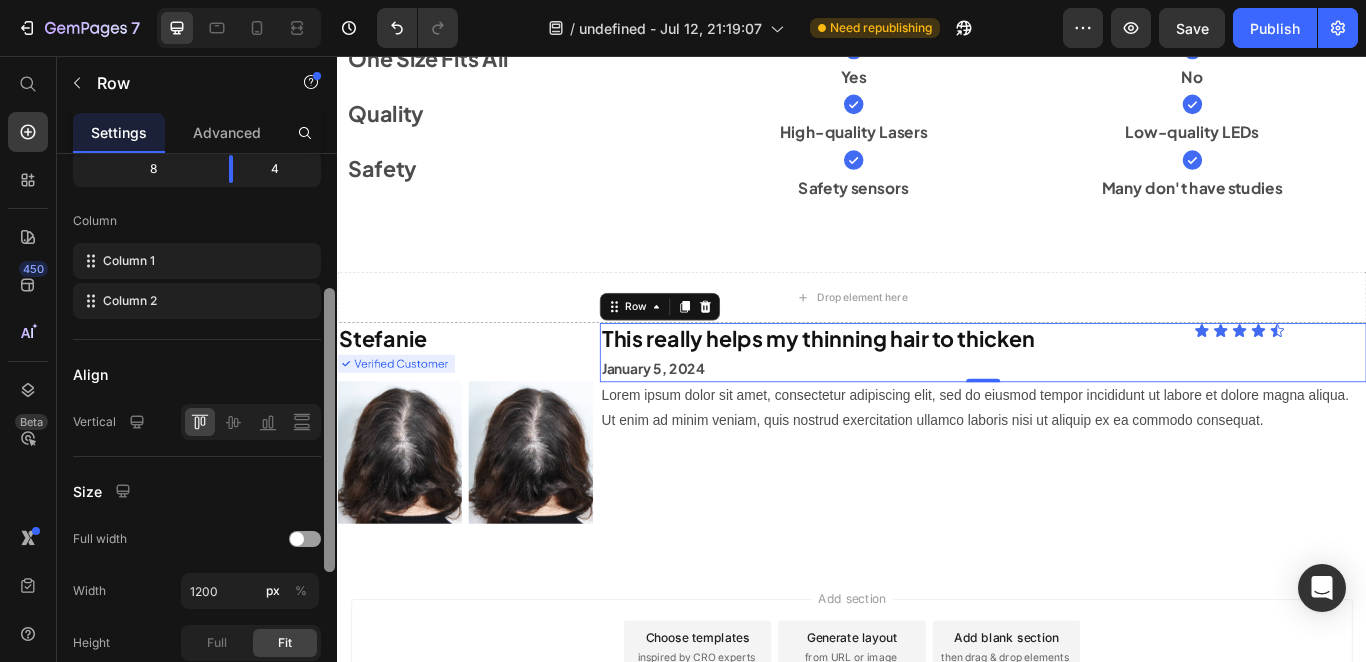 drag, startPoint x: 332, startPoint y: 190, endPoint x: 325, endPoint y: 325, distance: 135.18137 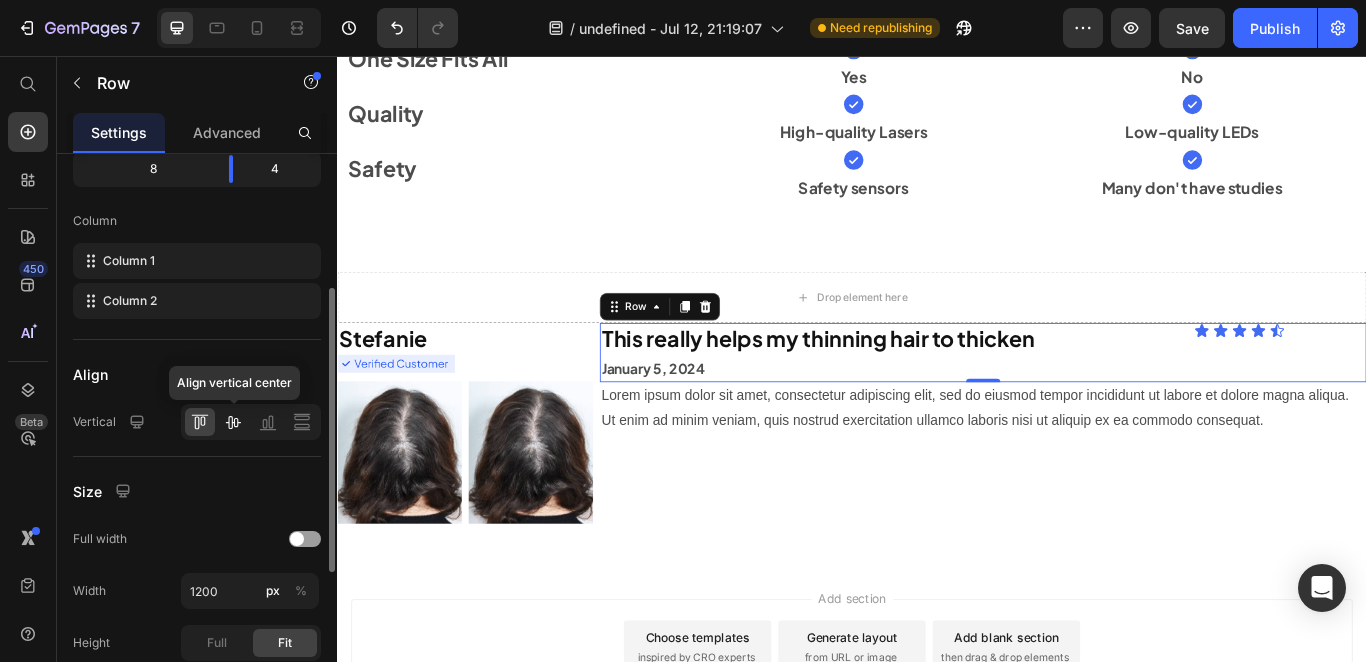 click 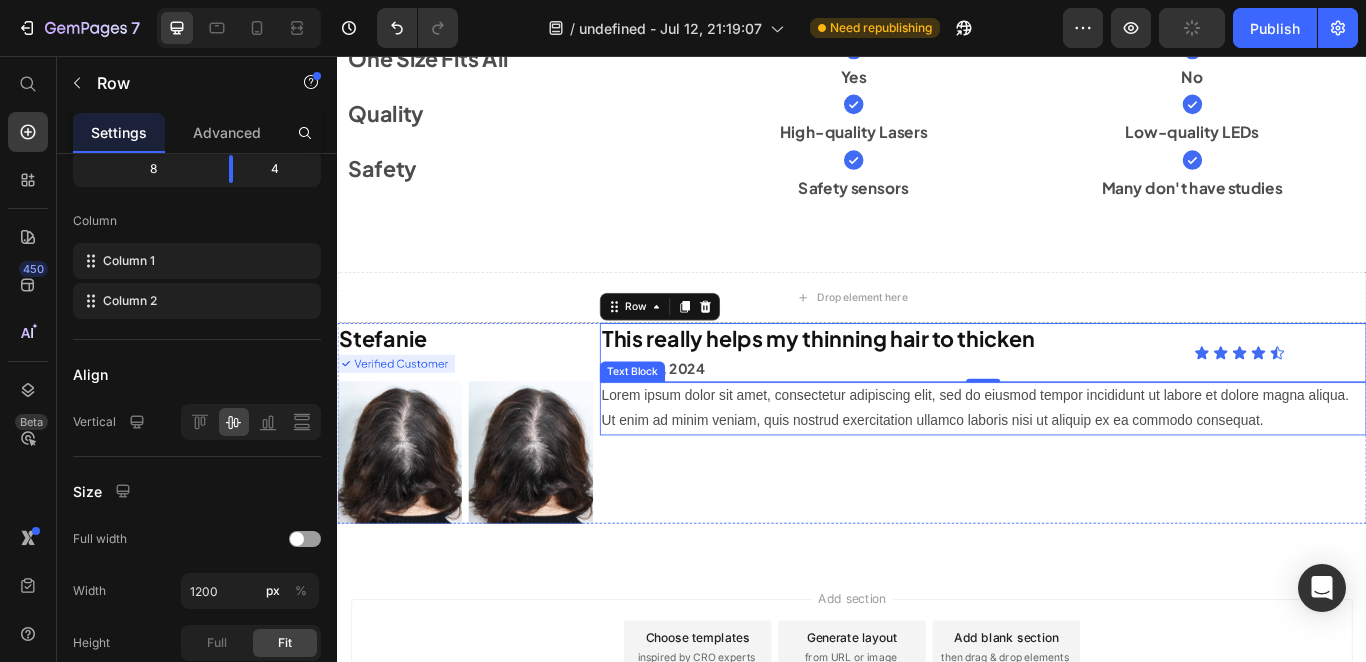 click on "Lorem ipsum dolor sit amet, consectetur adipiscing elit, sed do eiusmod tempor incididunt ut labore et dolore magna aliqua. Ut enim ad minim veniam, quis nostrud exercitation ullamco laboris nisi ut aliquip ex ea commodo consequat." at bounding box center [1090, 467] 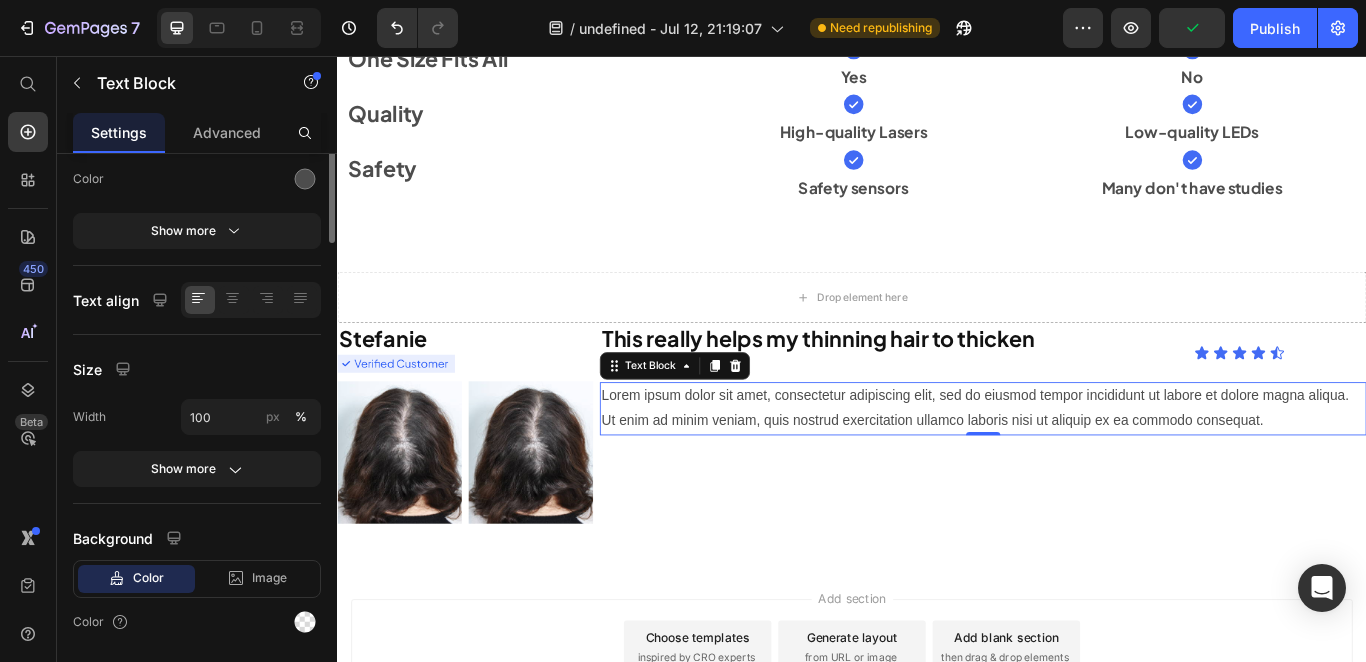scroll, scrollTop: 0, scrollLeft: 0, axis: both 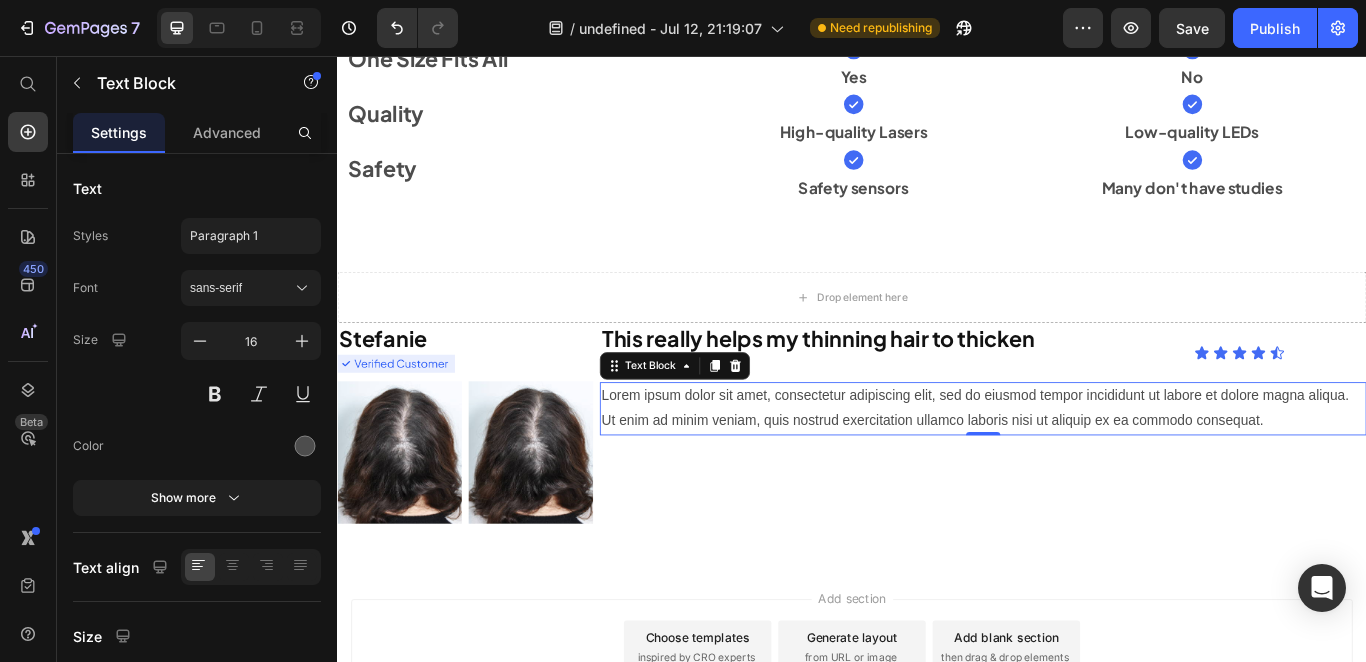 click on "Lorem ipsum dolor sit amet, consectetur adipiscing elit, sed do eiusmod tempor incididunt ut labore et dolore magna aliqua. Ut enim ad minim veniam, quis nostrud exercitation ullamco laboris nisi ut aliquip ex ea commodo consequat." at bounding box center (1090, 467) 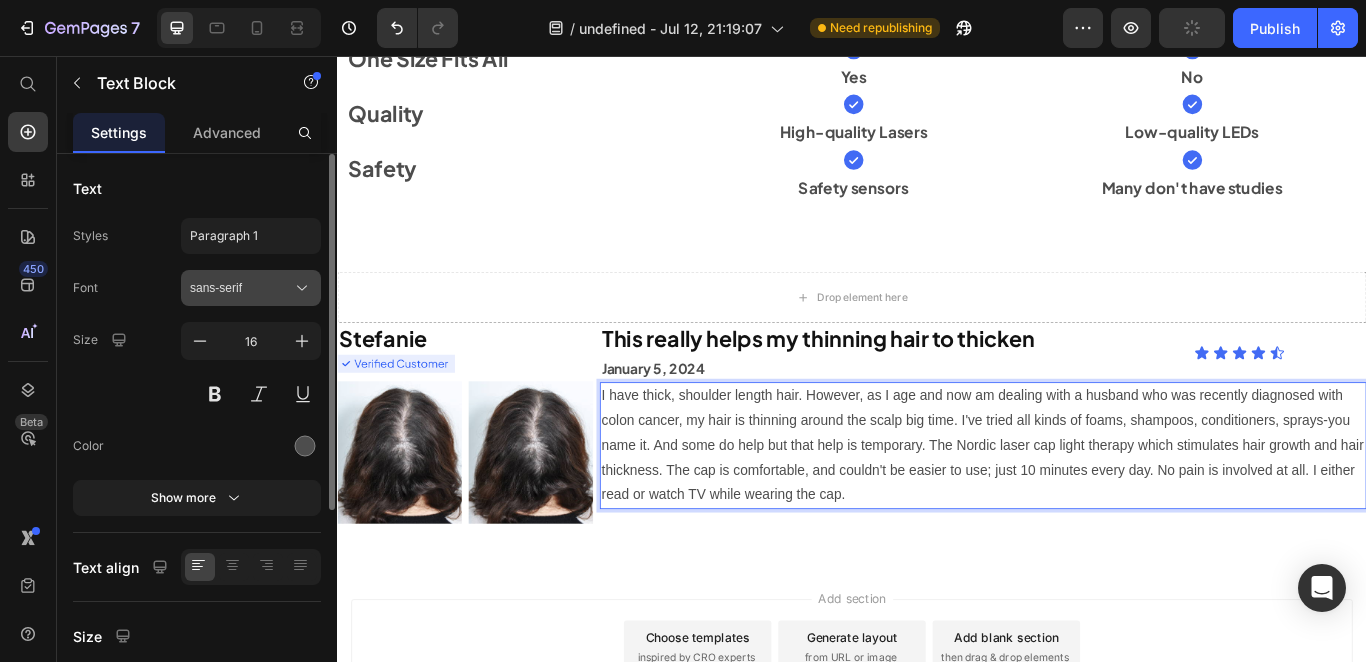 click on "sans-serif" at bounding box center (241, 288) 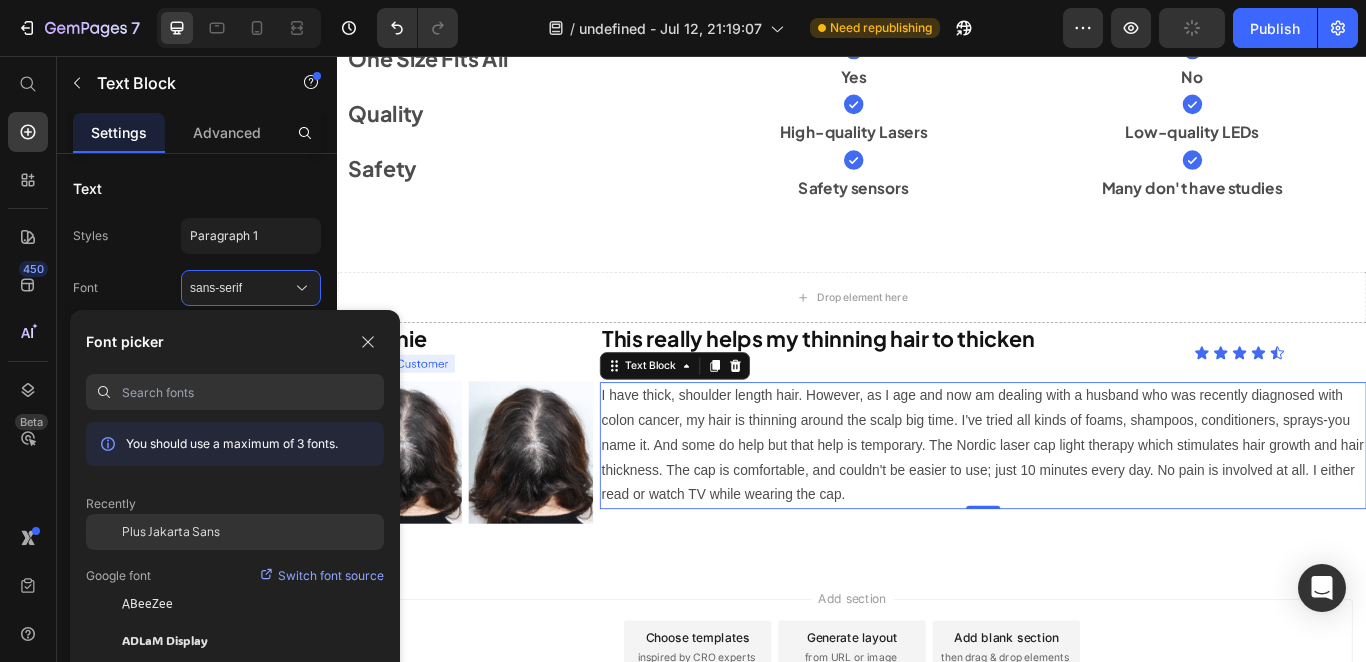 click on "Plus Jakarta Sans" at bounding box center (171, 532) 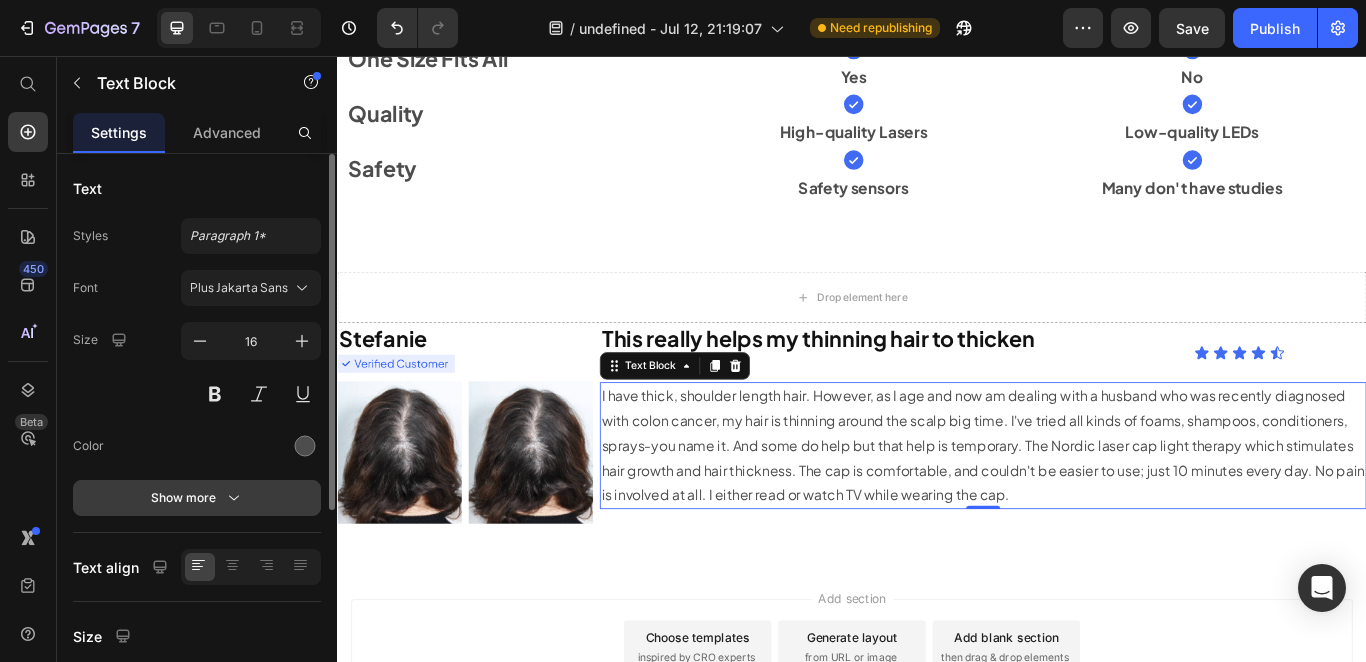 click on "Show more" at bounding box center [197, 498] 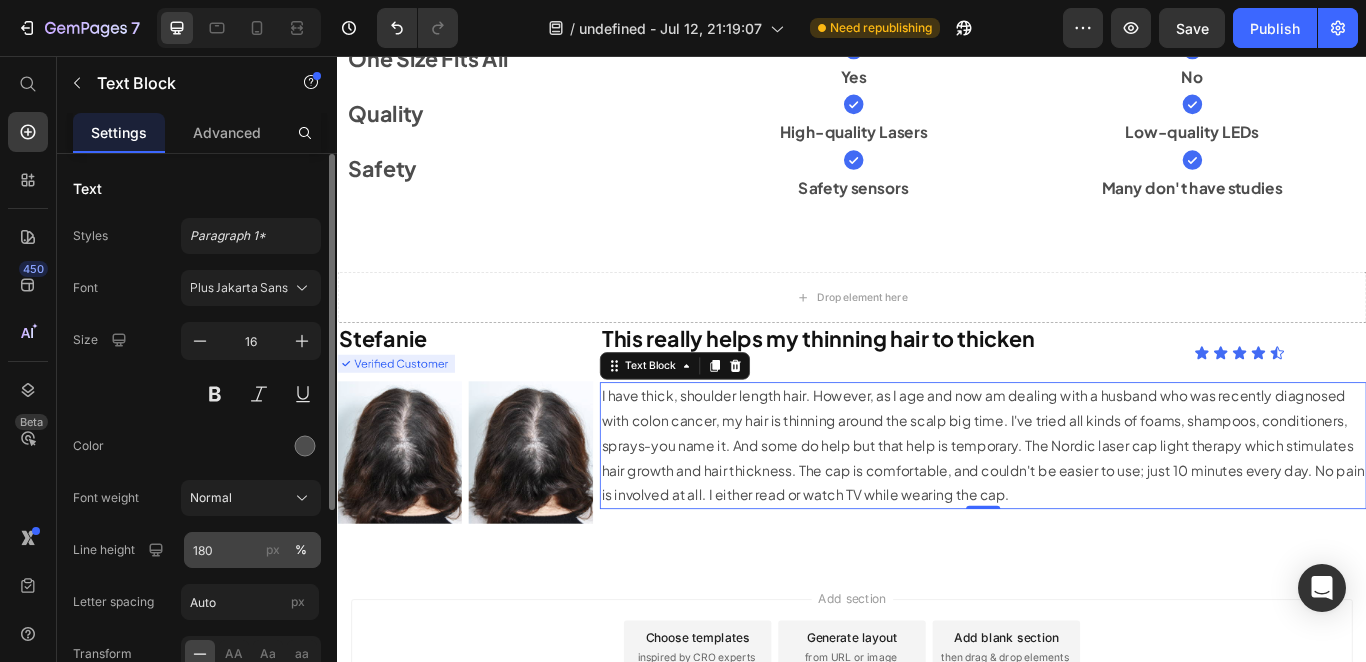 click on "px" at bounding box center [273, 550] 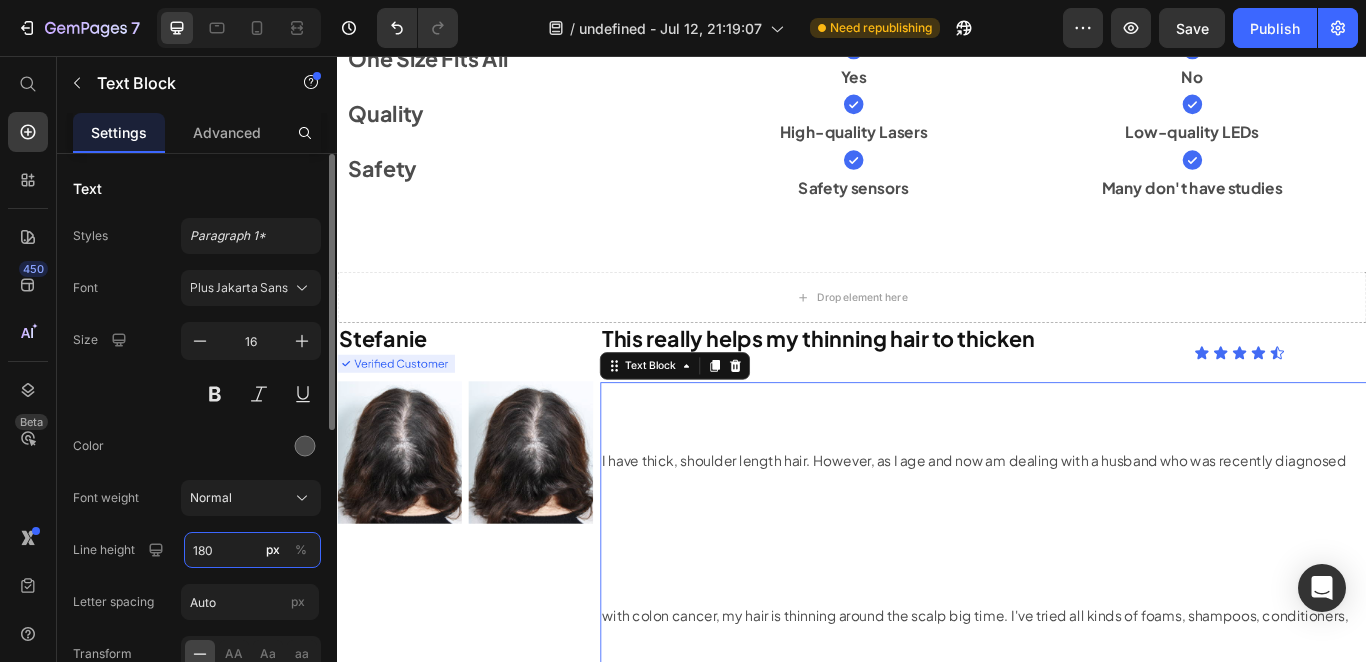 click on "180" at bounding box center (252, 550) 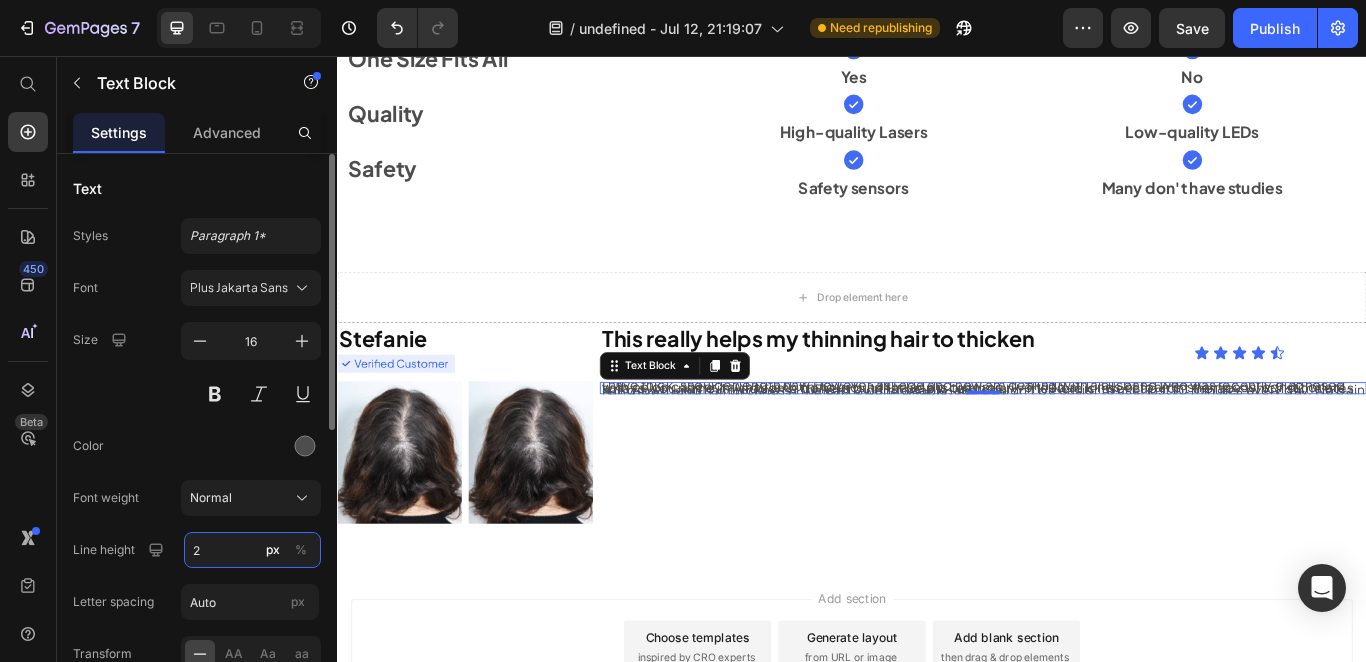 type on "28" 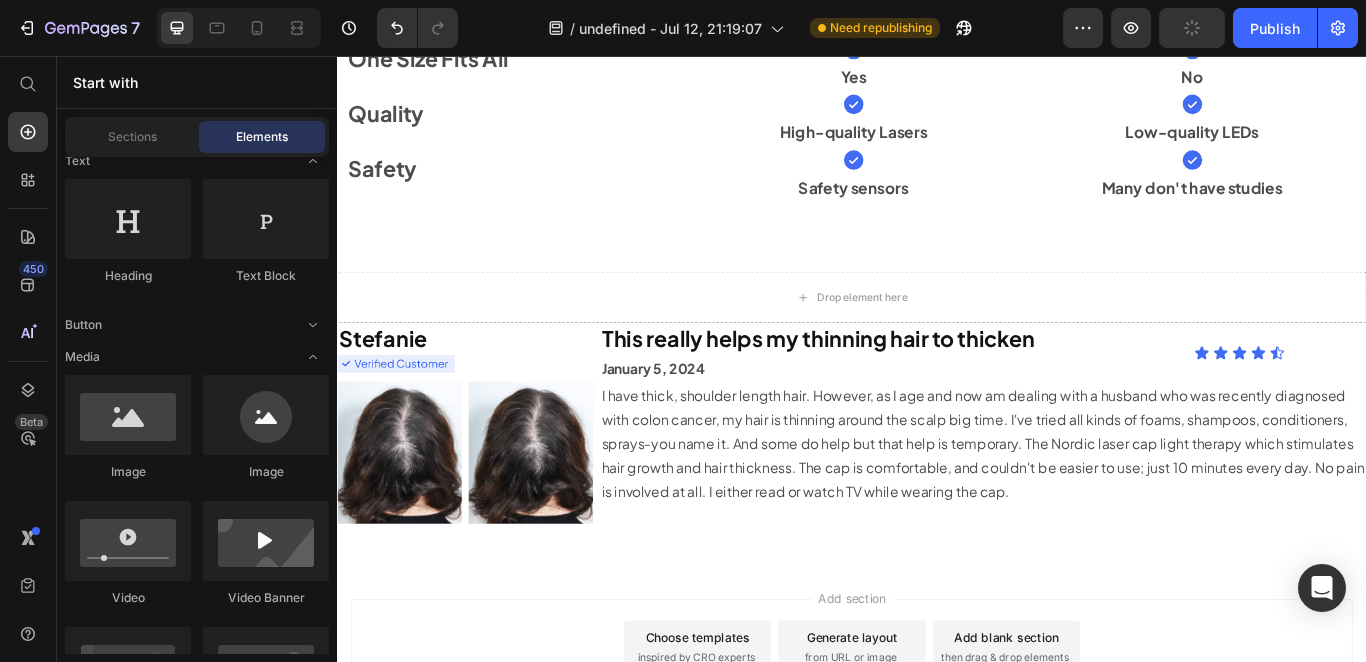 click on "Drop element here" at bounding box center (937, 337) 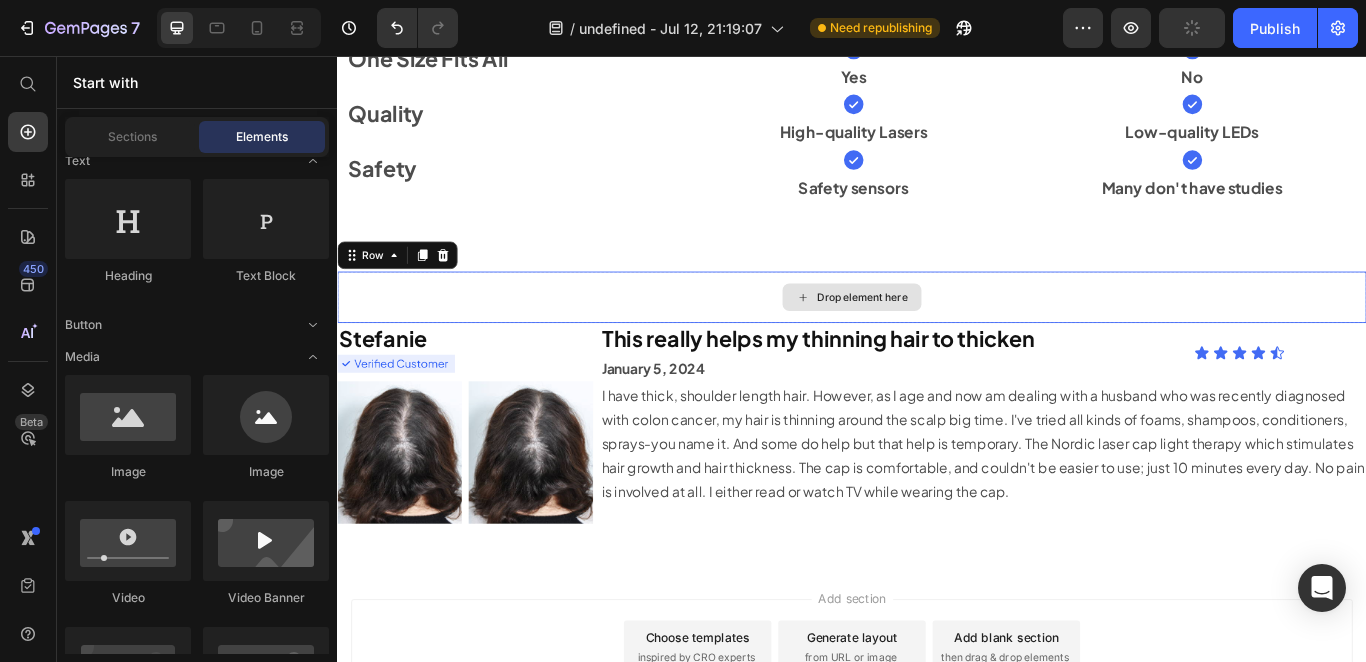 scroll, scrollTop: 8768, scrollLeft: 0, axis: vertical 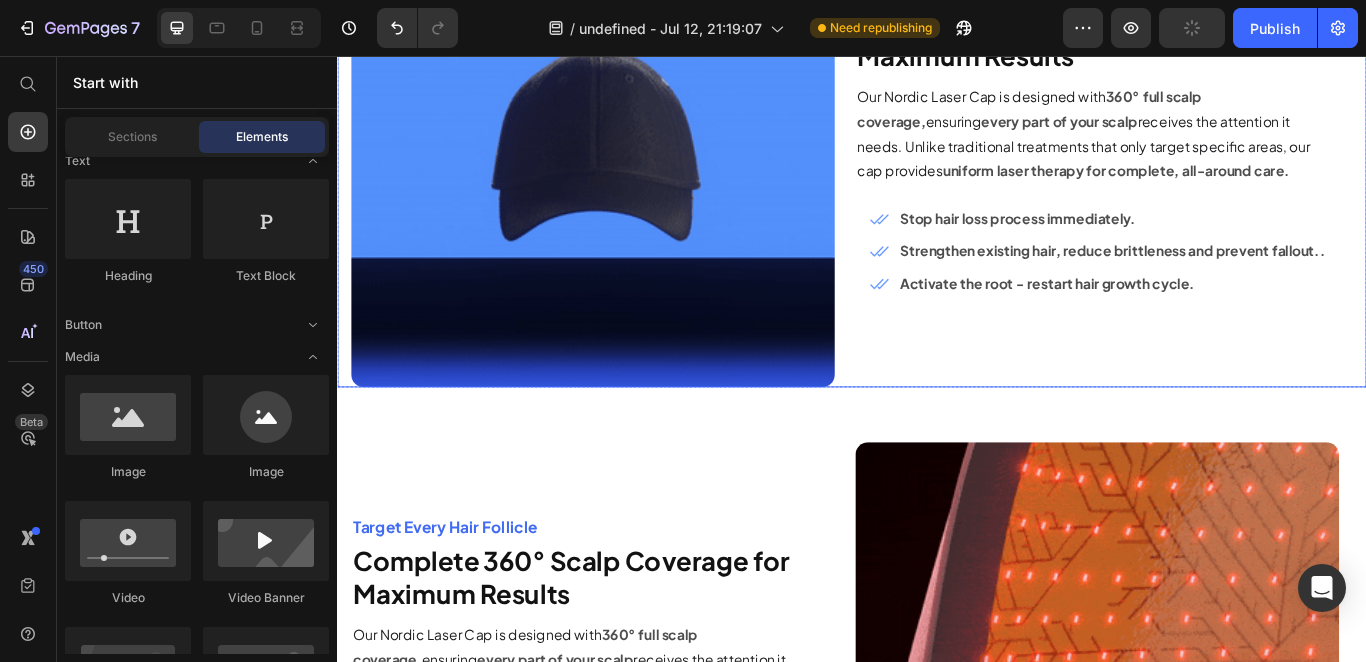 click on "Target Every Hair Follicle Text Block Complete 360° Scalp Coverage for Maximum Results Heading Our Nordic Laser Cap is designed with  360° full scalp coverage,  ensuring  every part of your scalp  receives the attention it needs. Unlike traditional treatments that only target specific areas, our cap provides  uniform laser therapy for complete, all-around care. Text Block Image Stop hair loss process immediately. Text Block Image Strengthen existing hair, reduce brittleness and prevent fallout.. Text Block Image Activate the root - restart hair growth cycle. Text Block Advanced List" at bounding box center [1231, 160] 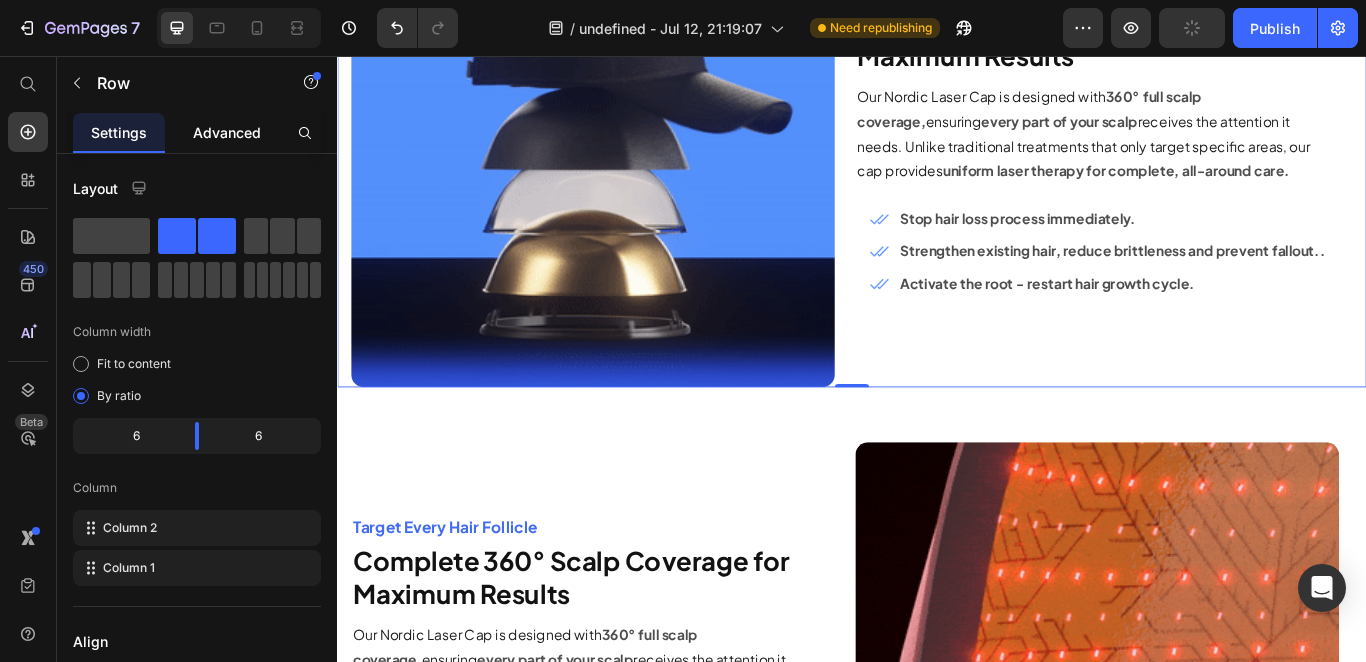 click on "Advanced" at bounding box center (227, 132) 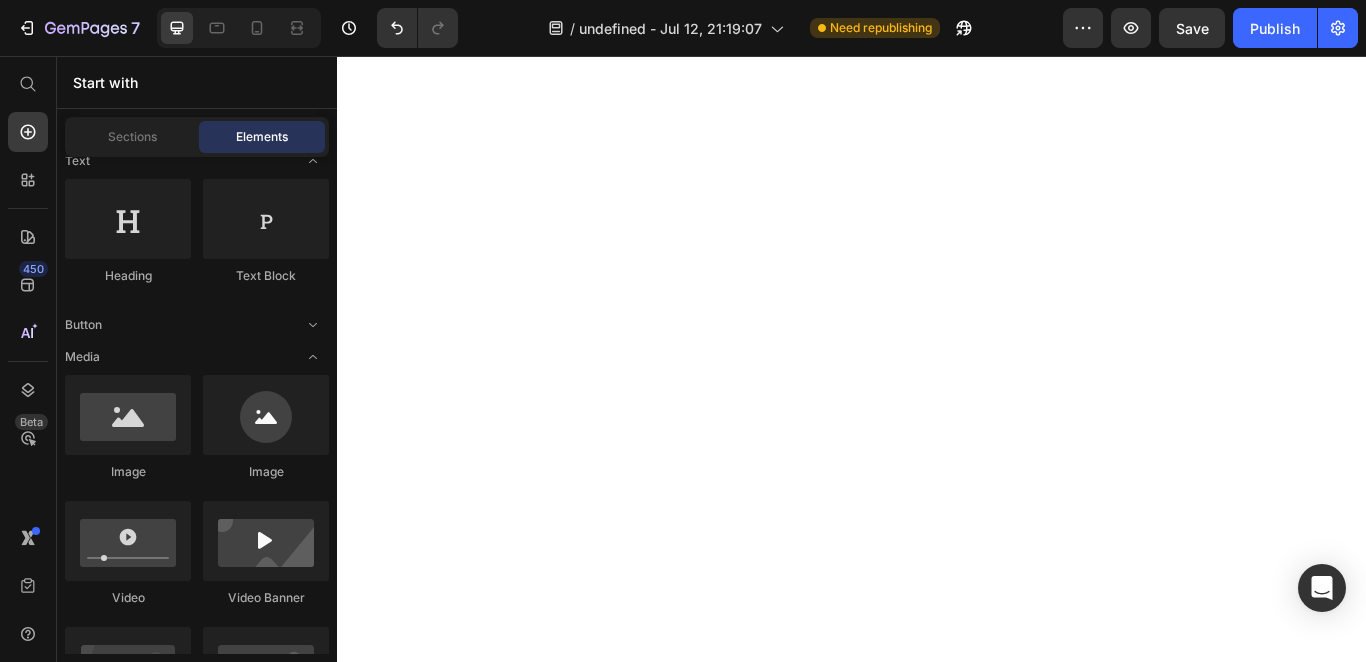 scroll, scrollTop: 54, scrollLeft: 0, axis: vertical 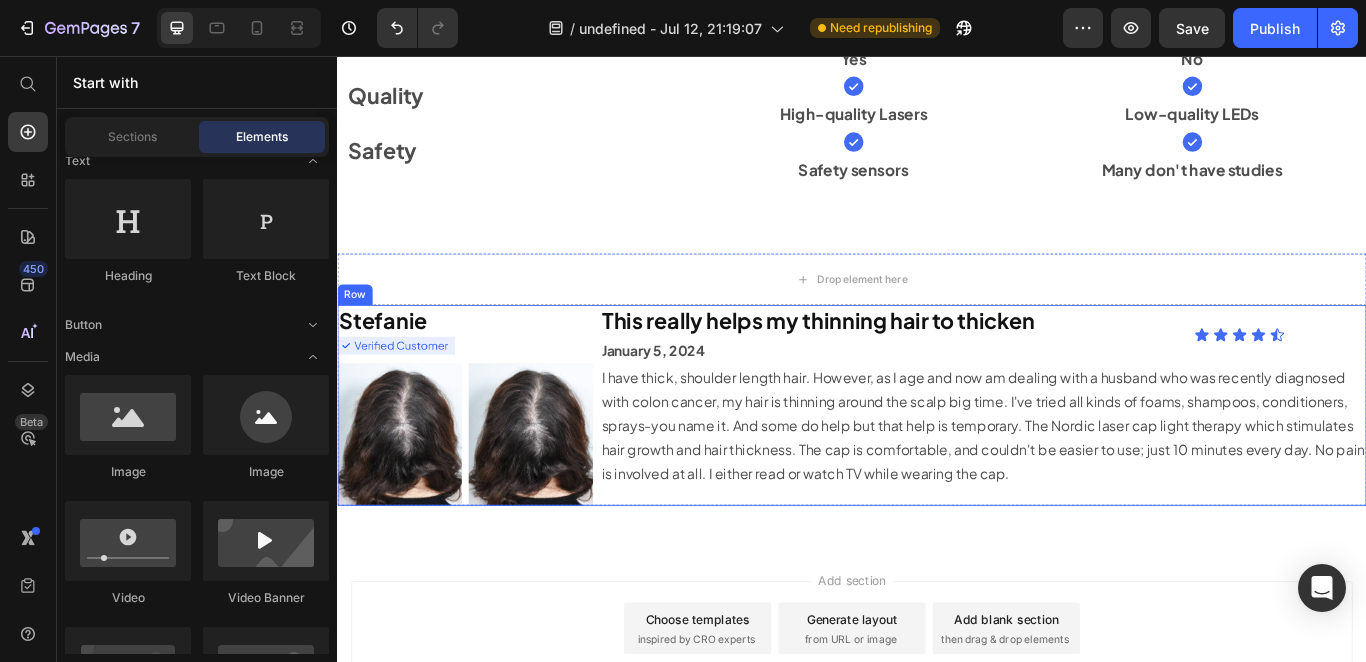 click on "This really helps my thinning hair to thicken Heading January 5, 2024 Text Block Icon Icon Icon Icon Icon Icon List Row I have thick, shoulder length hair. However, as I age and now am dealing with a husband who was recently diagnosed with colon cancer, my hair is thinning around the scalp big time. I've tried all kinds of foams, shampoos, conditioners, sprays-you name it. And some do help but that help is temporary. The Nordic laser cap light therapy which stimulates hair growth and hair thickness. The cap is comfortable, and couldn't be easier to use; just 10 minutes every day. No pain is involved at all. I either read or watch TV while wearing the cap. Text Block" at bounding box center (1090, 463) 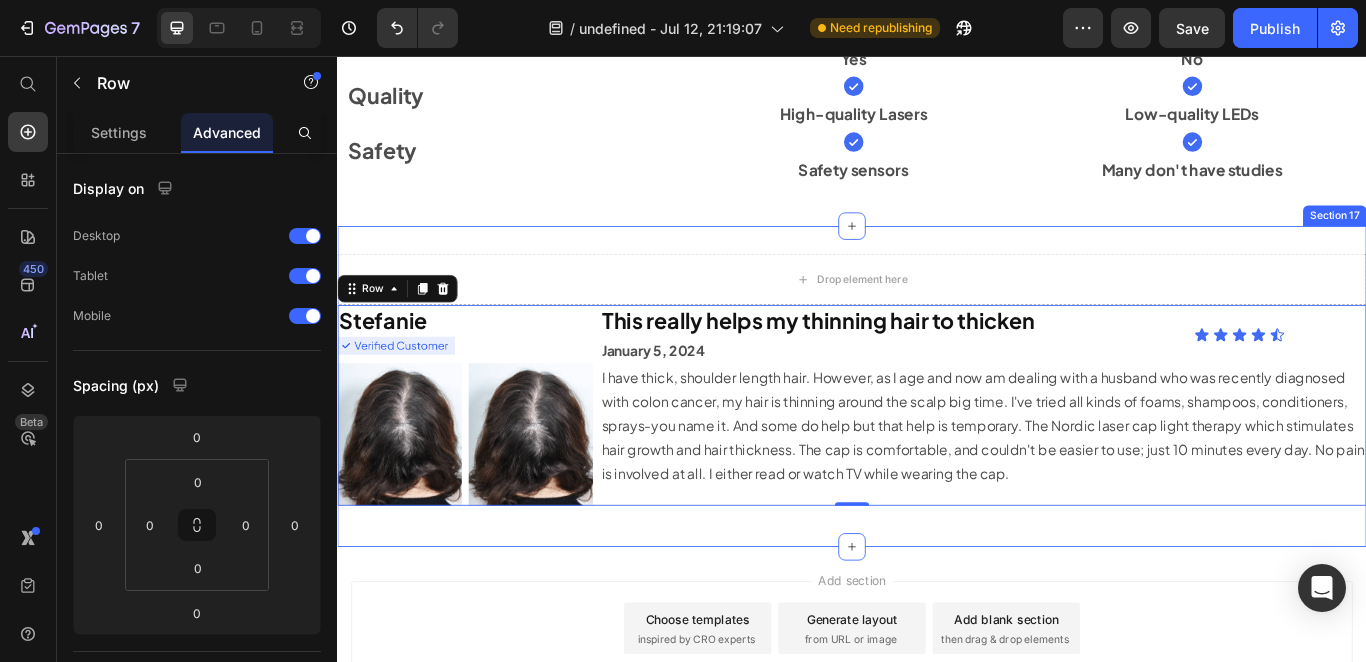 click on "Drop element here Row Stefanie Heading Image Image Image Row This really helps my thinning hair to thicken Heading January 5, 2024 Text Block Icon Icon Icon Icon Icon Icon List Row I have thick, shoulder length hair. However, as I age and now am dealing with a husband who was recently diagnosed with colon cancer, my hair is thinning around the scalp big time. I've tried all kinds of foams, shampoos, conditioners, sprays-you name it. And some do help but that help is temporary. The Nordic laser cap light therapy which stimulates hair growth and hair thickness. The cap is comfortable, and couldn't be easier to use; just 10 minutes every day. No pain is involved at all. I either read or watch TV while wearing the cap. Text Block Row Row Section 17" at bounding box center (937, 441) 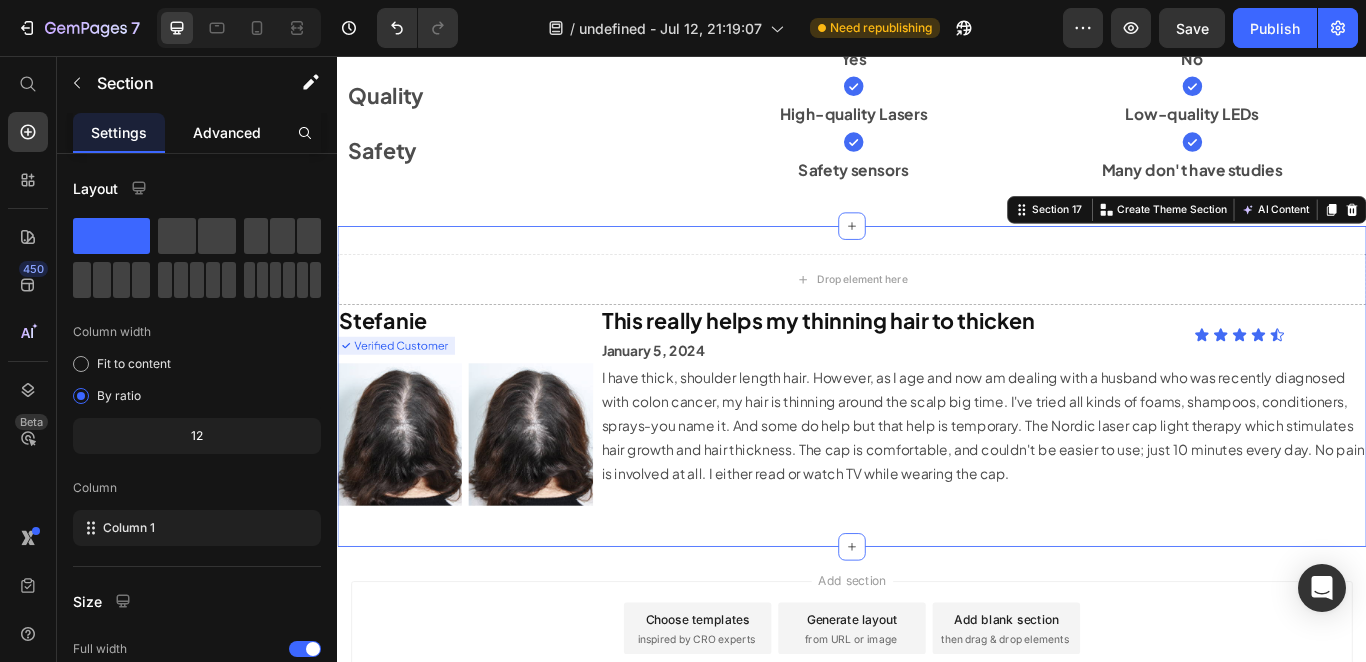 click on "Advanced" at bounding box center (227, 132) 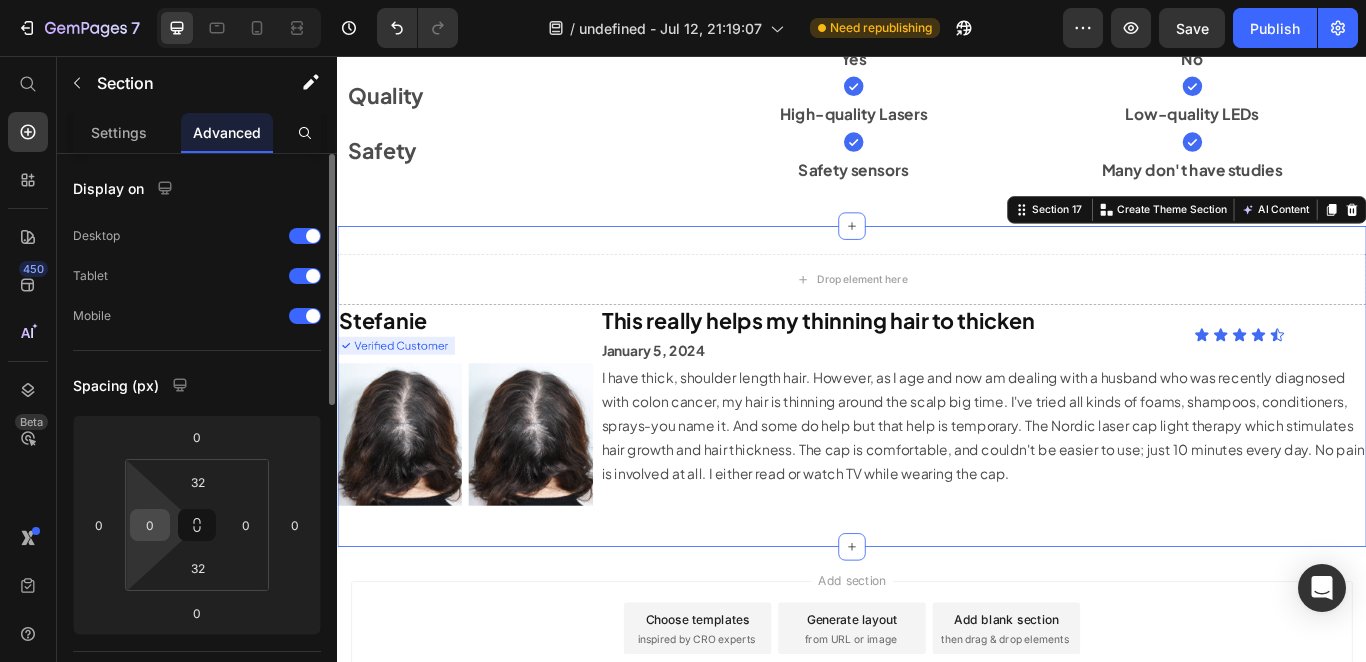 click on "0" at bounding box center [150, 525] 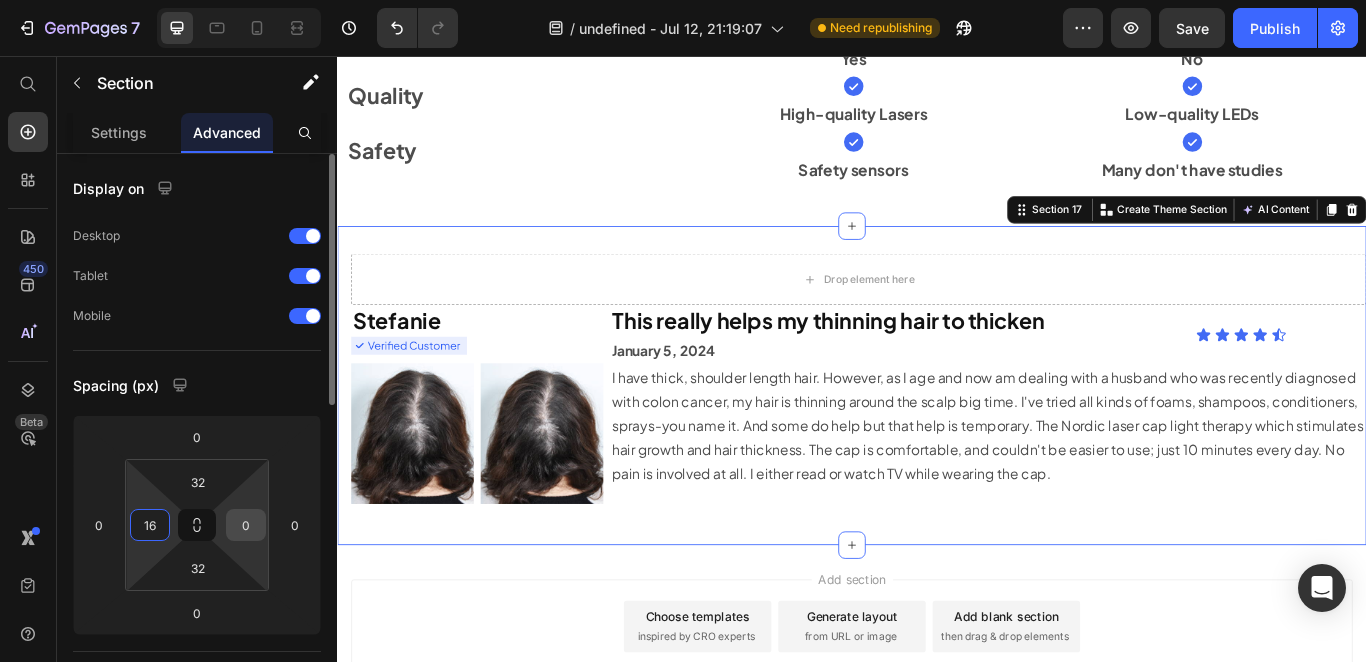 type on "16" 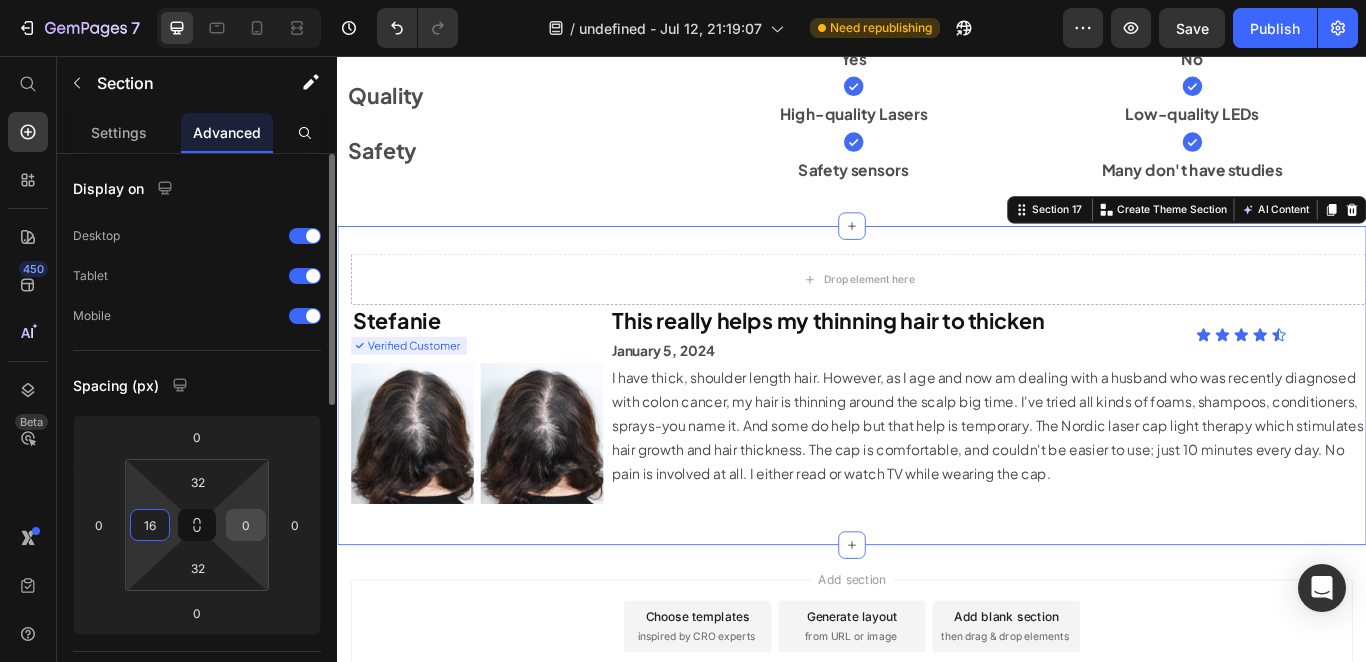 click on "0" at bounding box center (246, 525) 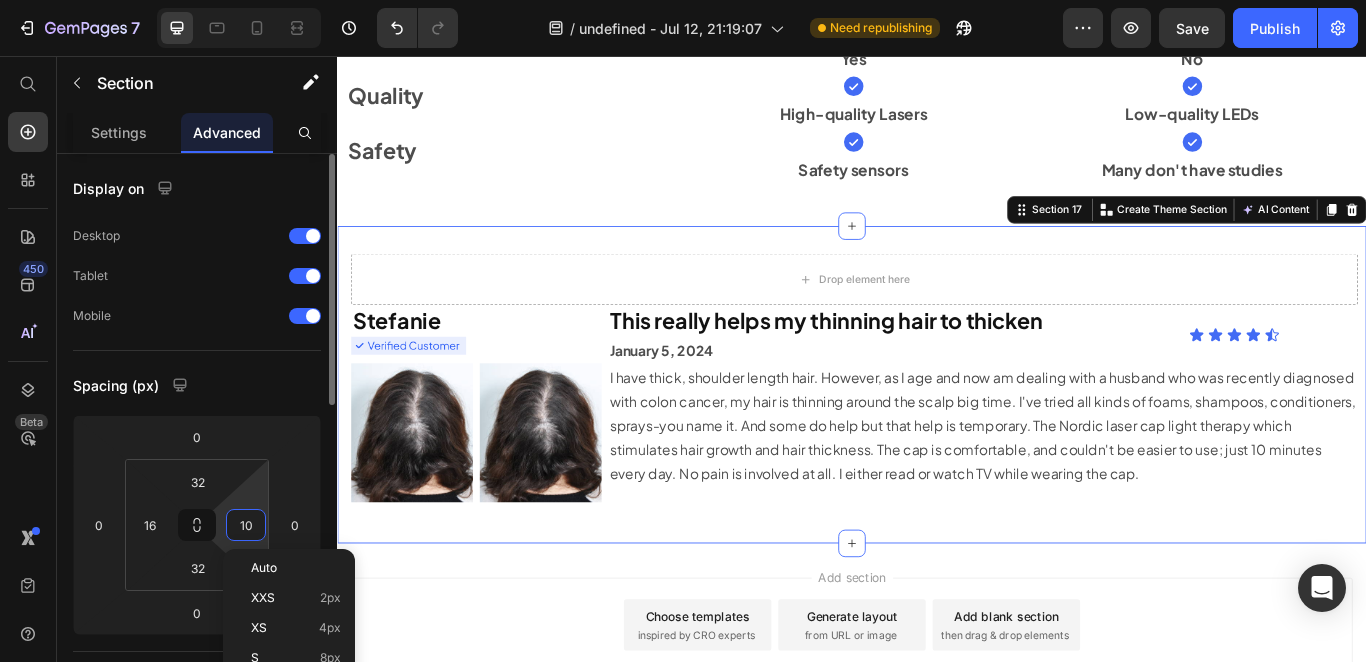 type on "160" 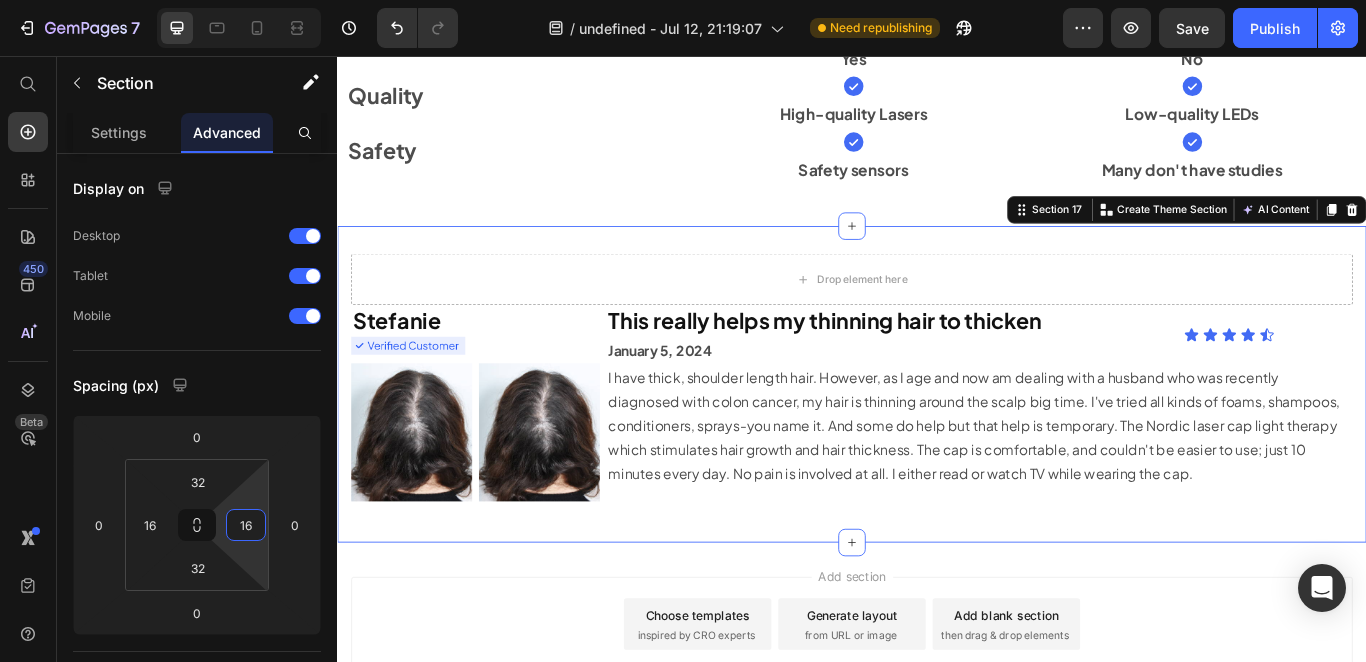 type on "16" 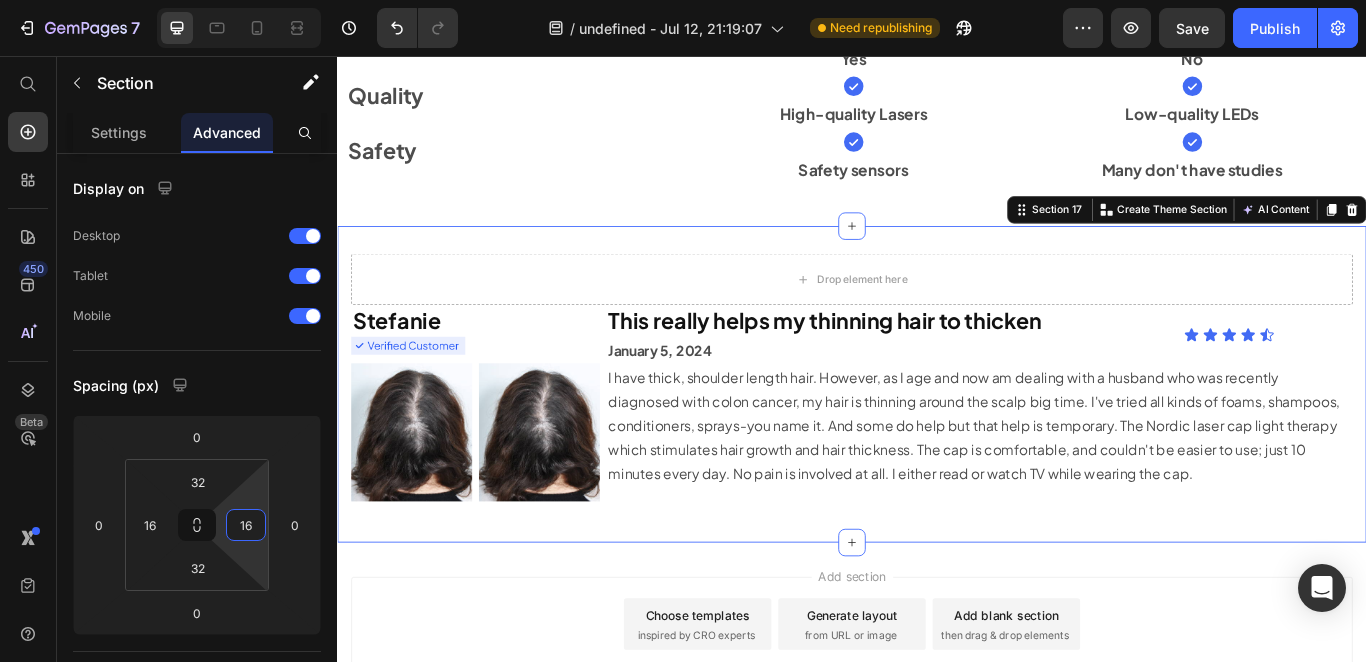 click on "Drop element here Row Stefanie Heading Image Image Image Row This really helps my thinning hair to thicken Heading January 5, 2024 Text Block Icon Icon Icon Icon Icon Icon List Row I have thick, shoulder length hair. However, as I age and now am dealing with a husband who was recently diagnosed with colon cancer, my hair is thinning around the scalp big time. I've tried all kinds of foams, shampoos, conditioners, sprays-you name it. And some do help but that help is temporary. The Nordic laser cap light therapy which stimulates hair growth and hair thickness. The cap is comfortable, and couldn't be easier to use; just 10 minutes every day. No pain is involved at all. I either read or watch TV while wearing the cap. Text Block Row Row Section 17   You can create reusable sections Create Theme Section AI Content Write with GemAI What would you like to describe here? Tone and Voice Persuasive Product Root Activator Conditioner Show more Generate" at bounding box center (937, 438) 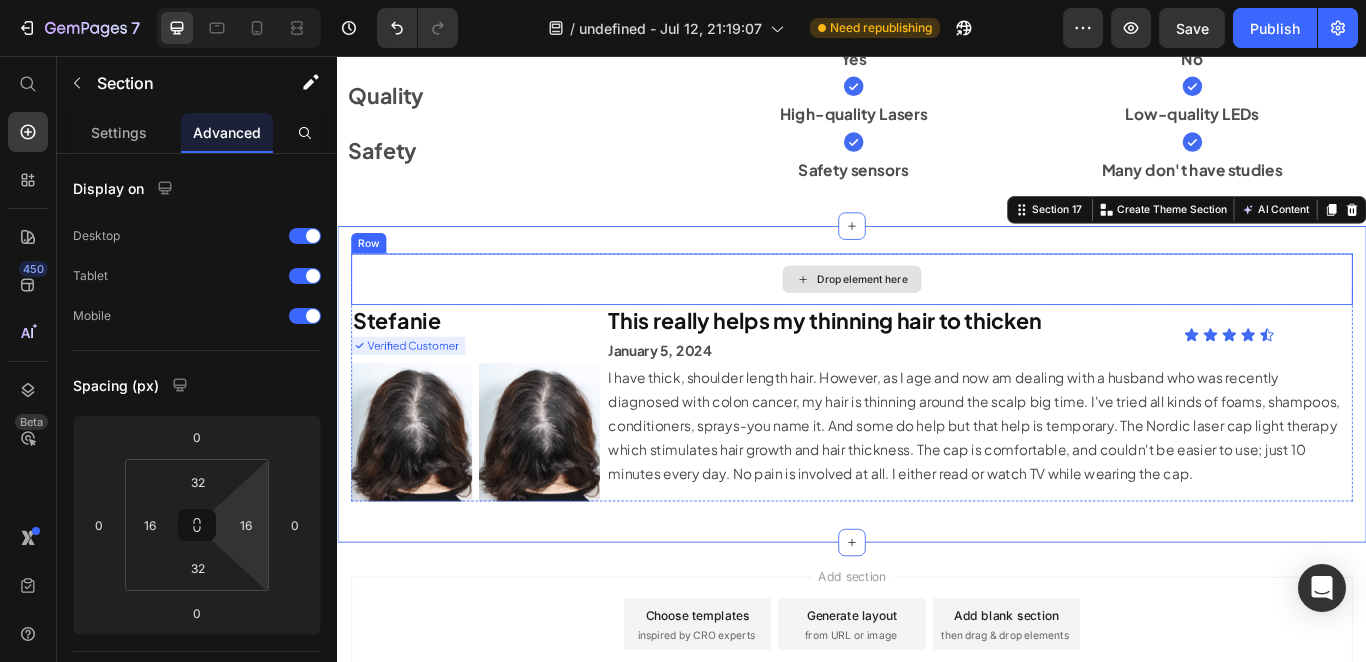 click on "Drop element here" at bounding box center [937, 316] 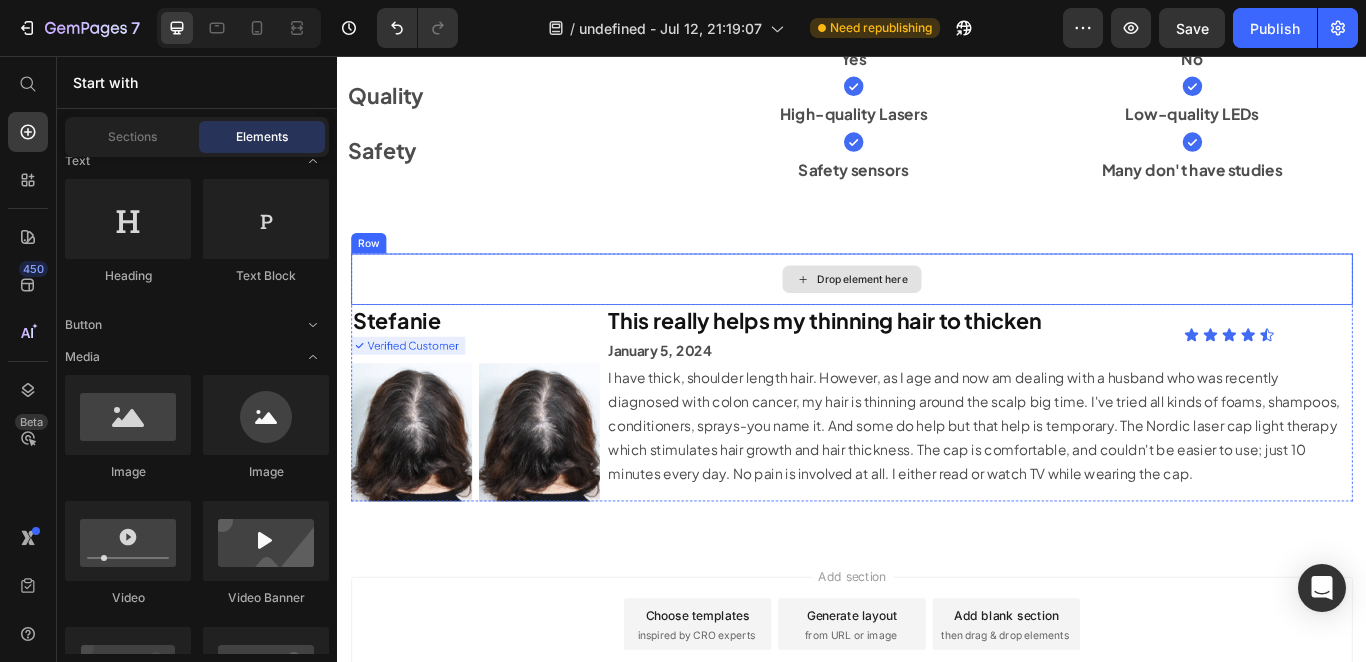 scroll, scrollTop: 54, scrollLeft: 0, axis: vertical 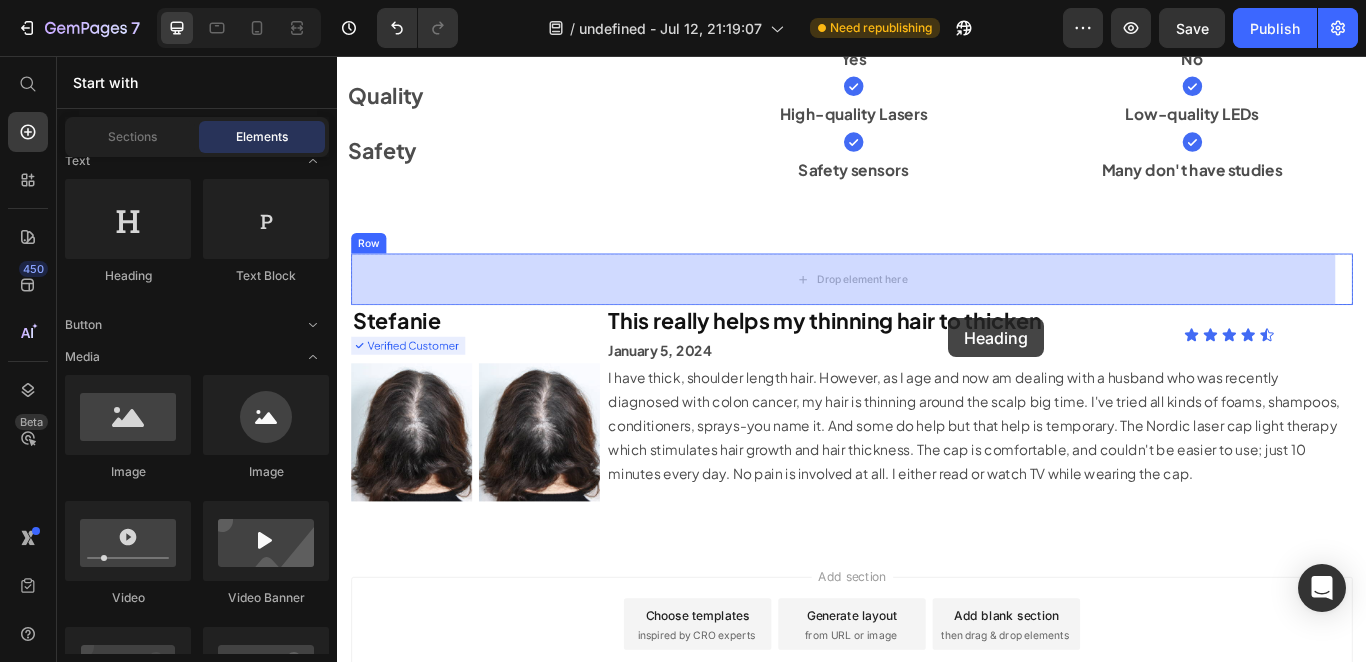 drag, startPoint x: 473, startPoint y: 283, endPoint x: 442, endPoint y: 299, distance: 34.88553 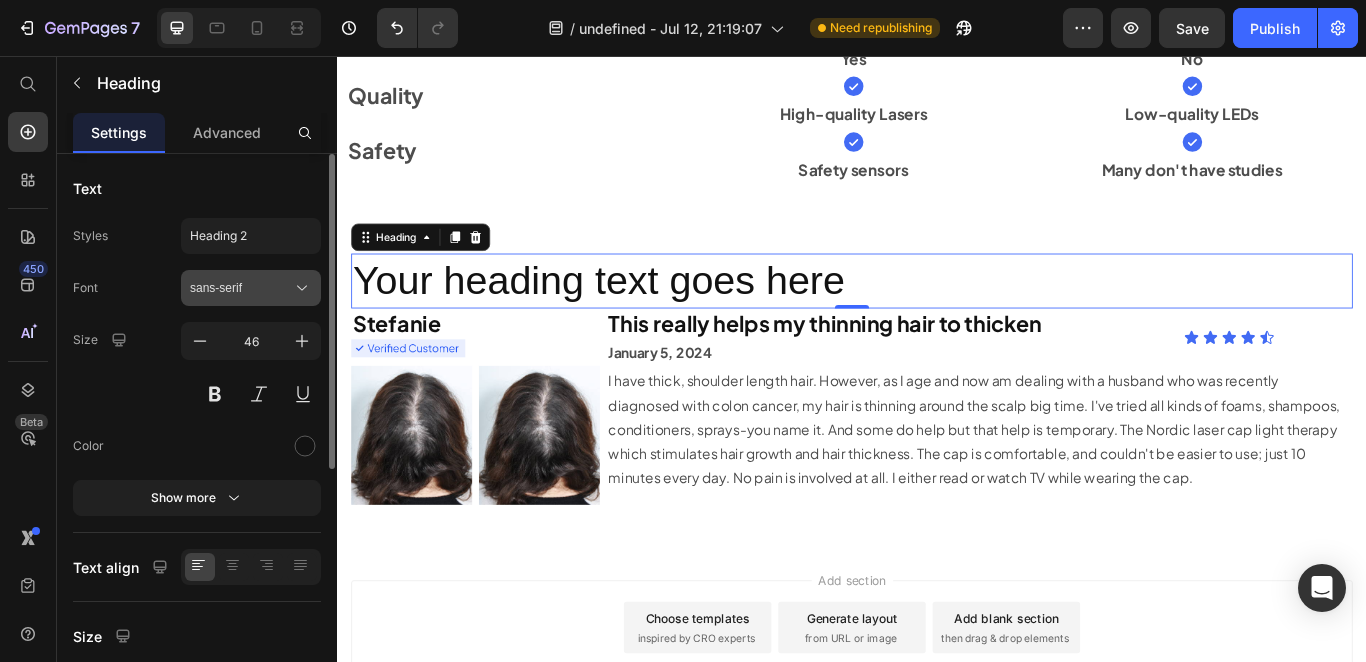 click on "sans-serif" at bounding box center [251, 288] 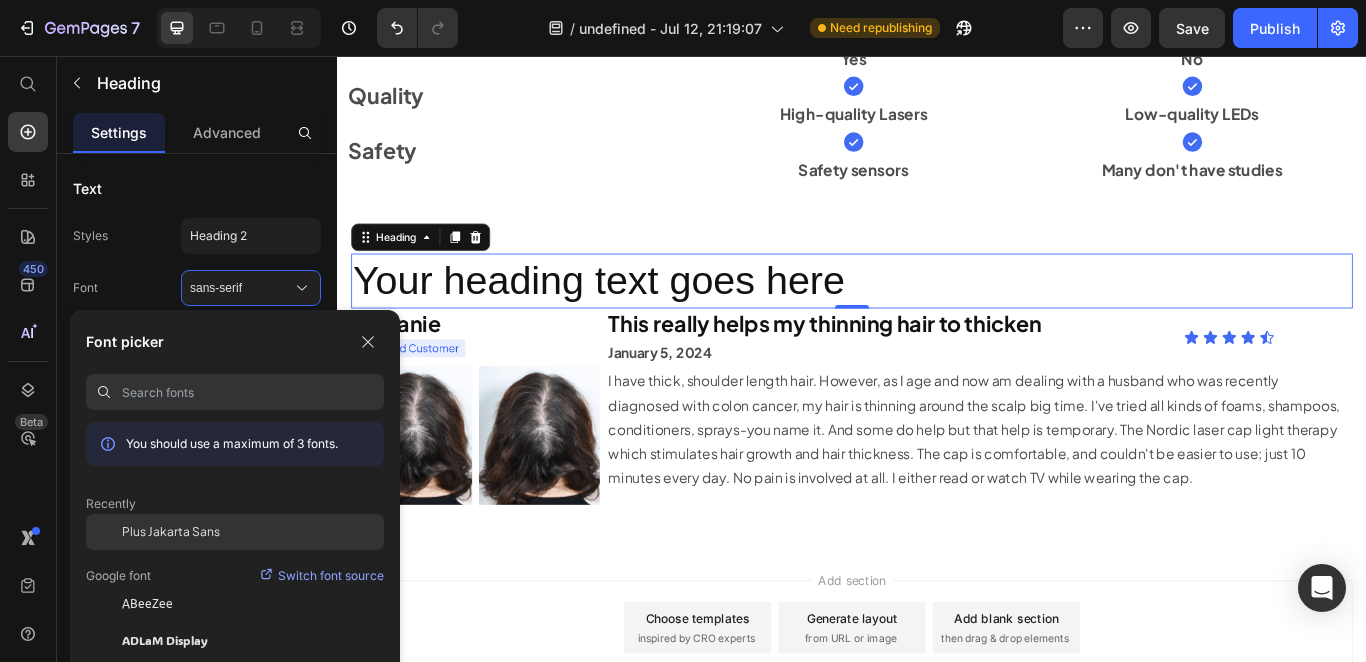click on "Plus Jakarta Sans" at bounding box center (171, 532) 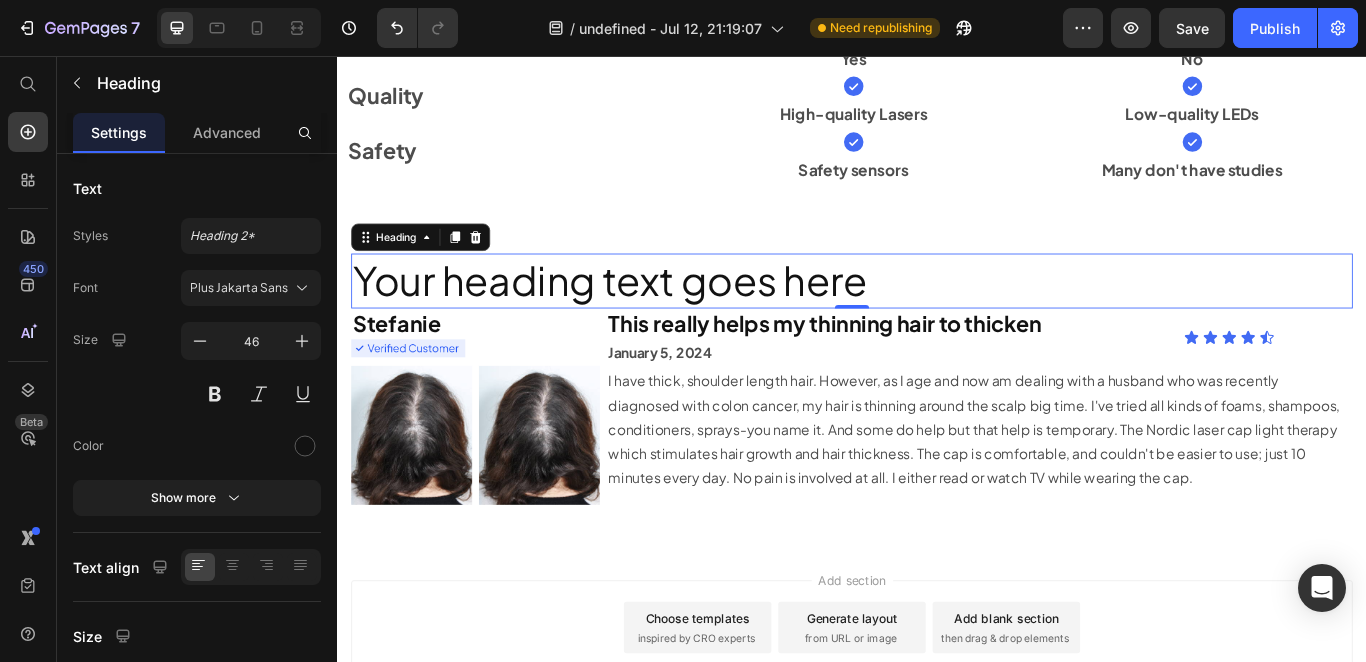 click on "Your heading text goes here" at bounding box center (937, 318) 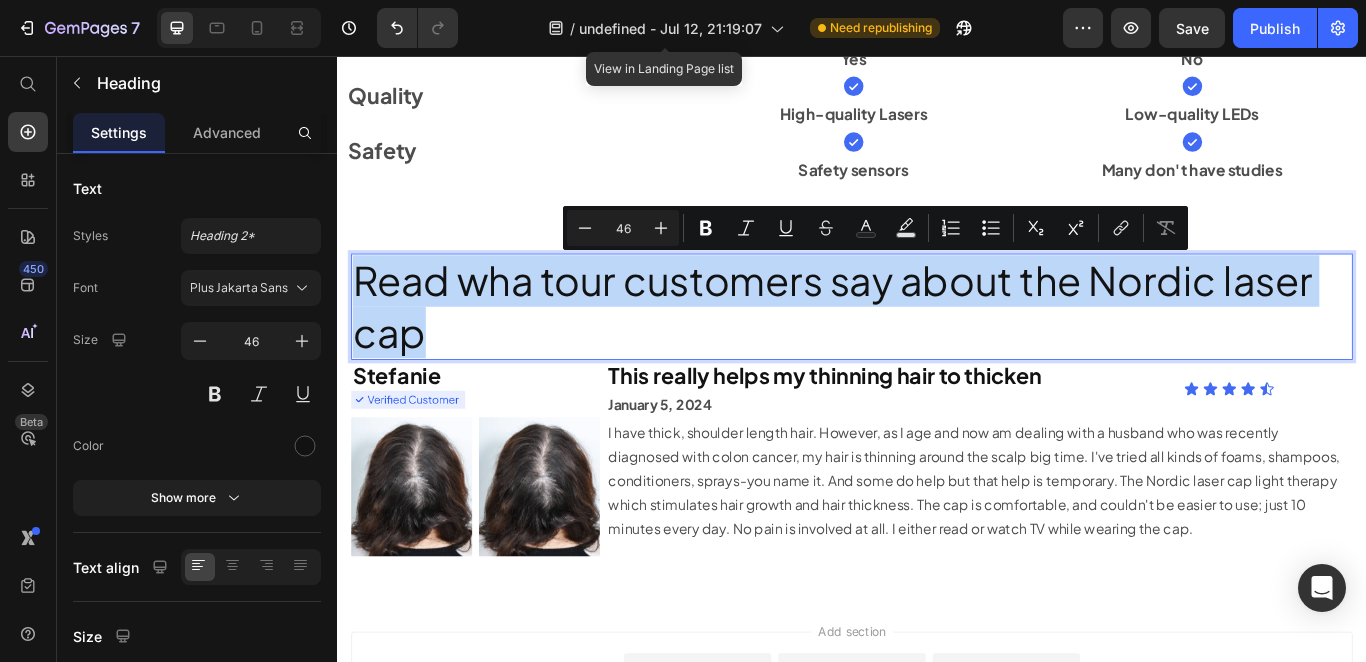 drag, startPoint x: 452, startPoint y: 390, endPoint x: 360, endPoint y: 316, distance: 118.06778 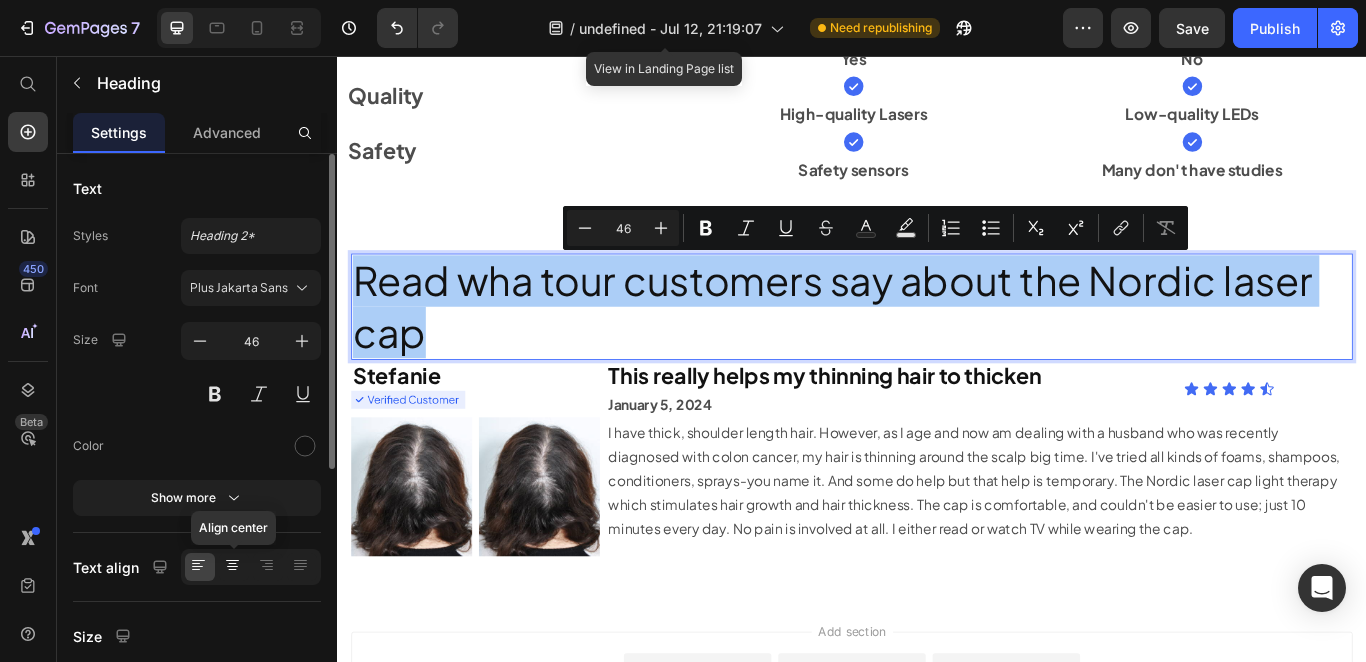 click 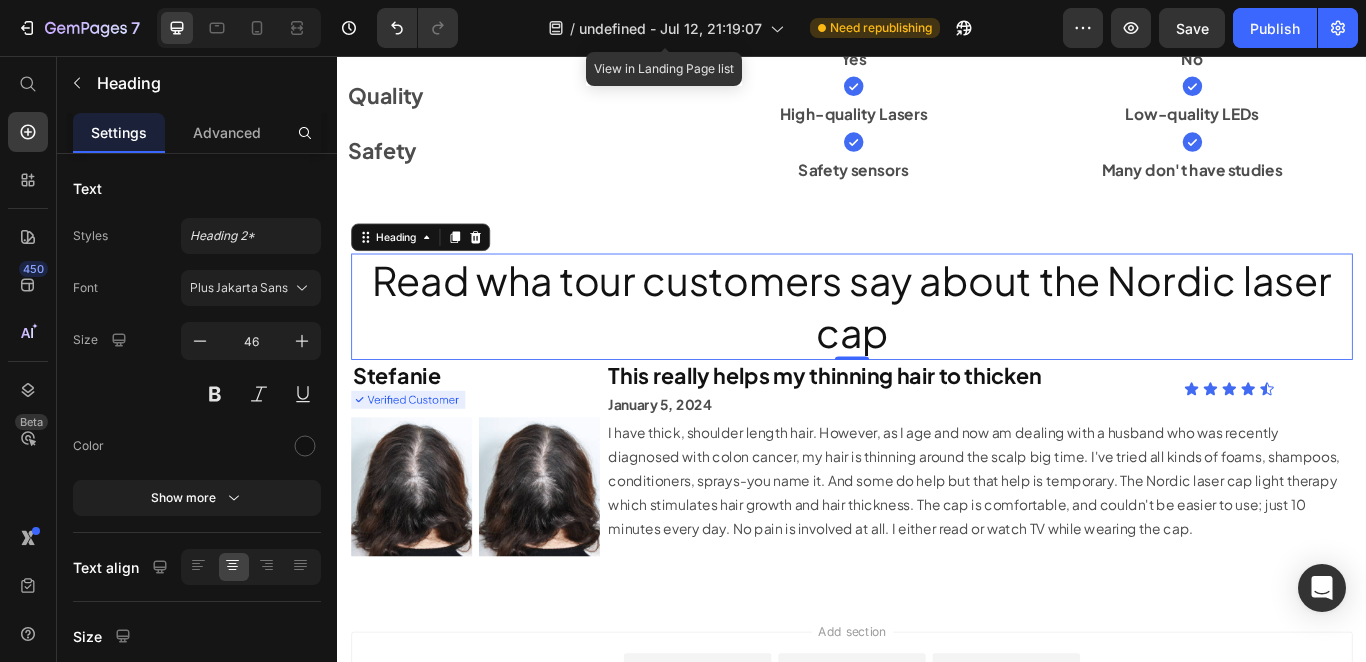 click on "Read wha tour customers say about the Nordic laser cap" at bounding box center (937, 348) 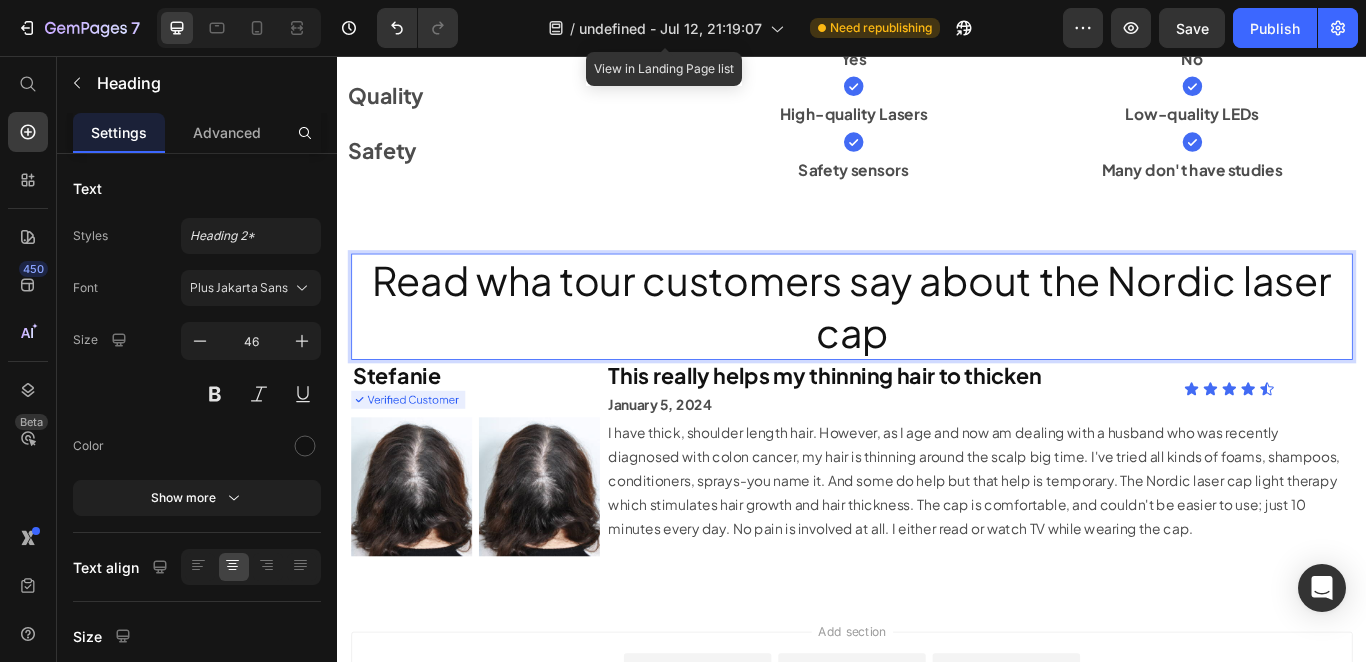 click on "Read wha tour customers say about the Nordic laser cap" at bounding box center (937, 348) 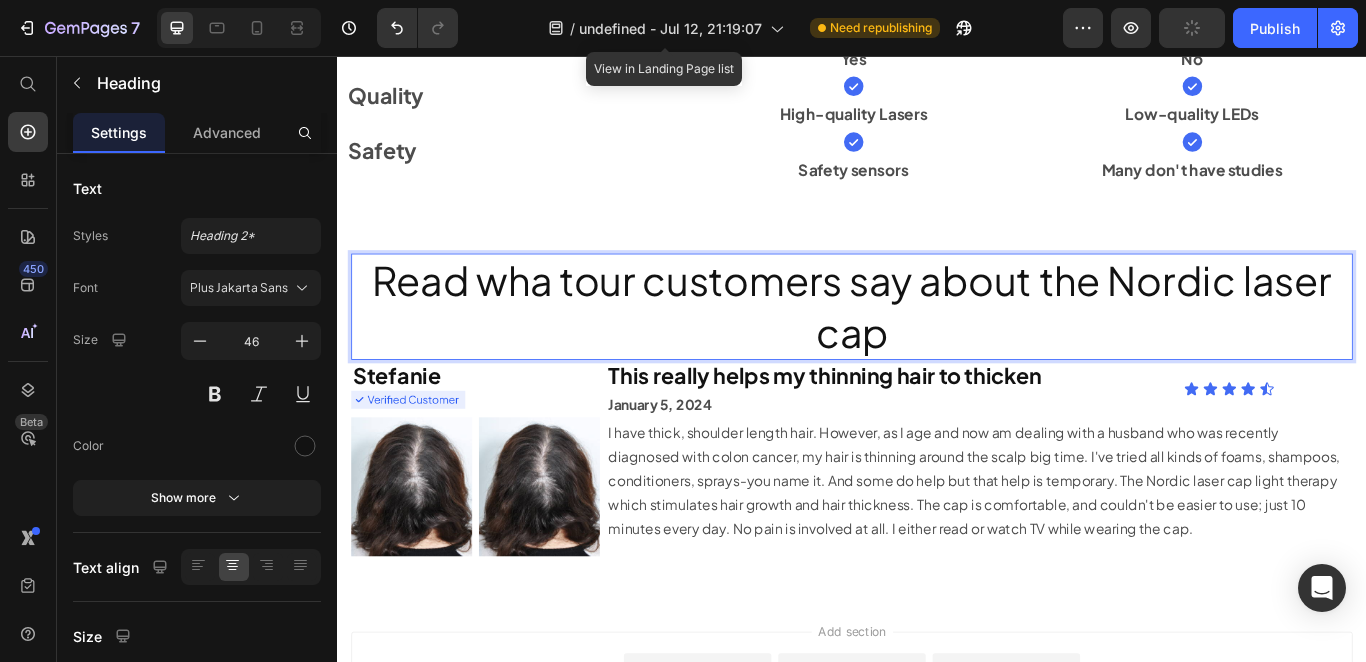 click on "Read wha tour customers say about the Nordic laser cap" at bounding box center (937, 348) 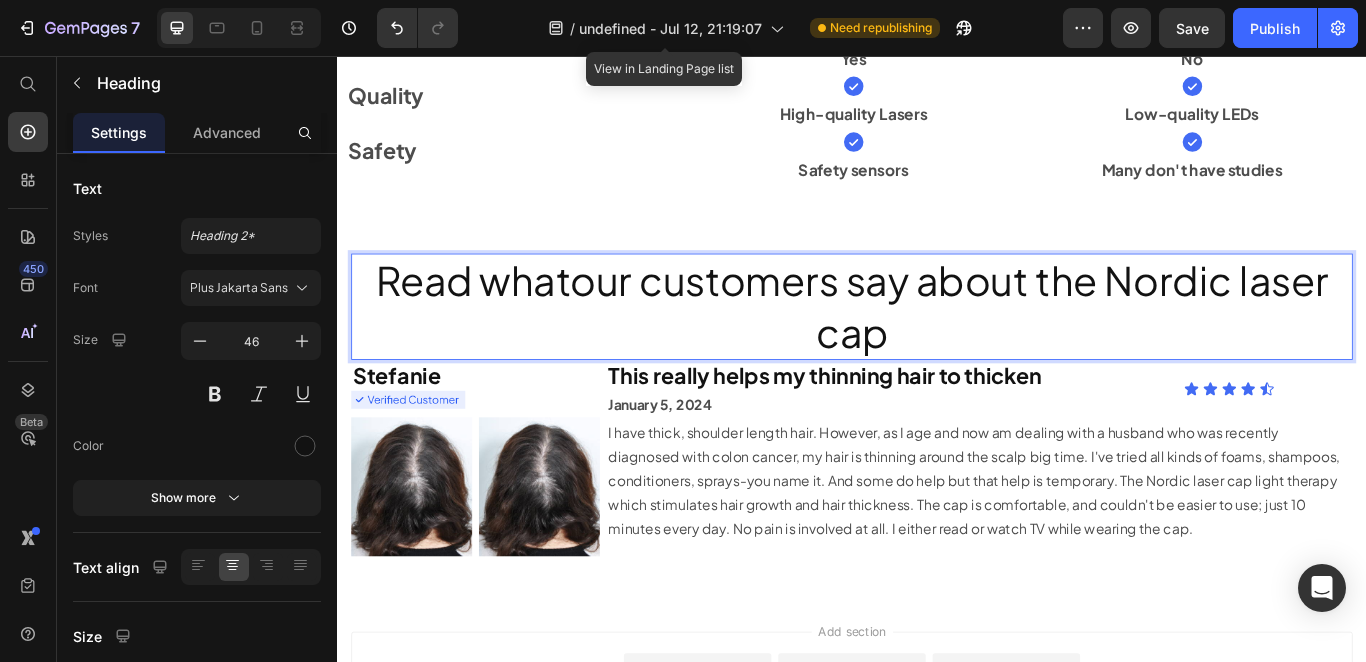click on "Read whatour customers say about the Nordic laser cap" at bounding box center (937, 348) 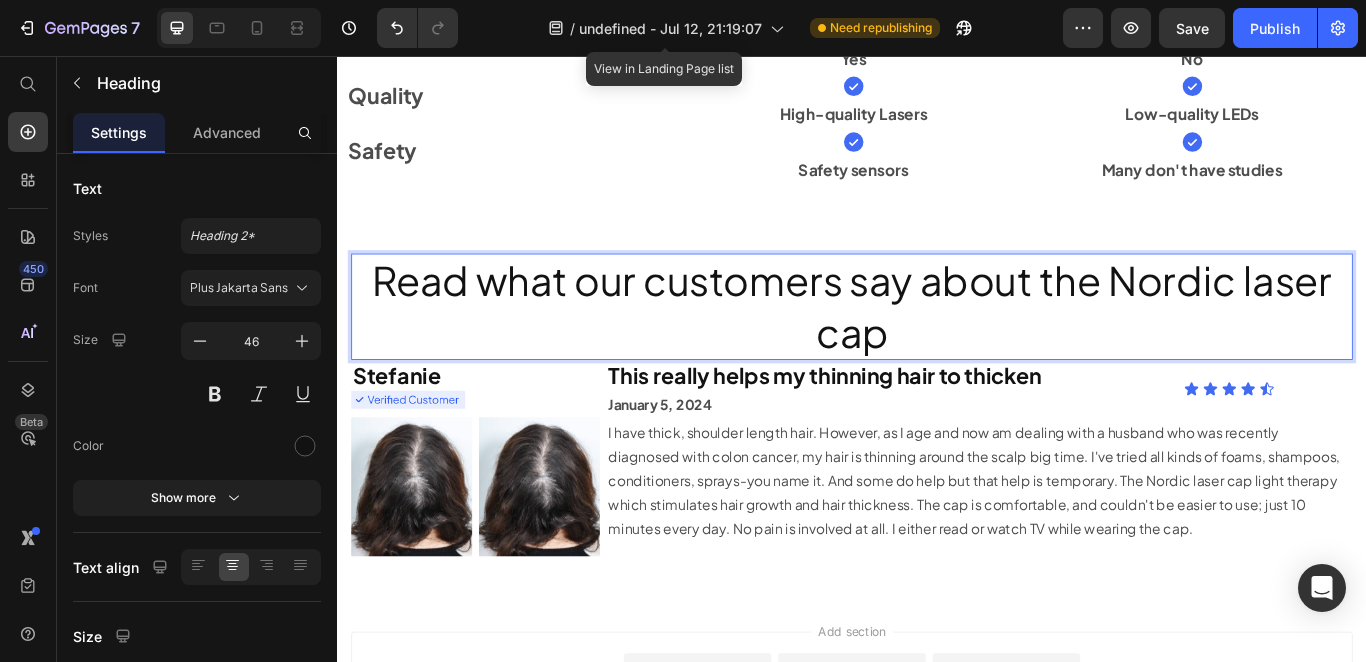 click on "Read what our customers say about the Nordic laser cap" at bounding box center [937, 348] 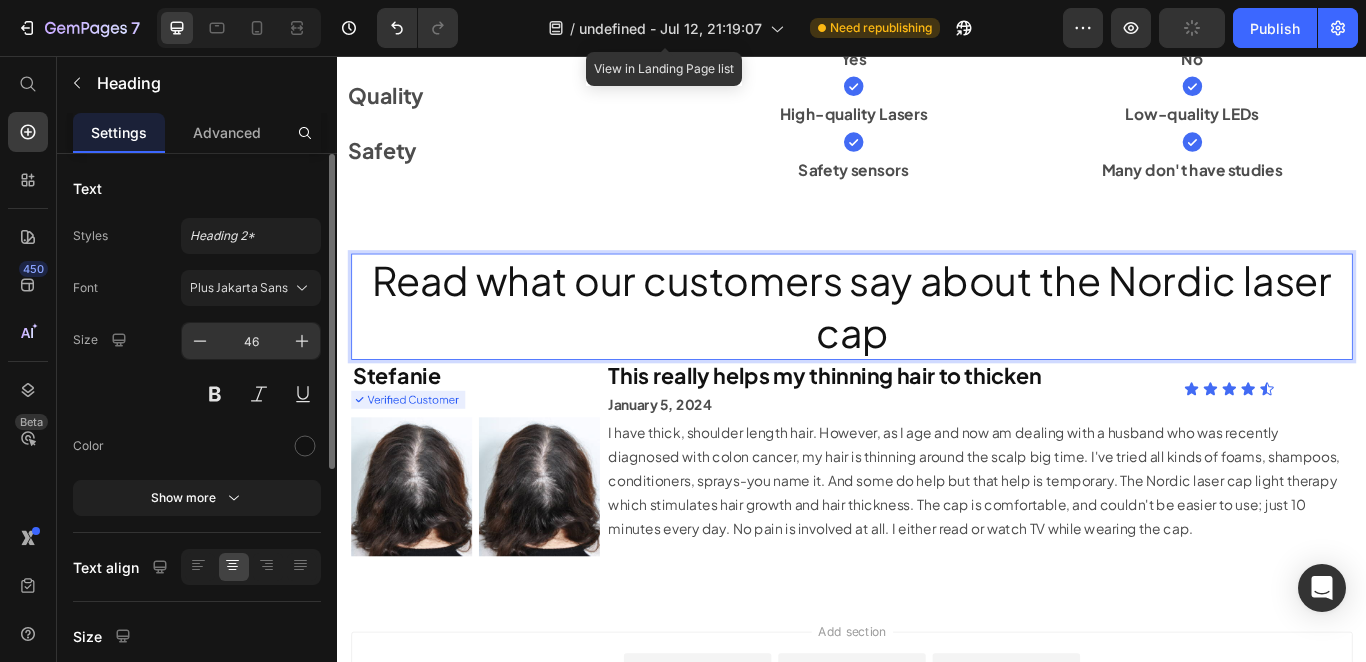 click on "46" at bounding box center [251, 341] 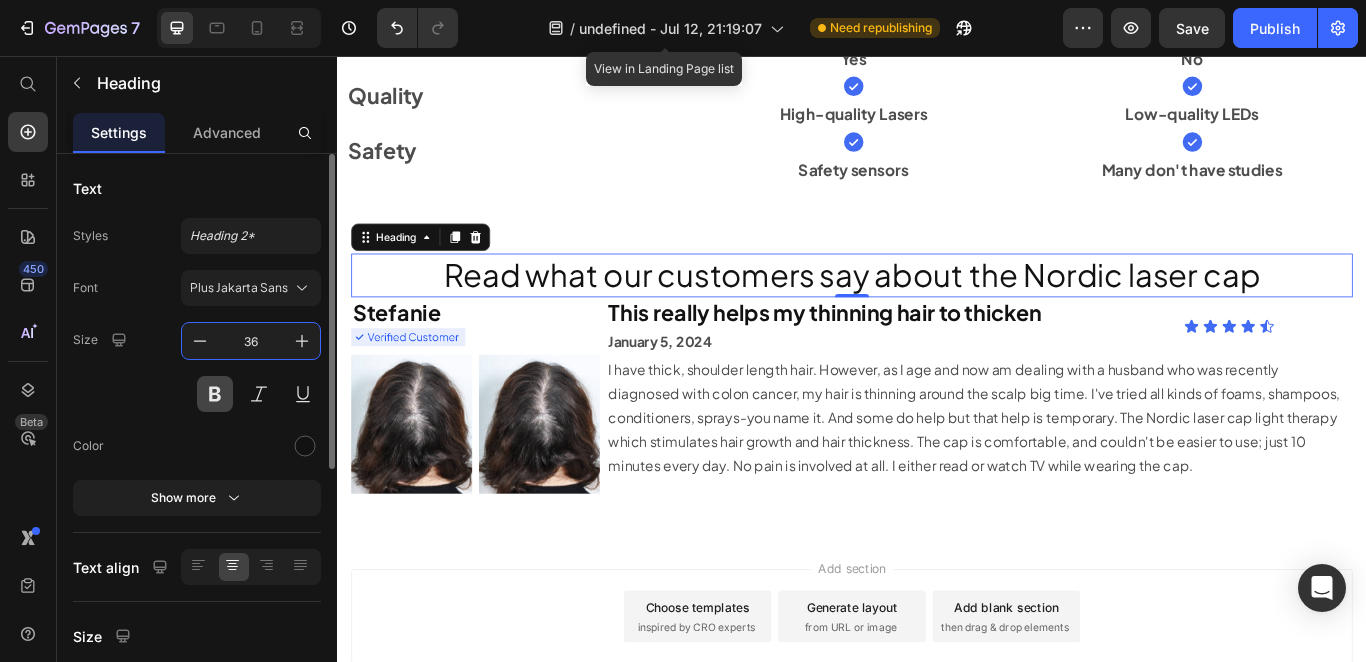 type on "36" 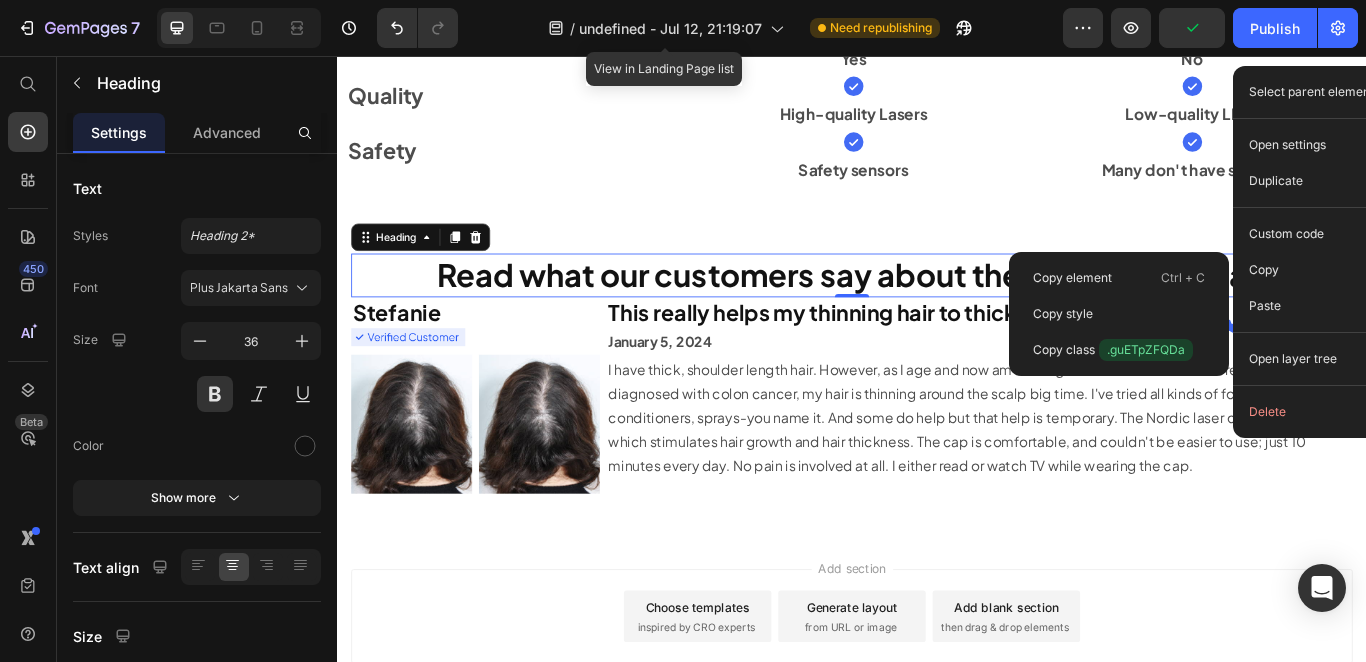 click on "Select parent element" at bounding box center (1311, 92) 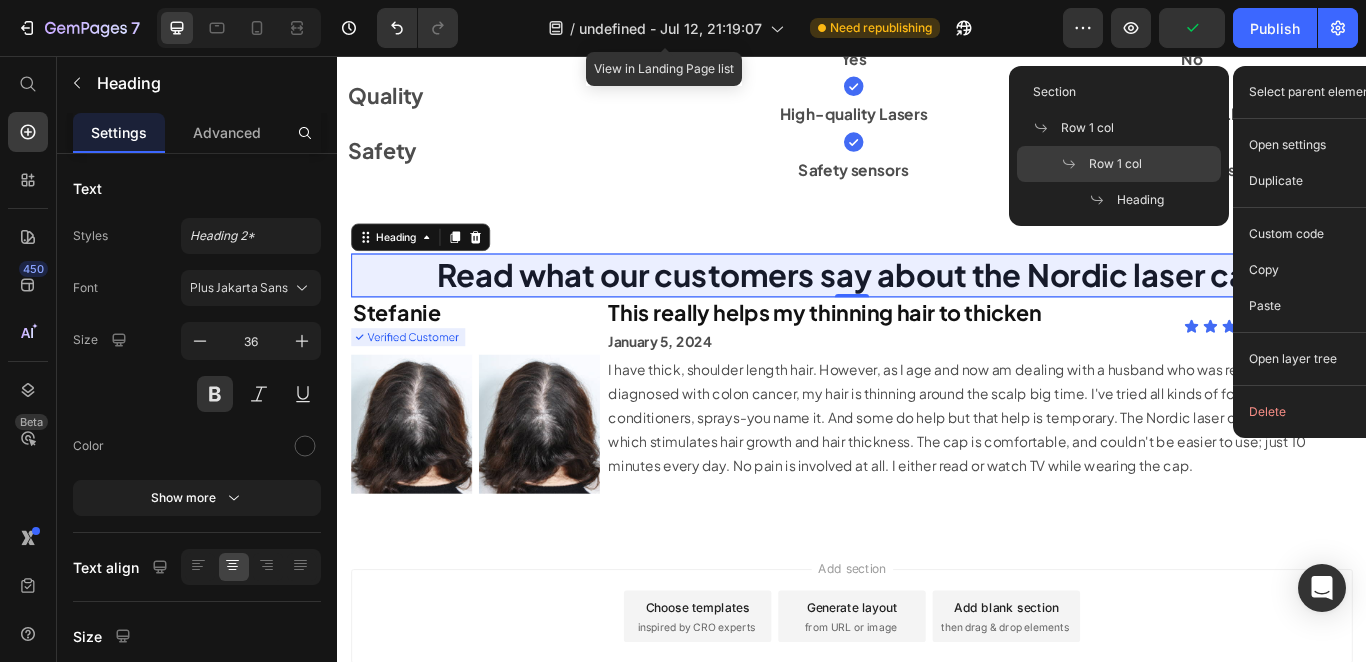 click on "Row 1 col" 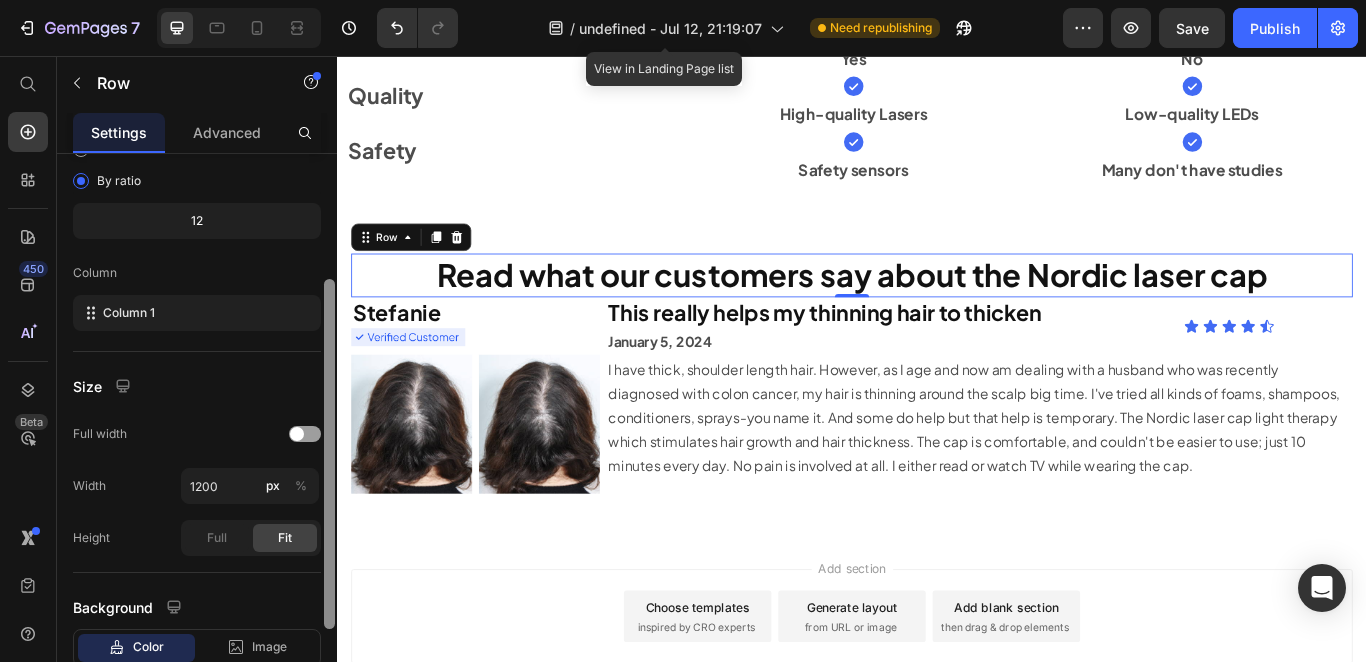 scroll, scrollTop: 224, scrollLeft: 0, axis: vertical 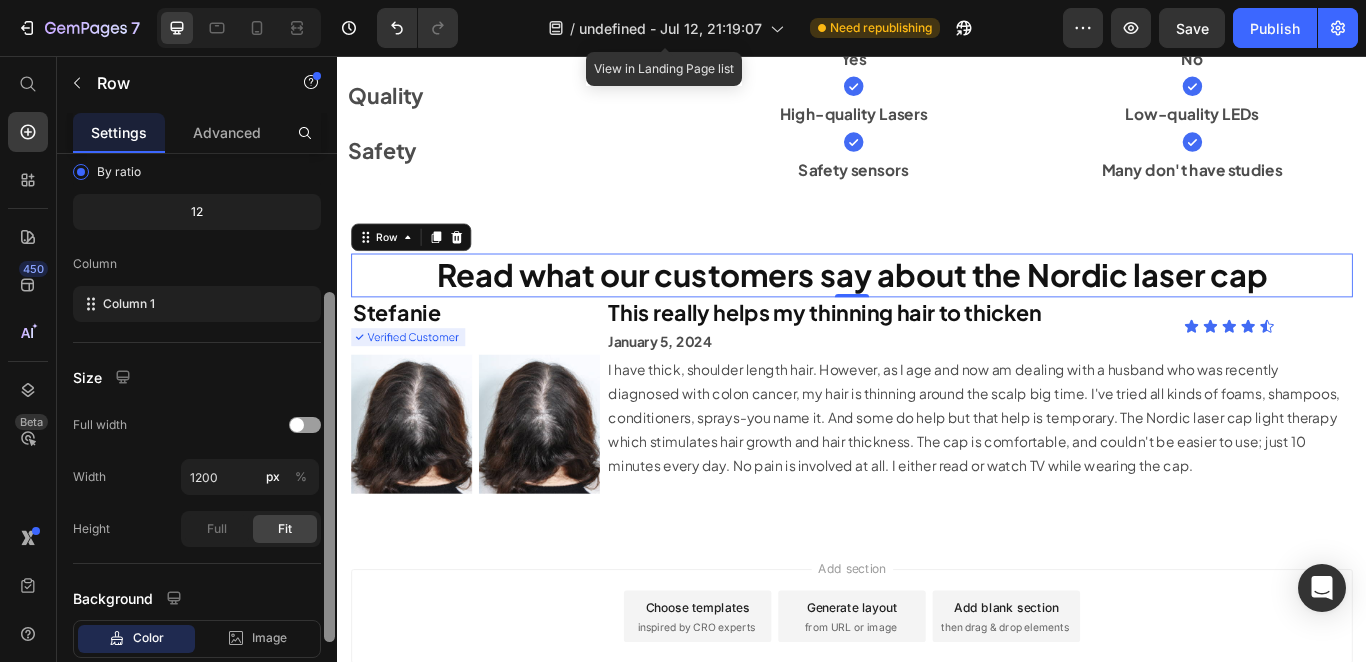 drag, startPoint x: 329, startPoint y: 305, endPoint x: 332, endPoint y: 444, distance: 139.03236 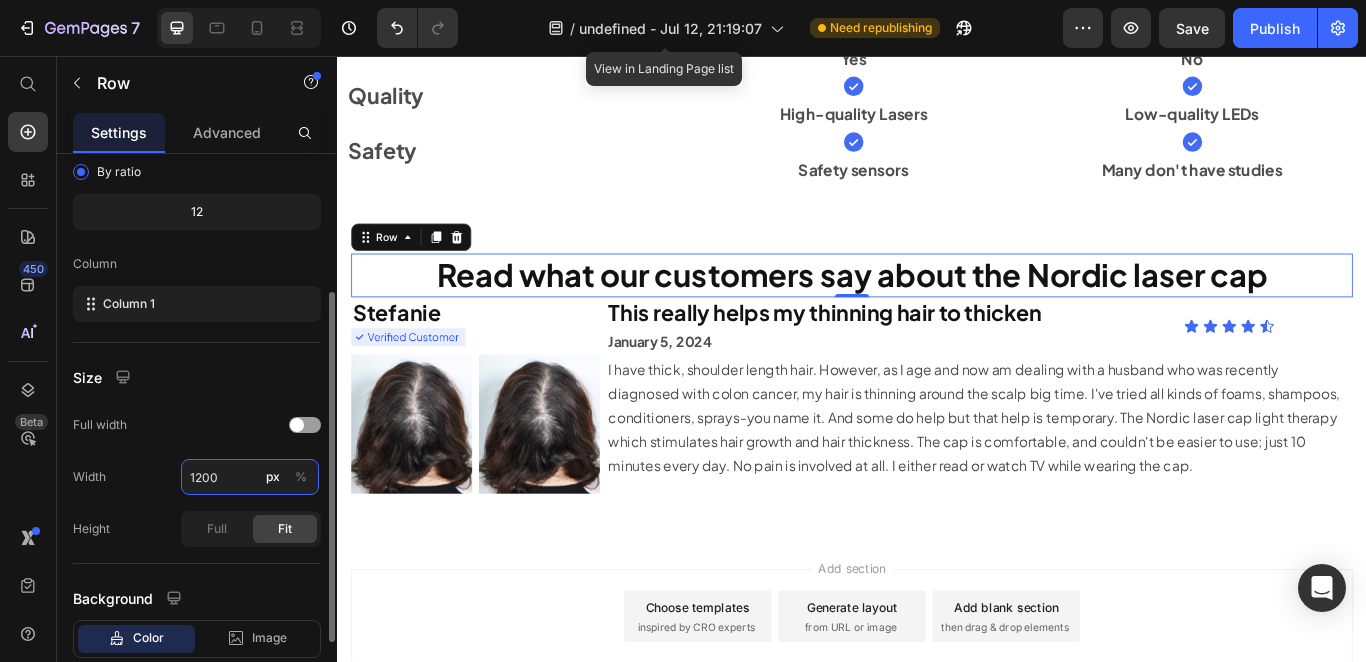 click on "1200" at bounding box center (250, 477) 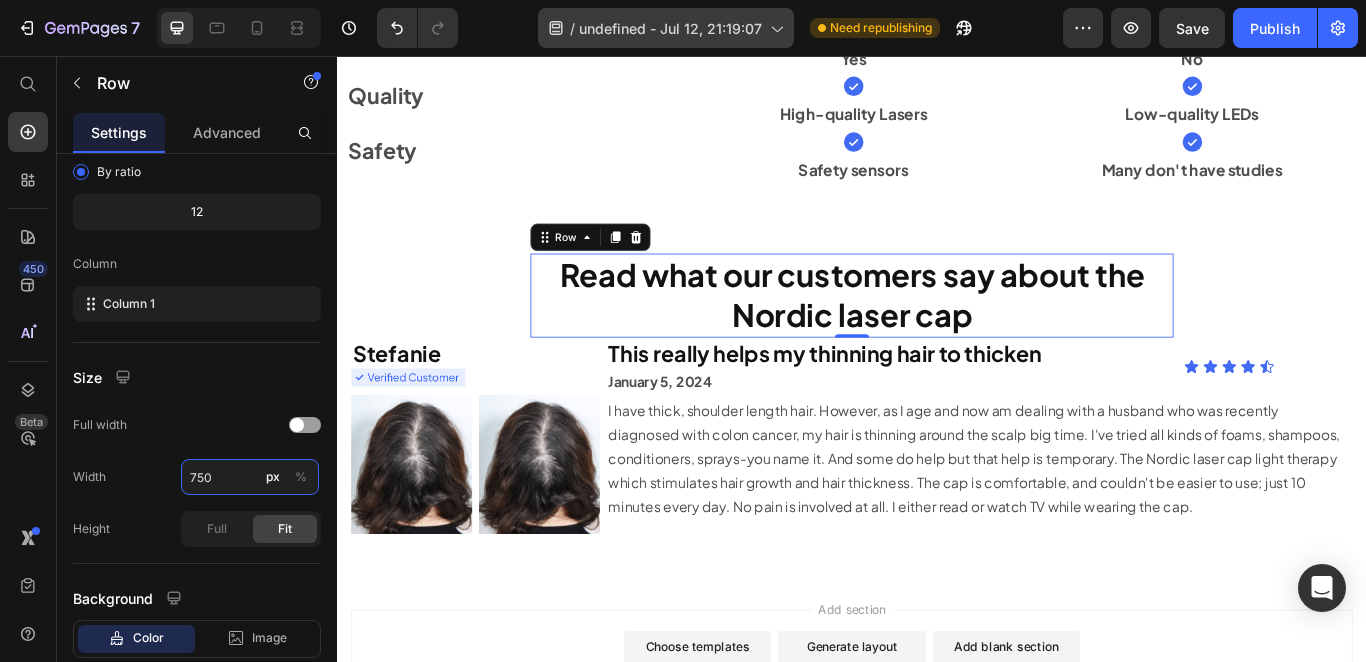 type on "750" 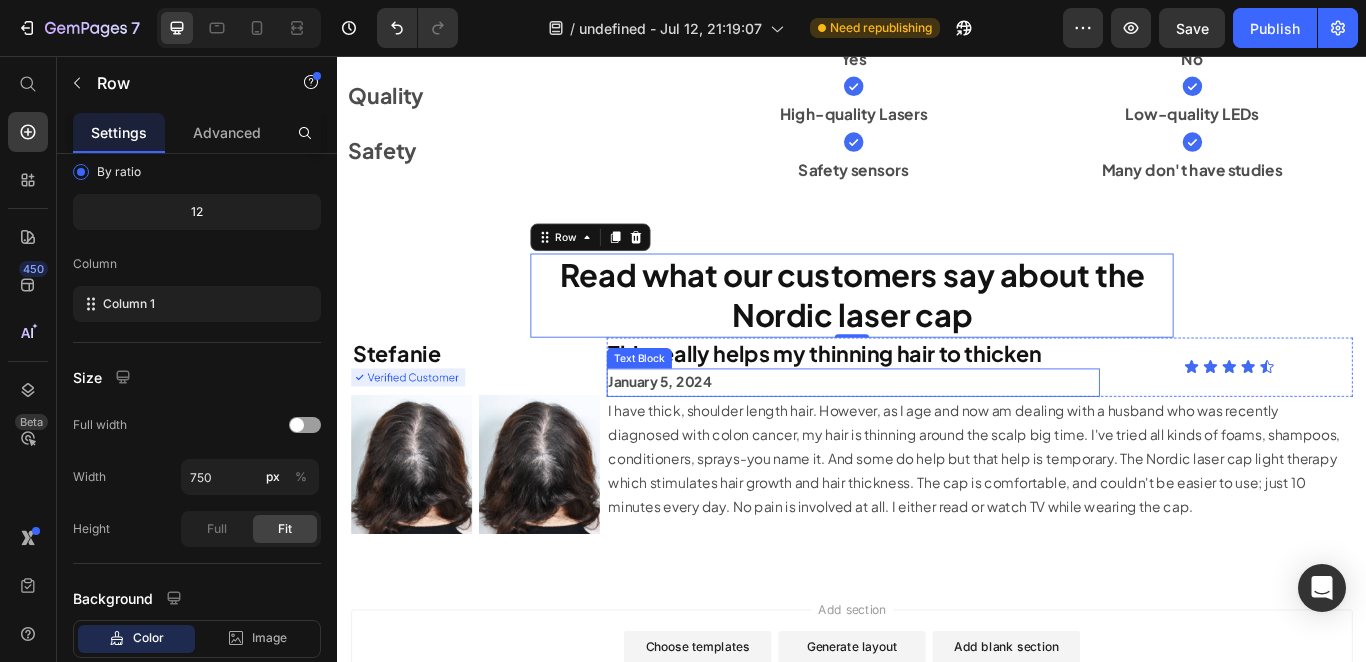 click on "January 5, 2024" at bounding box center [938, 436] 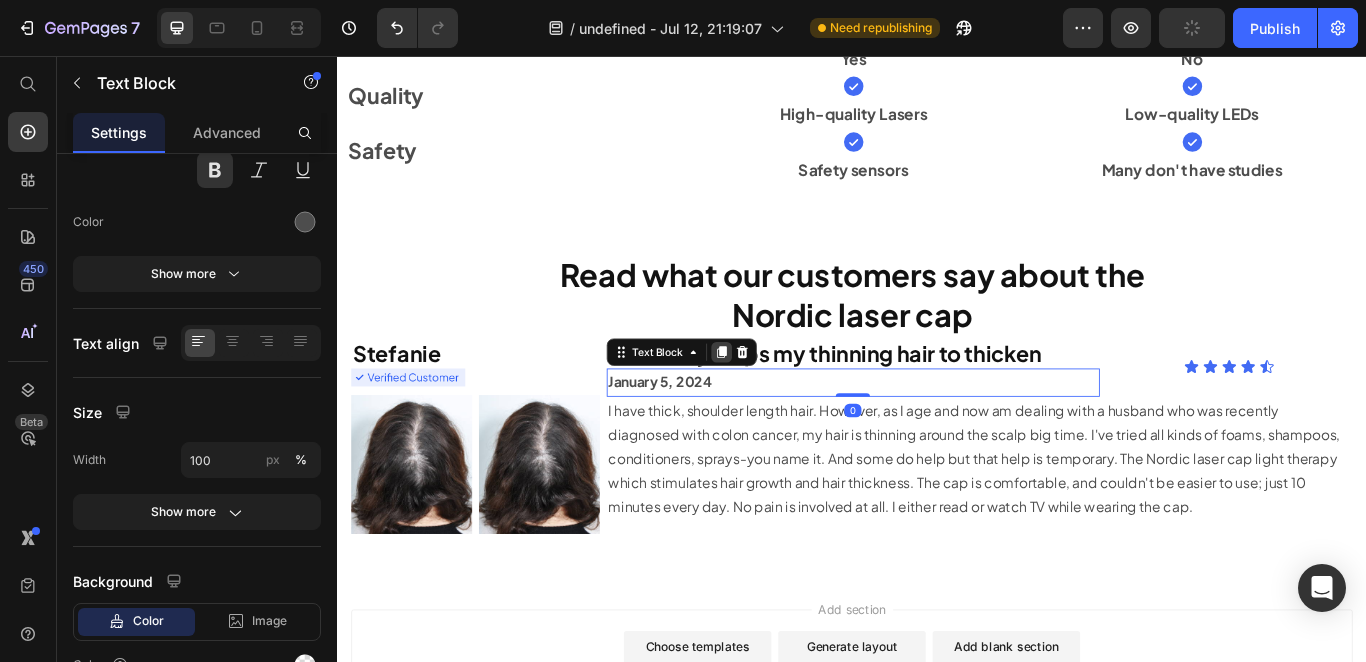 click 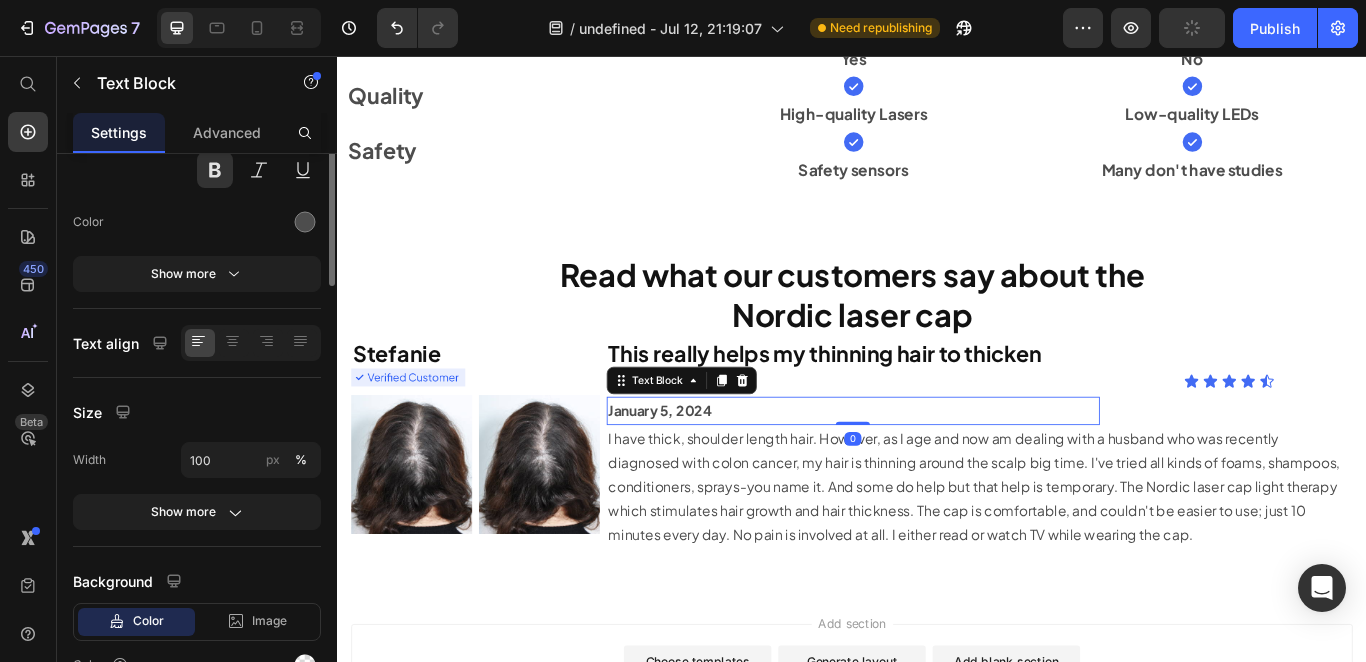scroll, scrollTop: 0, scrollLeft: 0, axis: both 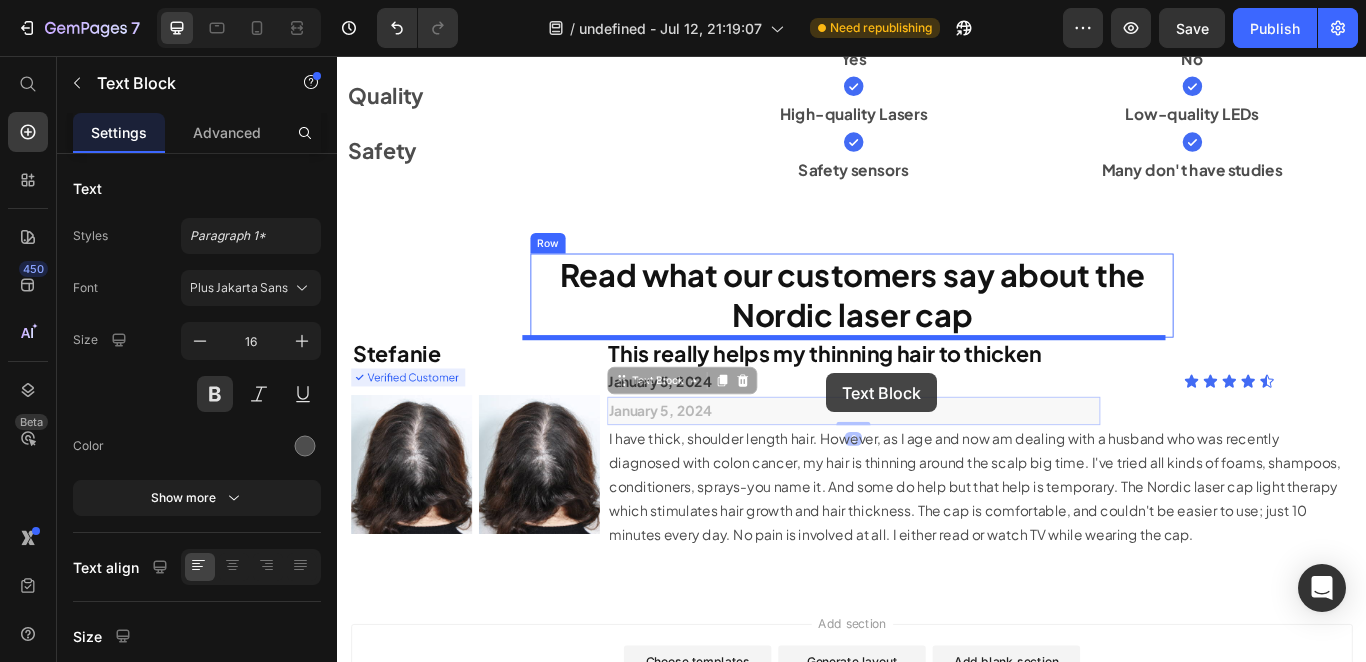 drag, startPoint x: 693, startPoint y: 435, endPoint x: 826, endPoint y: 373, distance: 146.74127 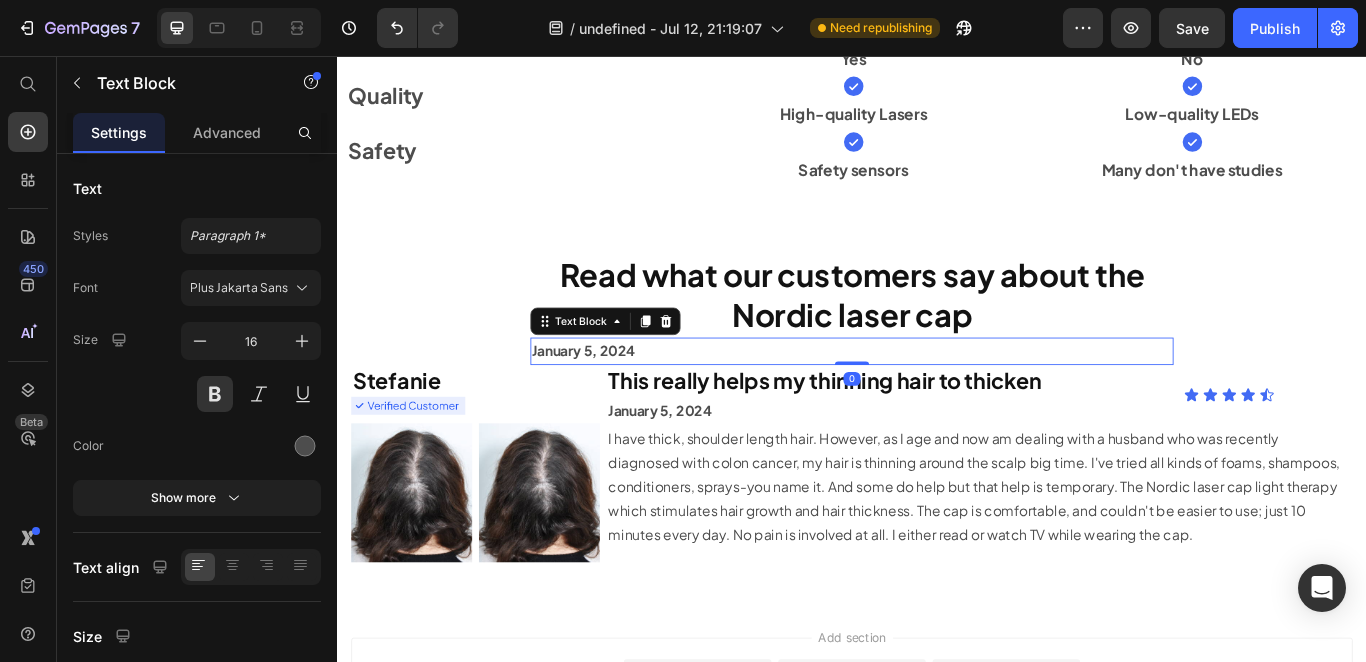 click on "January 5, 2024" at bounding box center (937, 400) 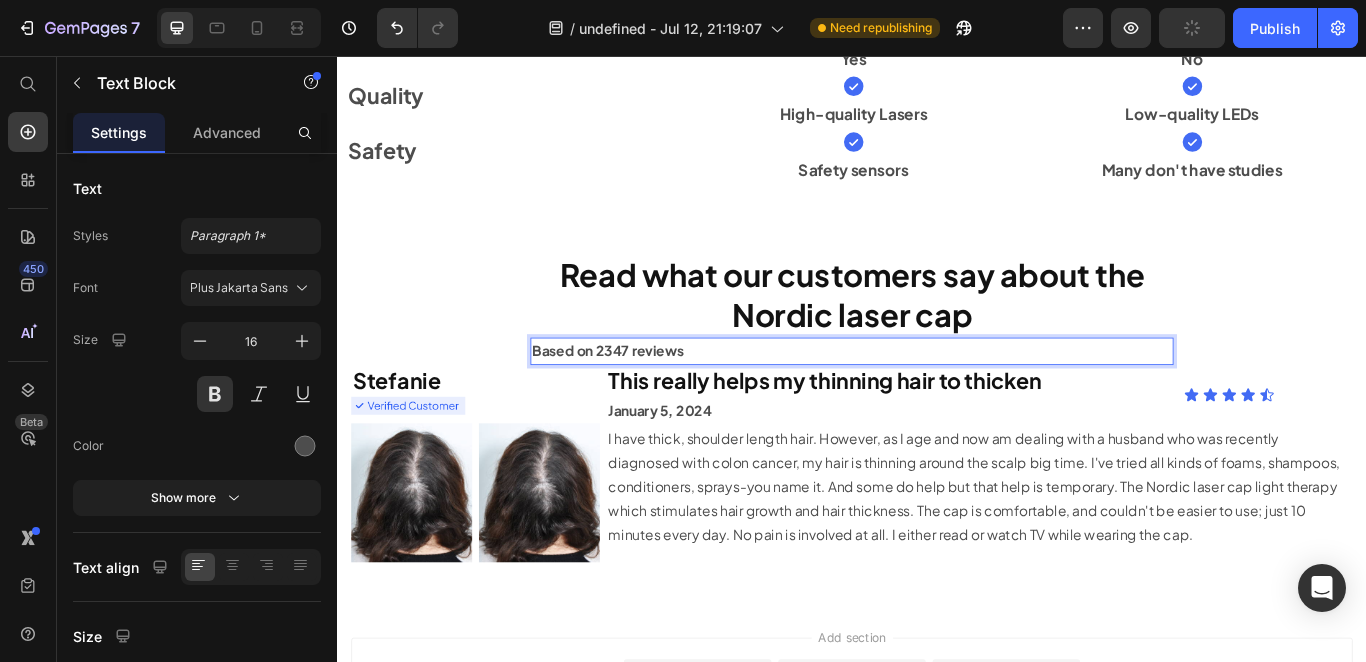 click on "Based on 2347 reviews" at bounding box center [937, 400] 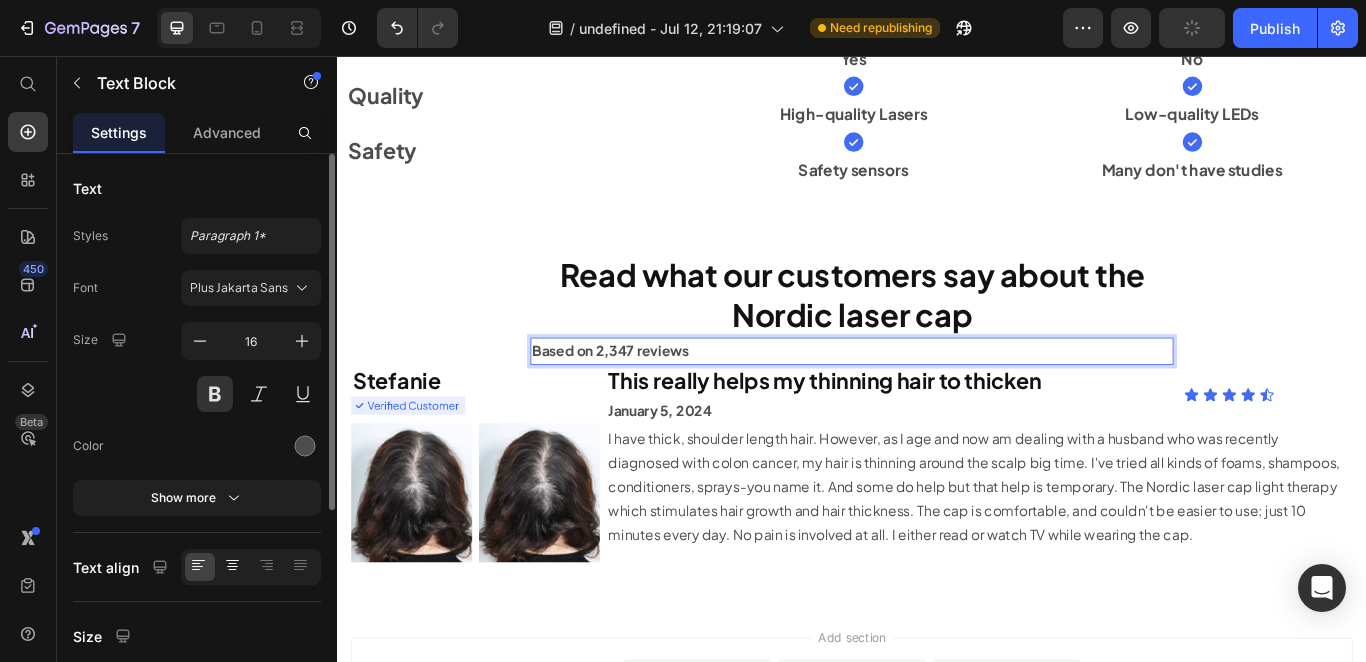 click 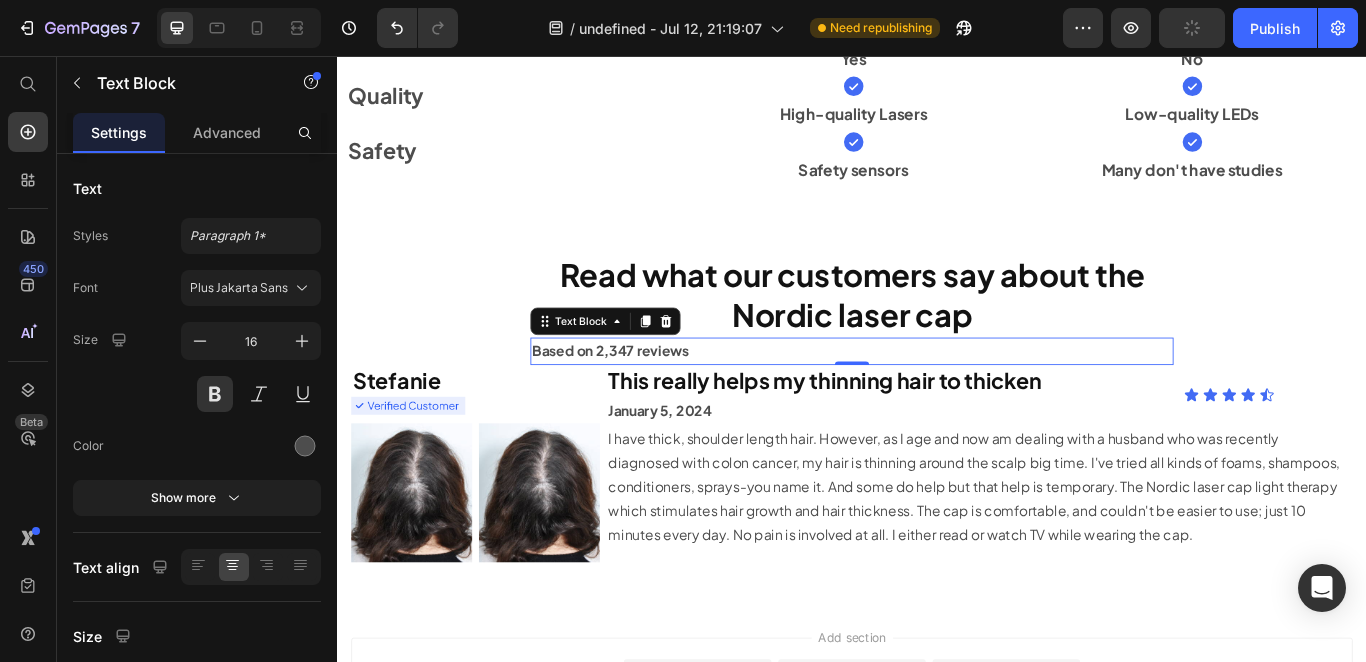 click on "Based on 2,347 reviews" at bounding box center [937, 400] 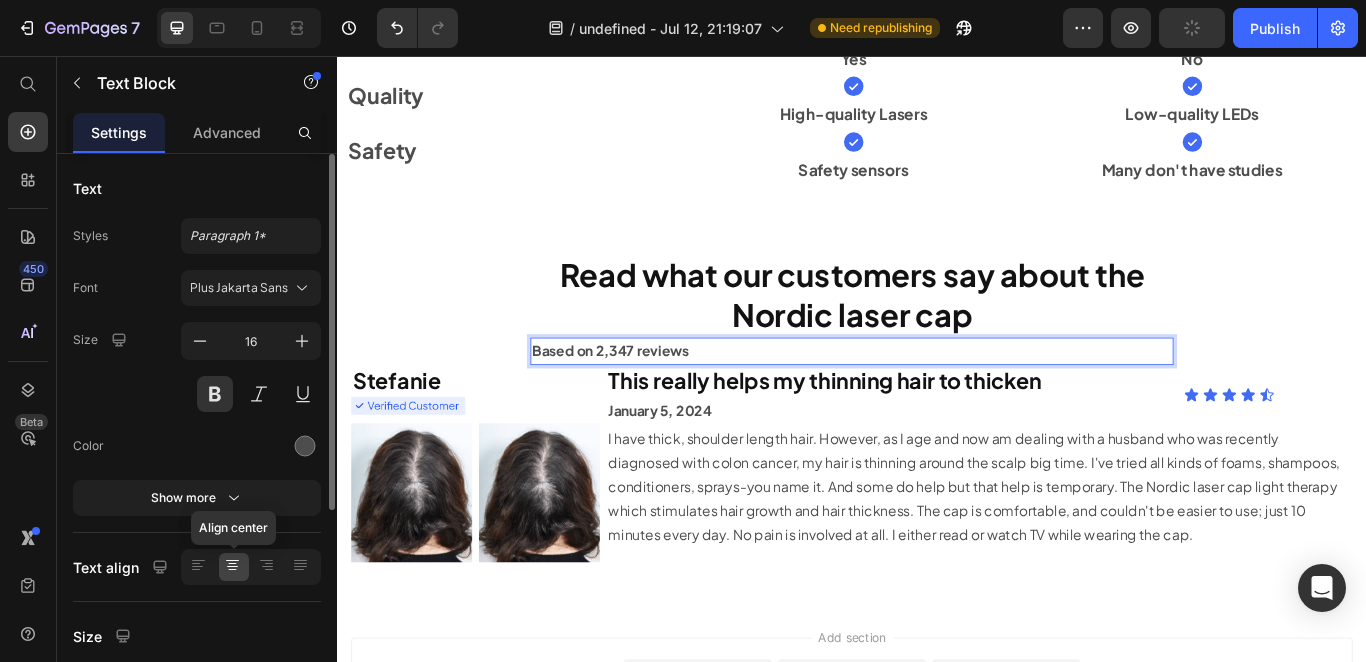 click 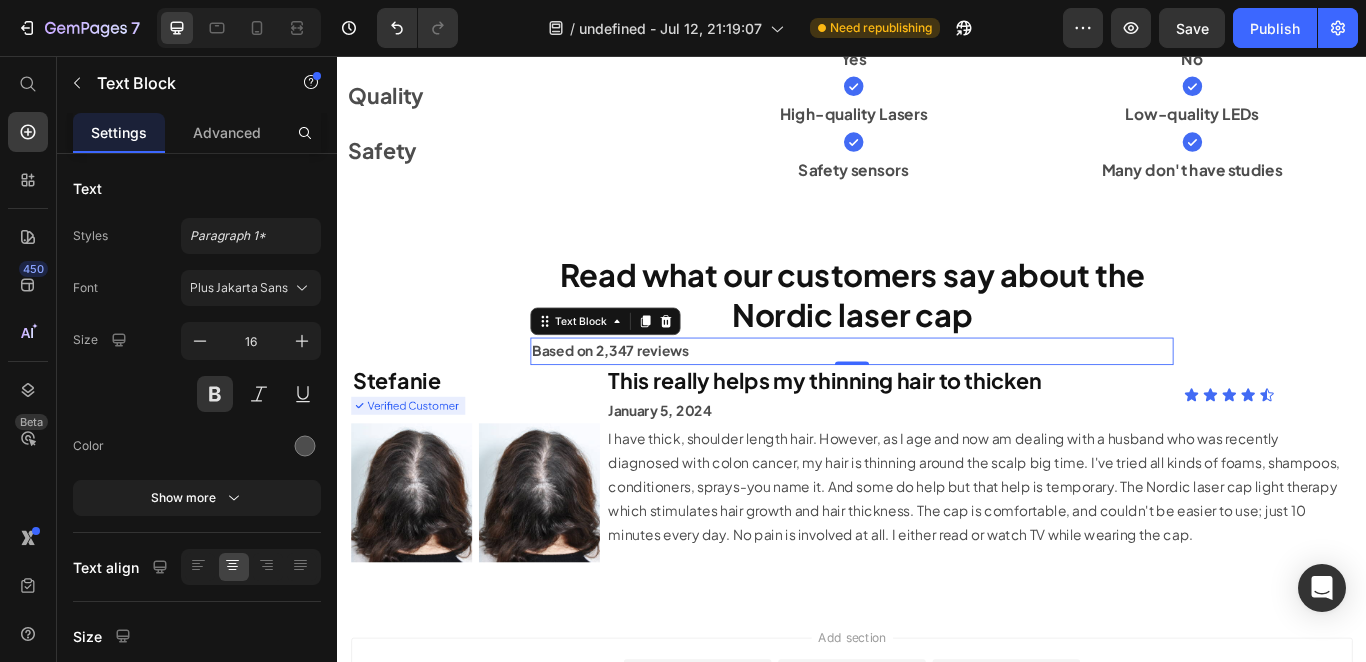 click on "Based on 2,347 reviews" at bounding box center (937, 400) 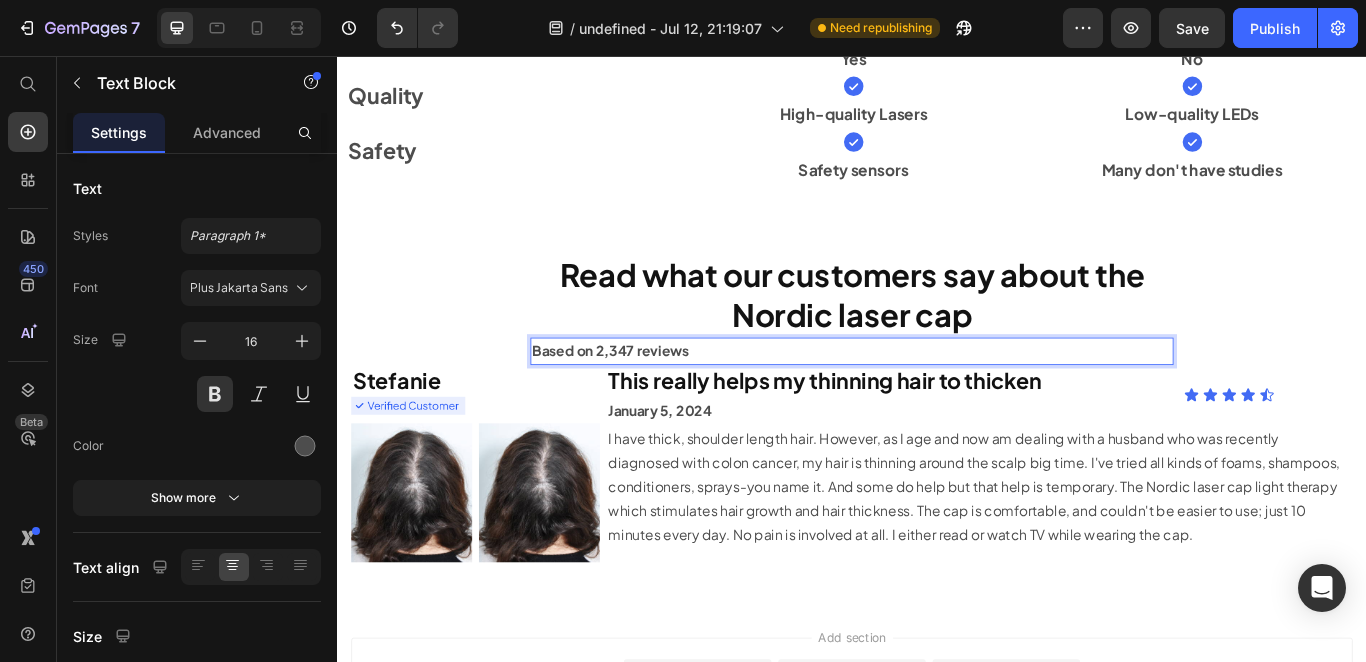 click on "Based on 2,347 reviews" at bounding box center (937, 400) 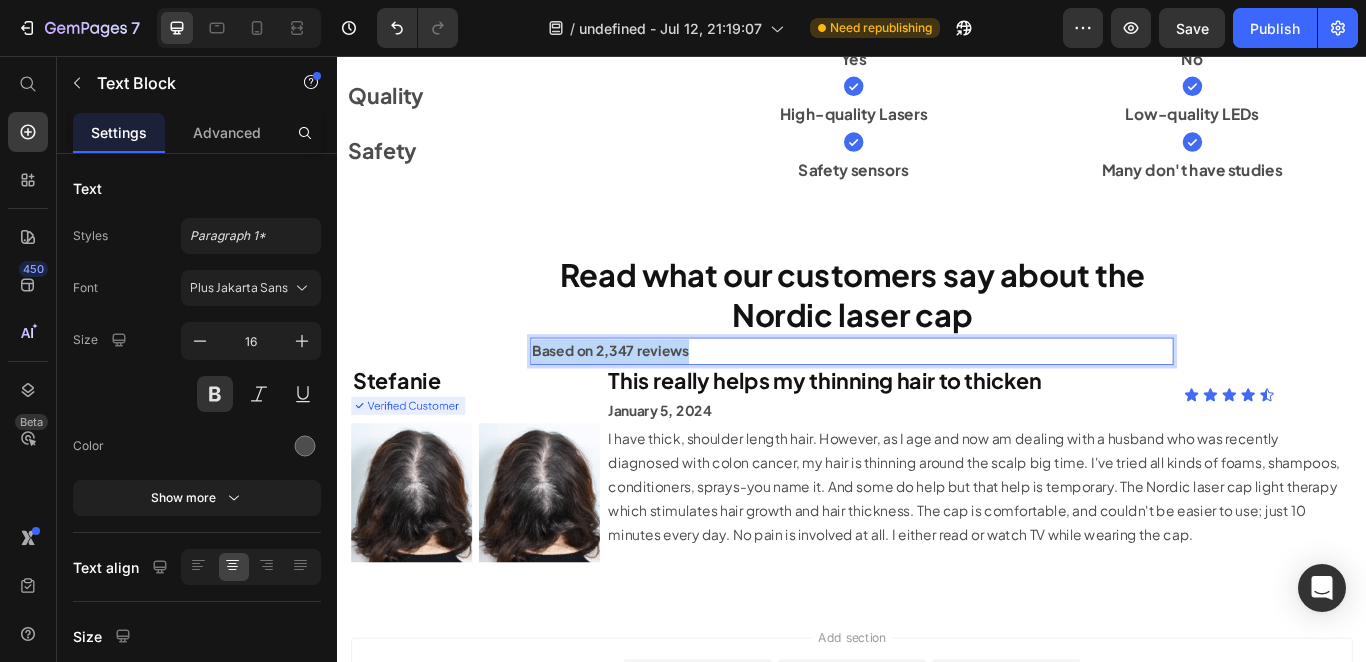drag, startPoint x: 739, startPoint y: 400, endPoint x: 505, endPoint y: 447, distance: 238.67342 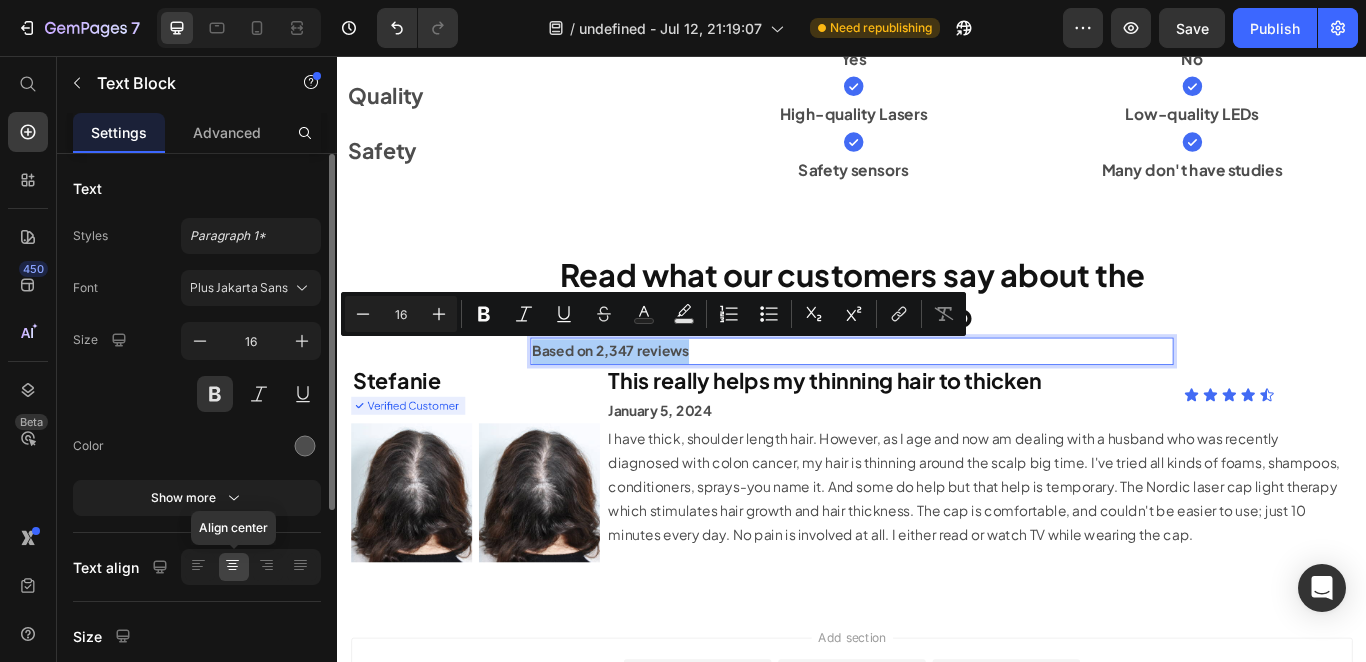 click 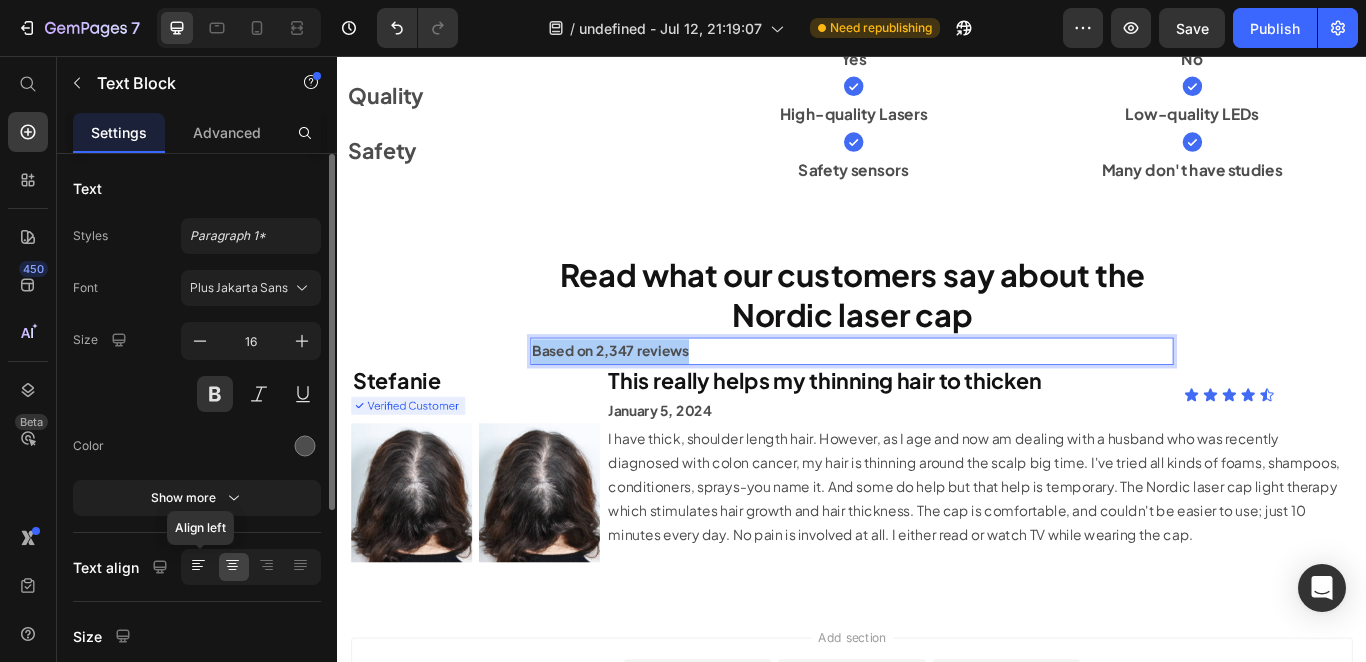 click 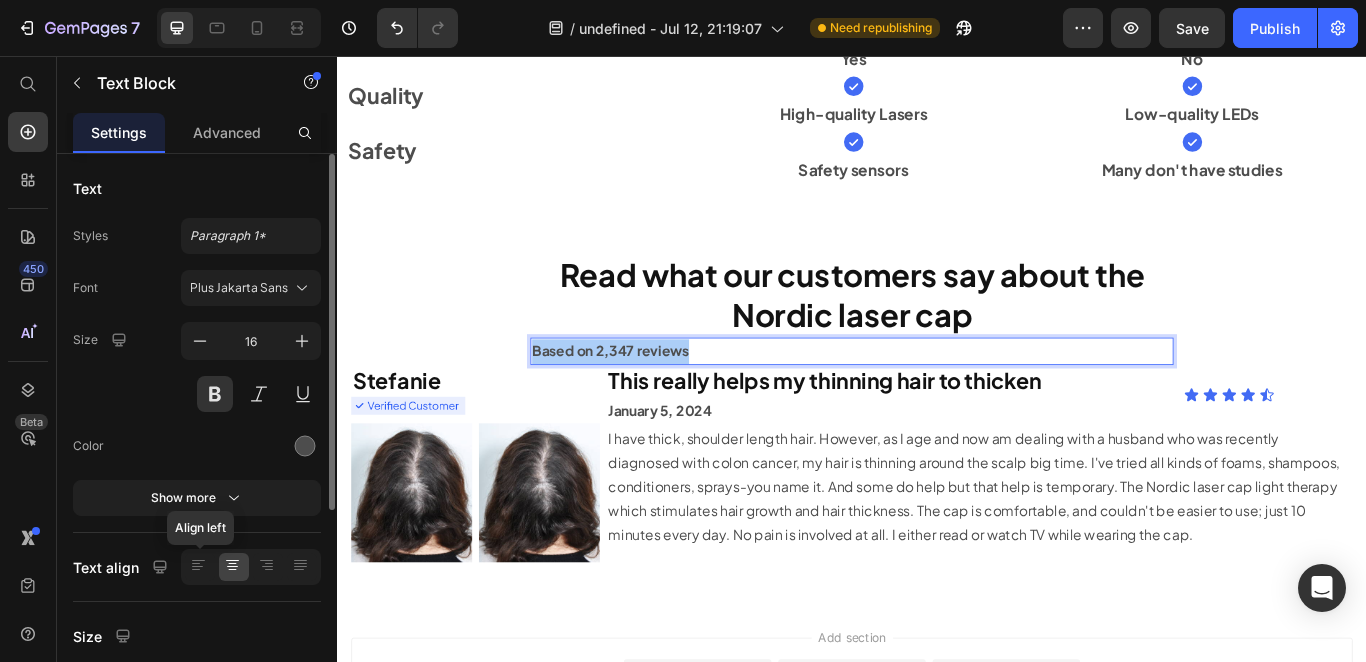 click 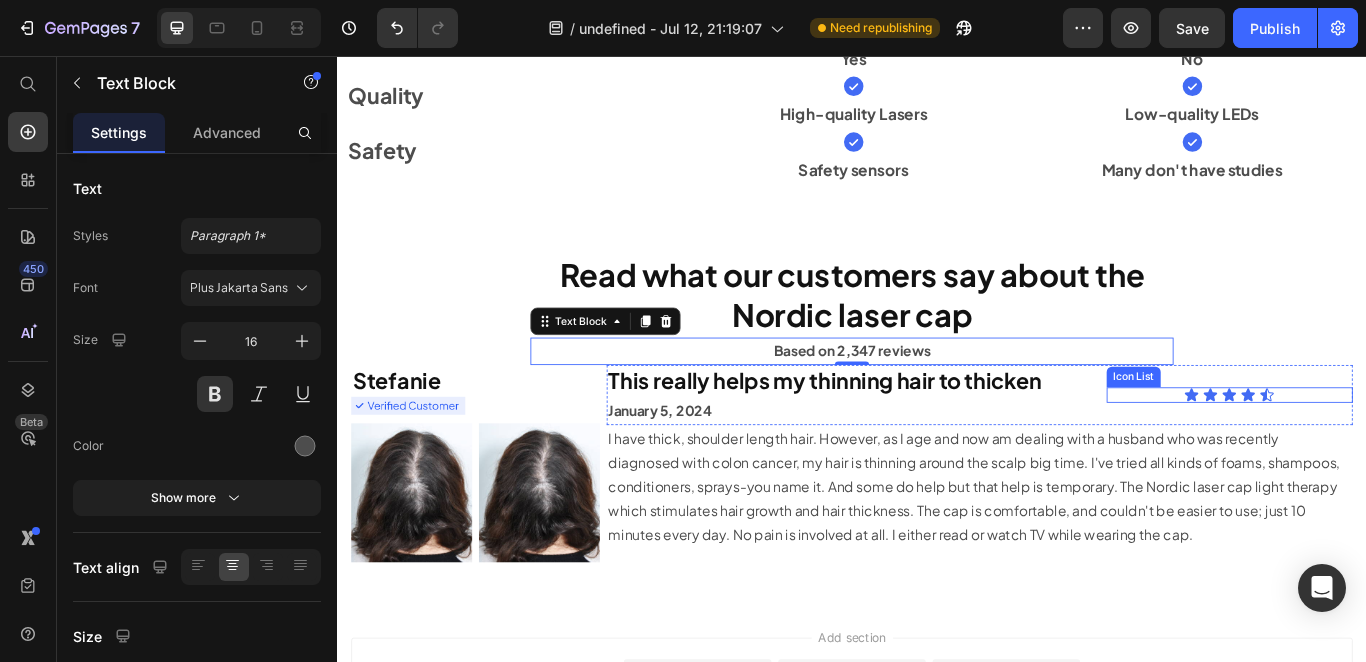 click on "Icon Icon Icon Icon Icon" at bounding box center (1377, 451) 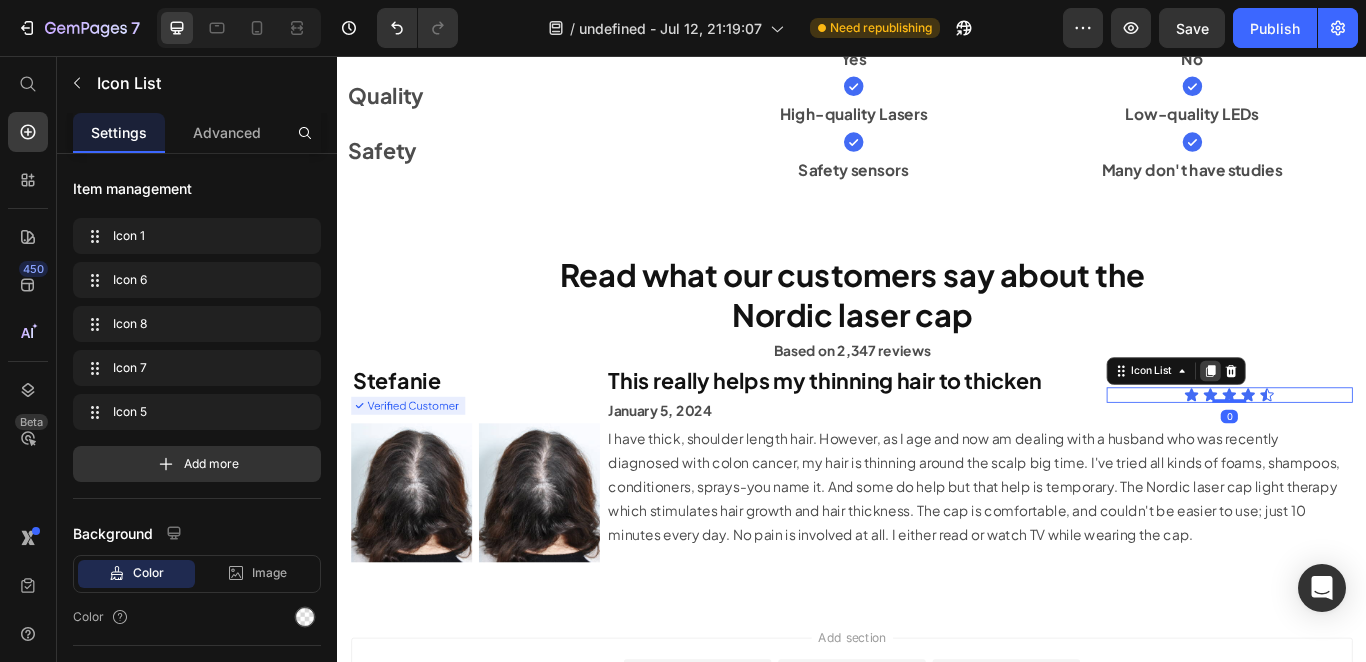 click 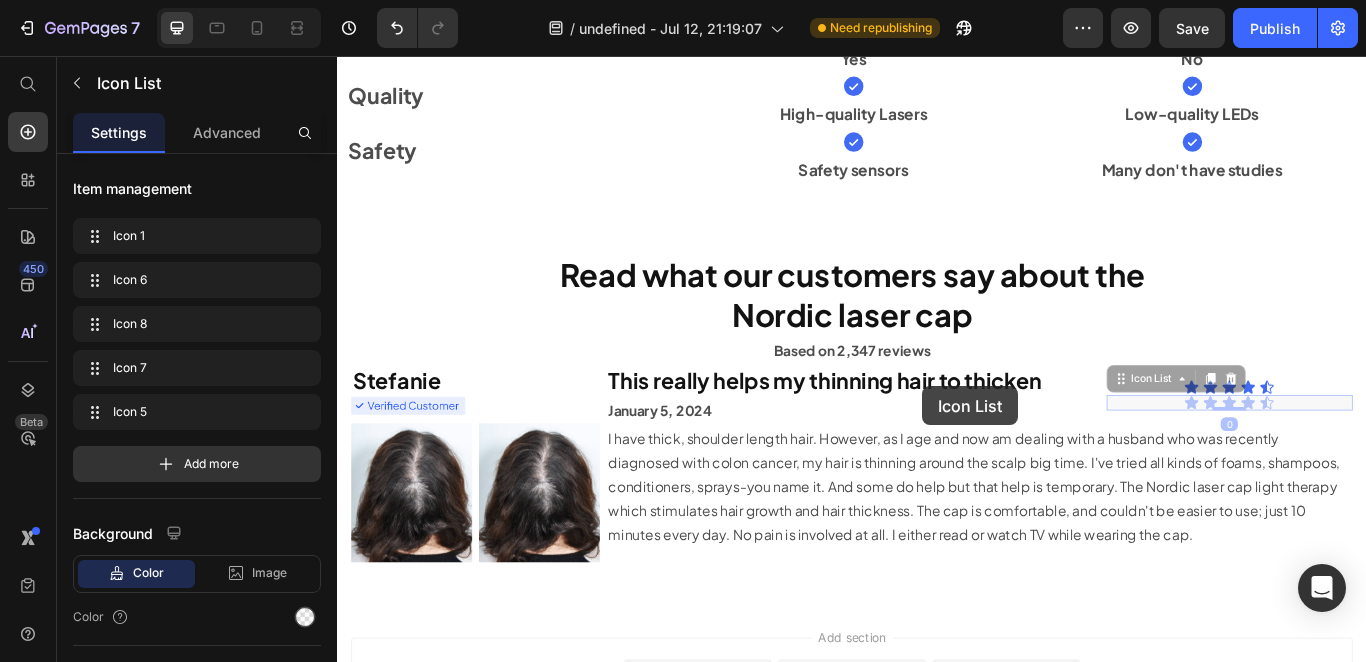 click on "Header 1 Month 3 Month 6 Month 1 month Heading Image Stronger hair and less hair loss Text Block Each case is unique but, in general, after the first month of treatment the hair is more nourished, stronger and shinier. Hair loss and breakage are reduced and hair stays cleaner for longer Text Block Row 3 month Heading Image Stronger hair and less hair loss Text Block Each case is unique but, in general, after the first month of treatment the hair is more nourished, stronger and shinier. Hair loss and breakage are reduced and hair stays cleaner for longer Text Block Row 6 month Heading Image More quantity, volume and thickness Text Block In most cases, the results become more evident after 3 months. Hair quantity, thickness and volume increase. You will start to notice changes beyond the hair, including glowing skin. Text Block Row Tab Row Section 15 Us VS Them Text Block Why choose Nordic® Laser Cap? Heading Text Block Row Features Text Block Image Them Text Block Row Row Price Text Block
Icon" at bounding box center [937, -3852] 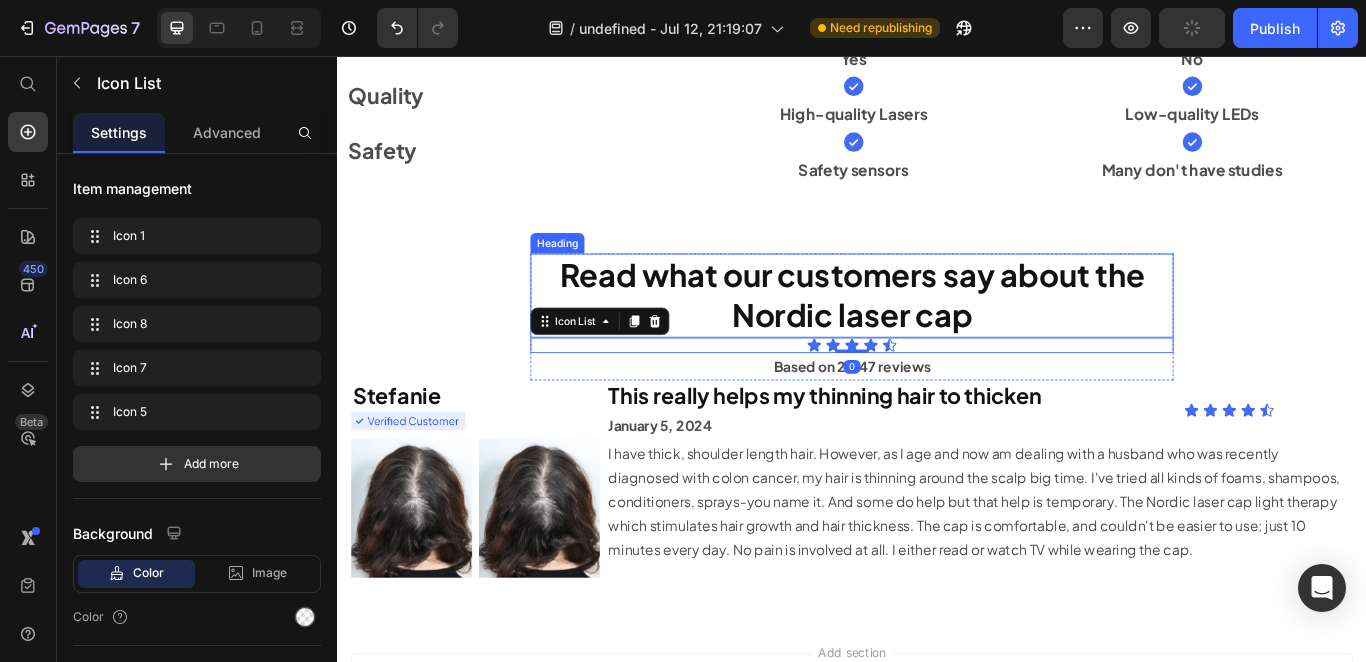 click on "Read what our customers say about the Nordic laser cap" at bounding box center (937, 335) 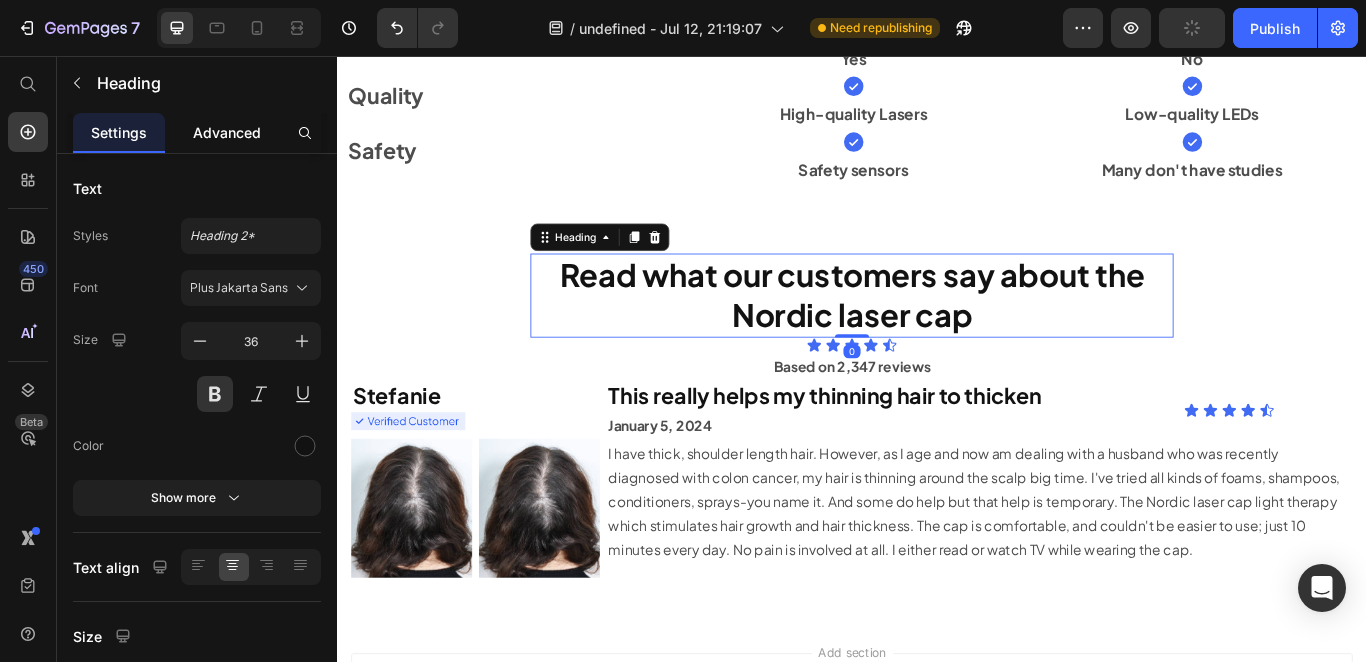 click on "Advanced" at bounding box center [227, 132] 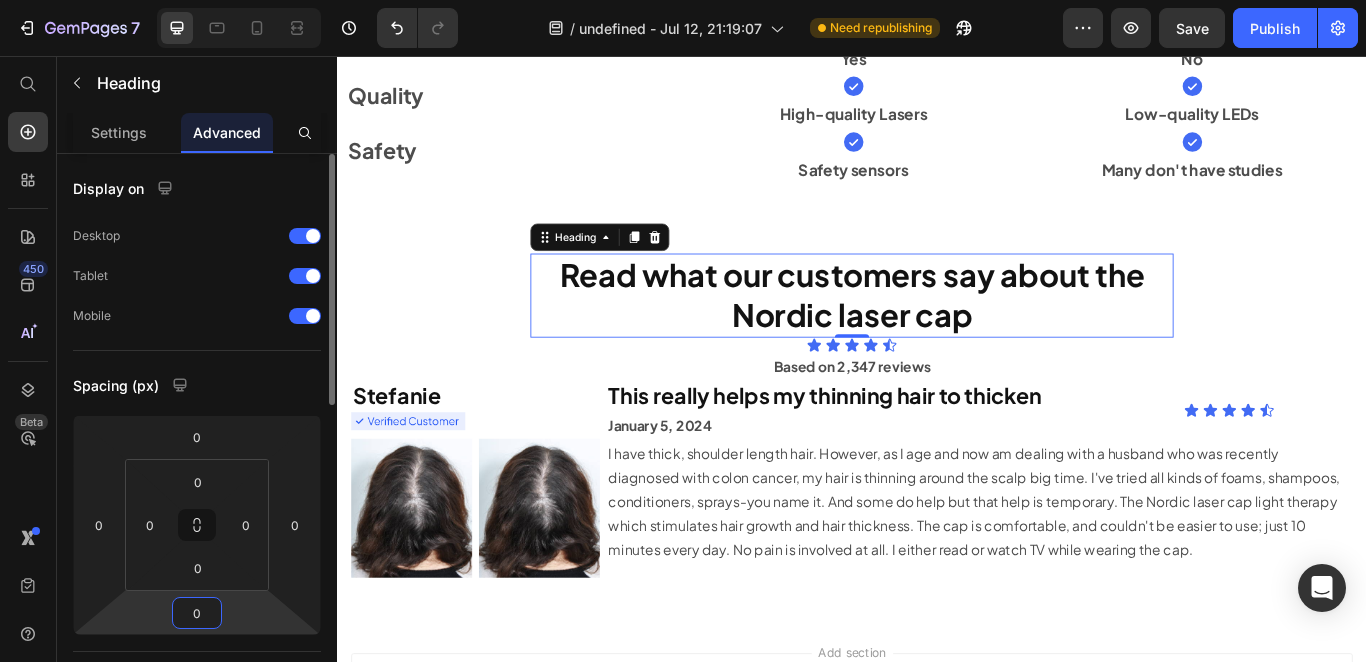 click on "0" at bounding box center (197, 613) 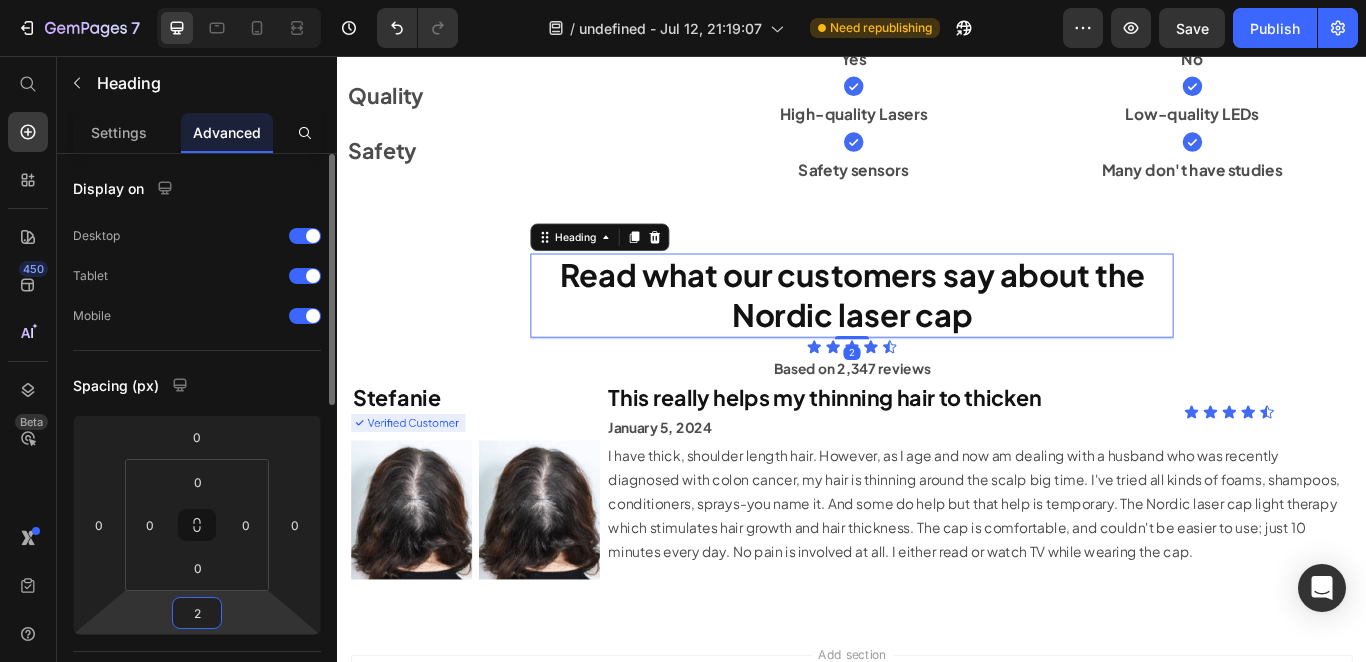 type on "20" 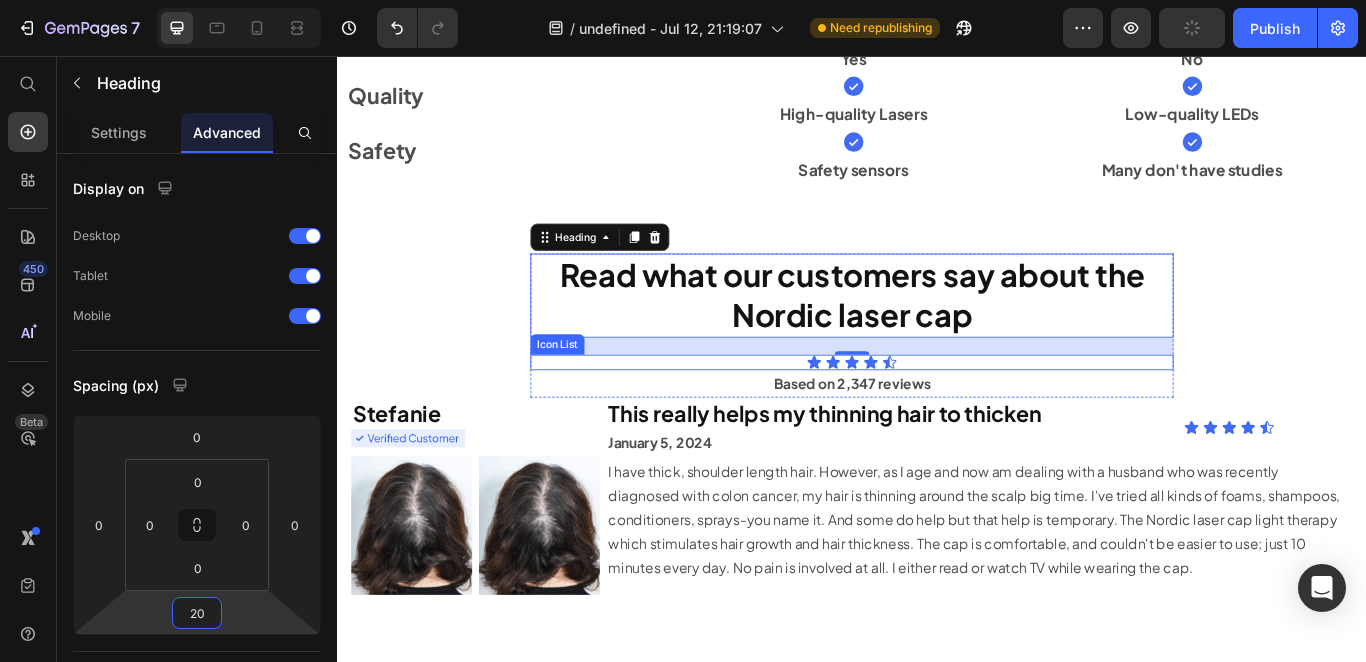click on "Icon Icon Icon Icon Icon" at bounding box center [937, 413] 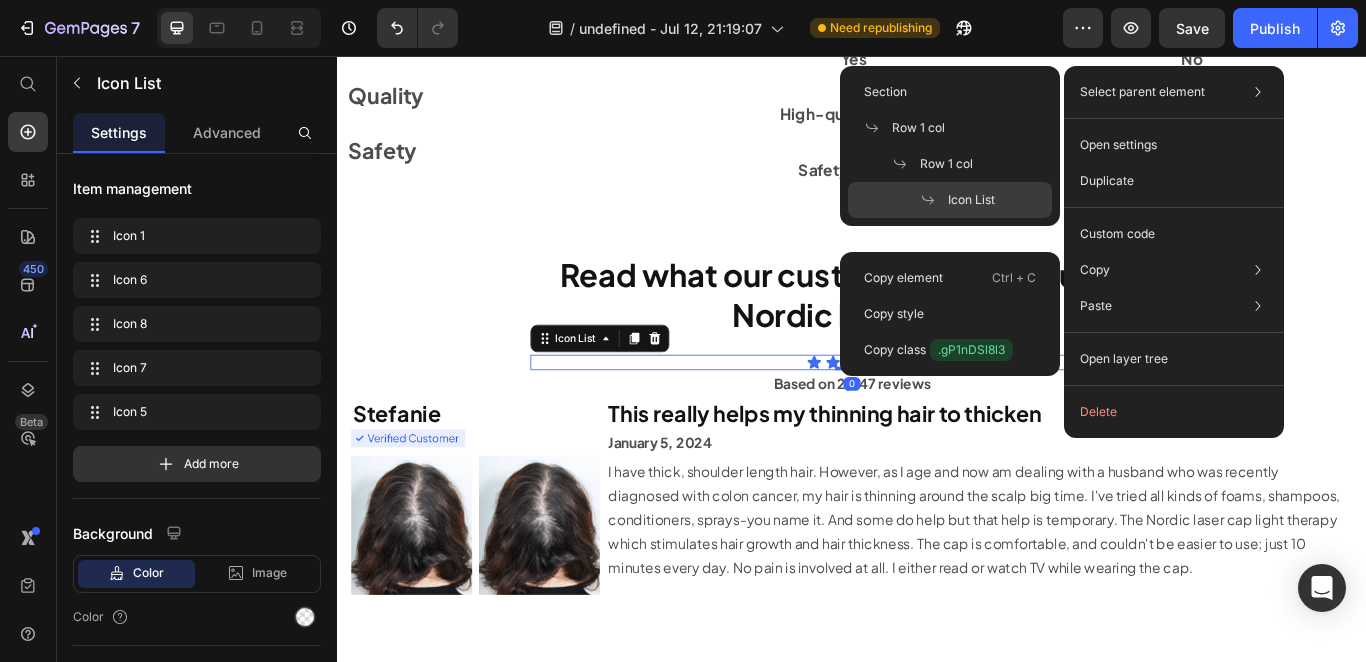 click on "Select parent element" at bounding box center [1142, 92] 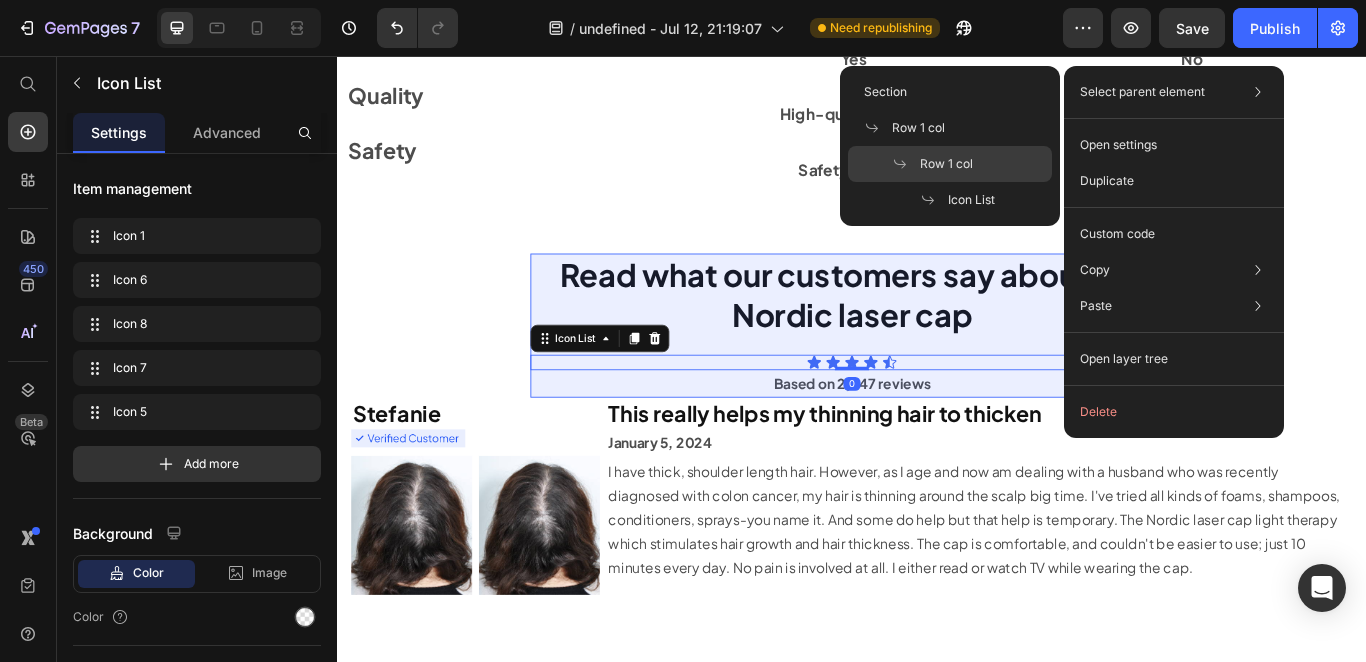 drag, startPoint x: 935, startPoint y: 166, endPoint x: 755, endPoint y: 196, distance: 182.48288 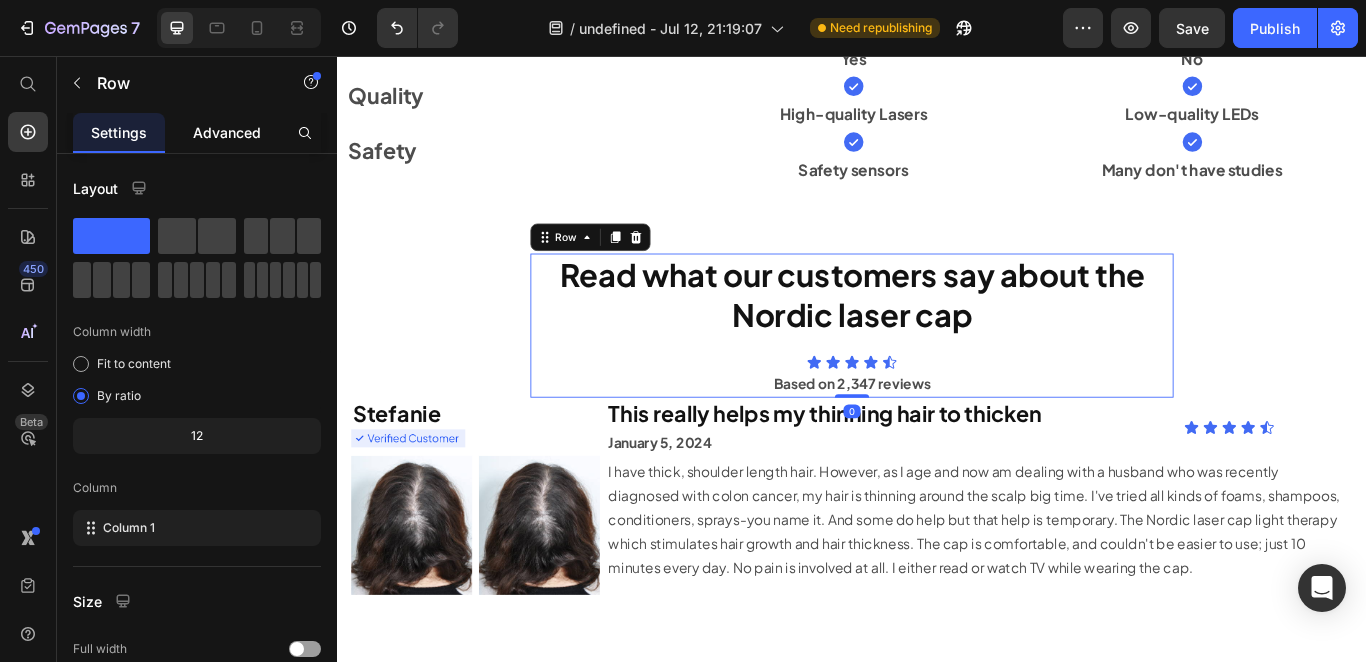 click on "Advanced" at bounding box center (227, 132) 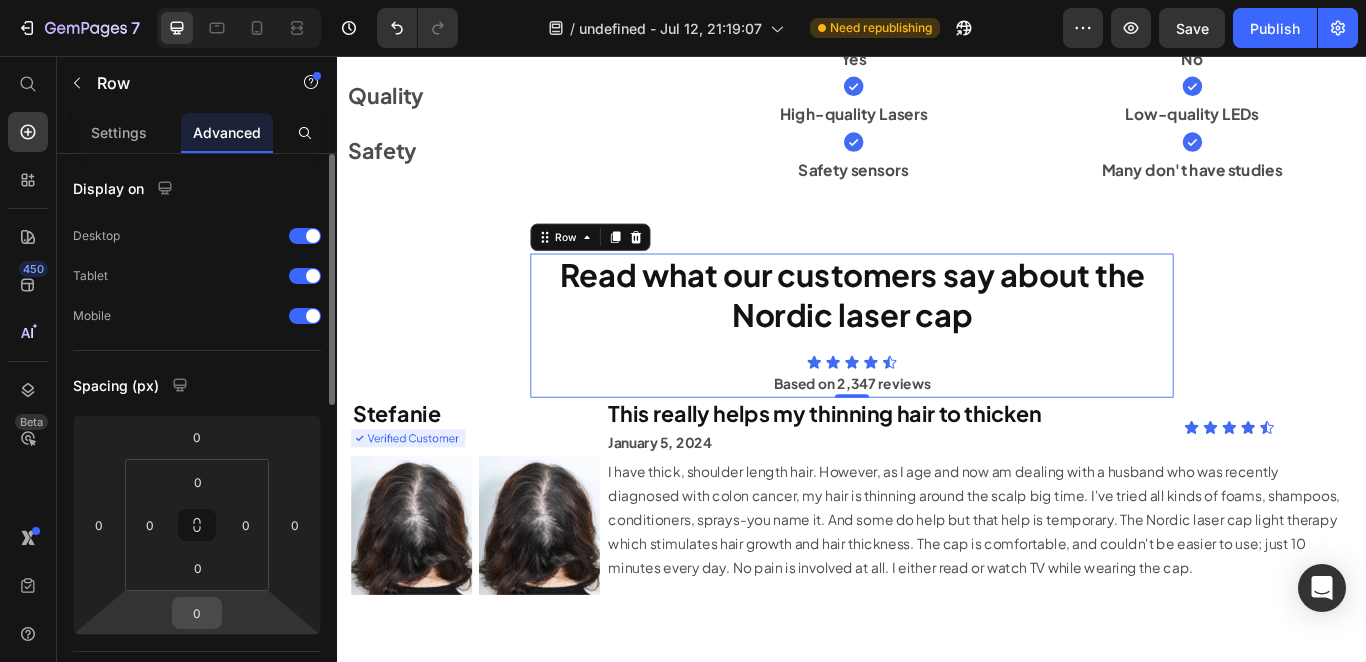 click on "0" at bounding box center (197, 613) 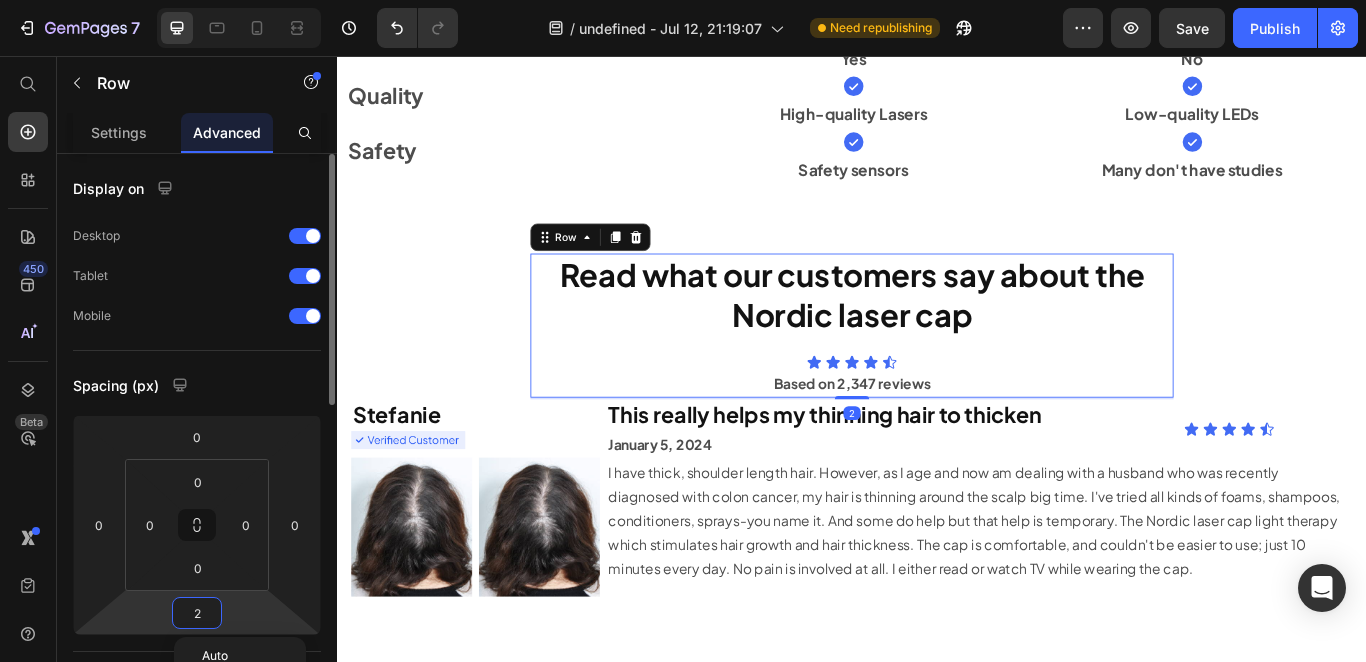 type on "20" 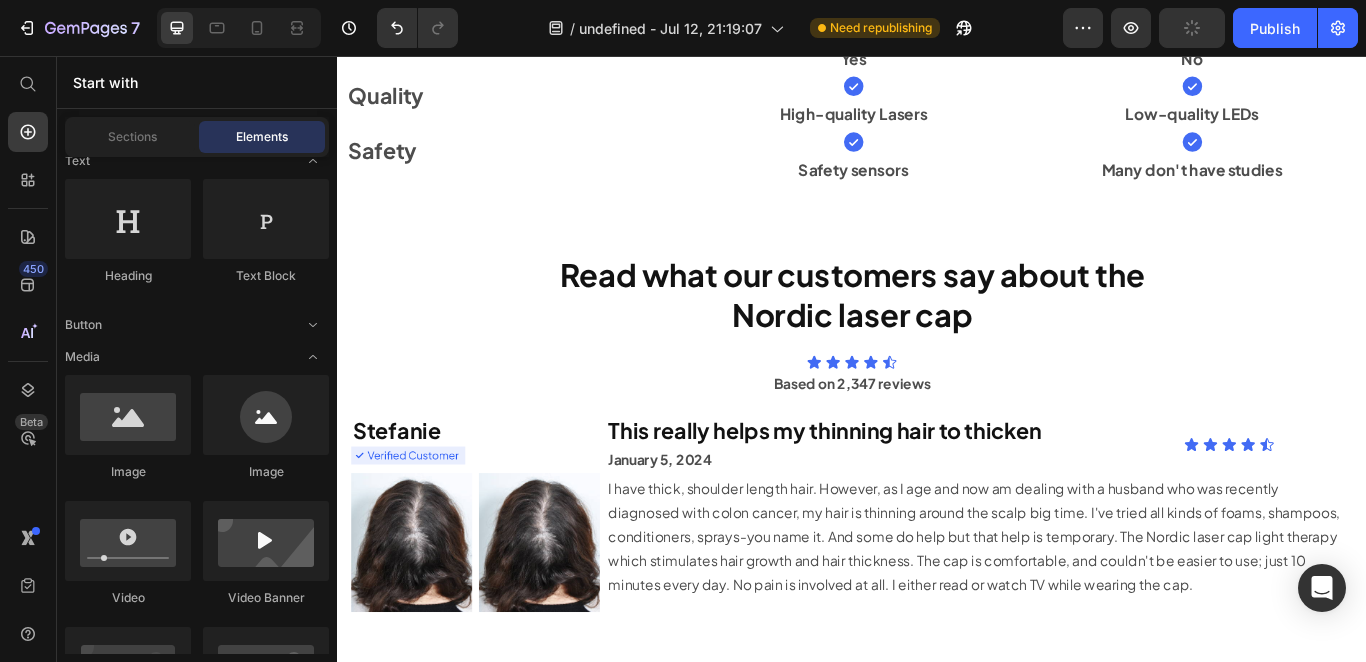 scroll, scrollTop: 54, scrollLeft: 0, axis: vertical 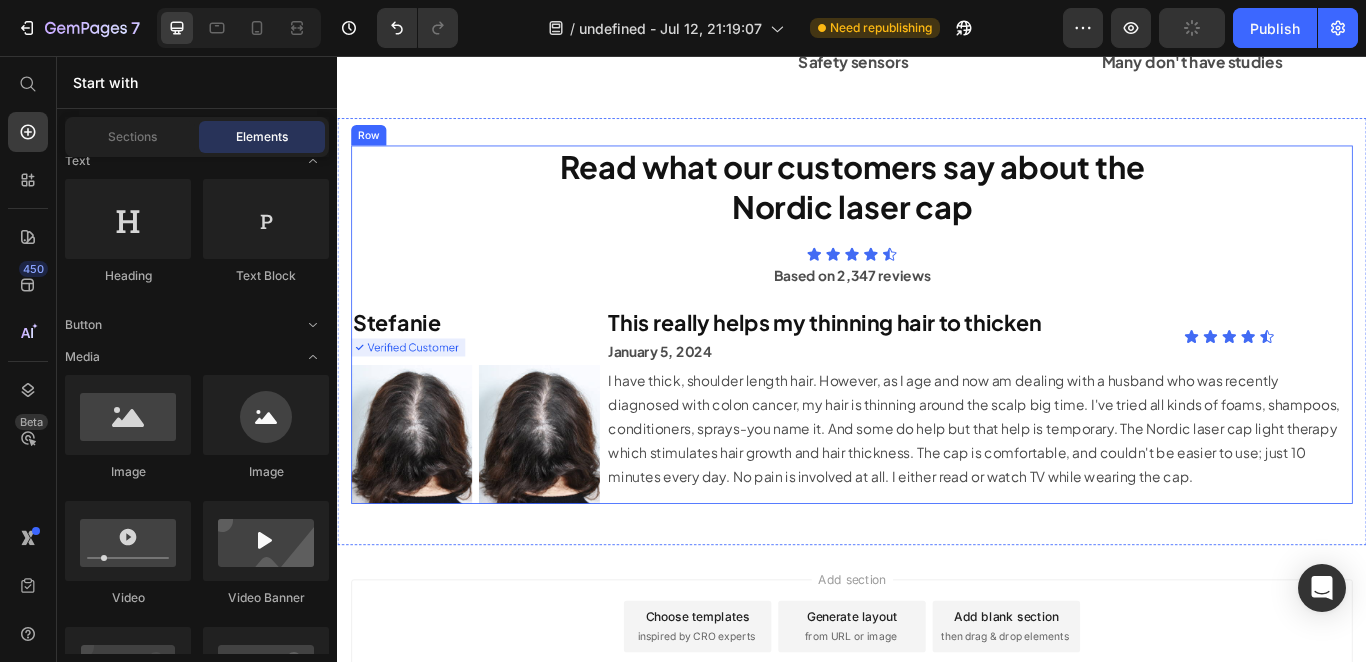 click on "Based on 2,347 reviews" at bounding box center [937, 312] 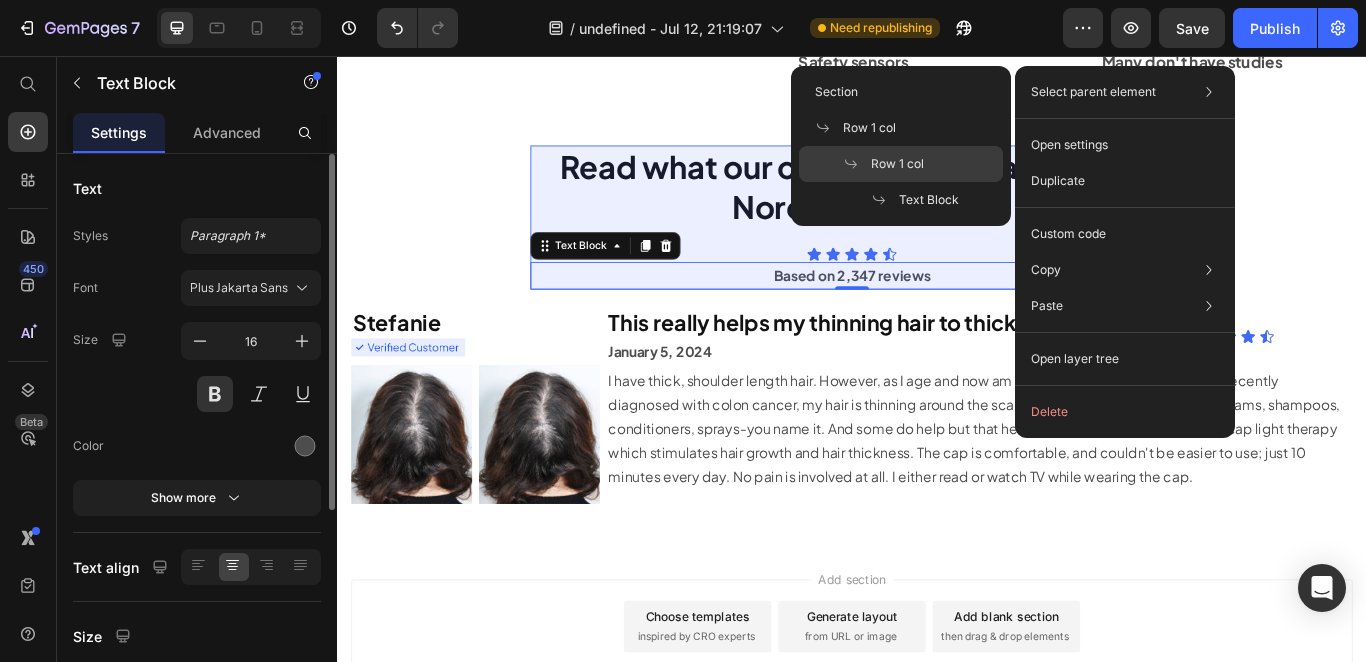 drag, startPoint x: 934, startPoint y: 154, endPoint x: 658, endPoint y: 187, distance: 277.96582 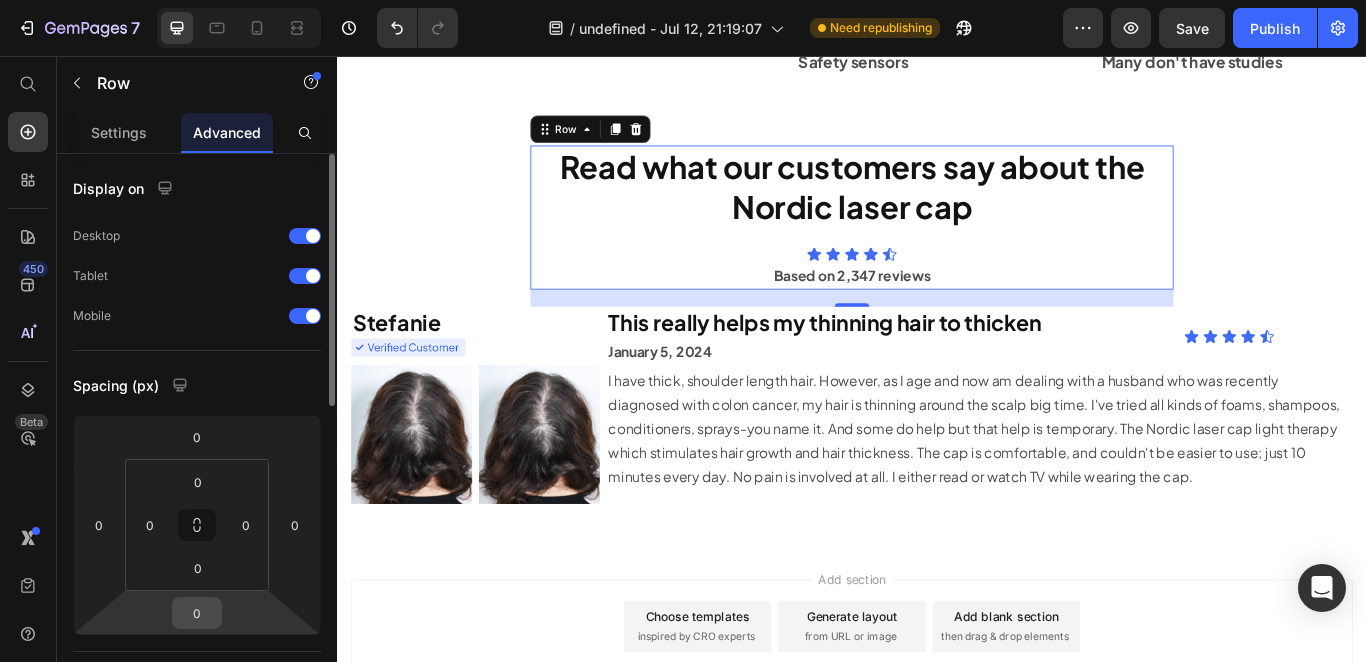 click on "0" at bounding box center (197, 613) 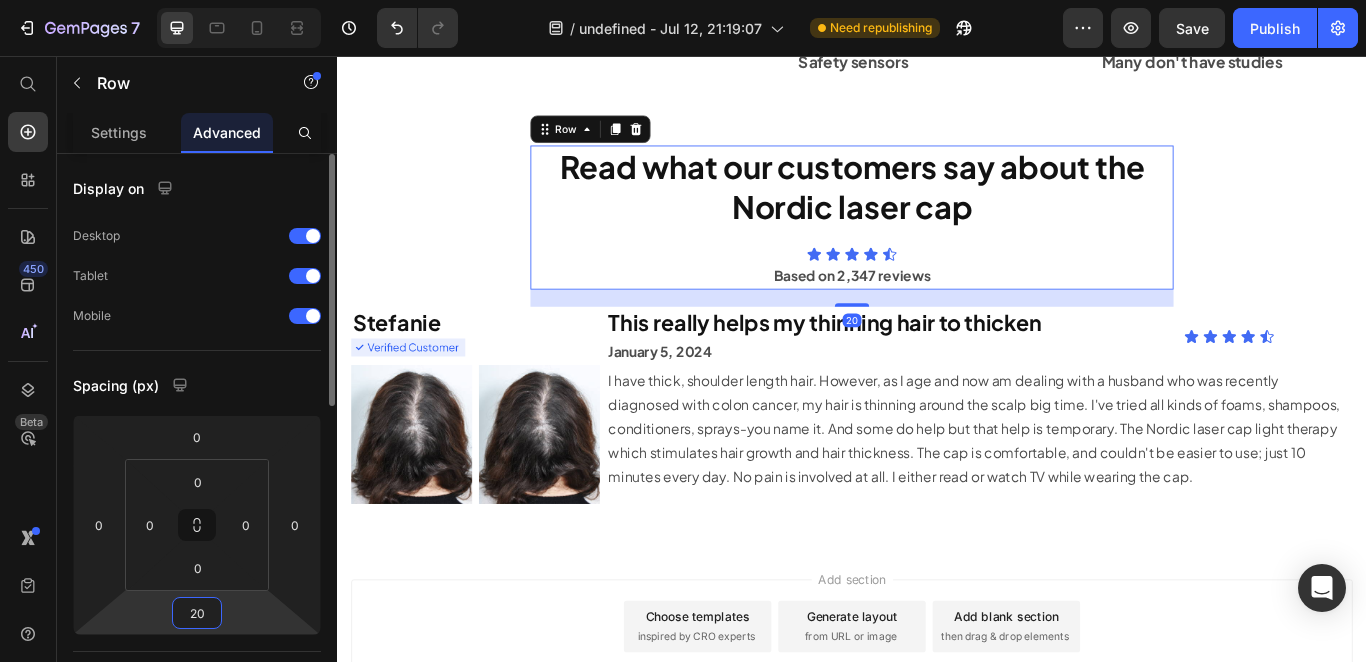 click on "20" at bounding box center (197, 613) 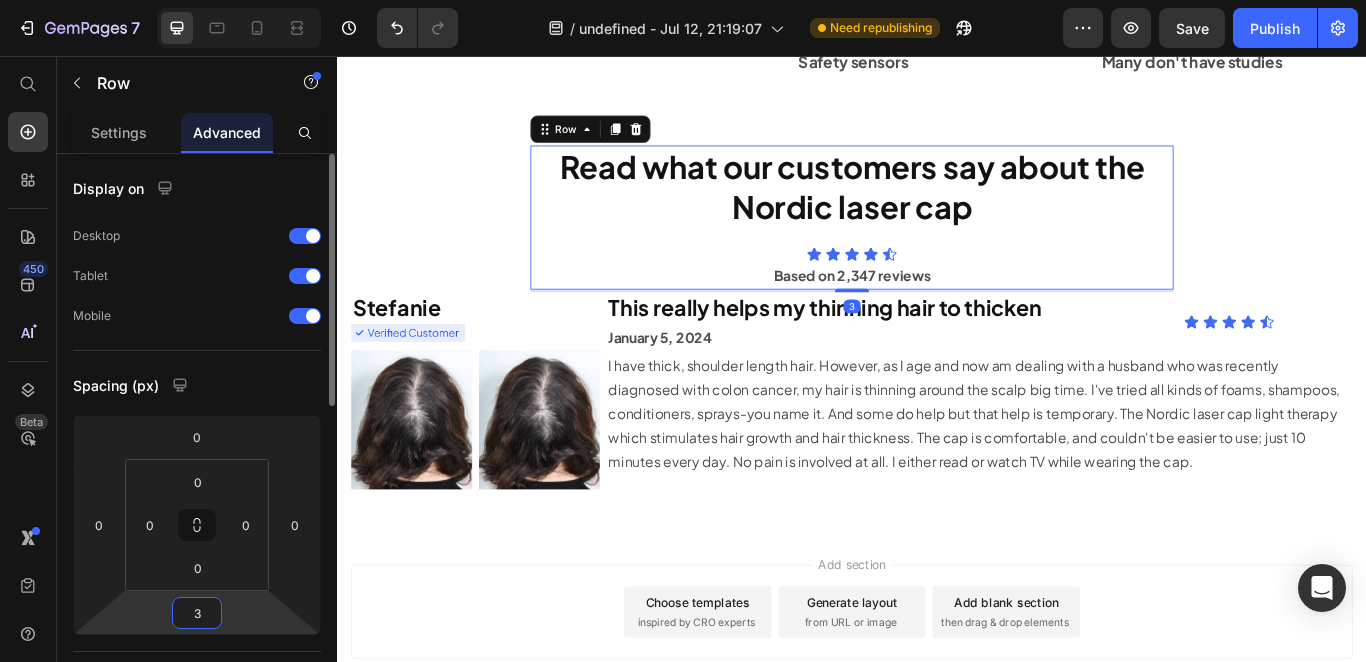 type on "30" 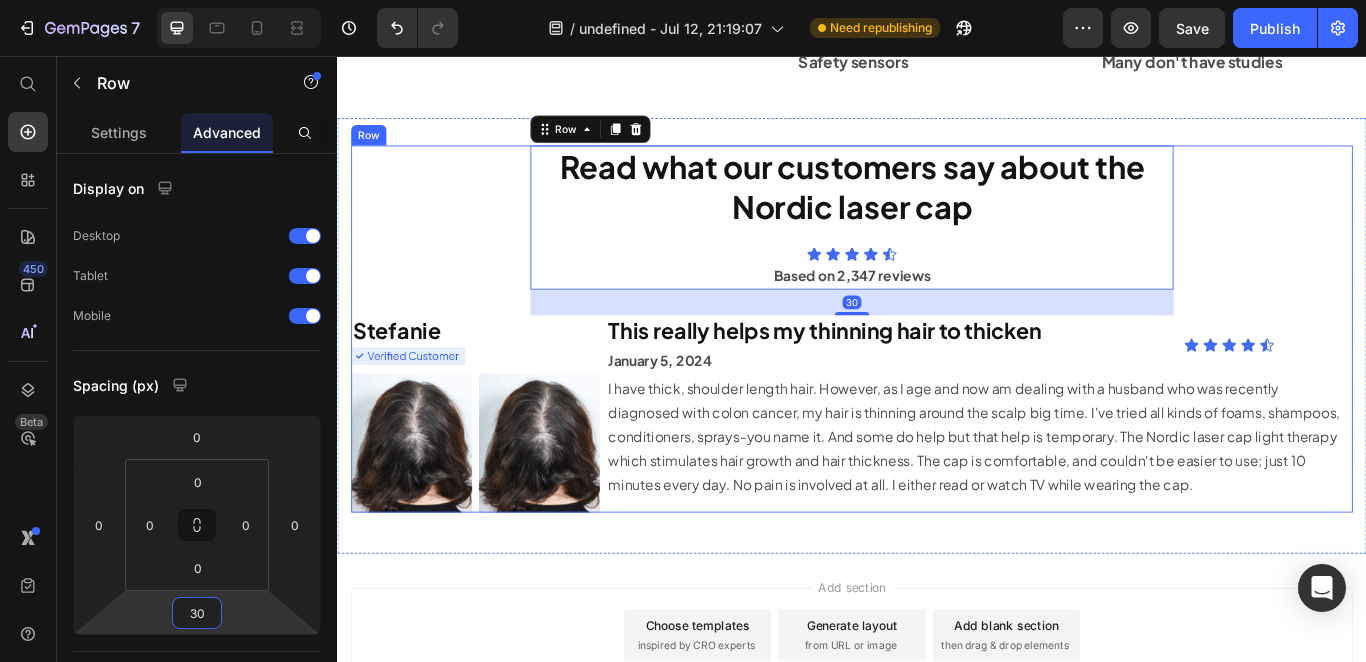 click on "Read what our customers say about the Nordic laser cap Heading Icon Icon Icon Icon Icon Icon List Based on 2,347 reviews Text Block Row   30 Stefanie Heading Image Image Image Row This really helps my thinning hair to thicken Heading January 5, 2024 Text Block Icon Icon Icon Icon Icon Icon List Row I have thick, shoulder length hair. However, as I age and now am dealing with a husband who was recently diagnosed with colon cancer, my hair is thinning around the scalp big time. I've tried all kinds of foams, shampoos, conditioners, sprays-you name it. And some do help but that help is temporary. The Nordic laser cap light therapy which stimulates hair growth and hair thickness. The cap is comfortable, and couldn't be easier to use; just 10 minutes every day. No pain is involved at all. I either read or watch TV while wearing the cap. Text Block Row" at bounding box center (937, 374) 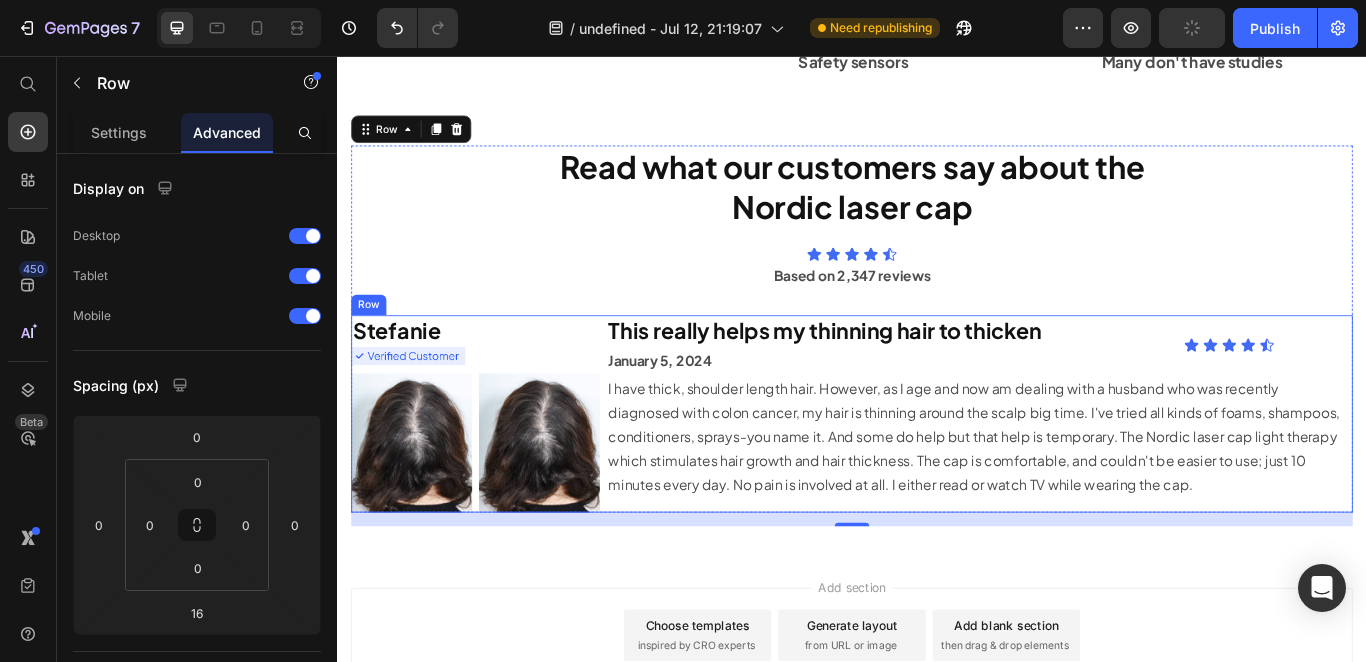 click on "Stefanie Heading Image Image Image Row This really helps my thinning hair to thicken Heading January 5, 2024 Text Block Icon Icon Icon Icon Icon Icon List Row I have thick, shoulder length hair. However, as I age and now am dealing with a husband who was recently diagnosed with colon cancer, my hair is thinning around the scalp big time. I've tried all kinds of foams, shampoos, conditioners, sprays-you name it. And some do help but that help is temporary. The Nordic laser cap light therapy which stimulates hair growth and hair thickness. The cap is comfortable, and couldn't be easier to use; just 10 minutes every day. No pain is involved at all. I either read or watch TV while wearing the cap. Text Block Row" at bounding box center (937, 472) 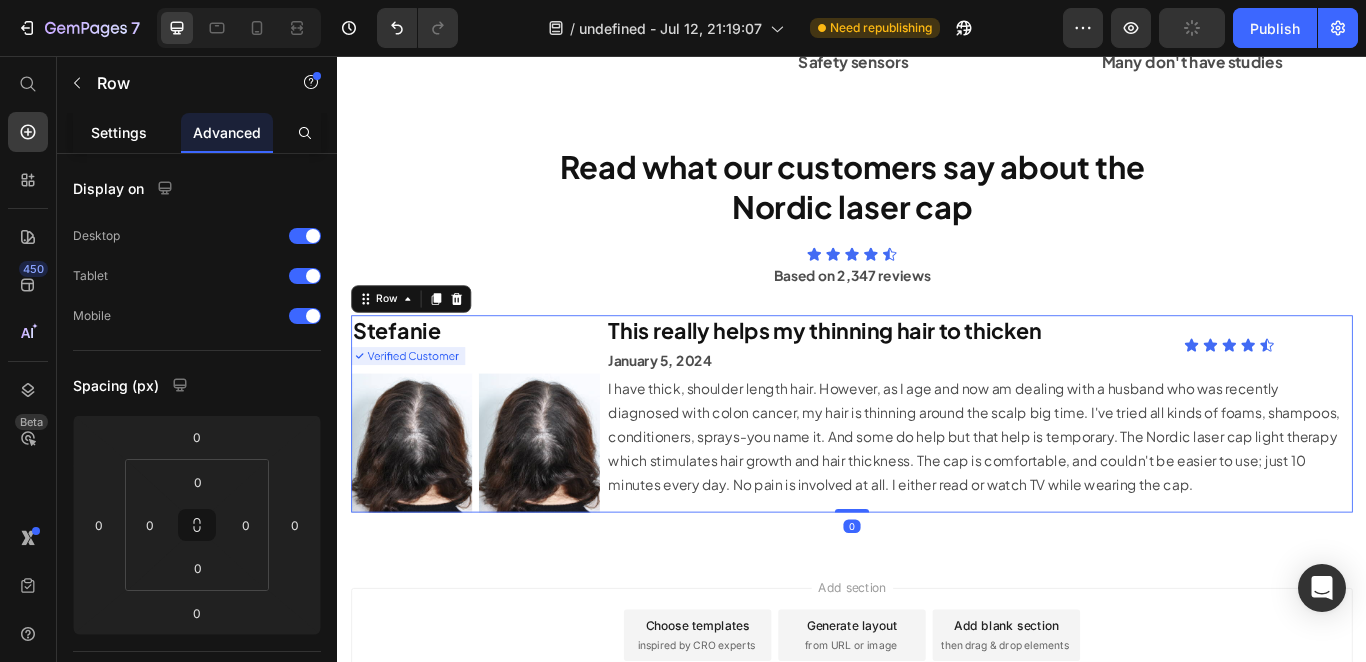 click on "Settings" at bounding box center [119, 132] 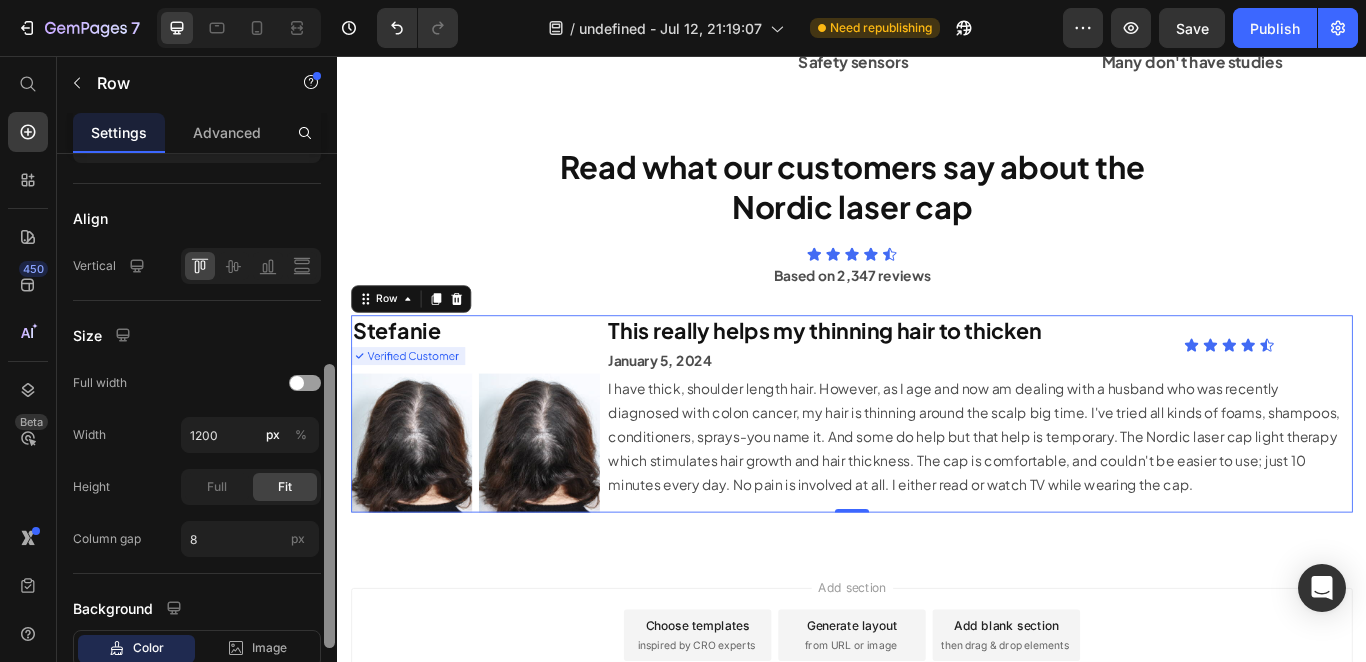 scroll, scrollTop: 427, scrollLeft: 0, axis: vertical 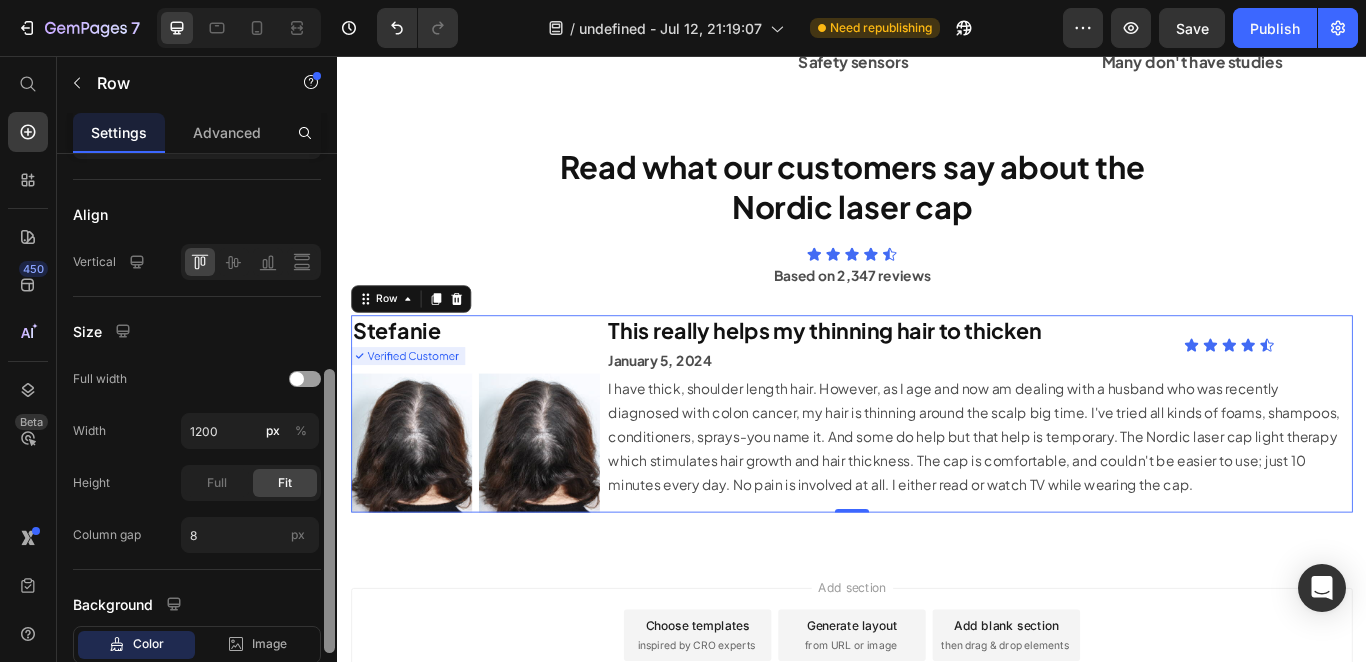 drag, startPoint x: 328, startPoint y: 408, endPoint x: 337, endPoint y: 624, distance: 216.18742 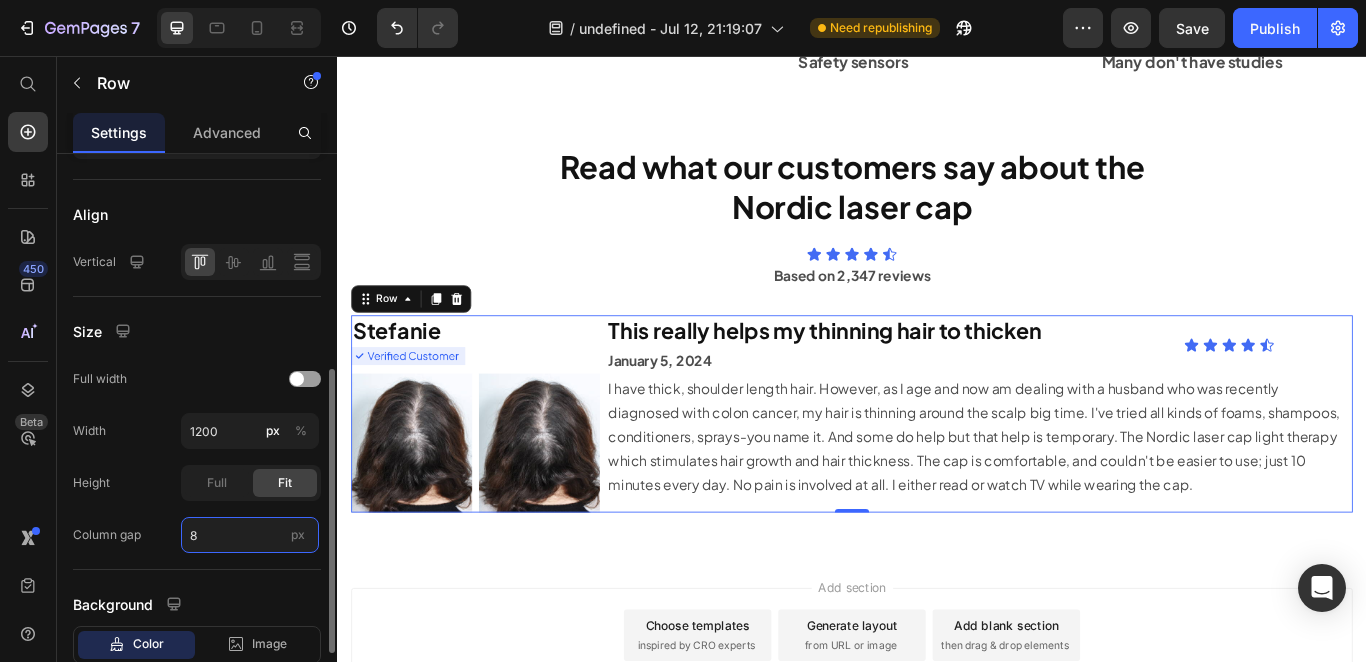 click on "8" at bounding box center [250, 535] 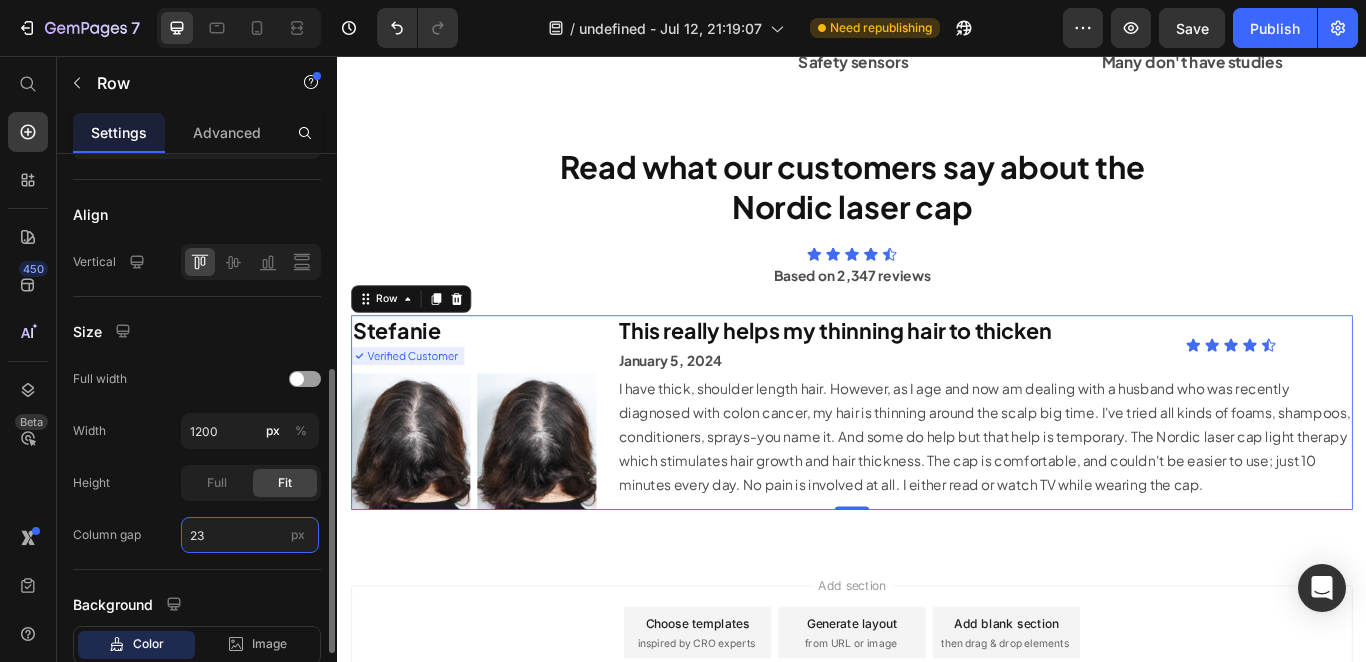 type on "24" 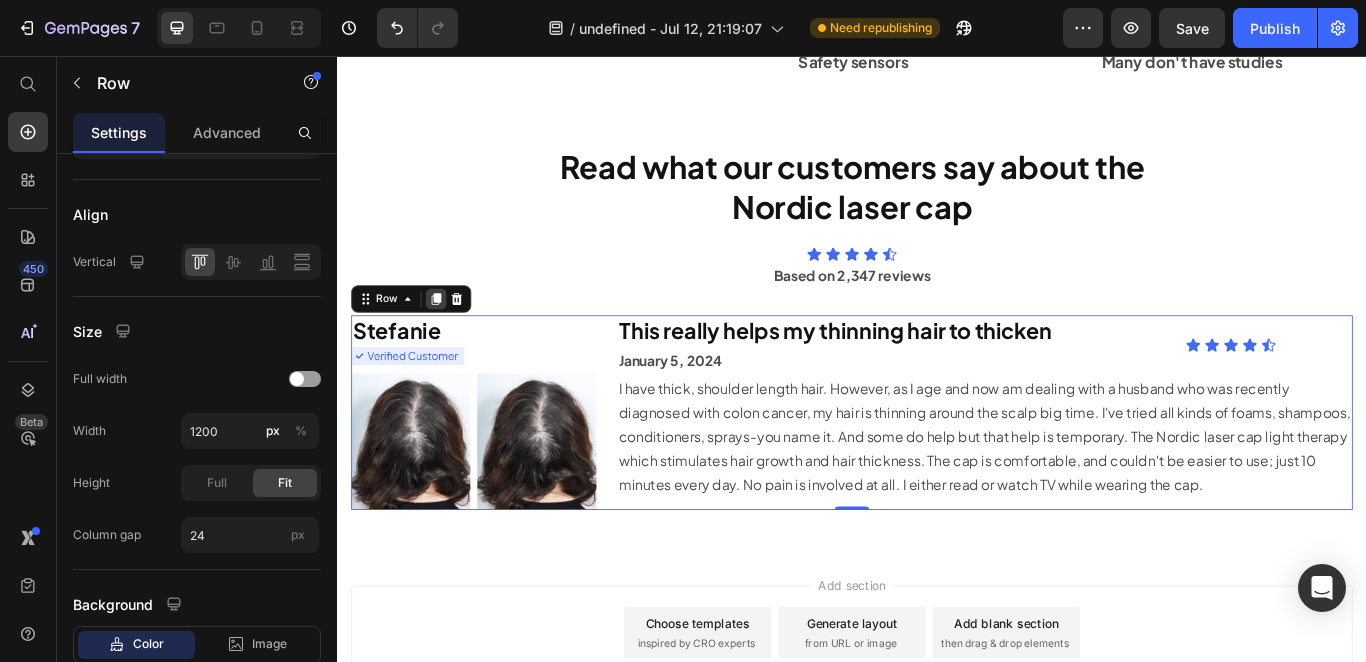 click 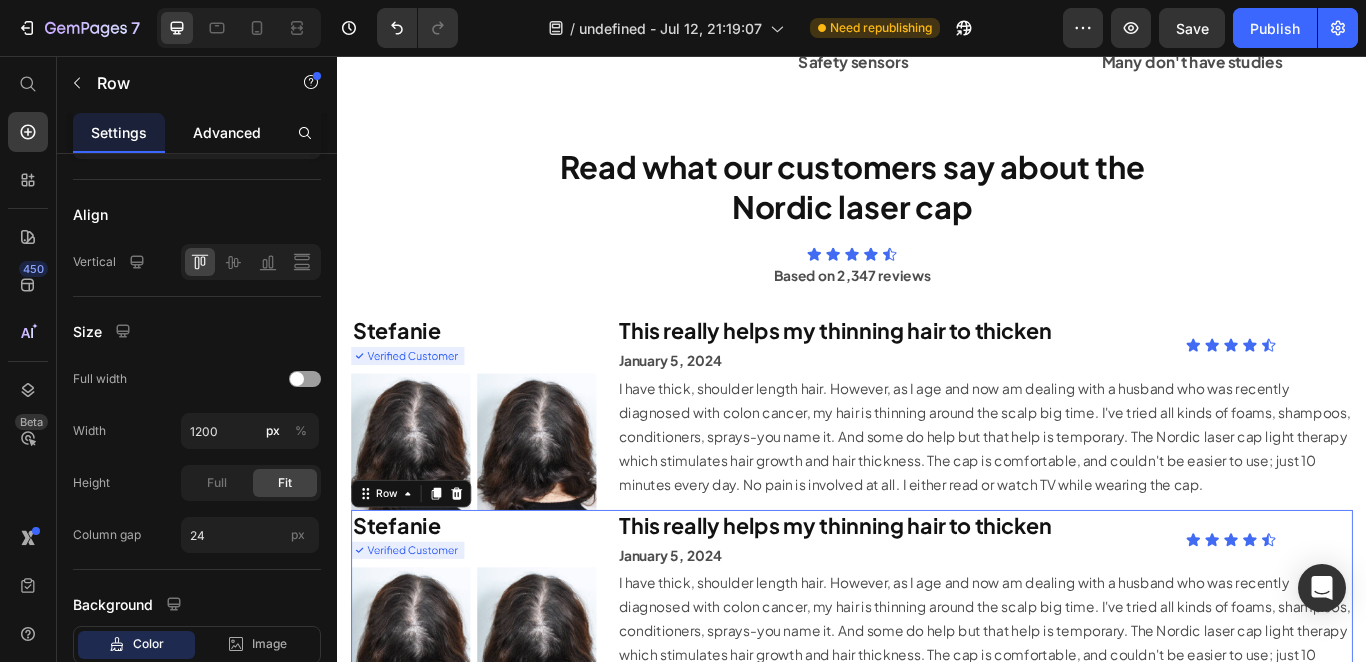 click on "Advanced" at bounding box center (227, 132) 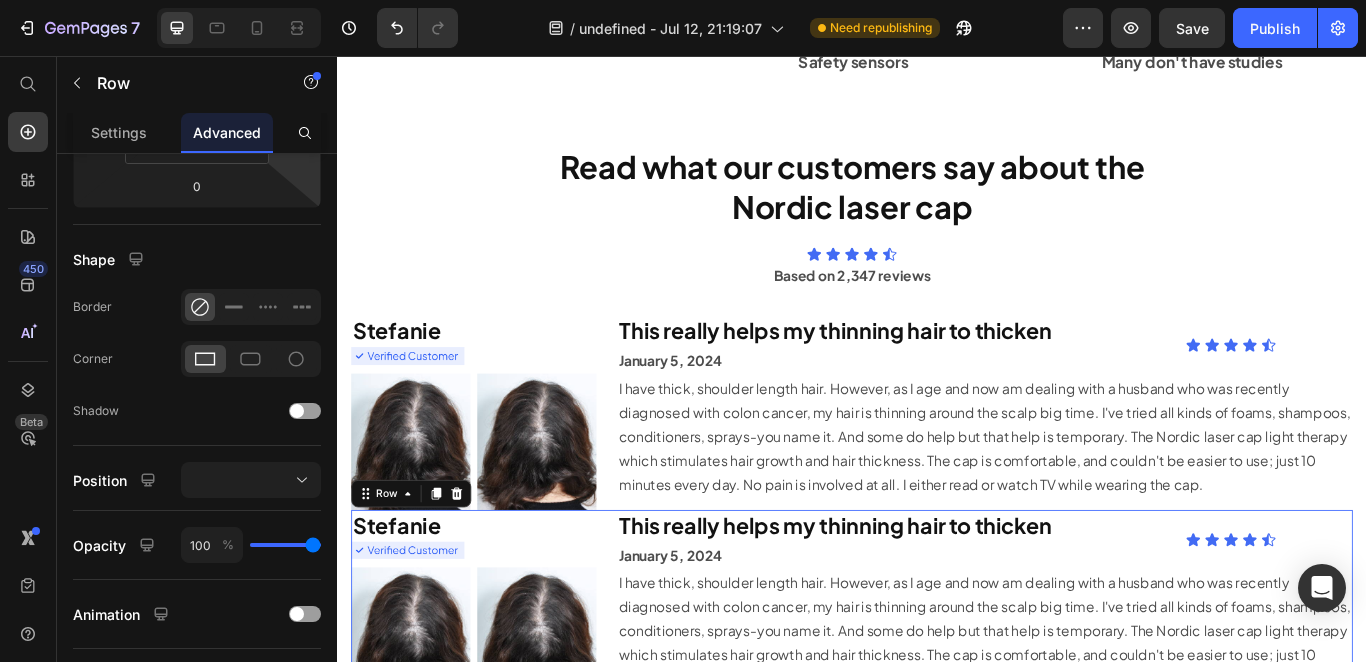 scroll, scrollTop: 0, scrollLeft: 0, axis: both 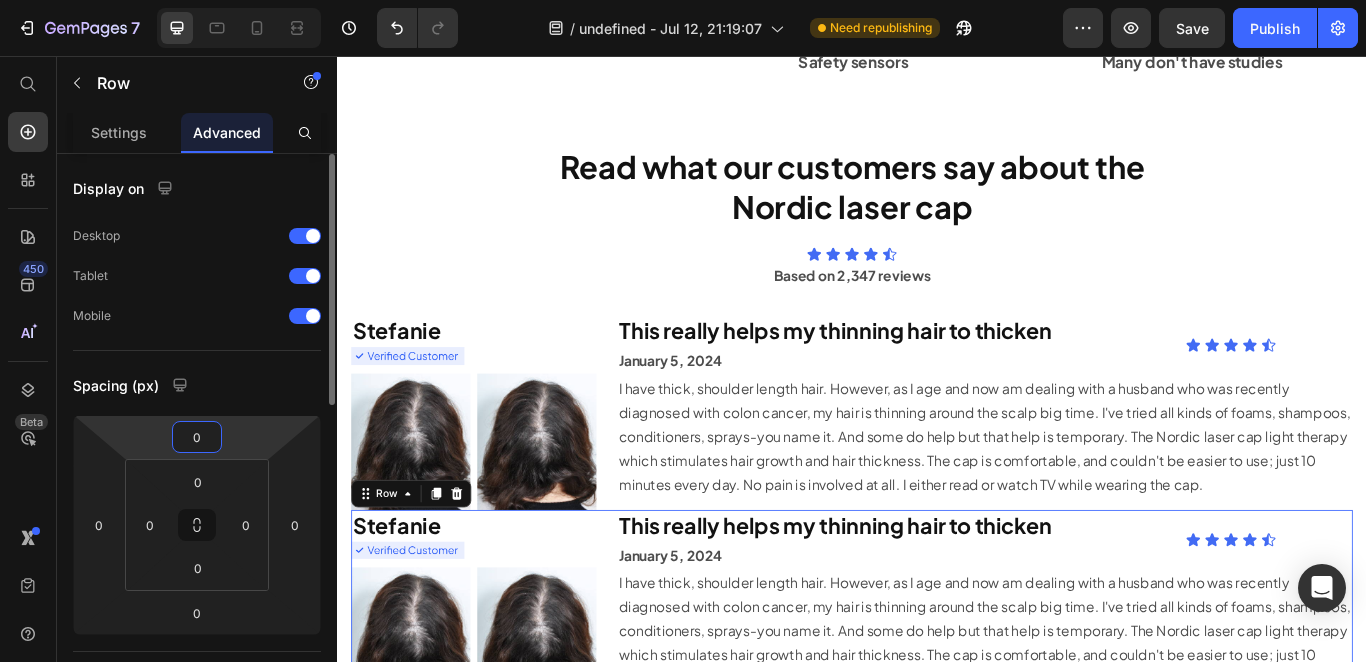 click on "0" at bounding box center (197, 437) 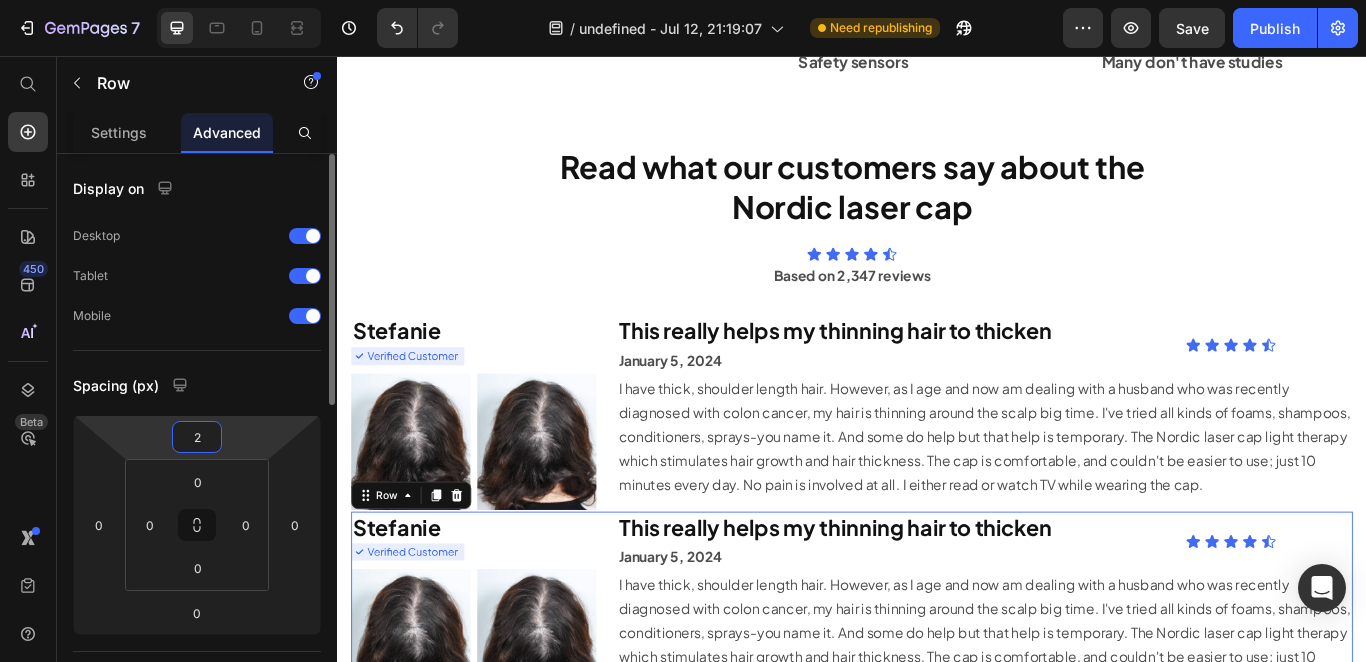 type on "20" 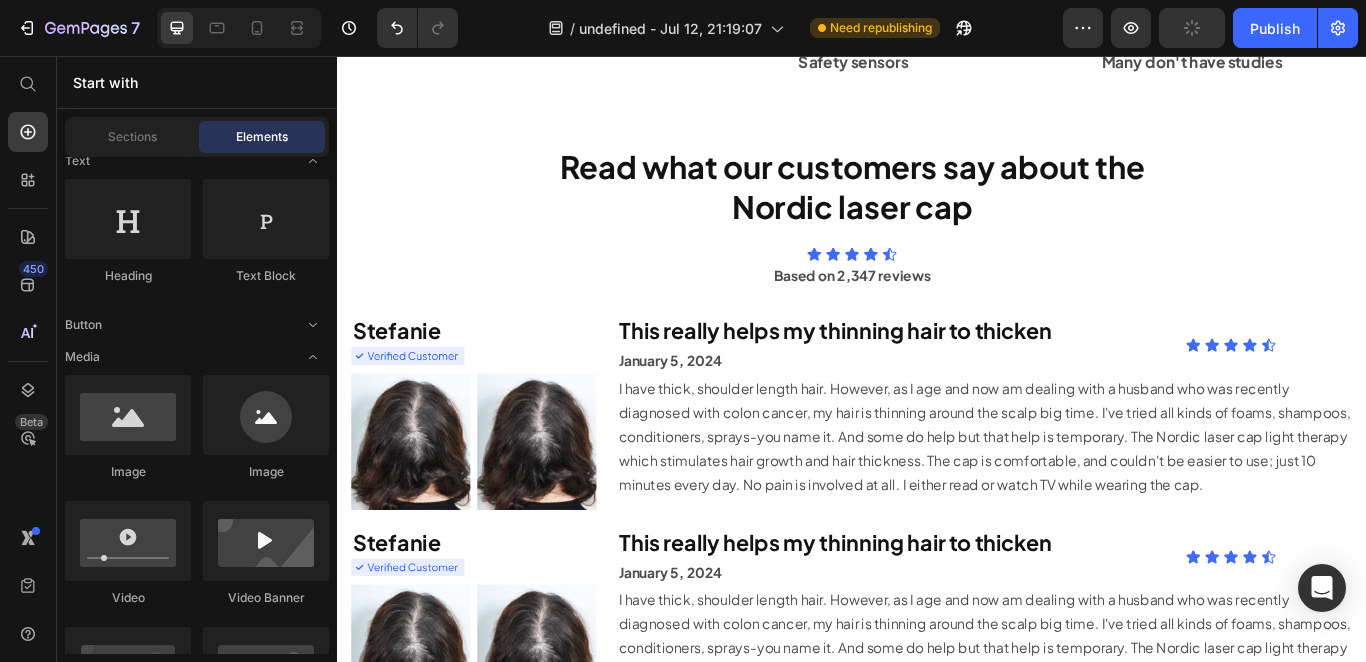 scroll, scrollTop: 9065, scrollLeft: 0, axis: vertical 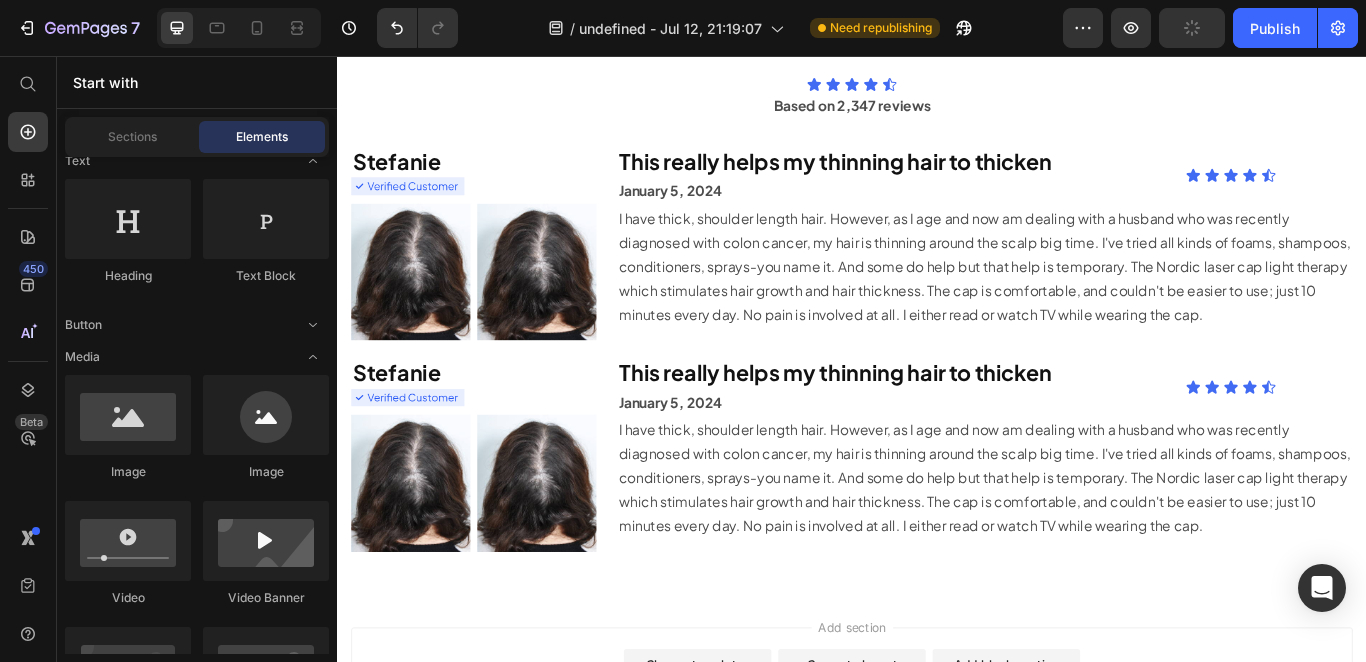 drag, startPoint x: 1534, startPoint y: 681, endPoint x: 1675, endPoint y: 643, distance: 146.03082 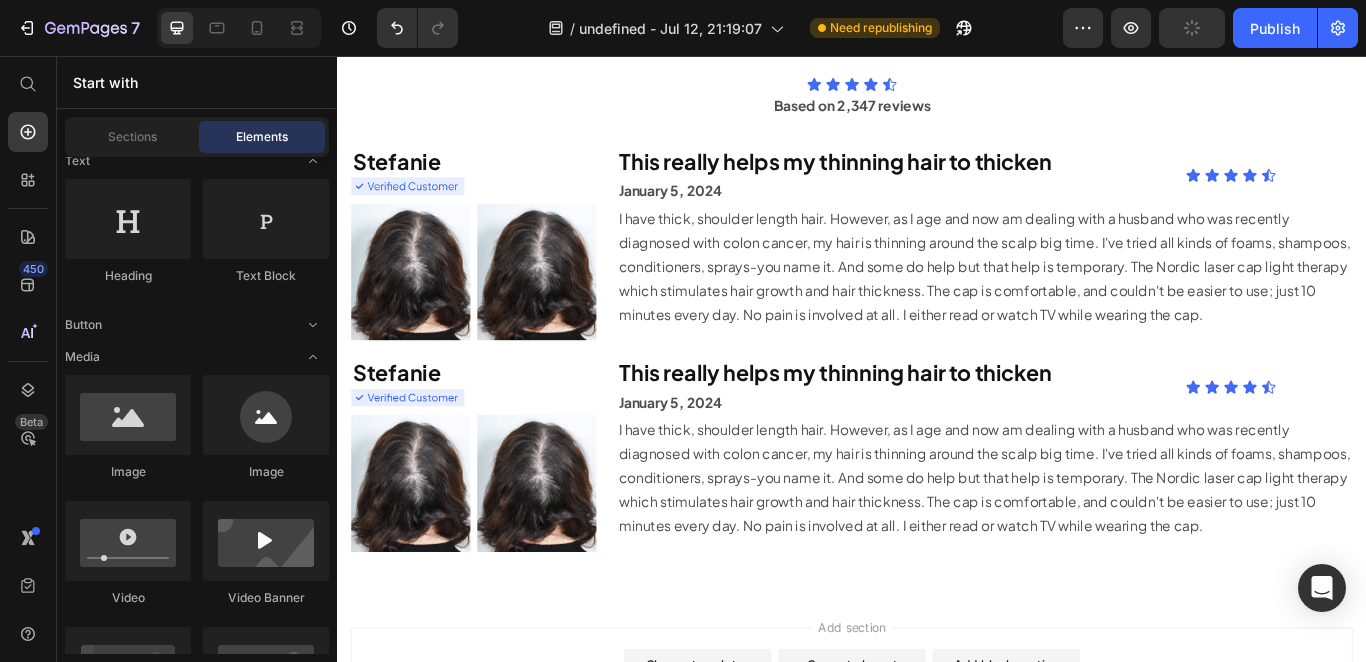 scroll, scrollTop: 8977, scrollLeft: 0, axis: vertical 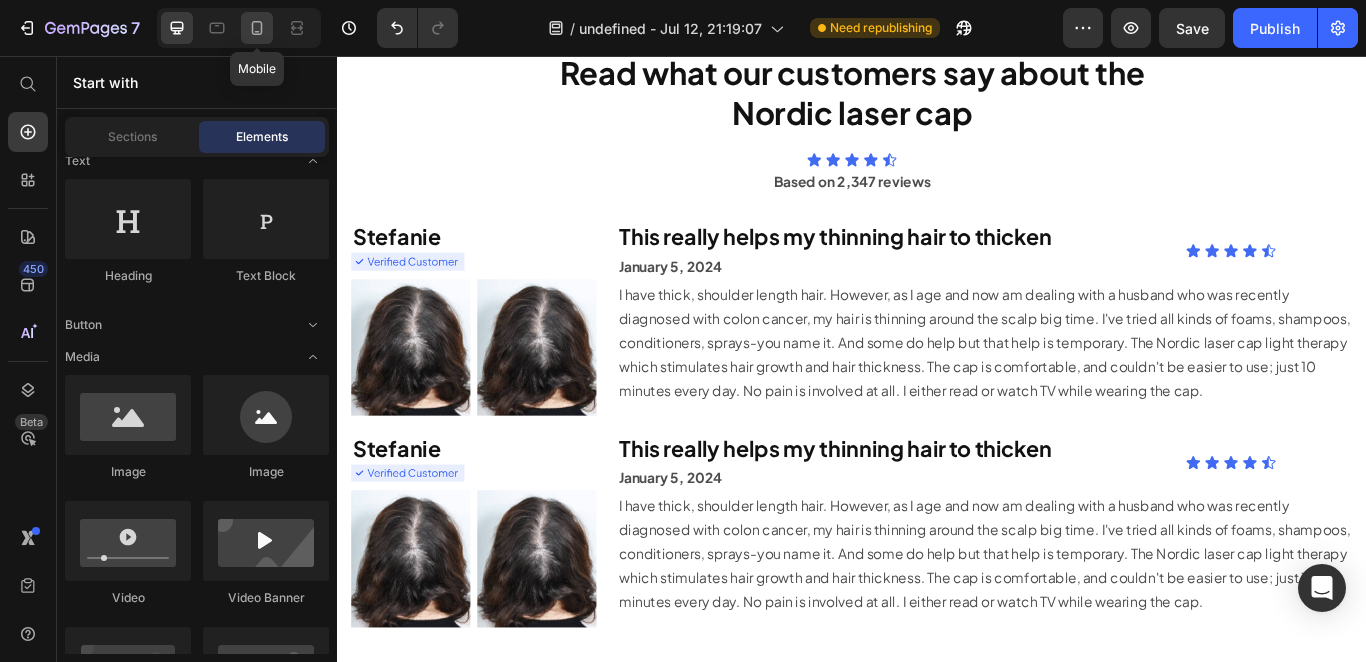 click 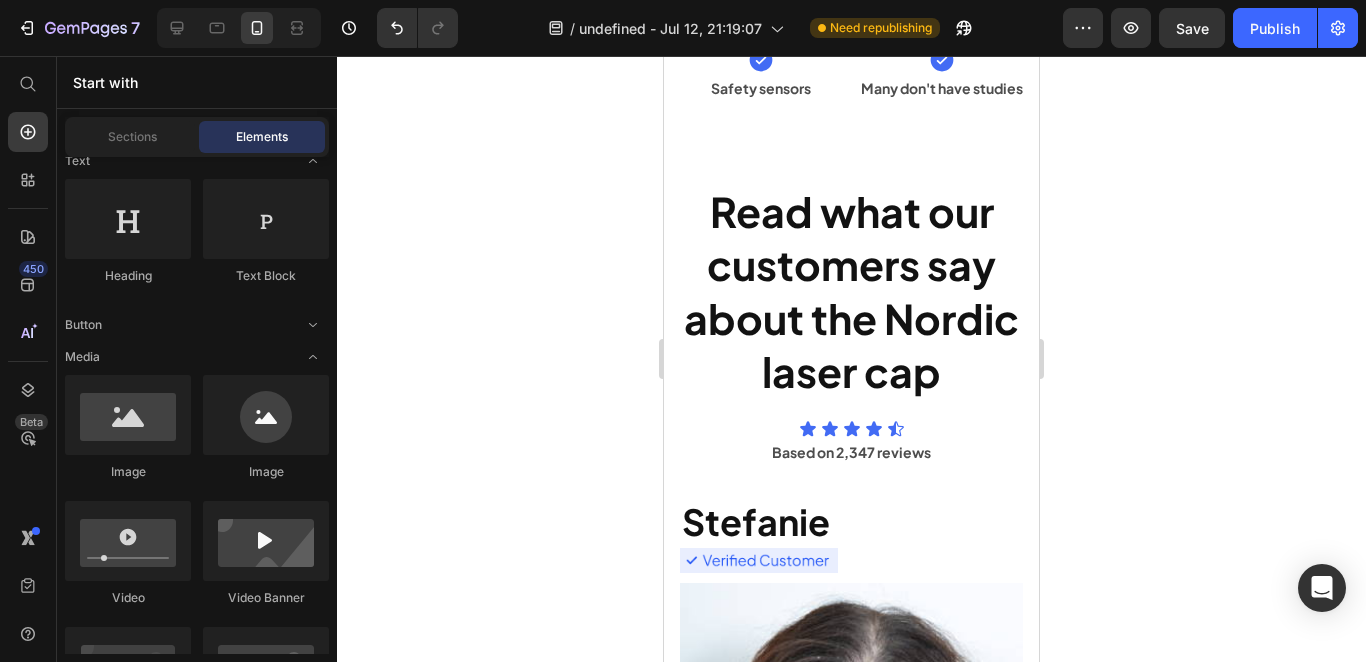 scroll, scrollTop: 8916, scrollLeft: 0, axis: vertical 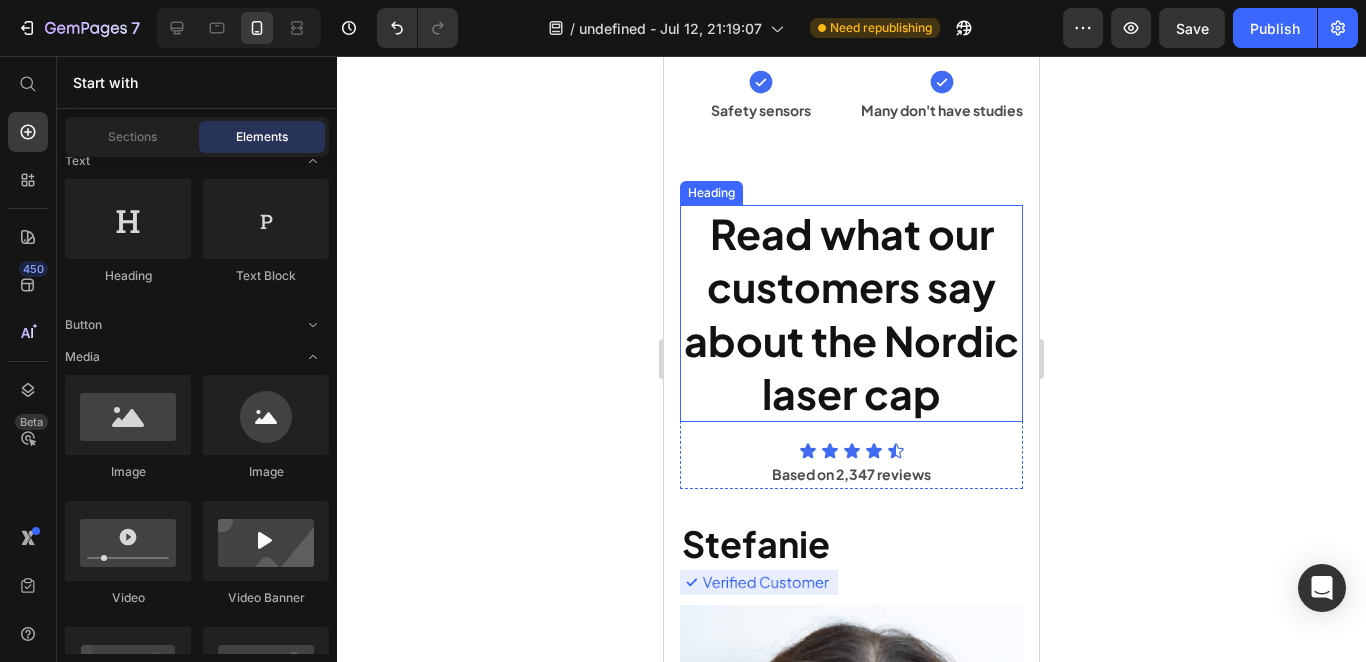 click on "Read what our customers say about the Nordic laser cap" at bounding box center (851, 313) 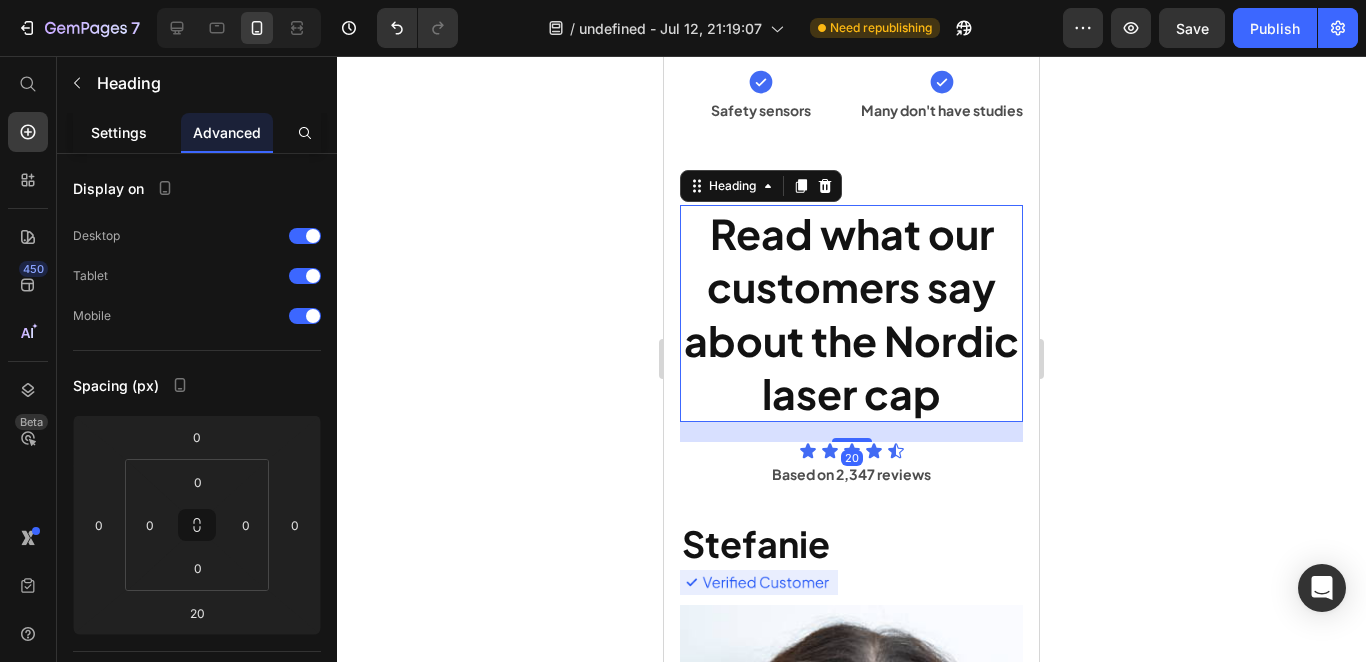 click on "Settings" at bounding box center [119, 132] 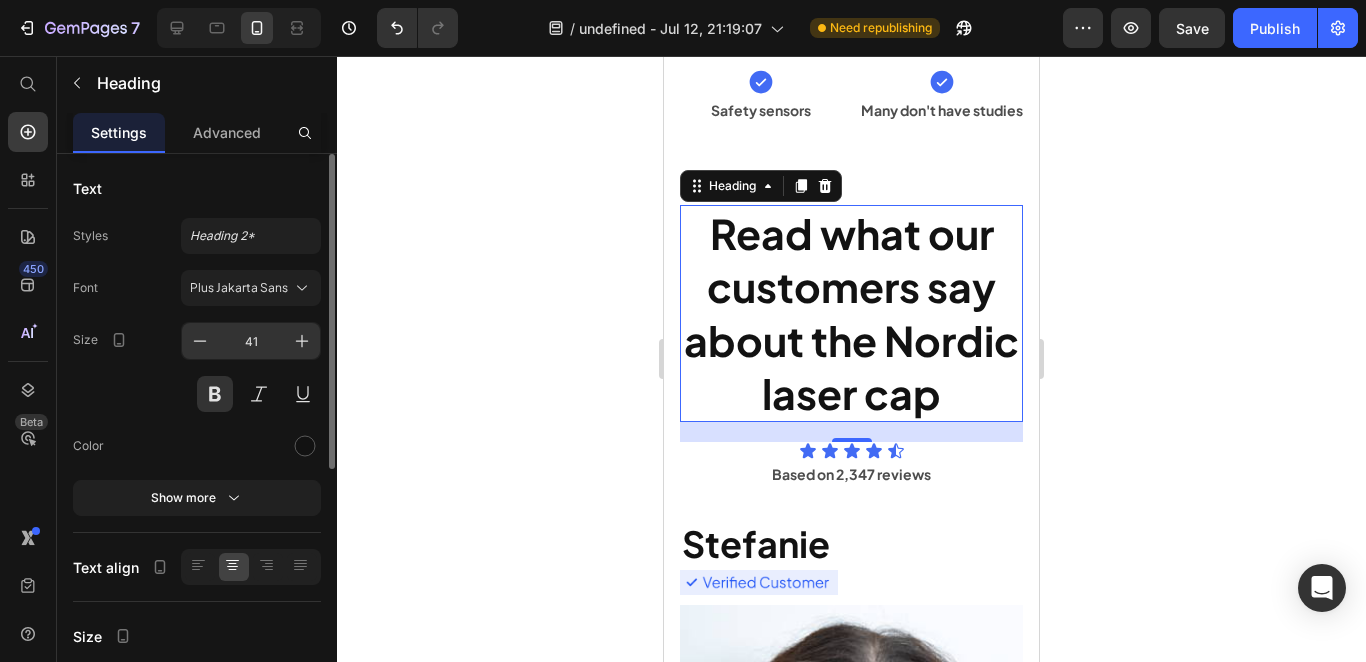 click on "41" at bounding box center [251, 341] 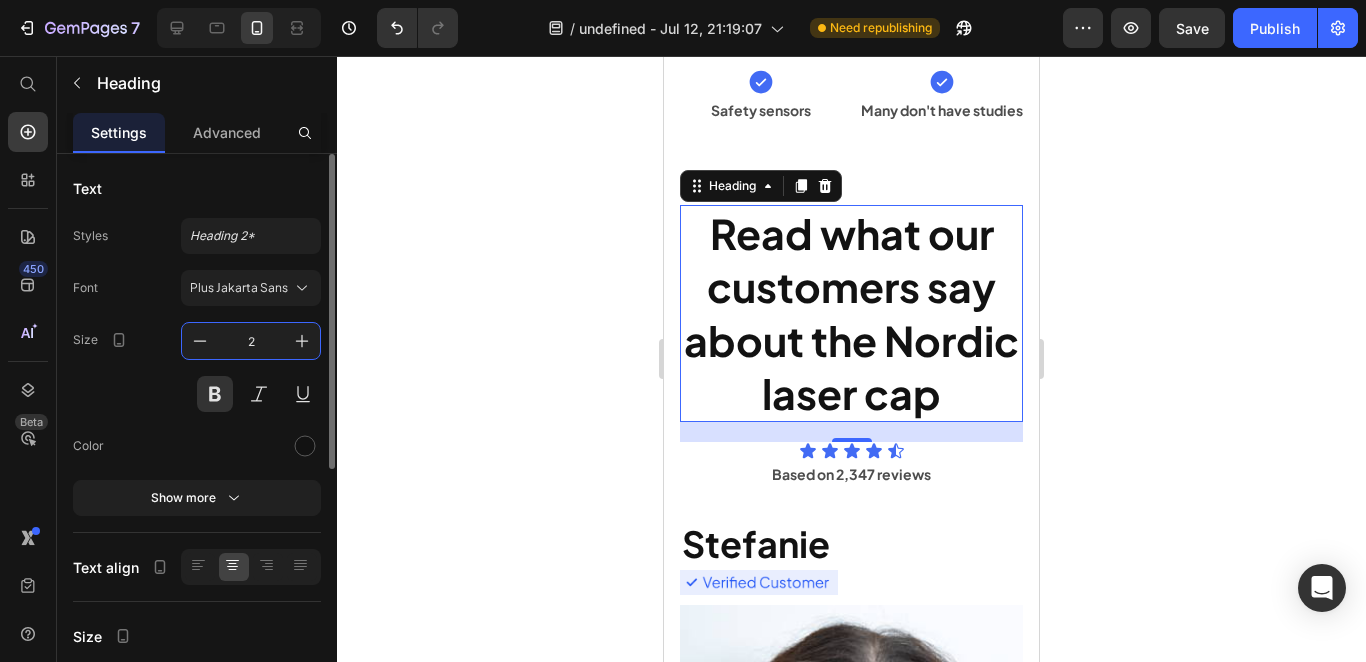 type on "26" 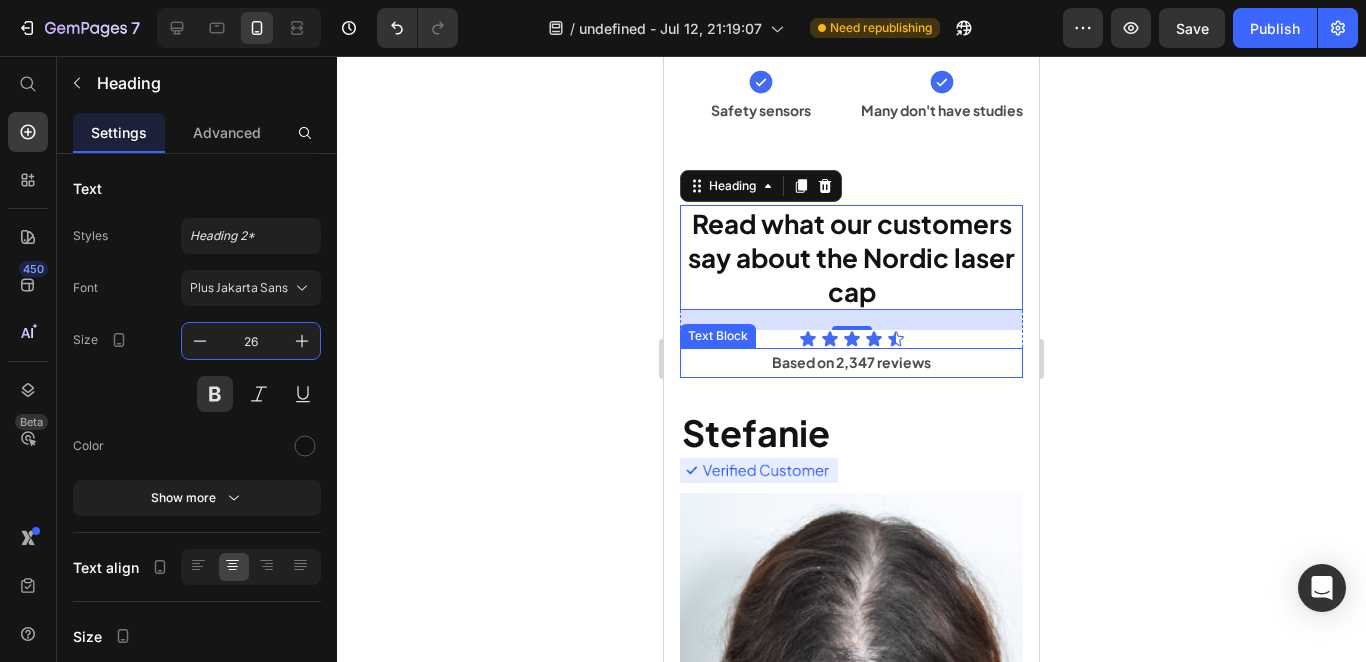 click on "Based on 2,347 reviews" at bounding box center [851, 362] 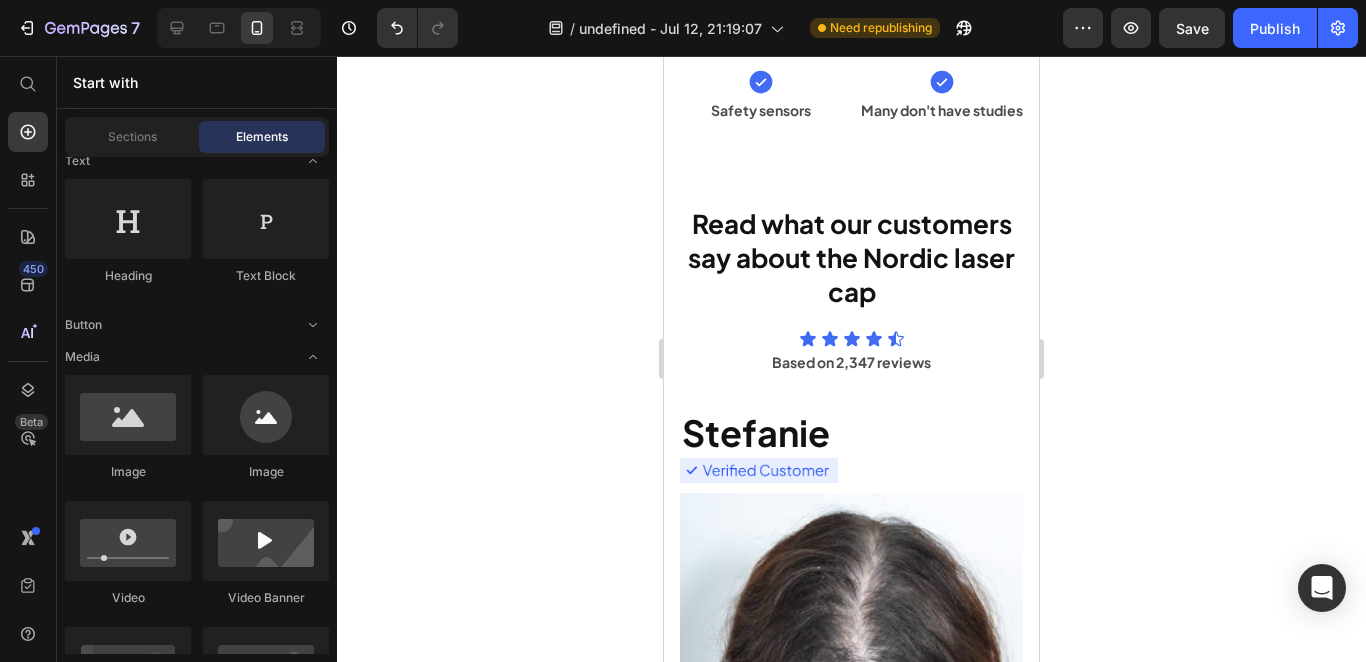 scroll, scrollTop: 54, scrollLeft: 0, axis: vertical 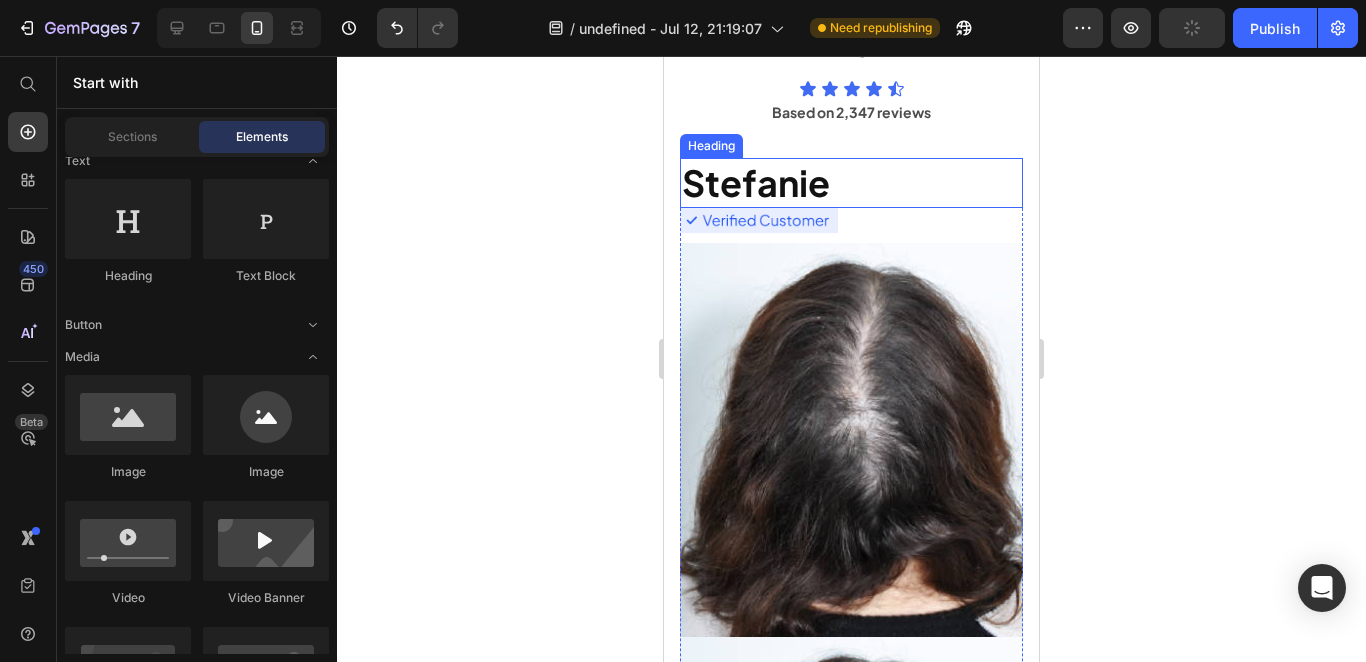 click on "Stefanie" at bounding box center [756, 182] 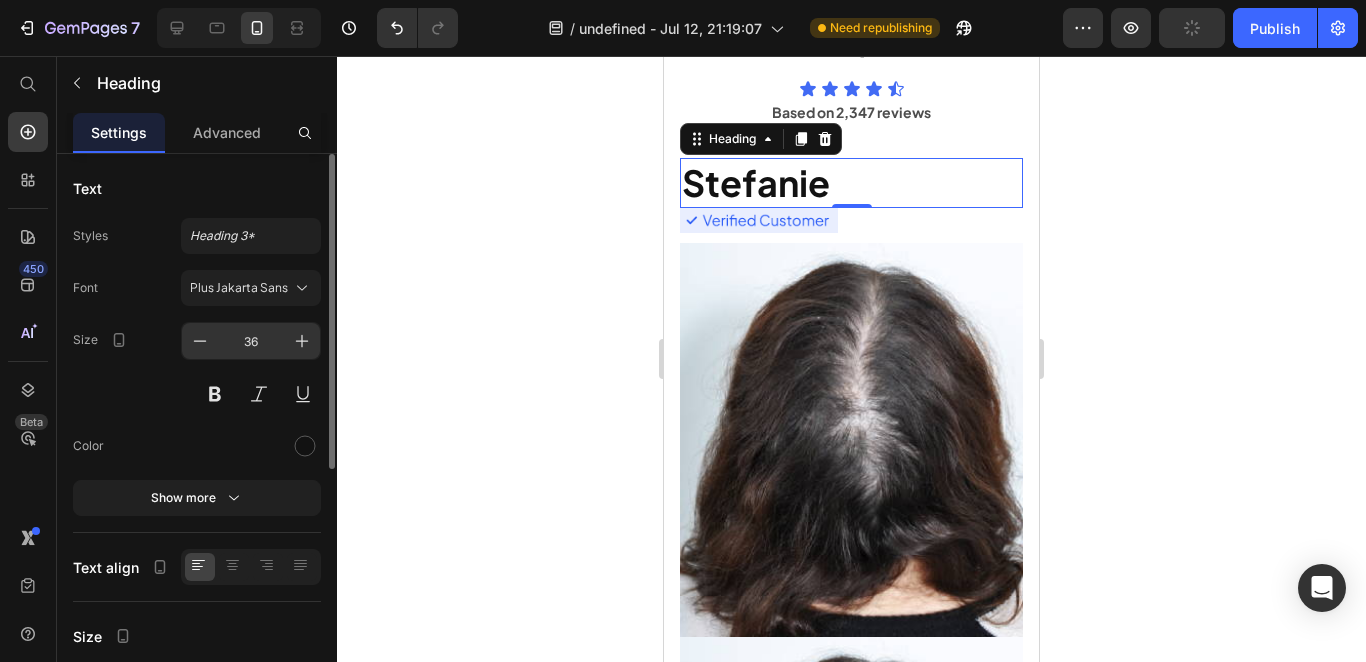click on "36" at bounding box center (251, 341) 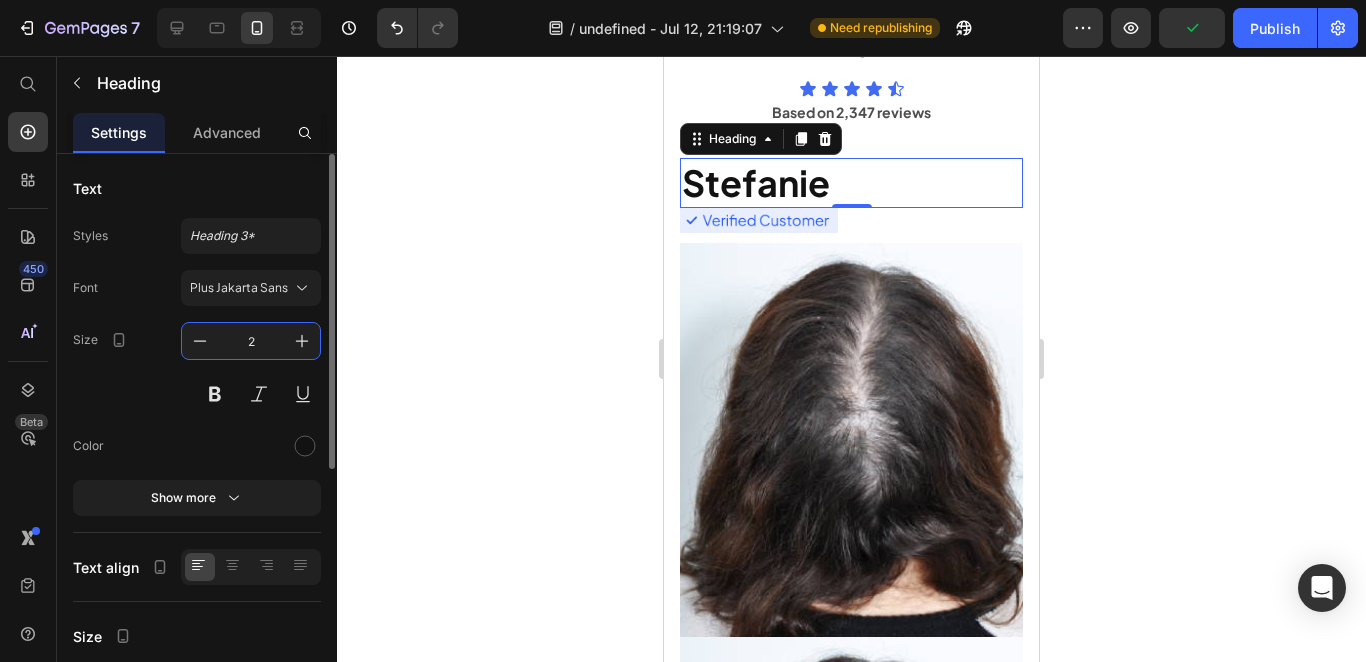 type on "26" 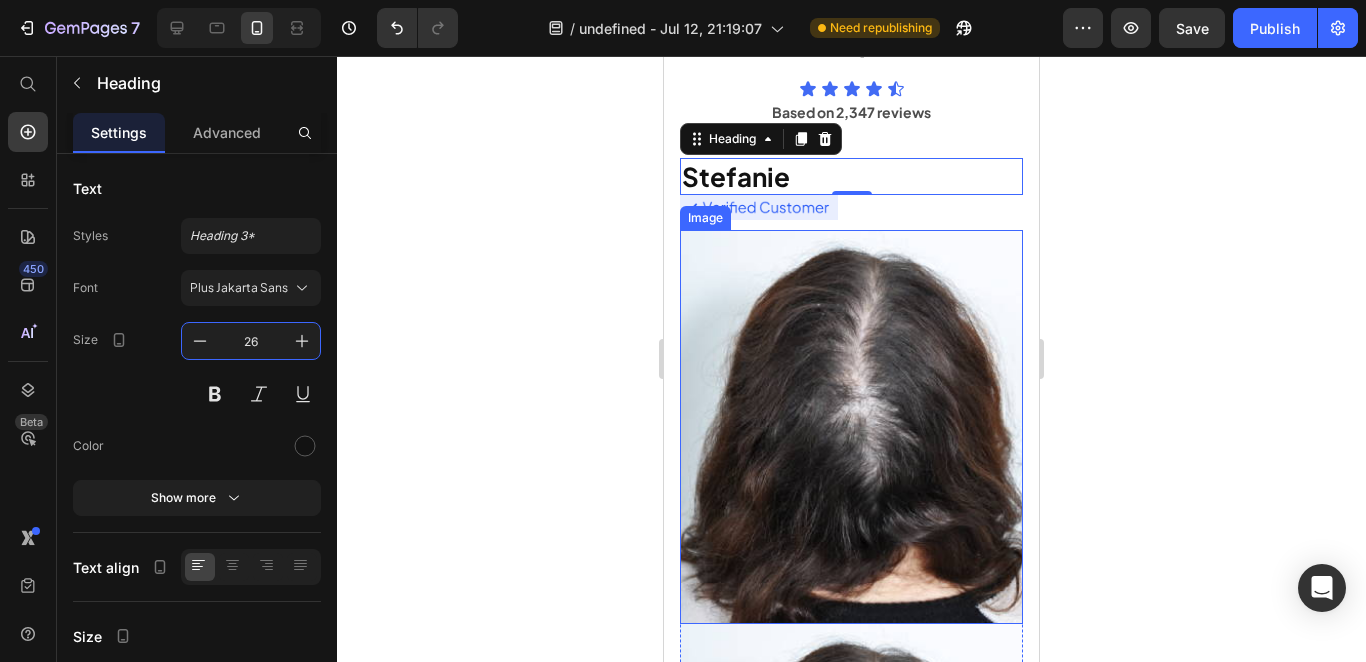 click at bounding box center (851, 426) 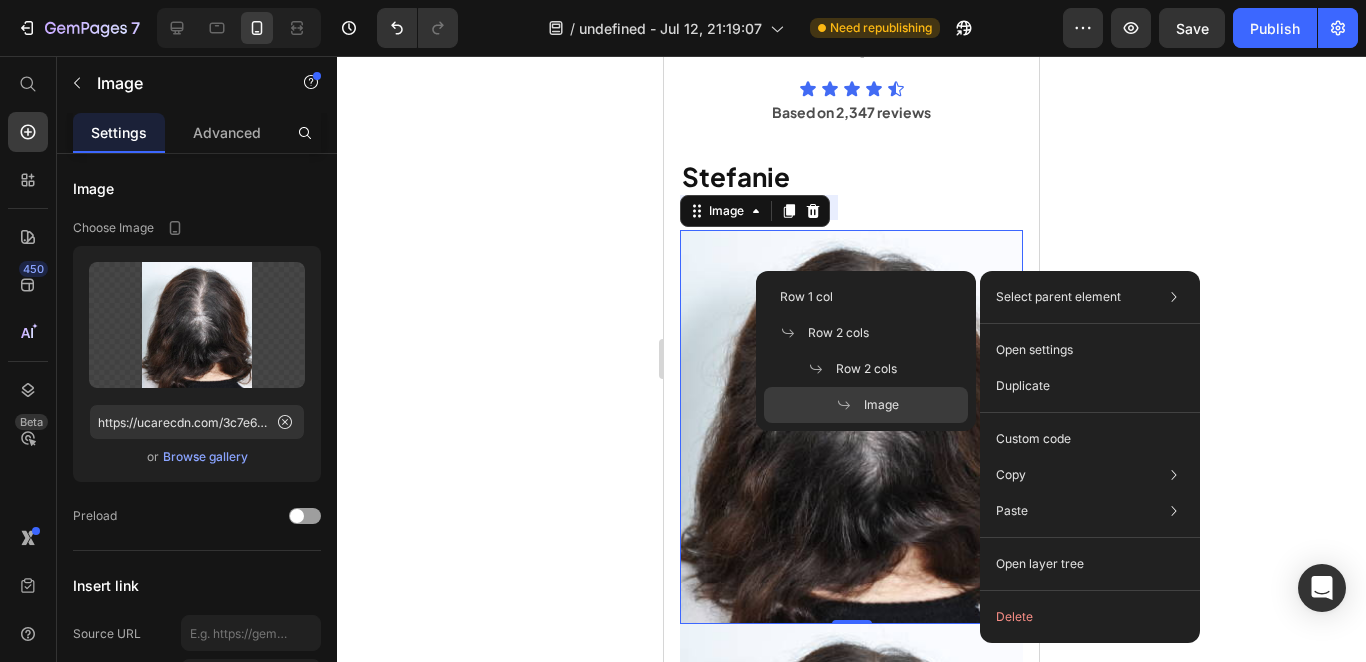 click on "Select parent element" at bounding box center [1058, 297] 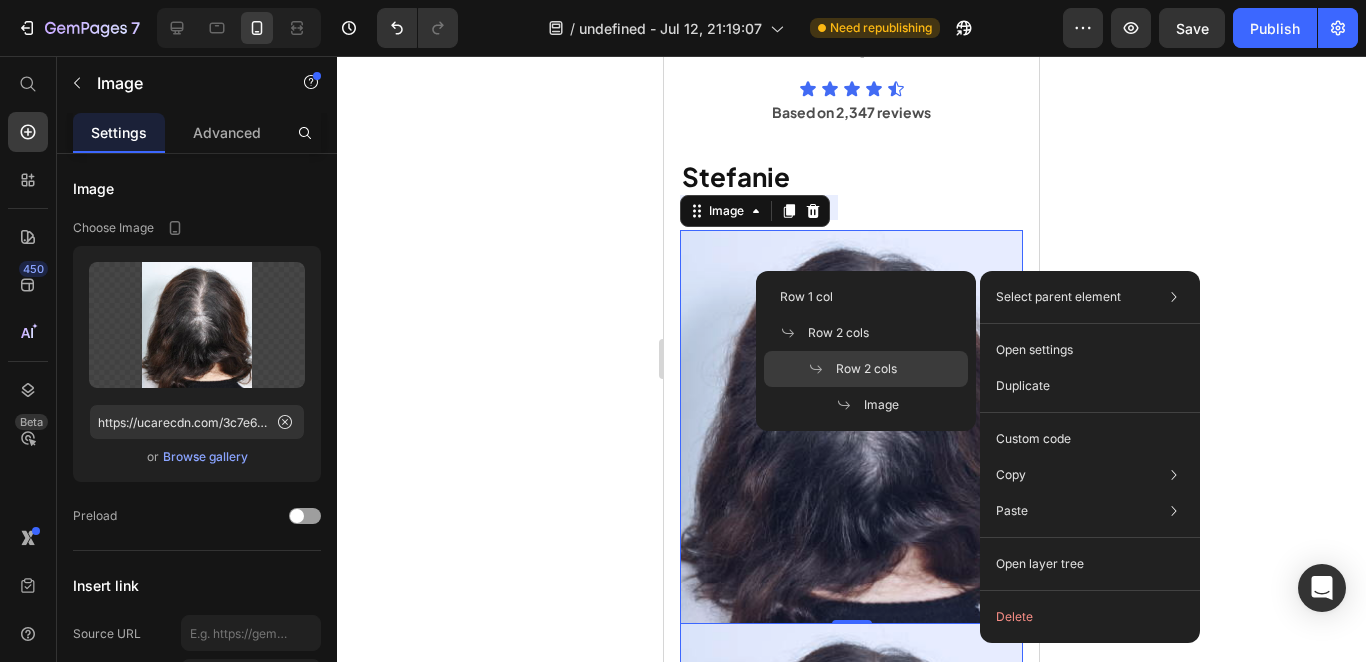 drag, startPoint x: 853, startPoint y: 359, endPoint x: 190, endPoint y: 303, distance: 665.3608 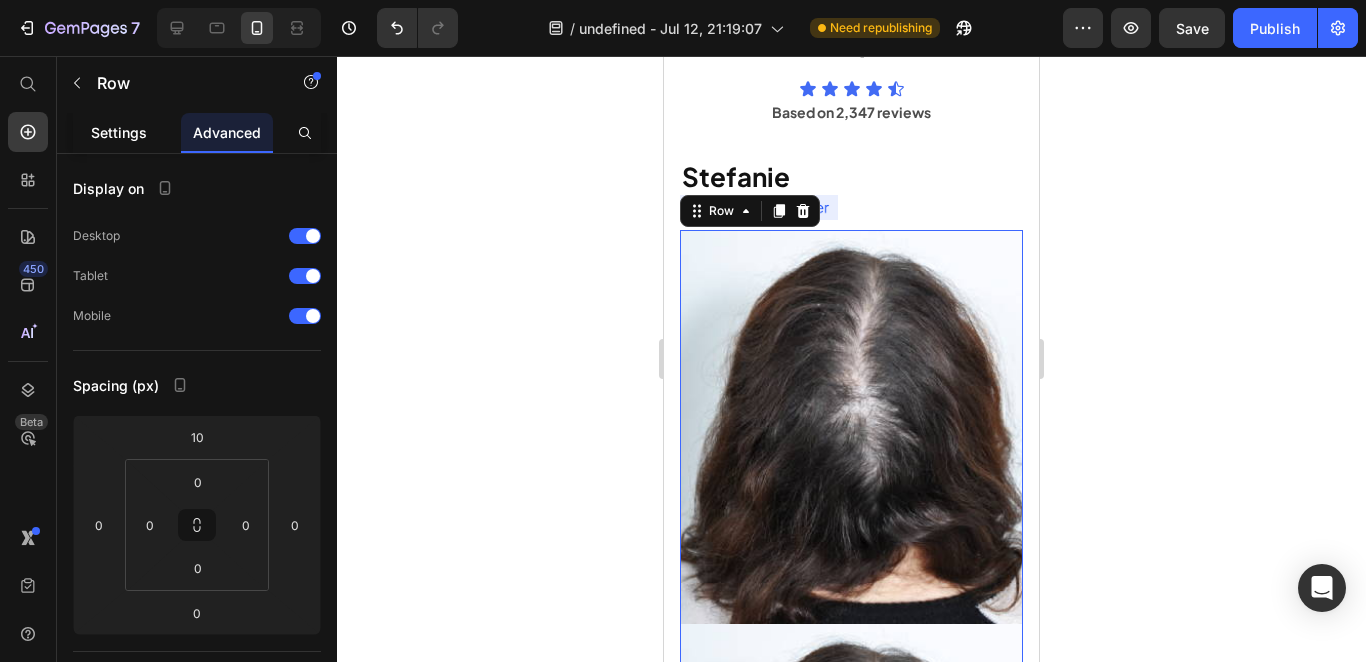 click on "Settings" at bounding box center [119, 132] 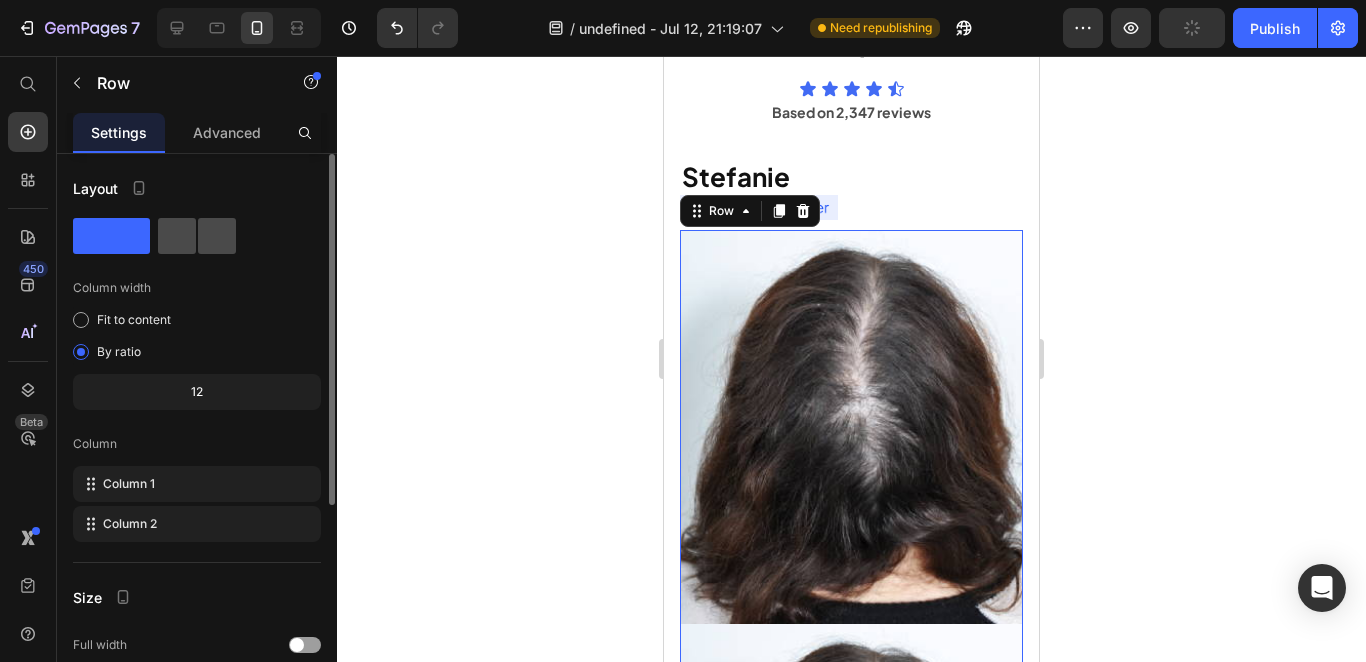 click 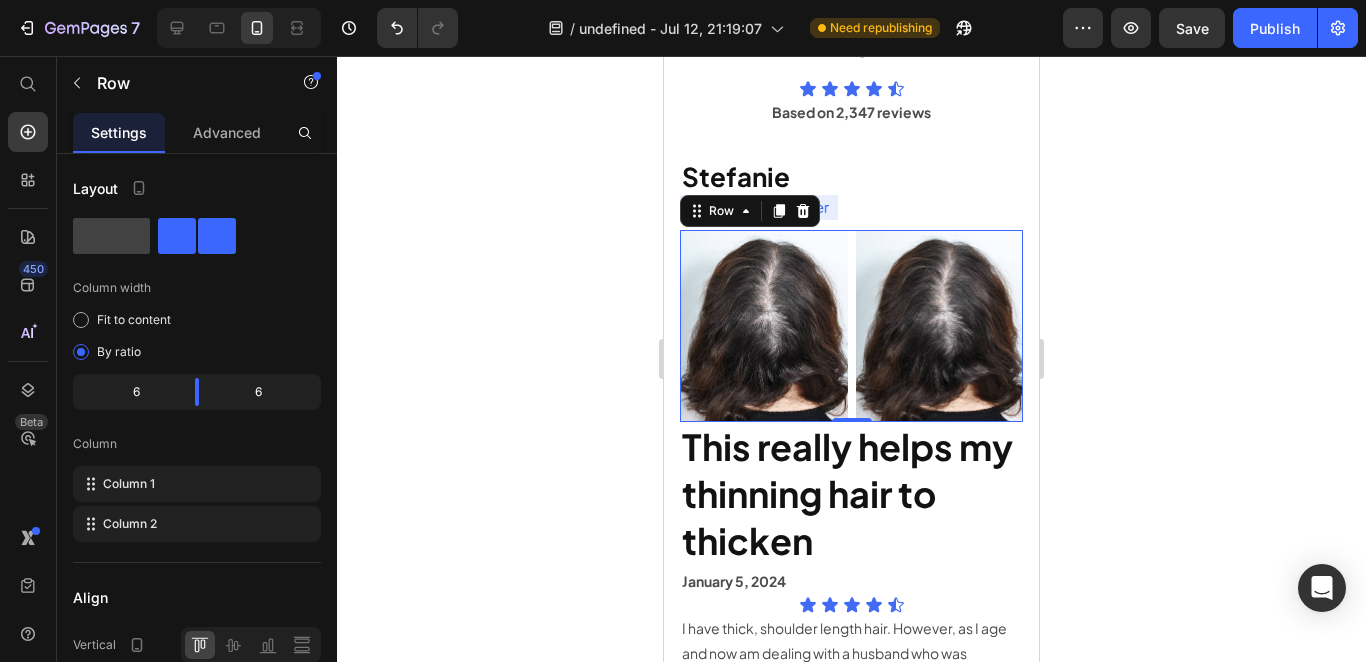 scroll, scrollTop: 9237, scrollLeft: 0, axis: vertical 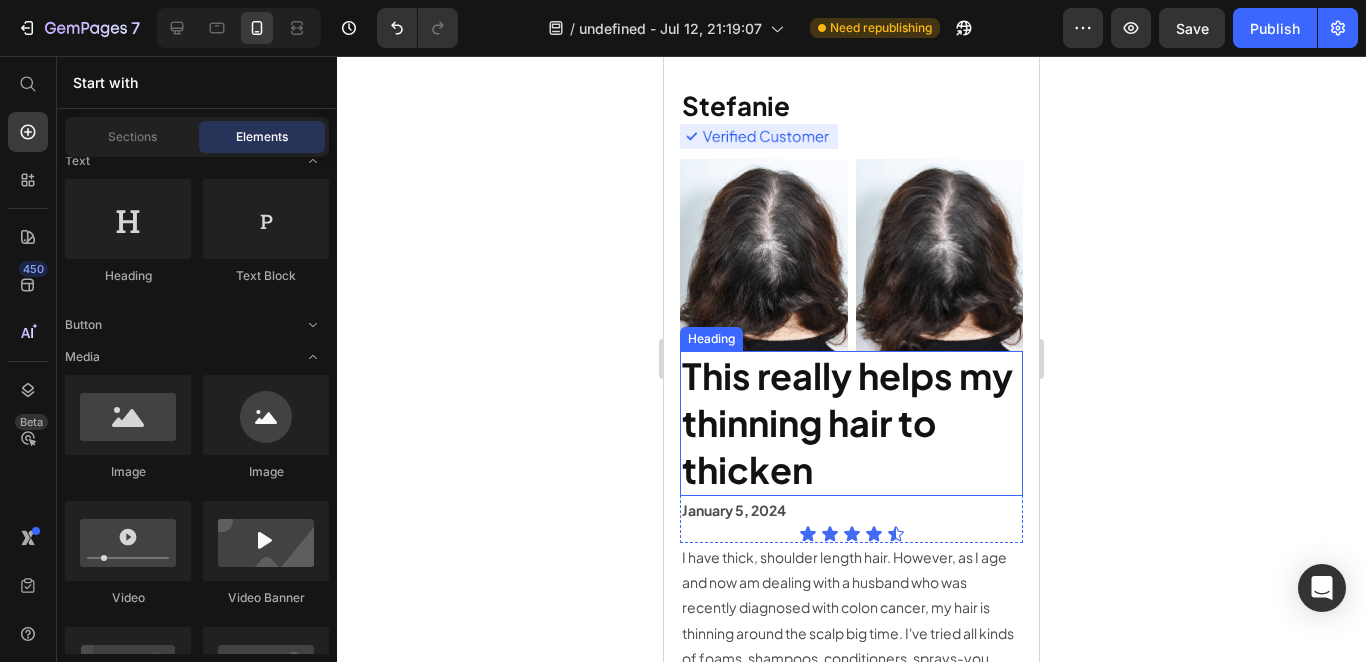 click on "This really helps my thinning hair to thicken" at bounding box center [847, 422] 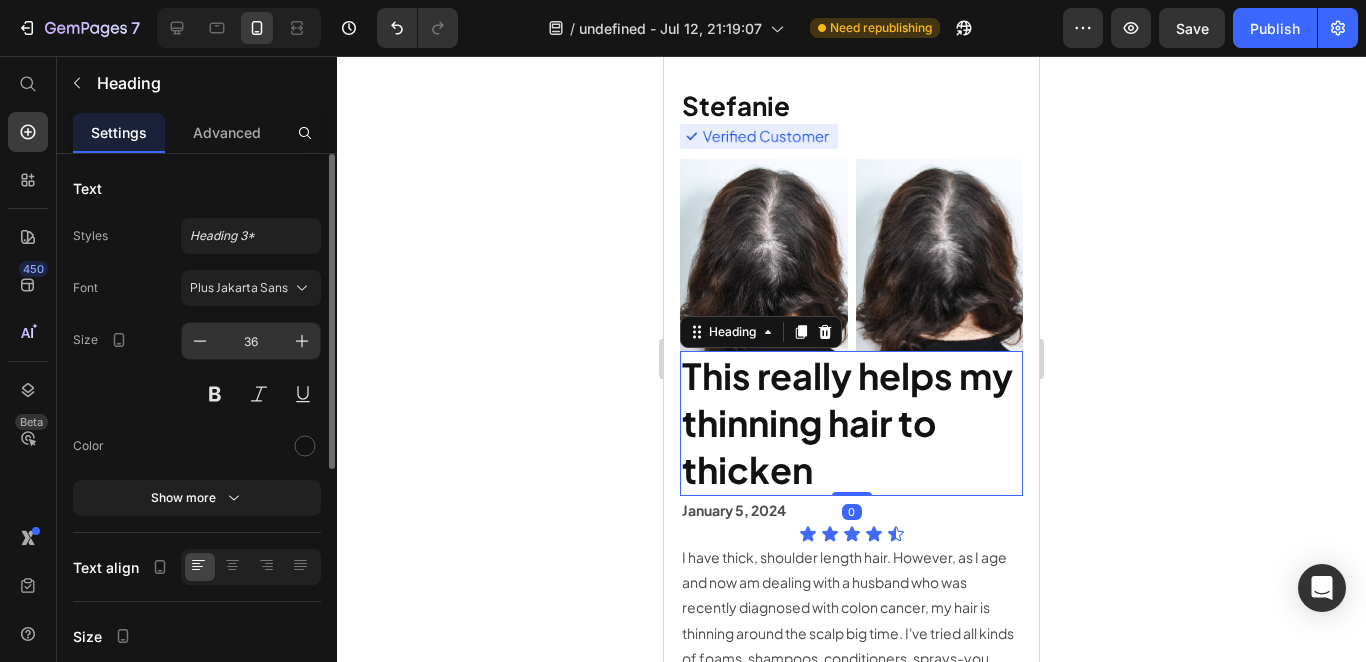 click on "36" at bounding box center [251, 341] 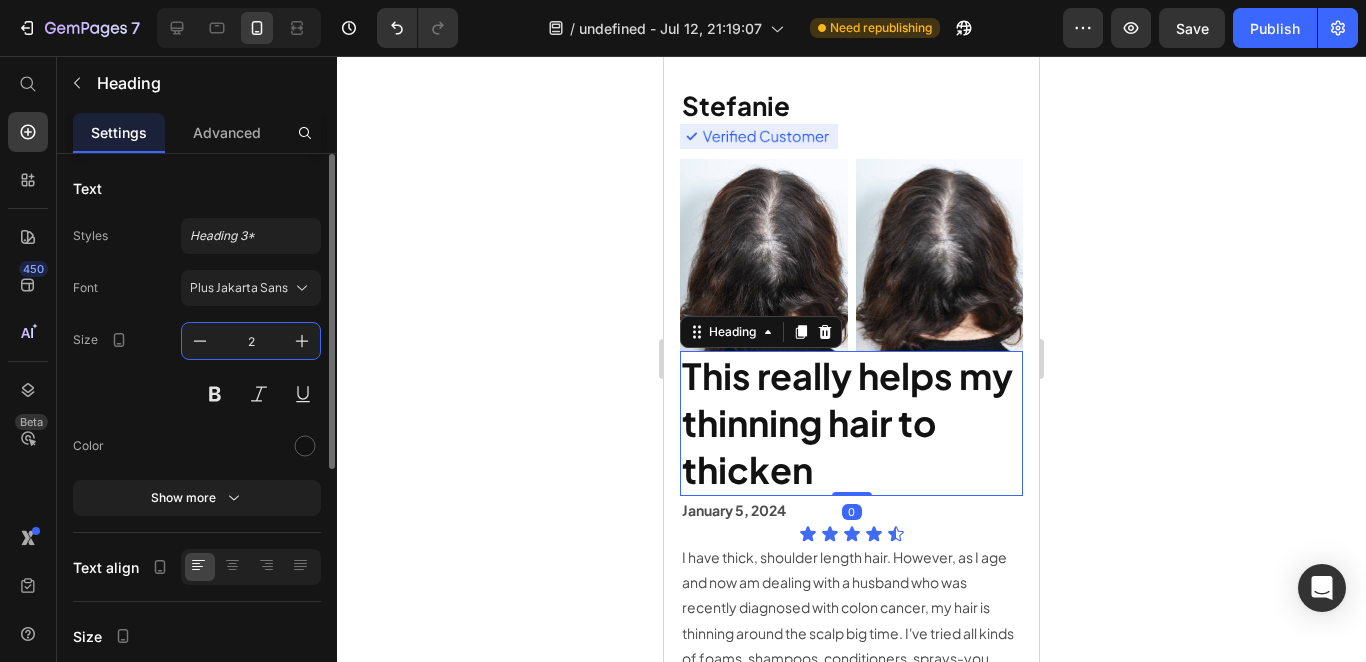 type on "26" 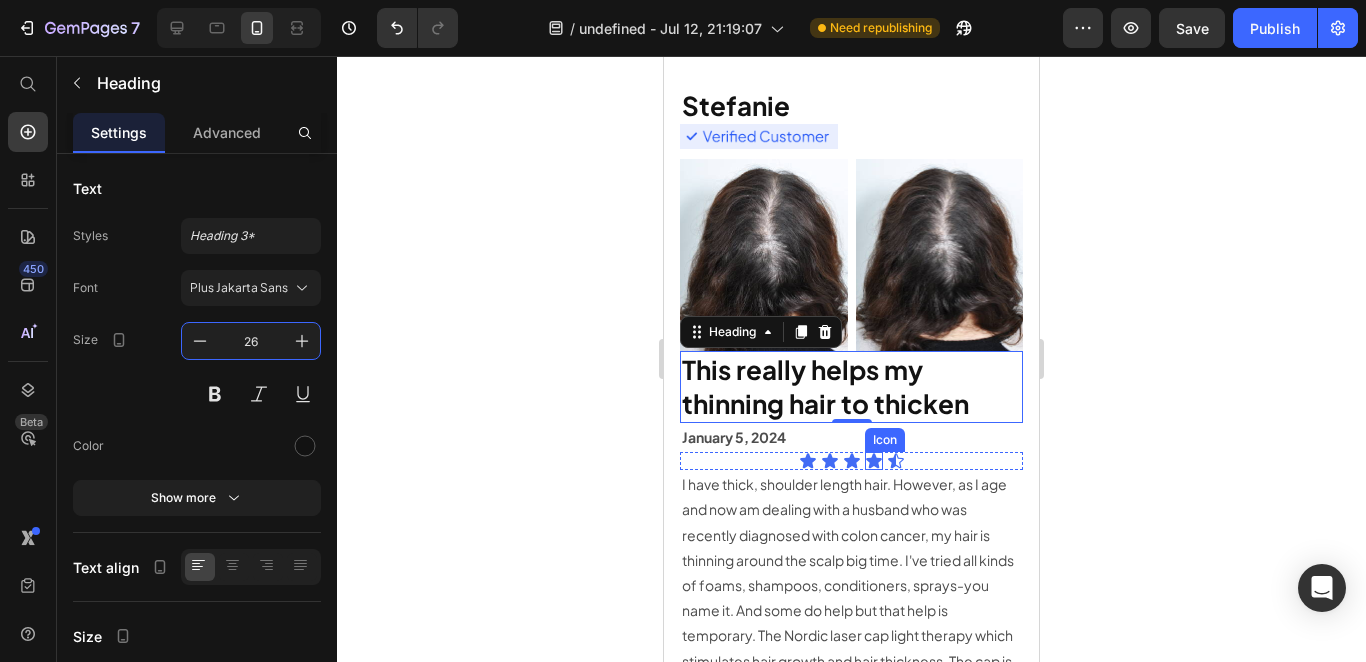 click 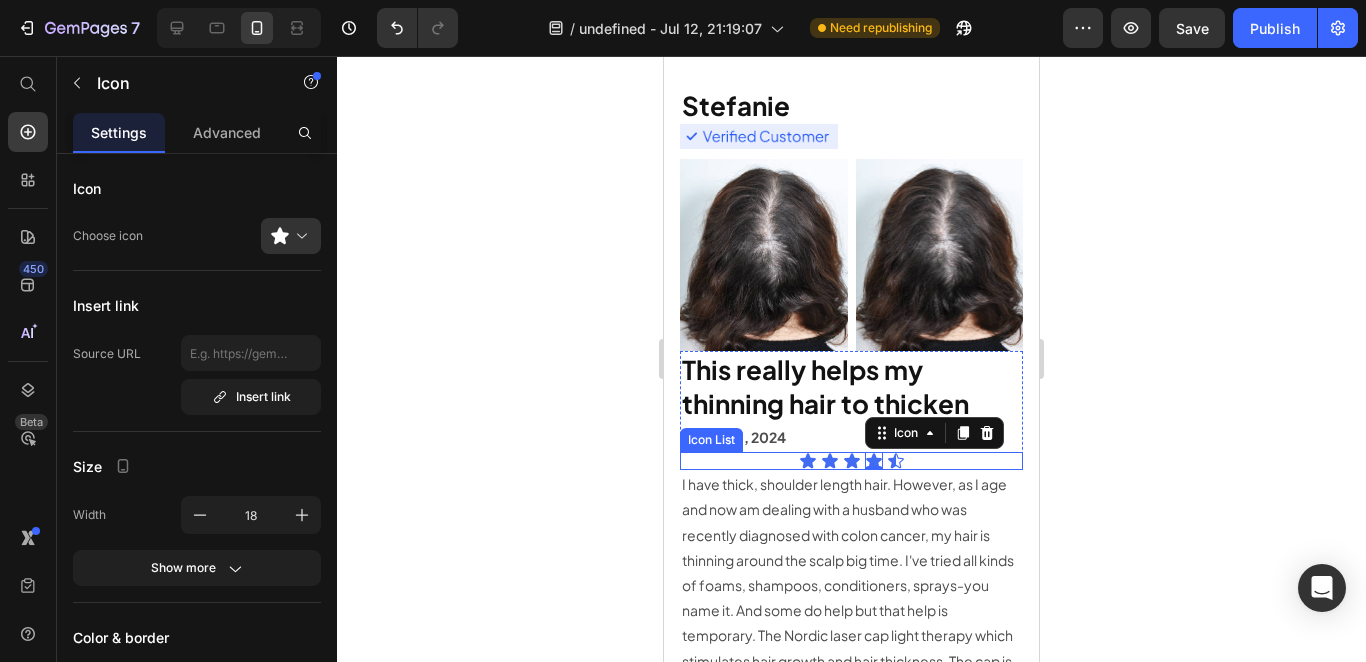 click on "Icon Icon Icon Icon   0 Icon" at bounding box center [851, 461] 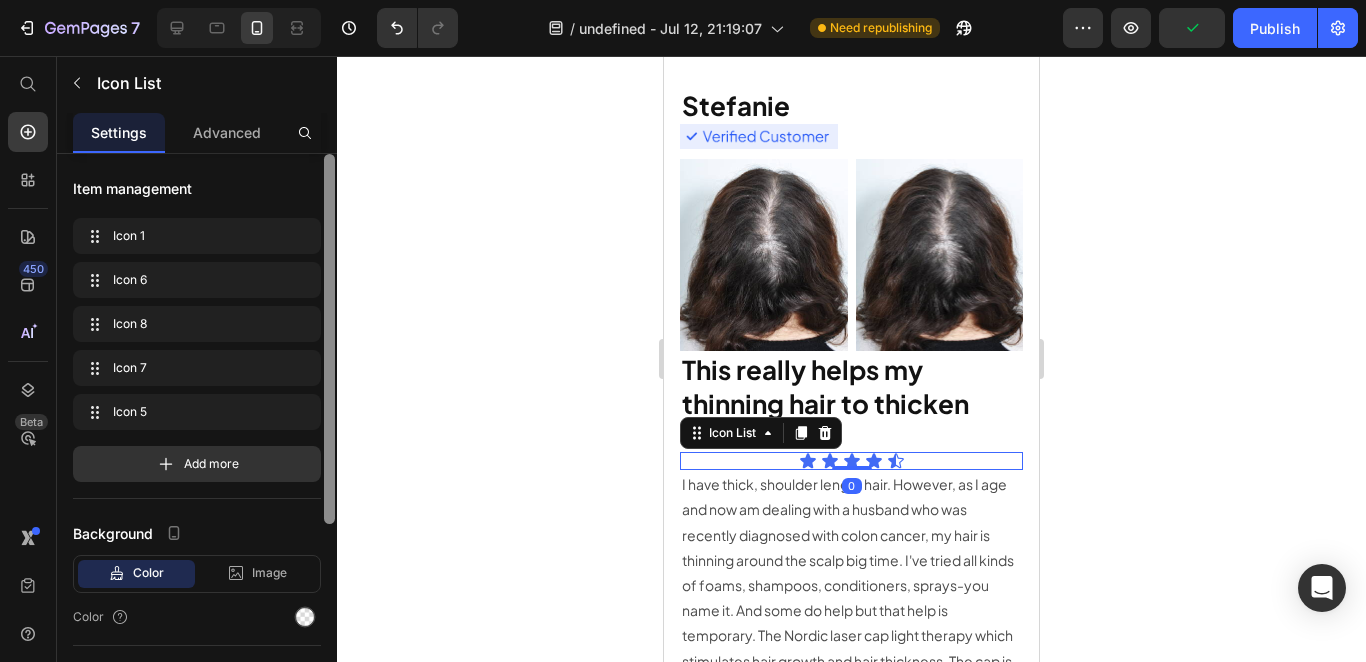drag, startPoint x: 330, startPoint y: 431, endPoint x: 323, endPoint y: 314, distance: 117.20921 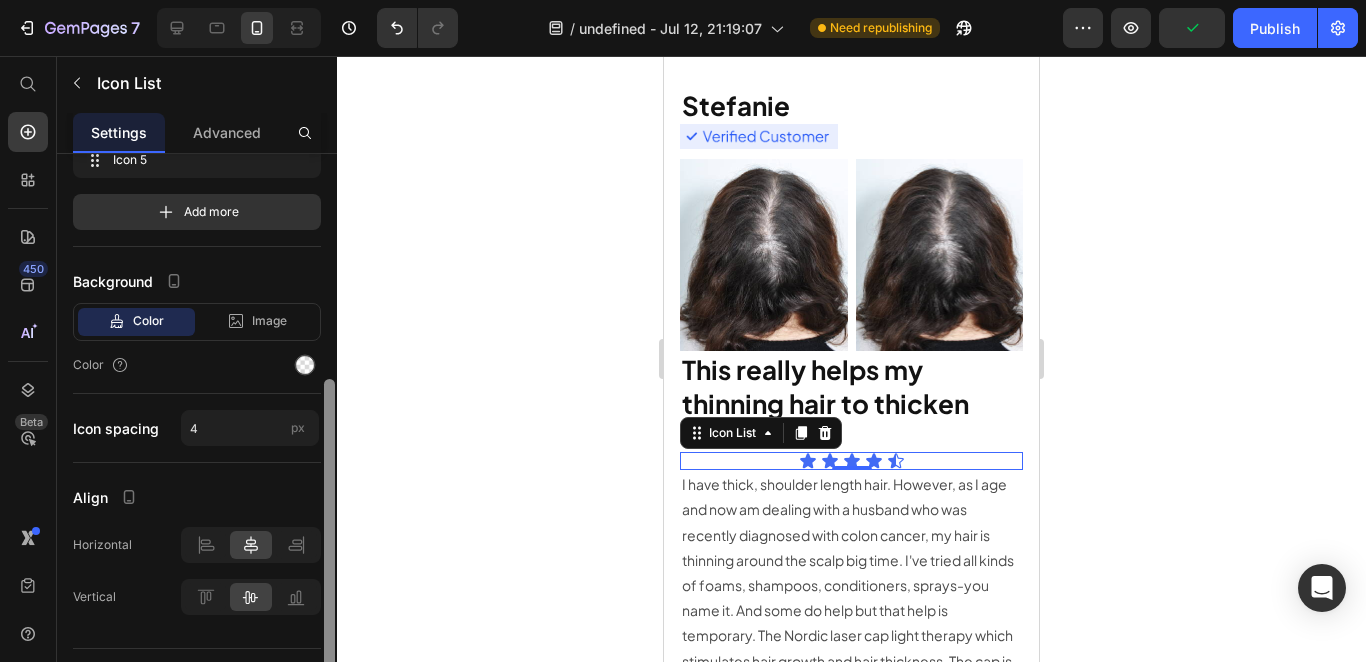 scroll, scrollTop: 288, scrollLeft: 0, axis: vertical 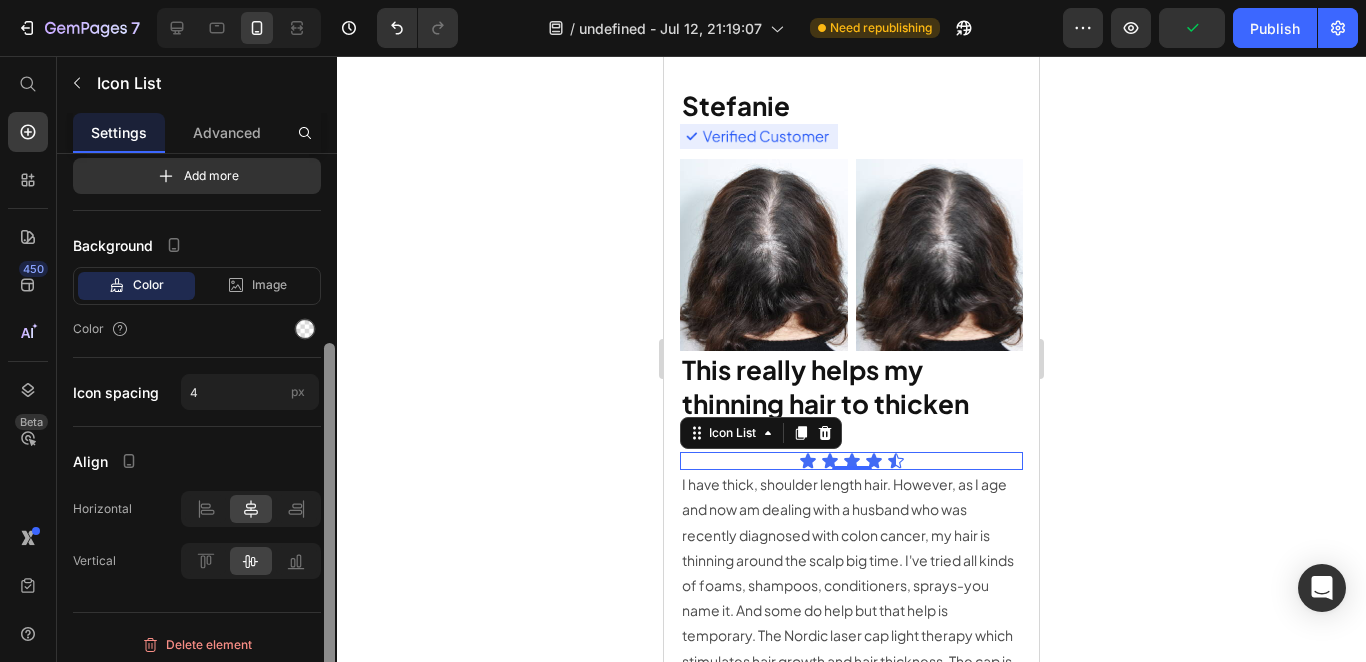 drag, startPoint x: 327, startPoint y: 314, endPoint x: 322, endPoint y: 442, distance: 128.09763 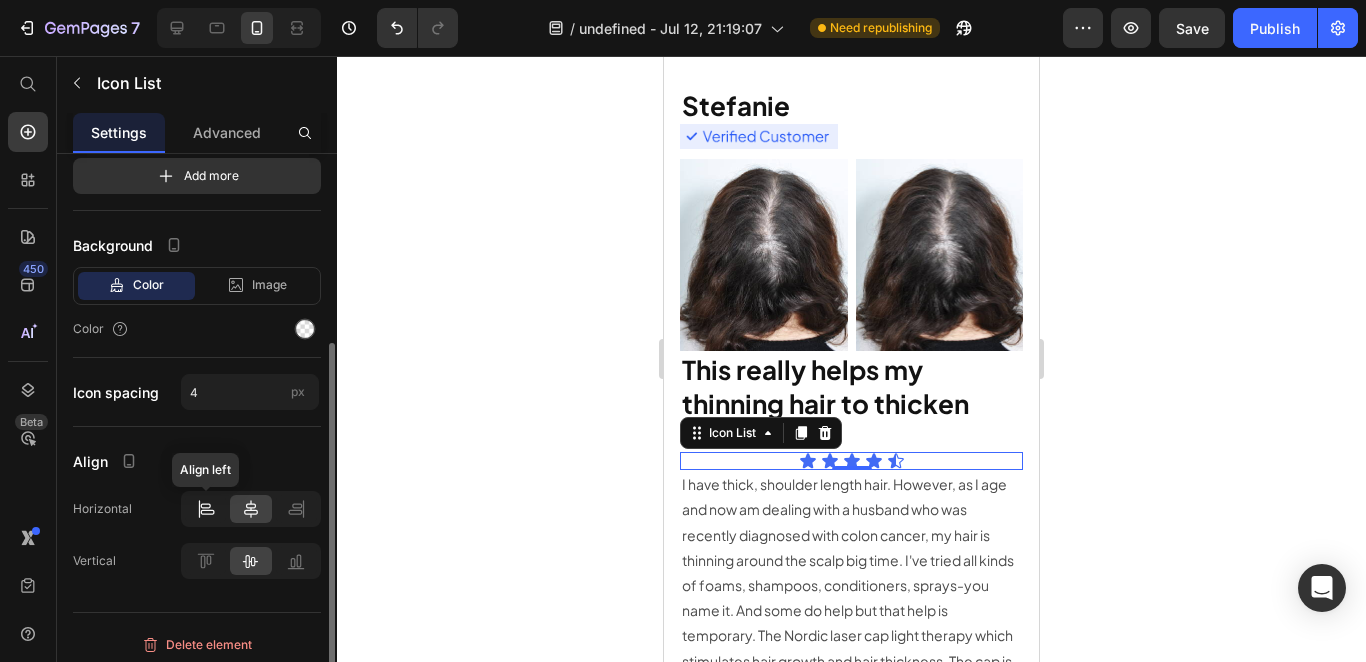 click 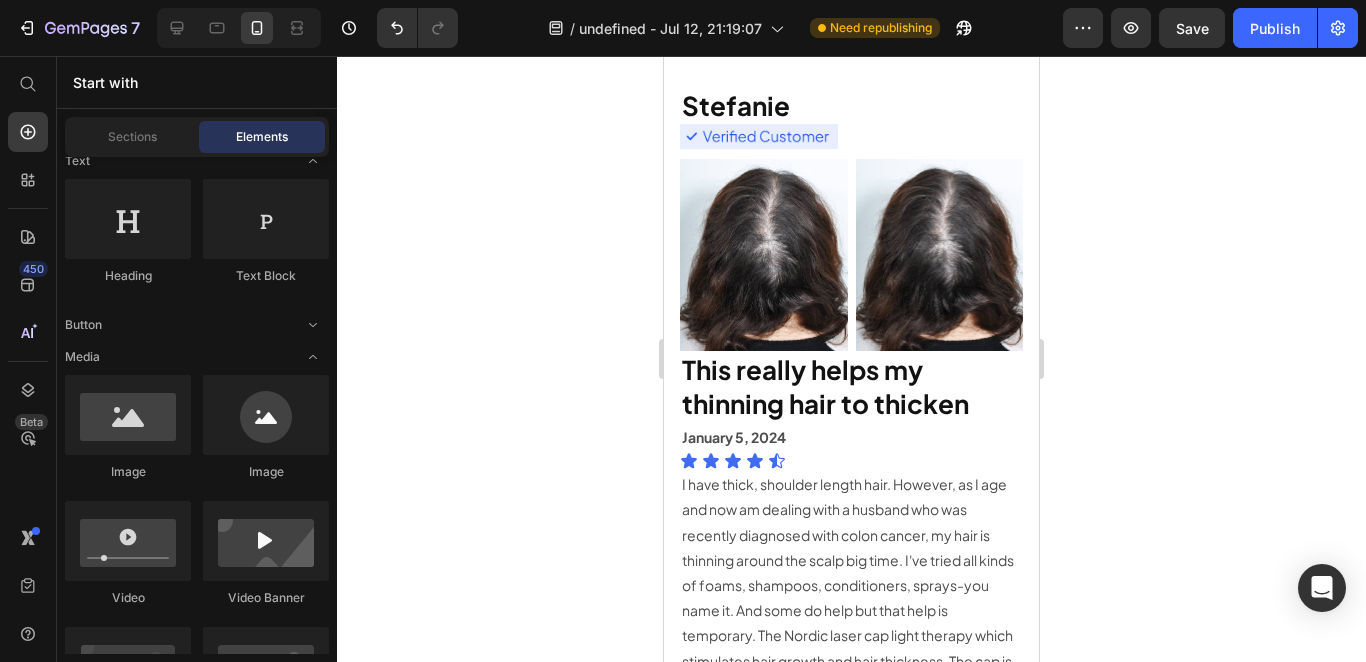 scroll, scrollTop: 54, scrollLeft: 0, axis: vertical 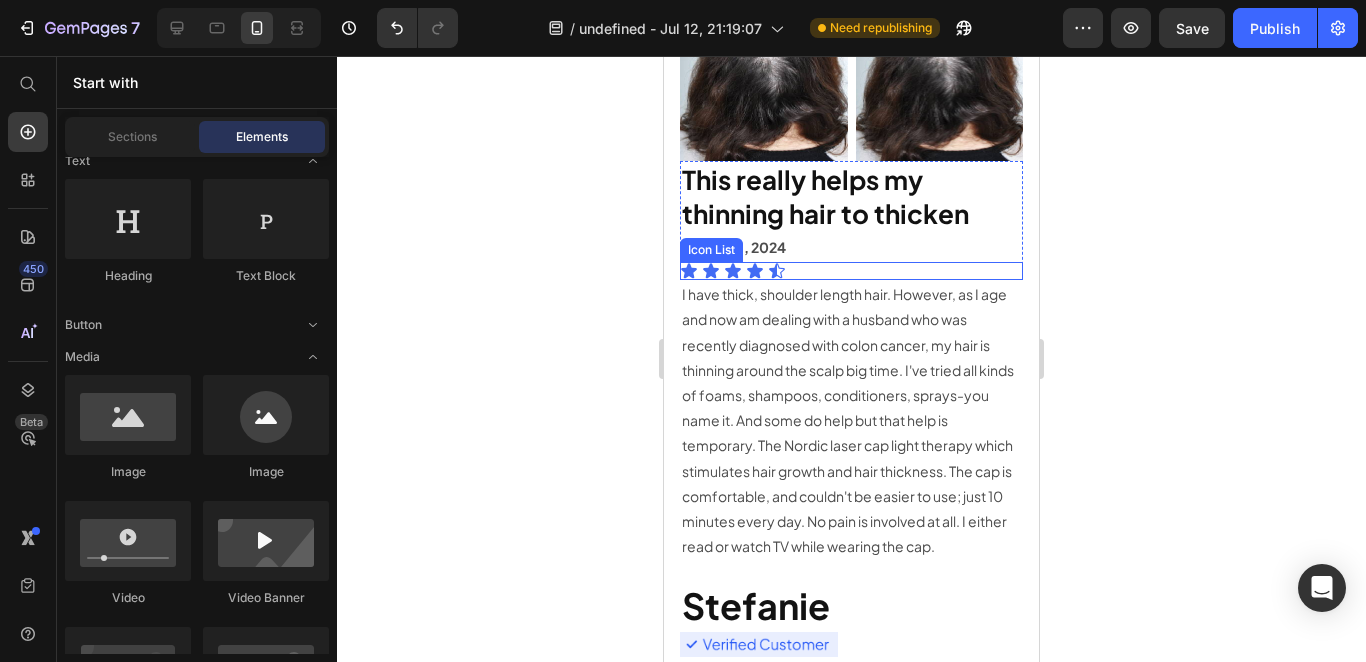 click on "Icon Icon Icon Icon Icon" at bounding box center (851, 271) 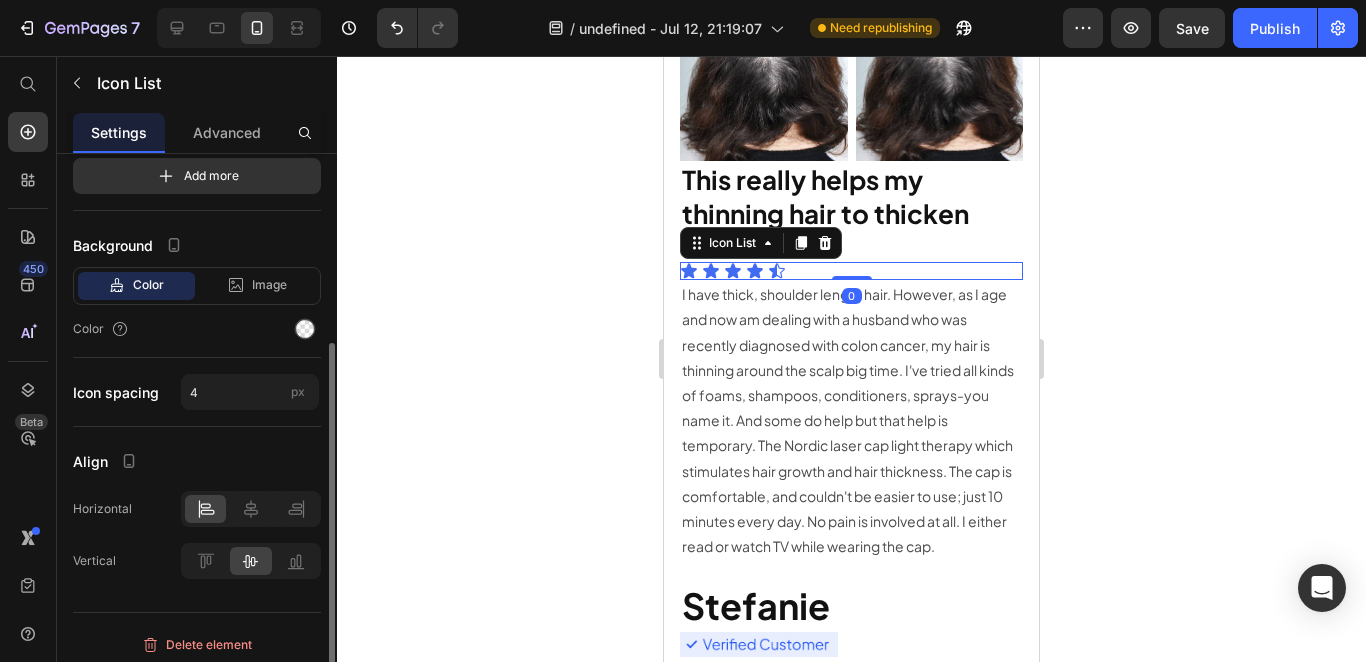 scroll, scrollTop: 288, scrollLeft: 0, axis: vertical 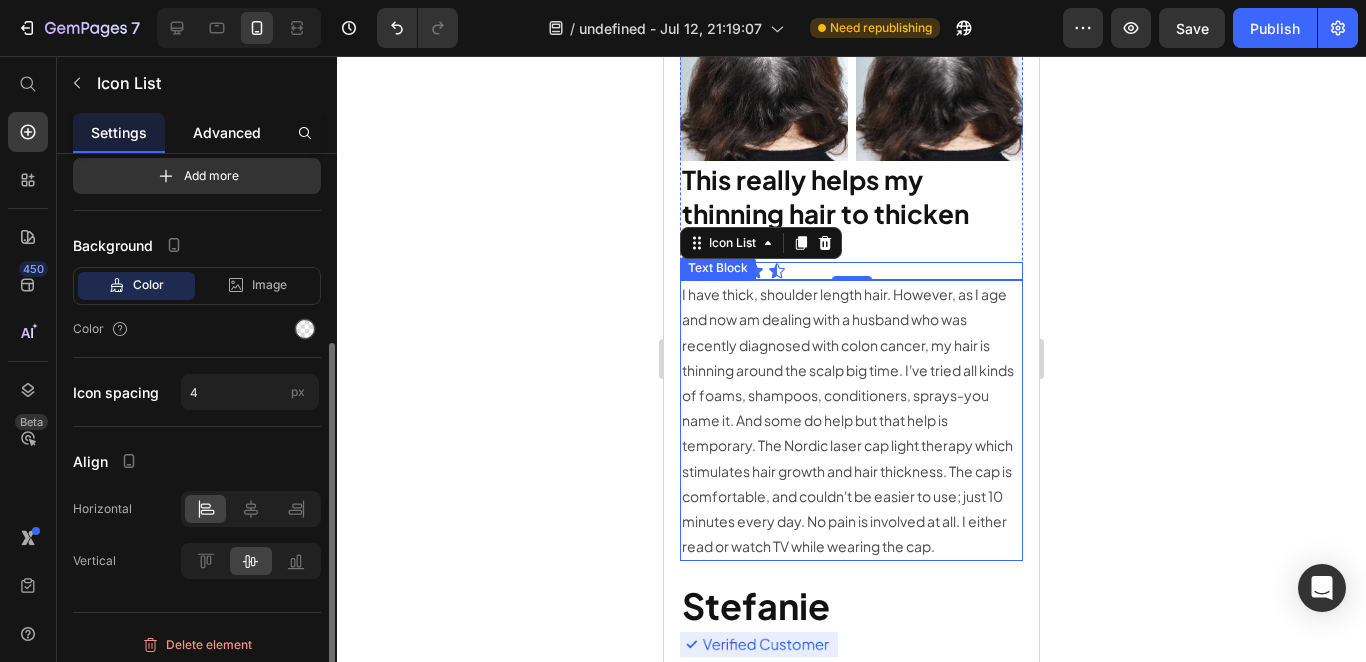 click on "Advanced" at bounding box center (227, 132) 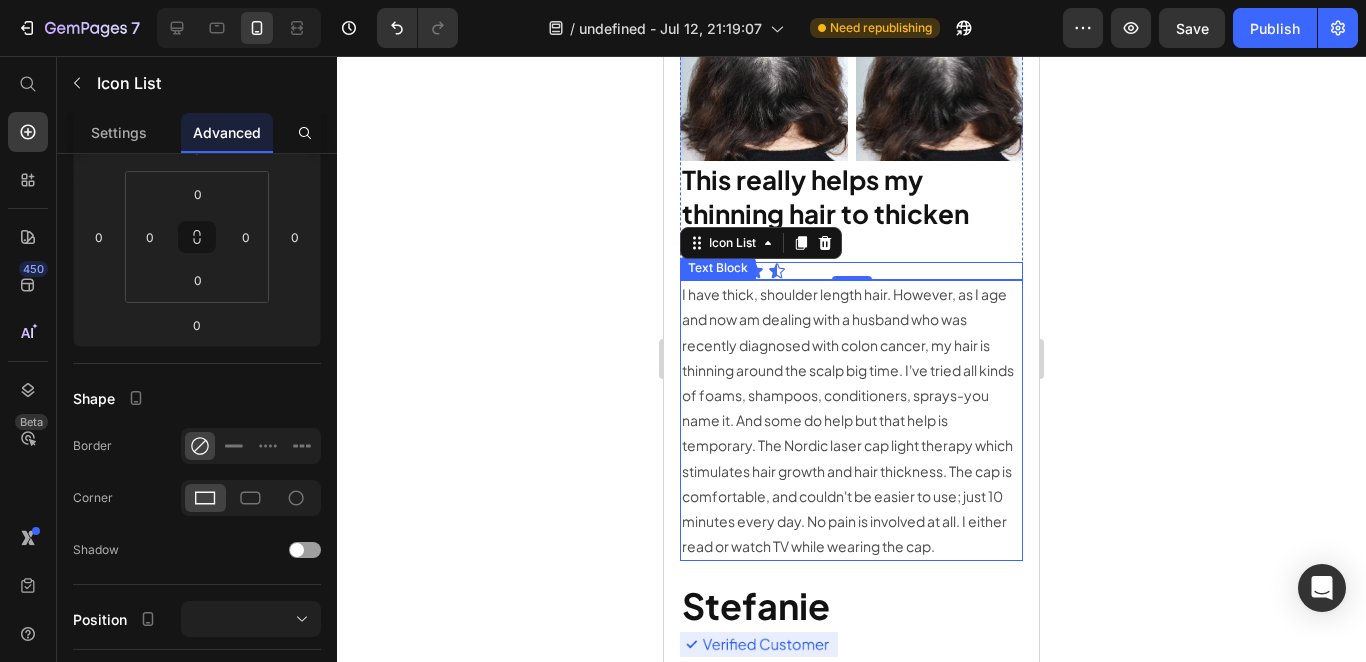 scroll, scrollTop: 0, scrollLeft: 0, axis: both 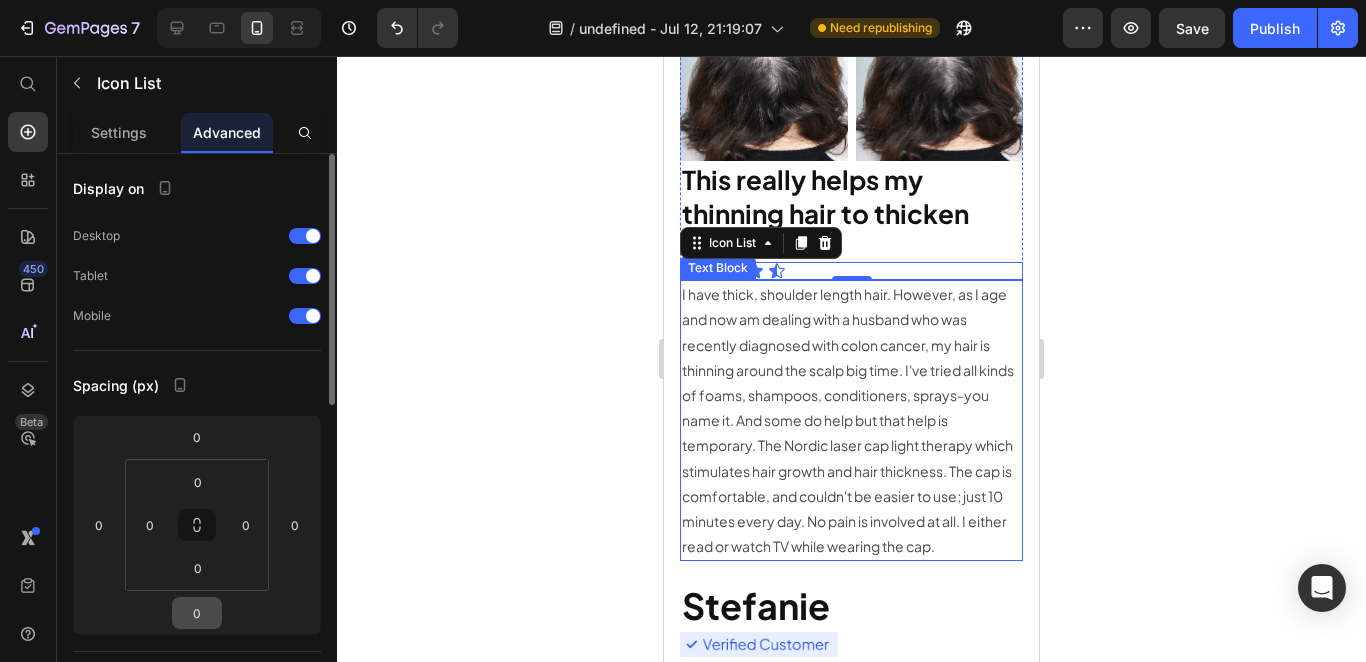 click on "0" at bounding box center [197, 613] 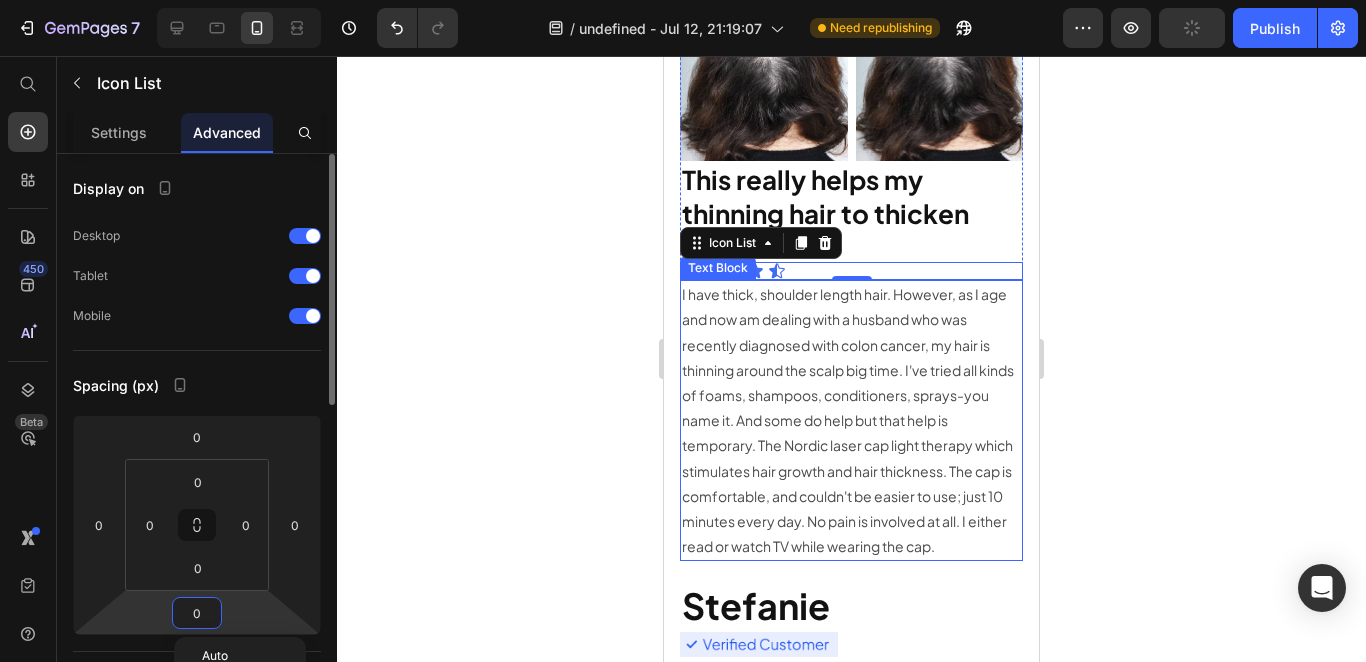 click on "0" at bounding box center [197, 613] 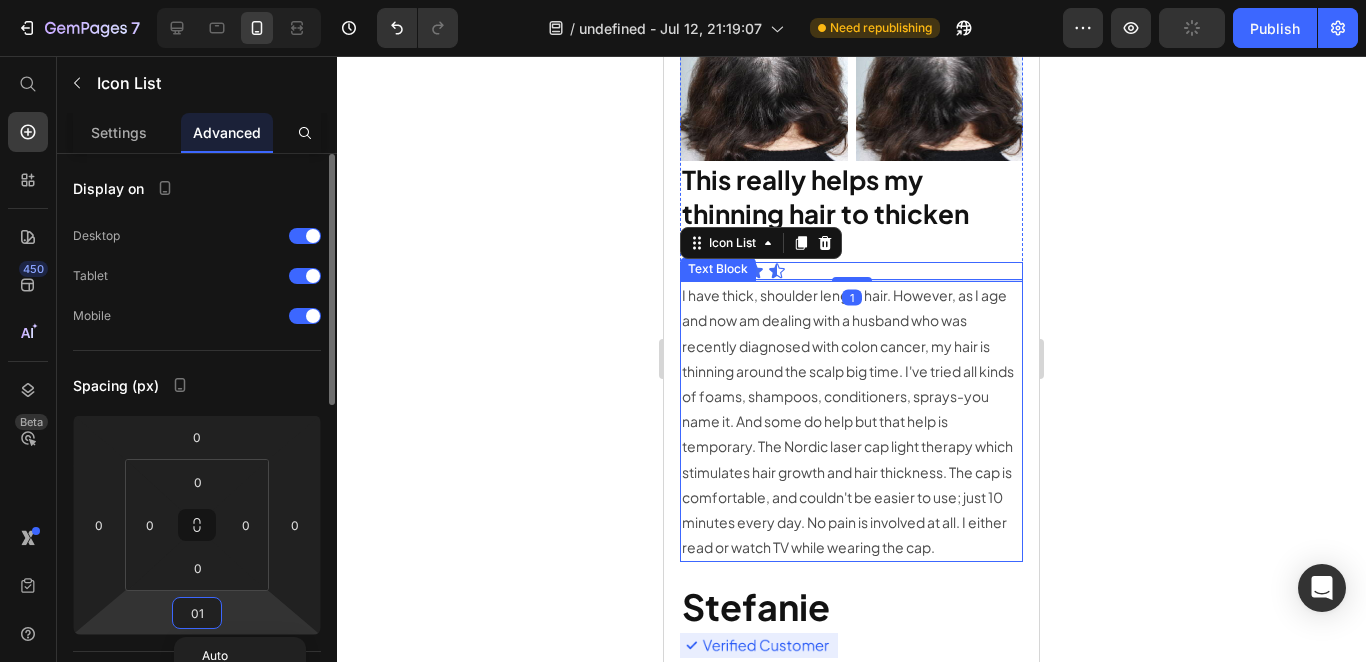 type on "010" 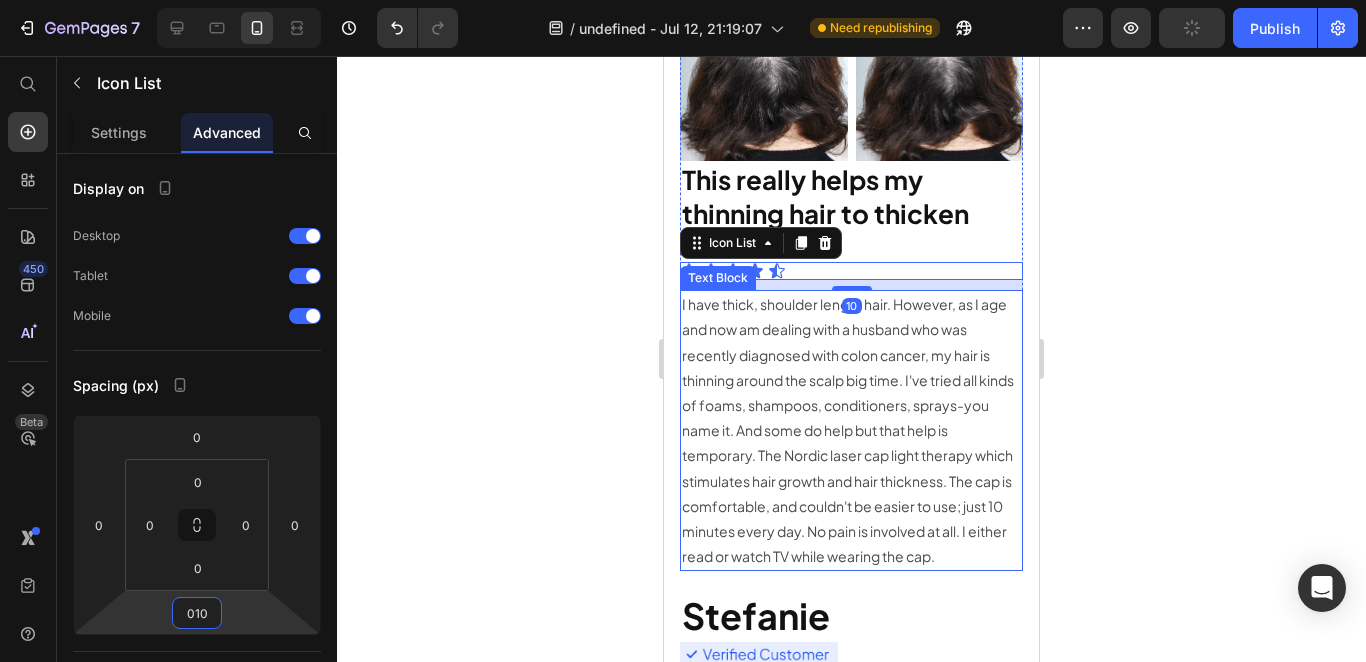 click on "I have thick, shoulder length hair. However, as I age and now am dealing with a husband who was recently diagnosed with colon cancer, my hair is thinning around the scalp big time. I've tried all kinds of foams, shampoos, conditioners, sprays-you name it. And some do help but that help is temporary. The Nordic laser cap light therapy which stimulates hair growth and hair thickness. The cap is comfortable, and couldn't be easier to use; just 10 minutes every day. No pain is involved at all. I either read or watch TV while wearing the cap." at bounding box center (851, 430) 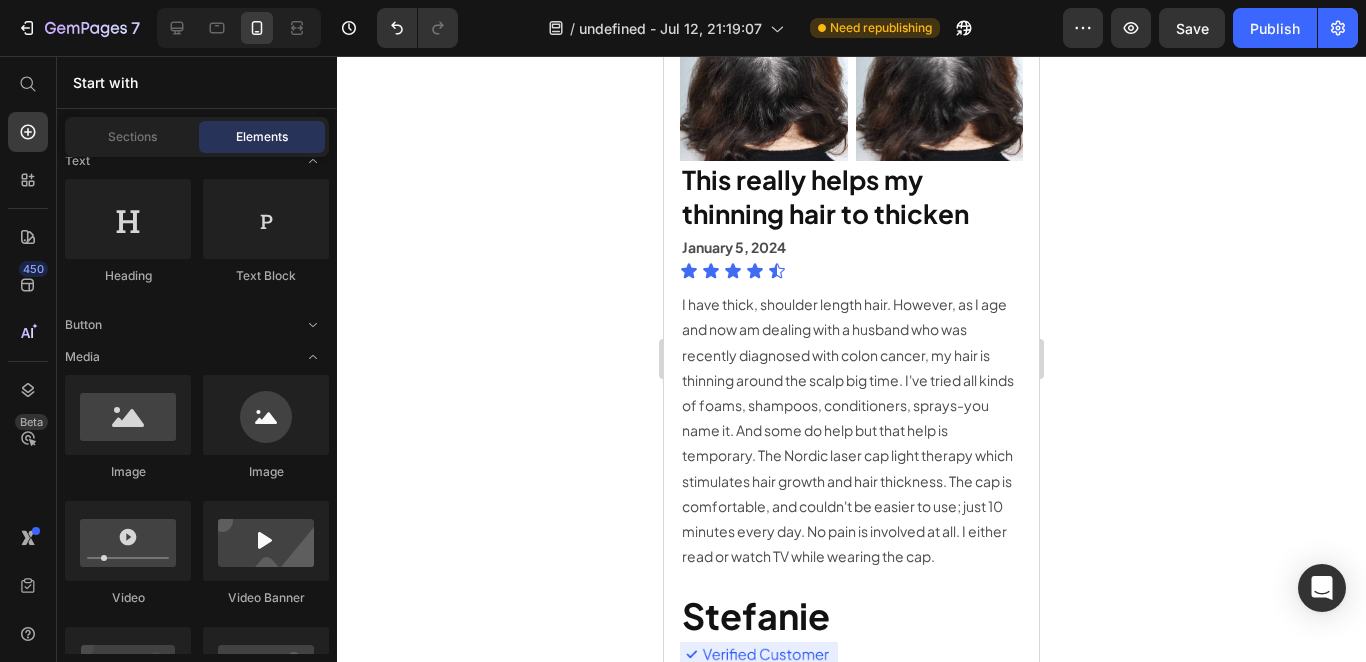 scroll, scrollTop: 54, scrollLeft: 0, axis: vertical 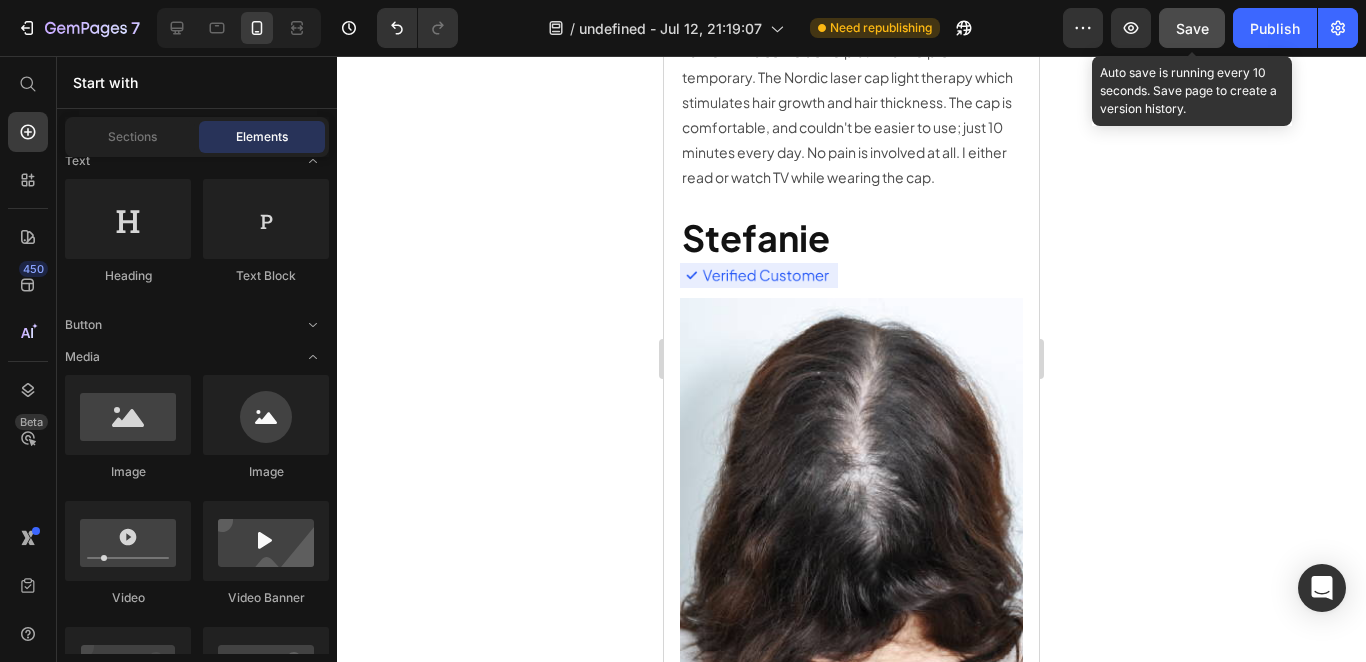 click on "Save" at bounding box center [1192, 28] 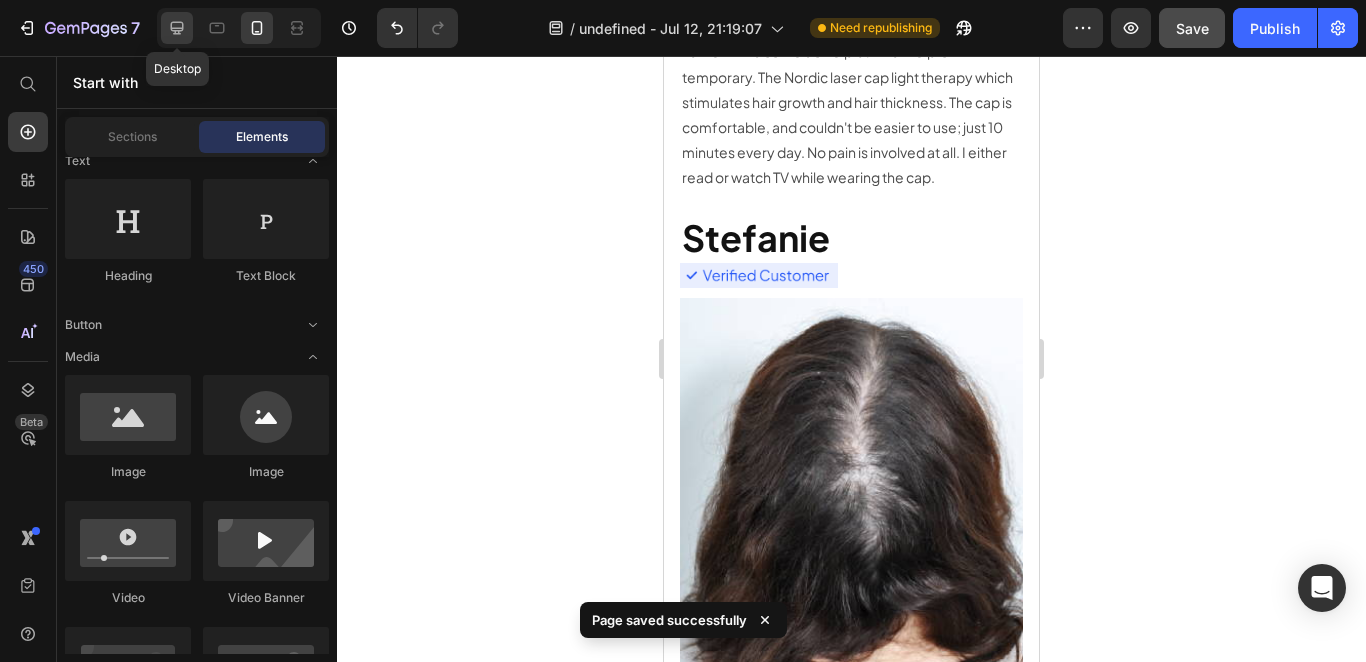 click 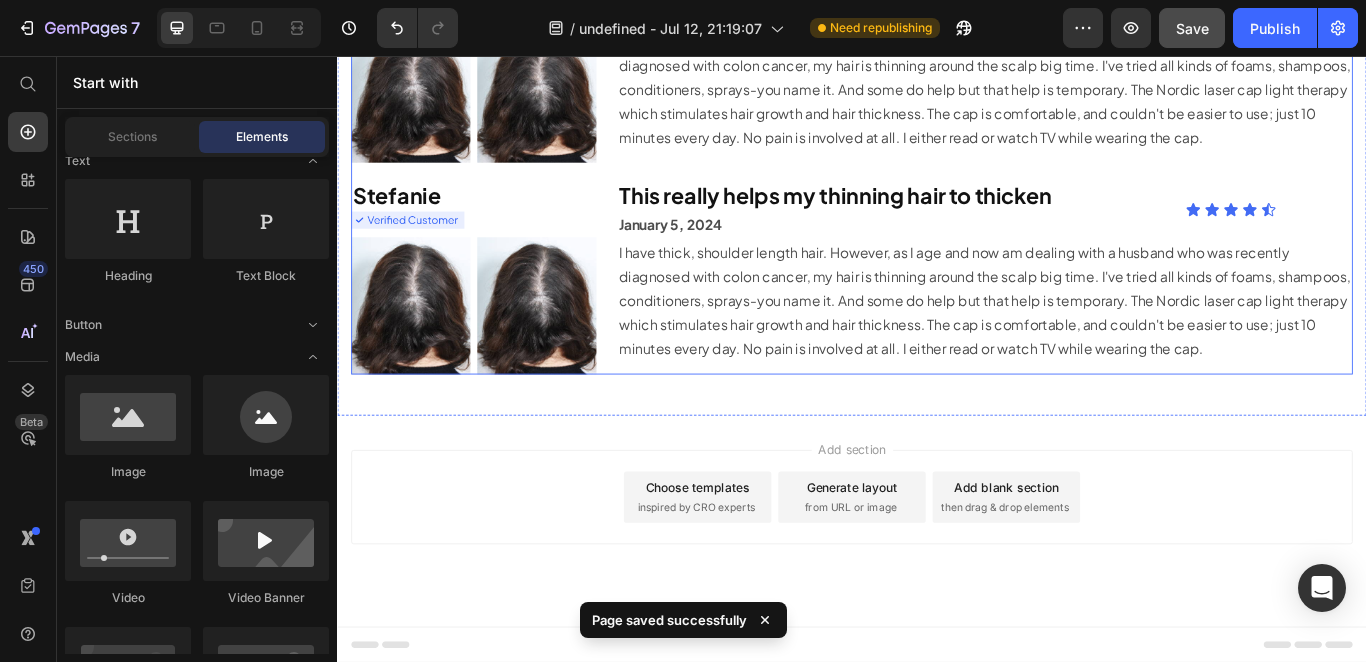 scroll, scrollTop: 9264, scrollLeft: 0, axis: vertical 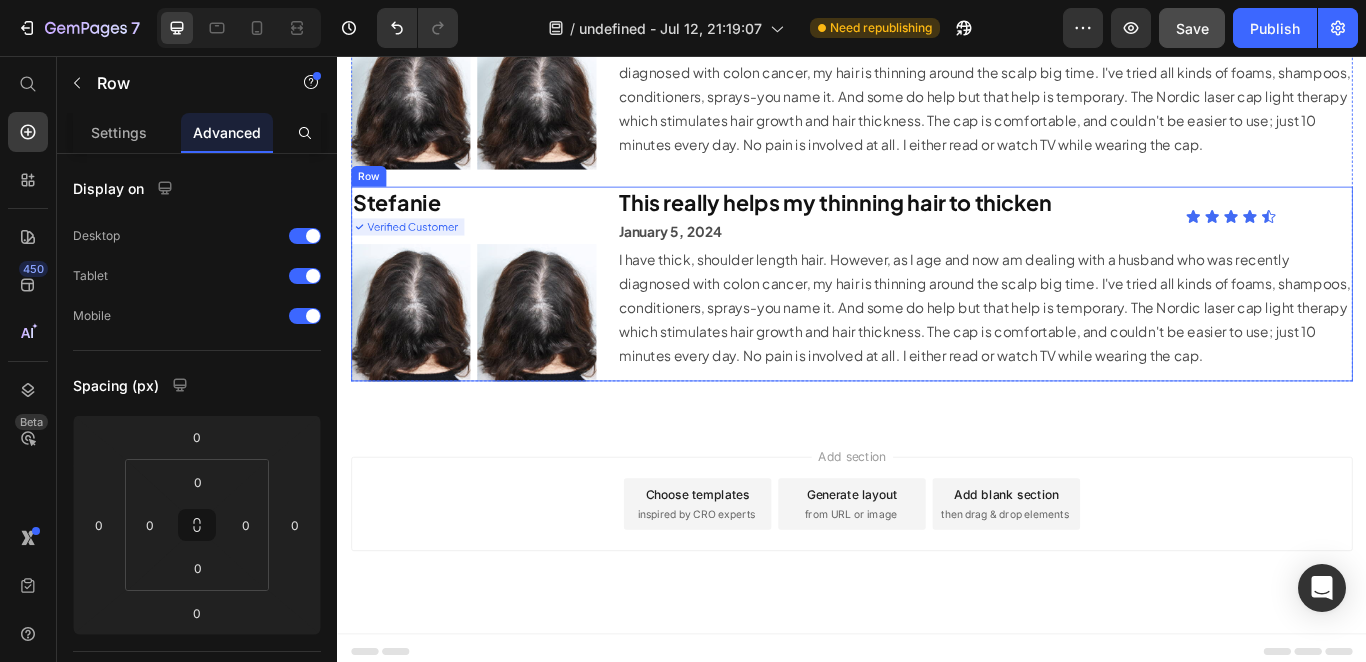 click on "This really helps my thinning hair to thicken Heading January 5, 2024 Text Block Icon Icon Icon Icon Icon Icon List Row I have thick, shoulder length hair. However, as I age and now am dealing with a husband who was recently diagnosed with colon cancer, my hair is thinning around the scalp big time. I've tried all kinds of foams, shampoos, conditioners, sprays-you name it. And some do help but that help is temporary. The Nordic laser cap light therapy which stimulates hair growth and hair thickness. The cap is comfortable, and couldn't be easier to use; just 10 minutes every day. No pain is involved at all. I either read or watch TV while wearing the cap. Text Block" at bounding box center [1092, 321] 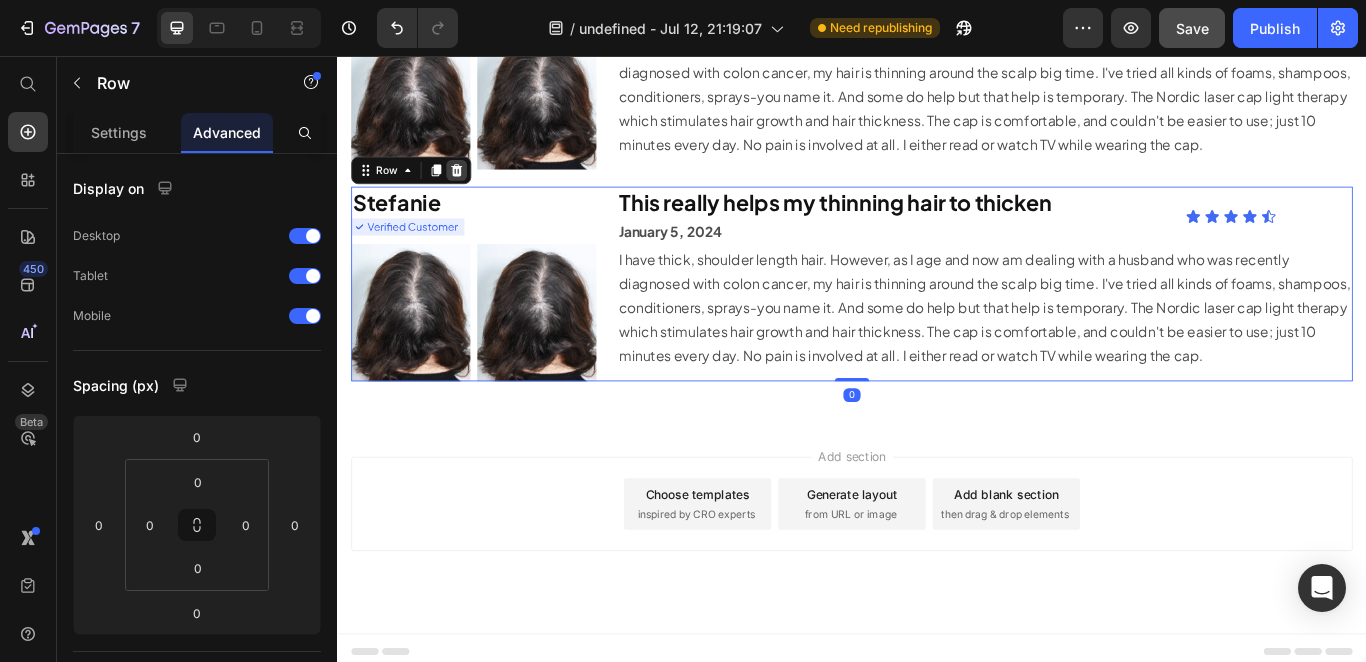 click 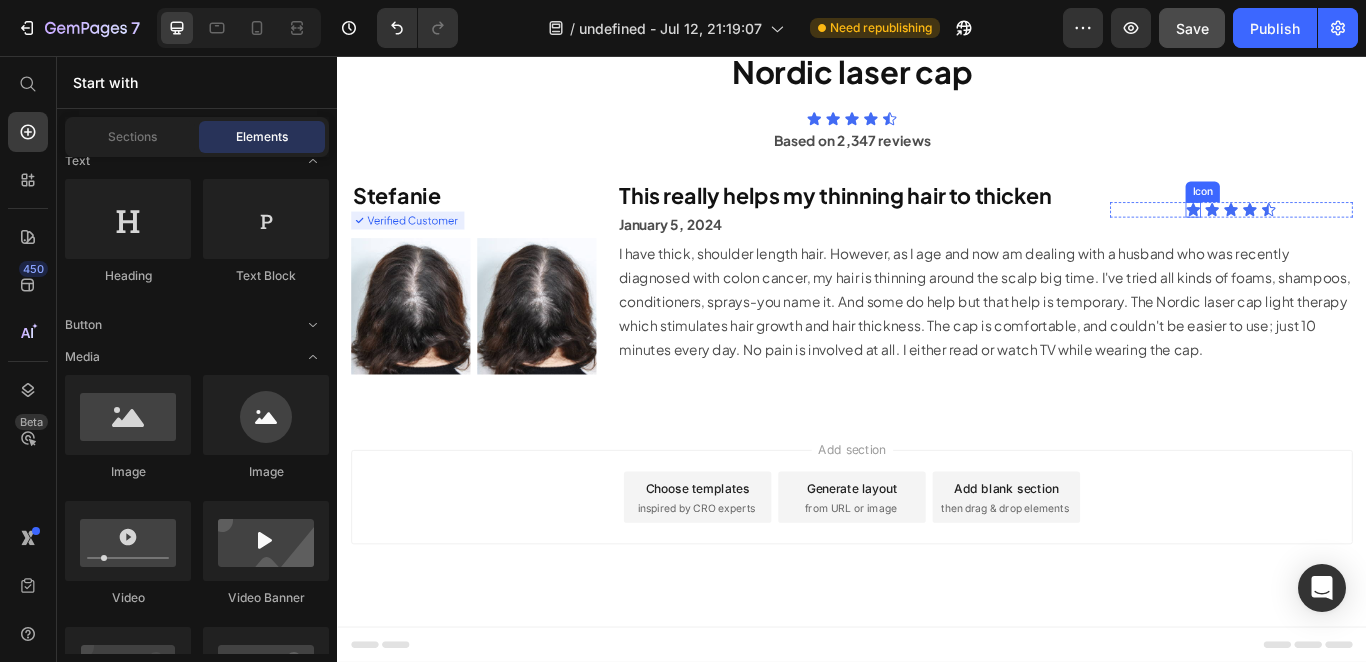 scroll, scrollTop: 54, scrollLeft: 0, axis: vertical 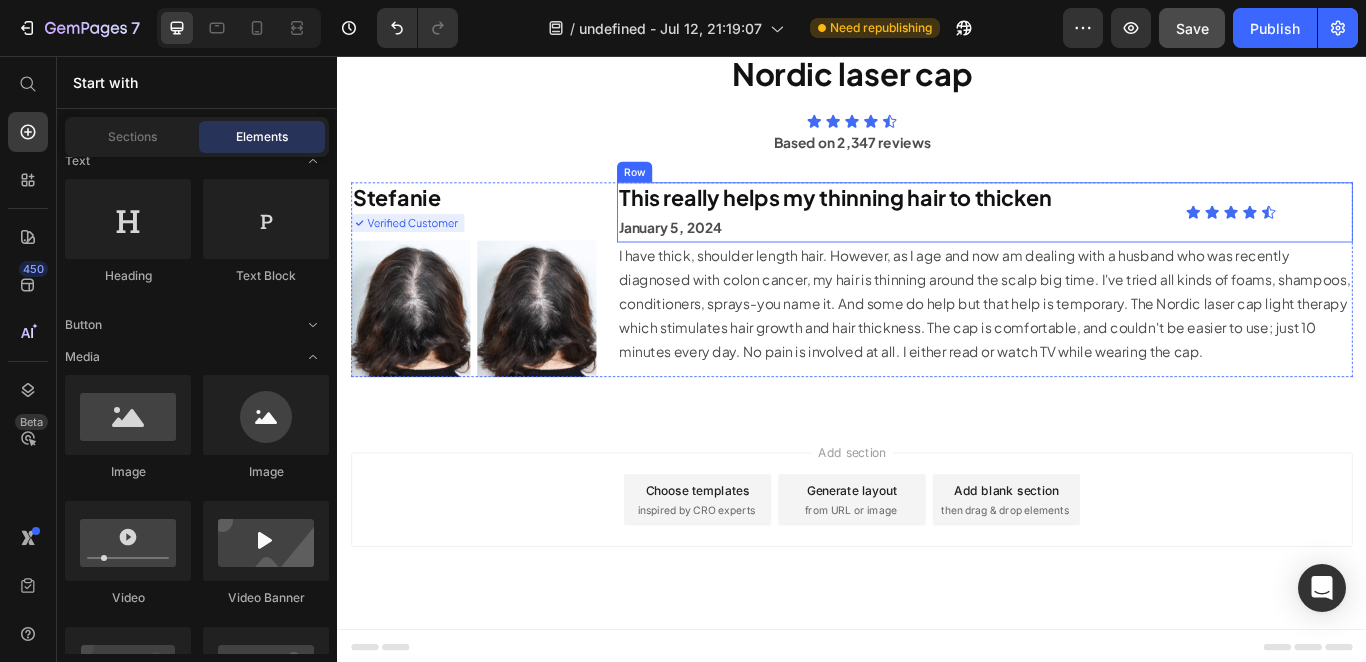 click on "Icon Icon Icon Icon Icon Icon List" at bounding box center [1379, 237] 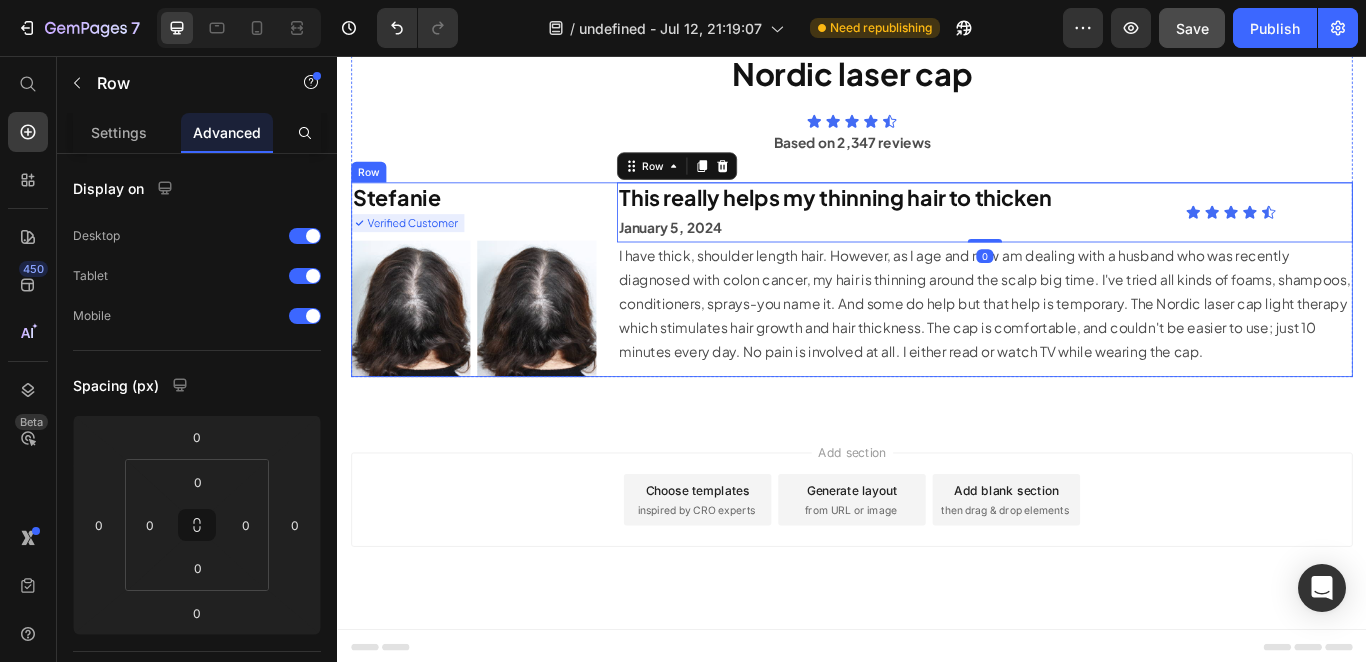 click on "Stefanie Heading Image Image Image Row This really helps my thinning hair to thicken Heading January 5, 2024 Text Block Icon Icon Icon Icon Icon Icon List Row   0 I have thick, shoulder length hair. However, as I age and now am dealing with a husband who was recently diagnosed with colon cancer, my hair is thinning around the scalp big time. I've tried all kinds of foams, shampoos, conditioners, sprays-you name it. And some do help but that help is temporary. The Nordic laser cap light therapy which stimulates hair growth and hair thickness. The cap is comfortable, and couldn't be easier to use; just 10 minutes every day. No pain is involved at all. I either read or watch TV while wearing the cap. Text Block Row" at bounding box center (937, 316) 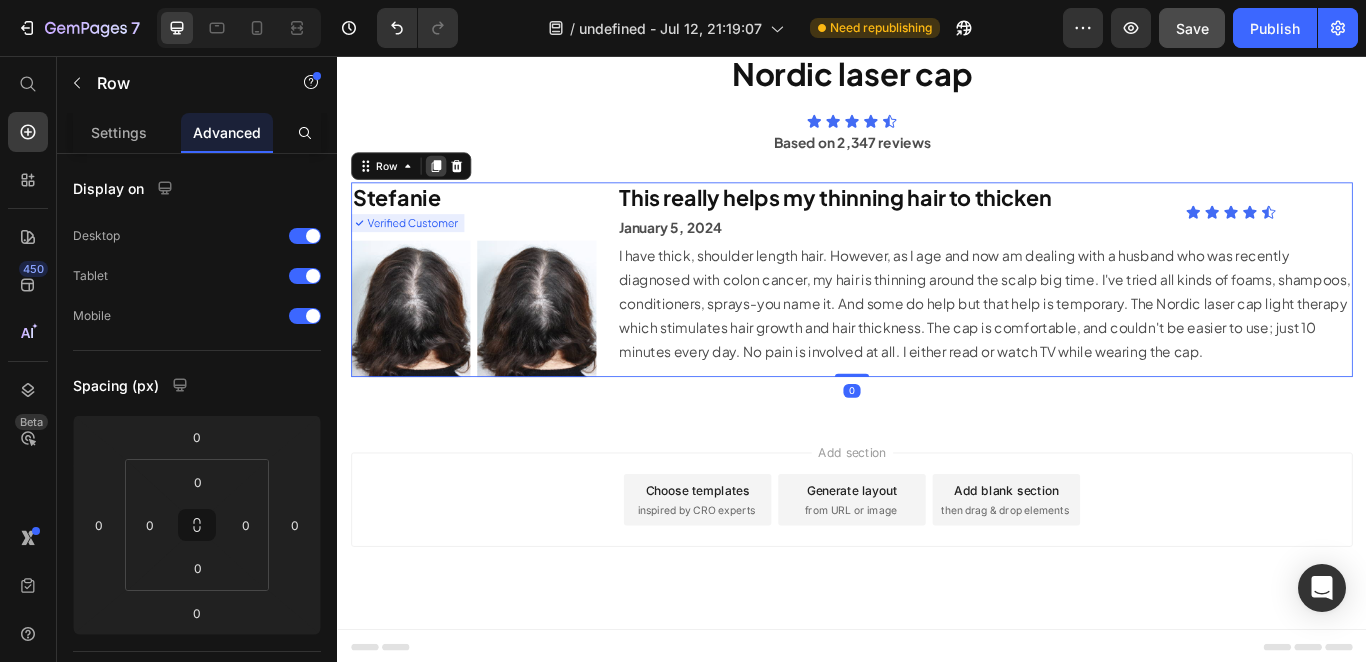 click 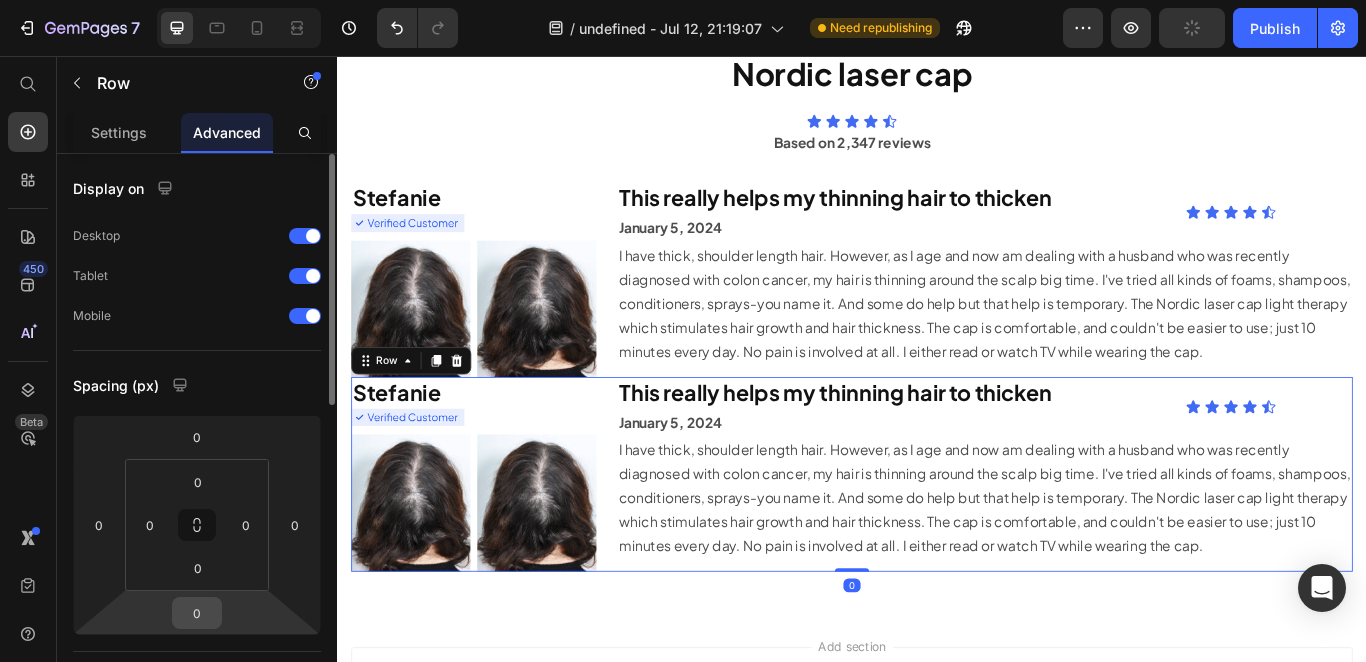 click on "0" at bounding box center (197, 613) 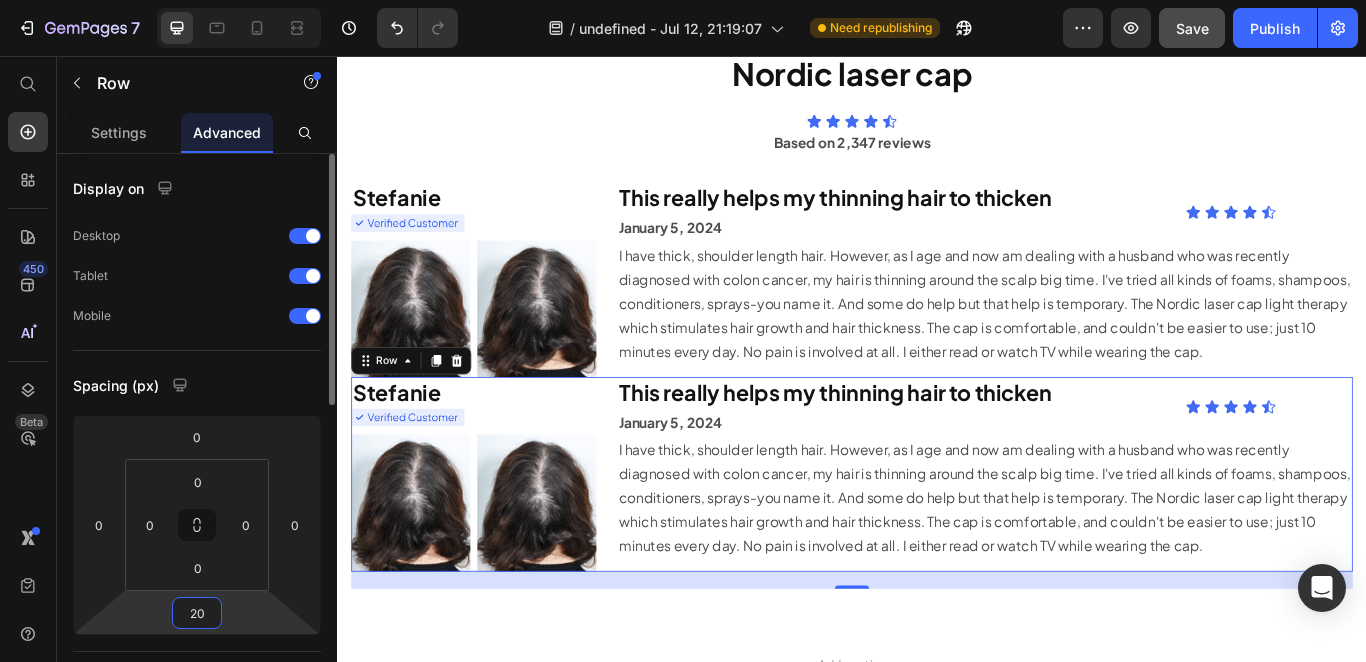 drag, startPoint x: 204, startPoint y: 613, endPoint x: 185, endPoint y: 613, distance: 19 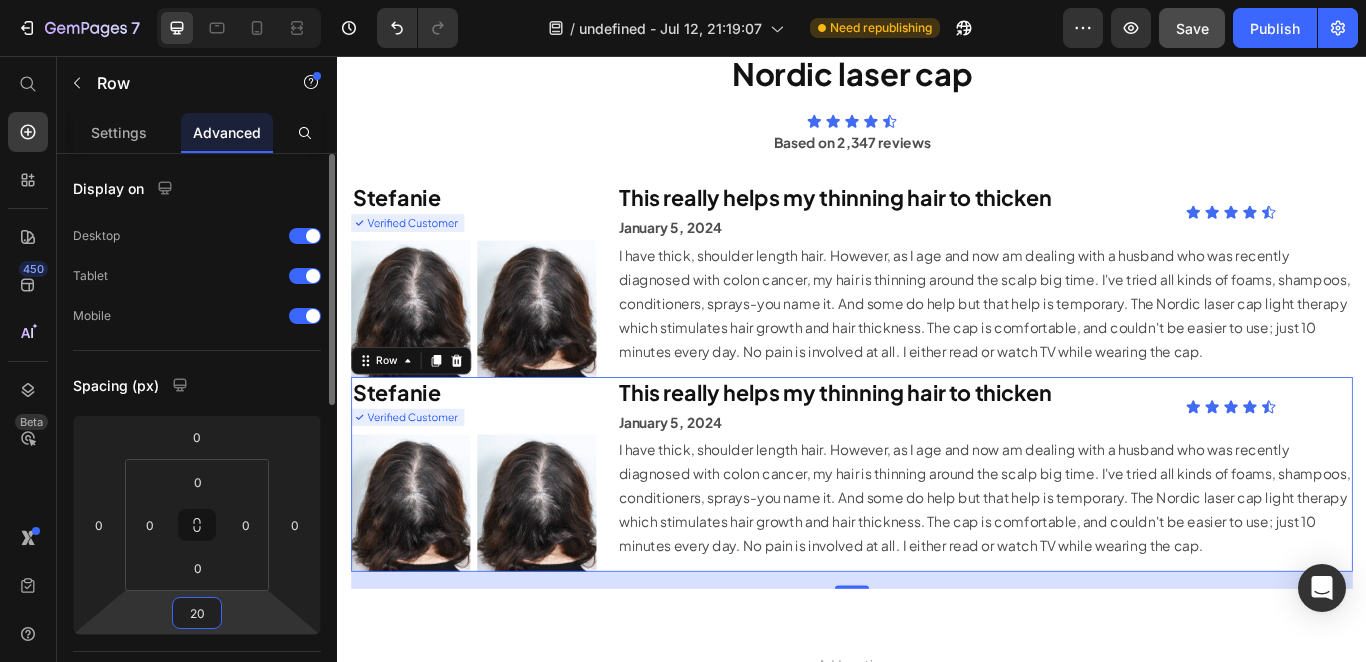 click on "20" at bounding box center [197, 613] 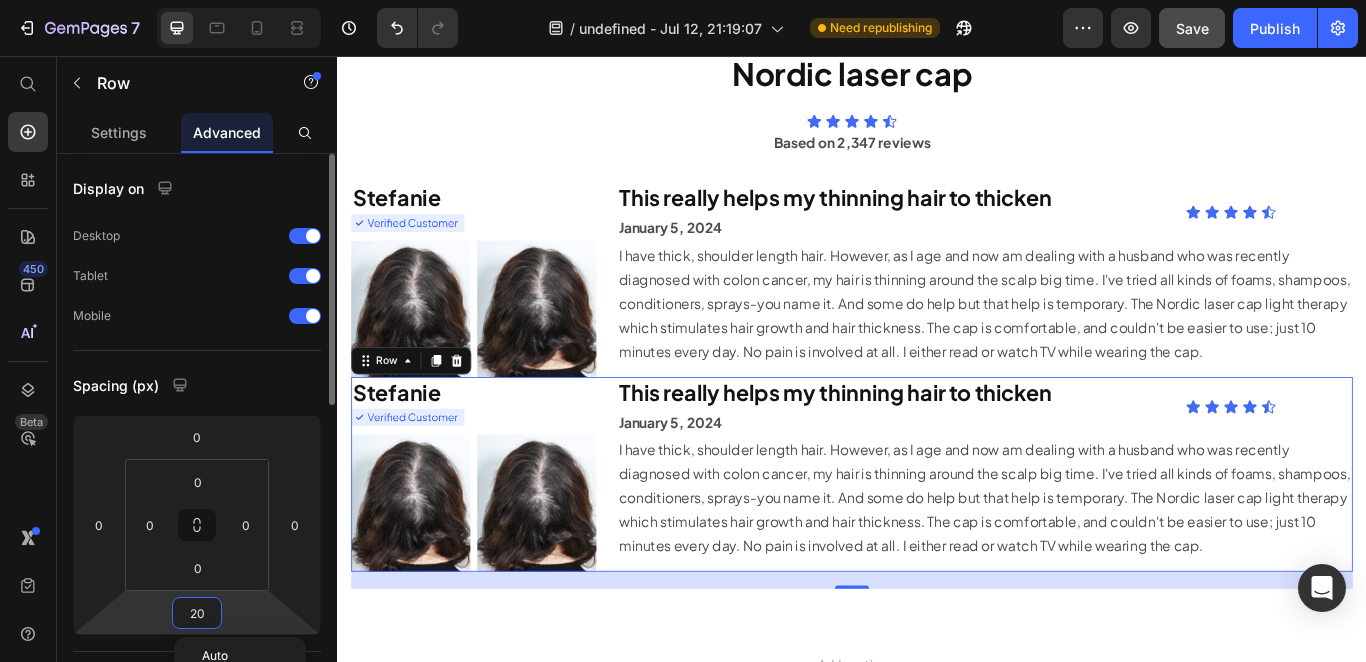 type on "21" 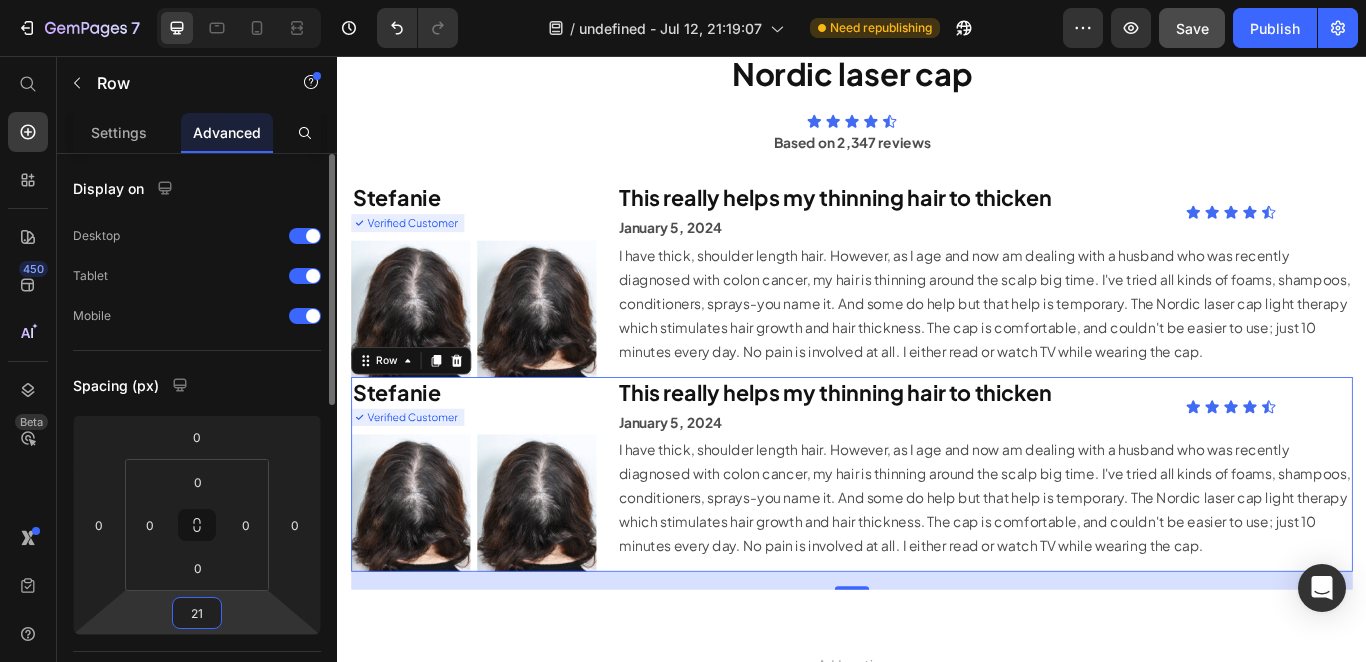 click on "21" at bounding box center (197, 613) 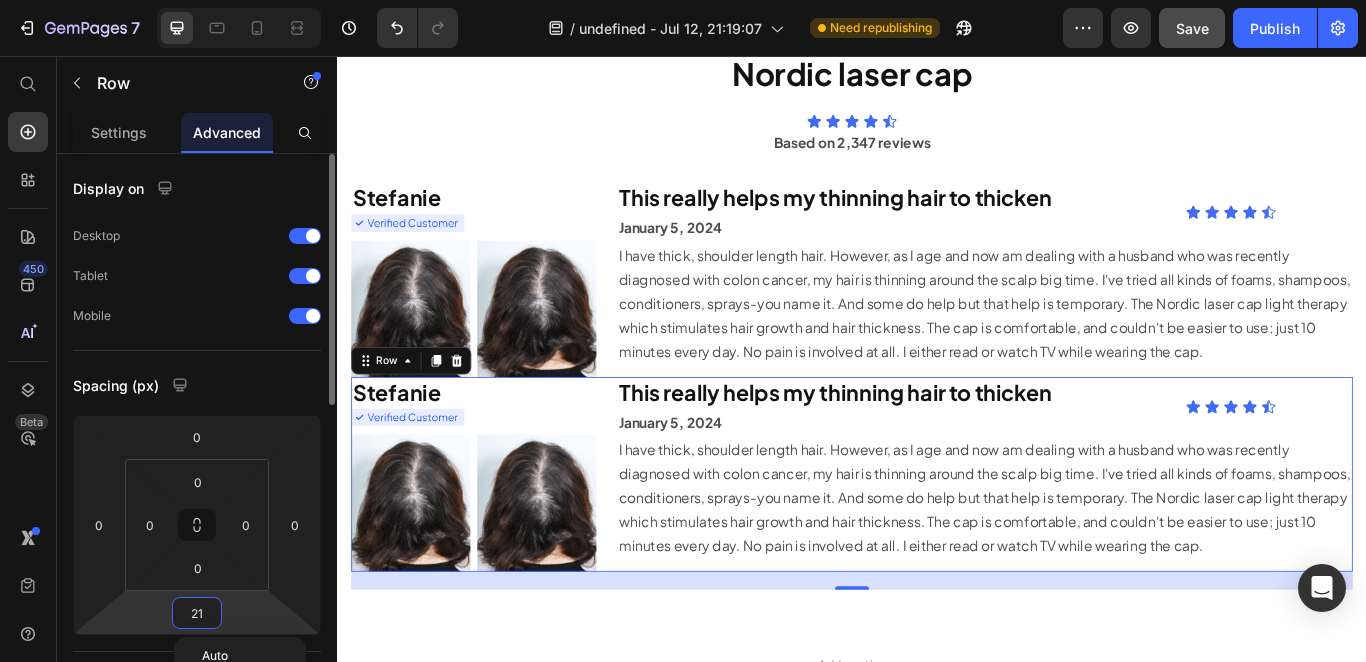 type 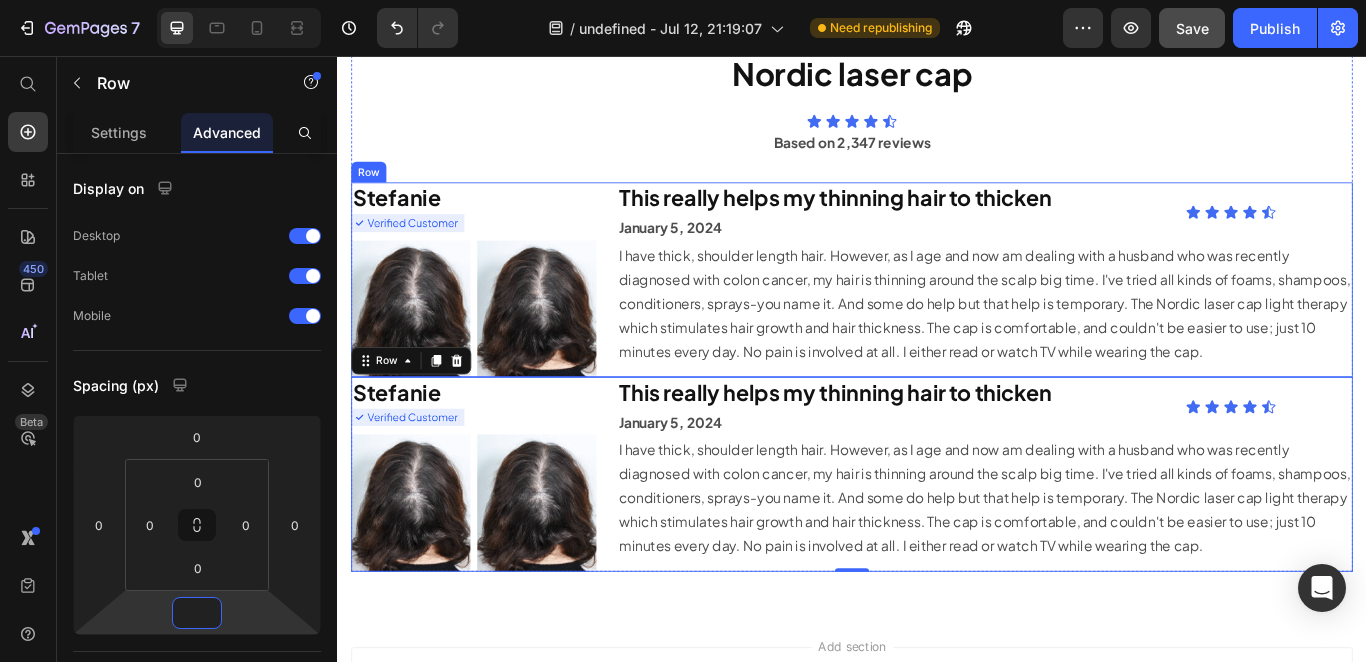 click on "This really helps my thinning hair to thicken Heading January 5, 2024 Text Block Icon Icon Icon Icon Icon Icon List Row I have thick, shoulder length hair. However, as I age and now am dealing with a husband who was recently diagnosed with colon cancer, my hair is thinning around the scalp big time. I've tried all kinds of foams, shampoos, conditioners, sprays-you name it. And some do help but that help is temporary. The Nordic laser cap light therapy which stimulates hair growth and hair thickness. The cap is comfortable, and couldn't be easier to use; just 10 minutes every day. No pain is involved at all. I either read or watch TV while wearing the cap. Text Block" at bounding box center [1092, 316] 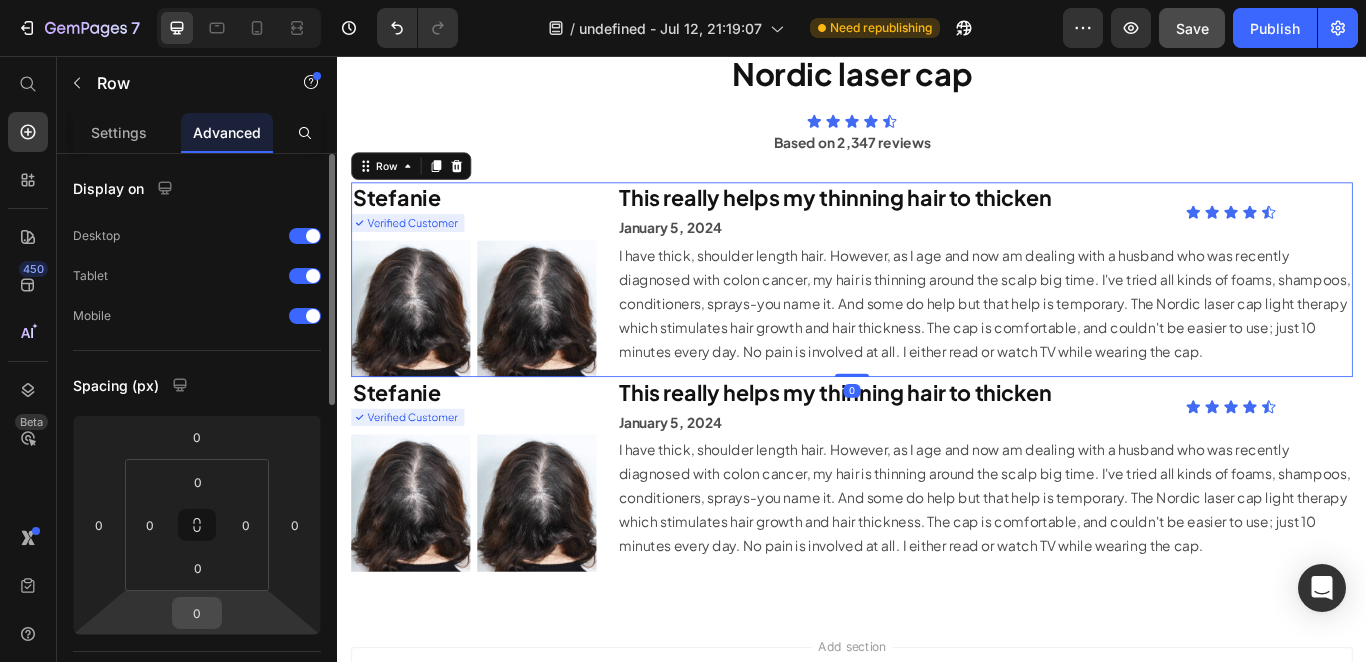 click on "0" at bounding box center [197, 613] 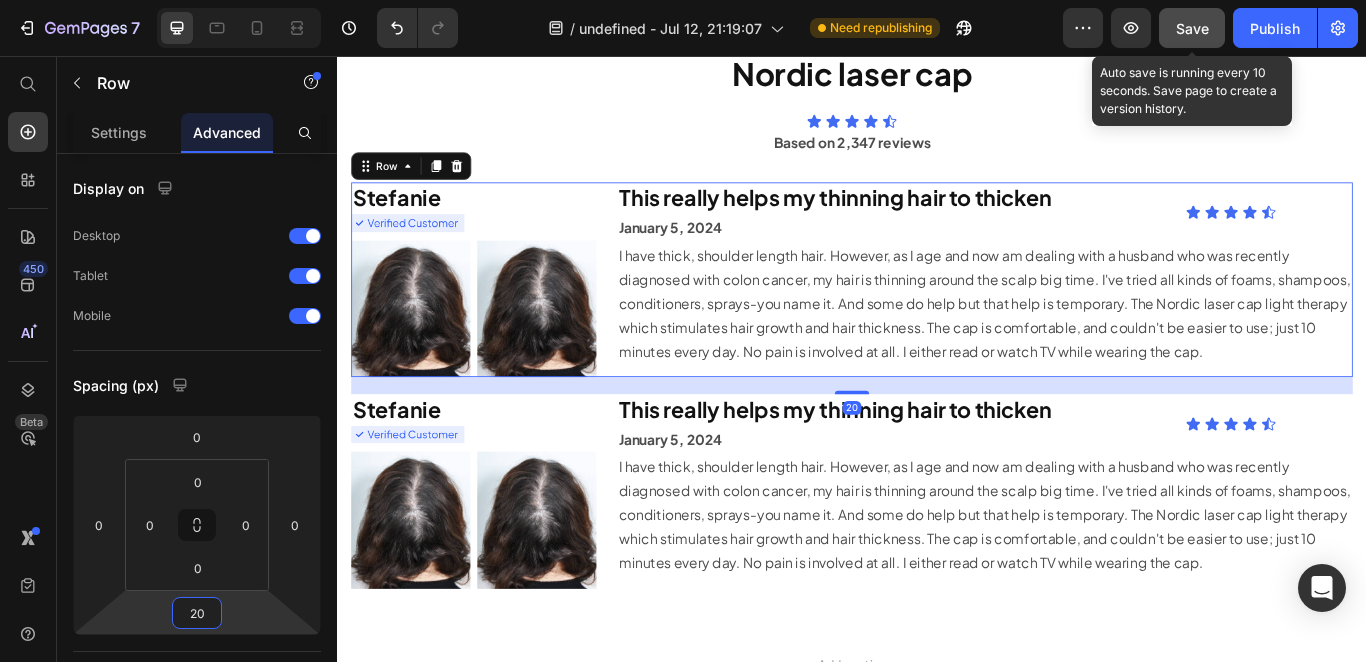 type on "20" 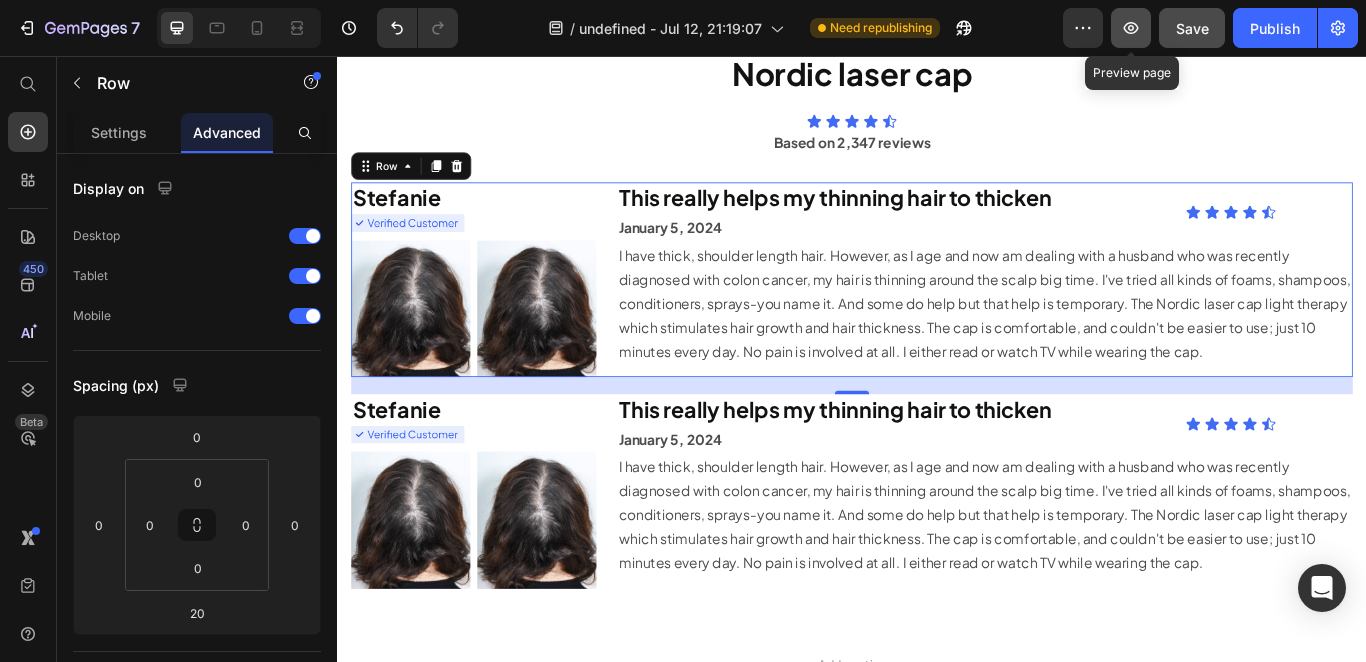 click 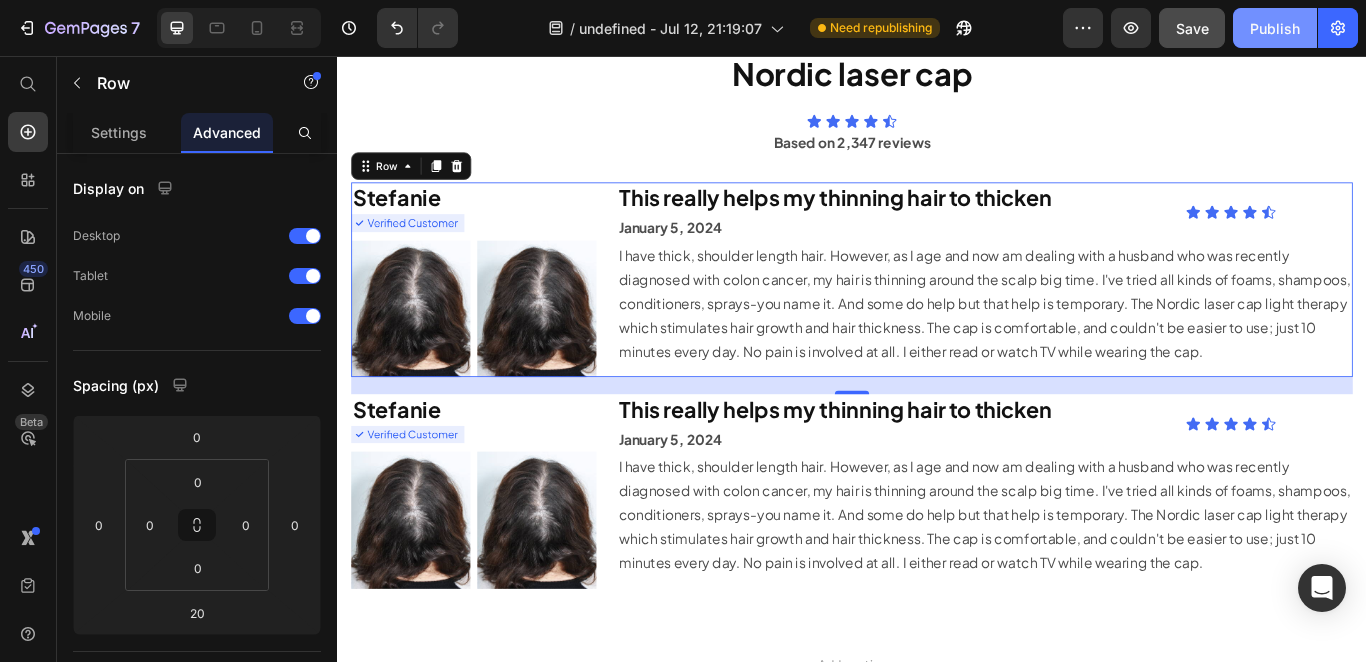 click on "Publish" at bounding box center (1275, 28) 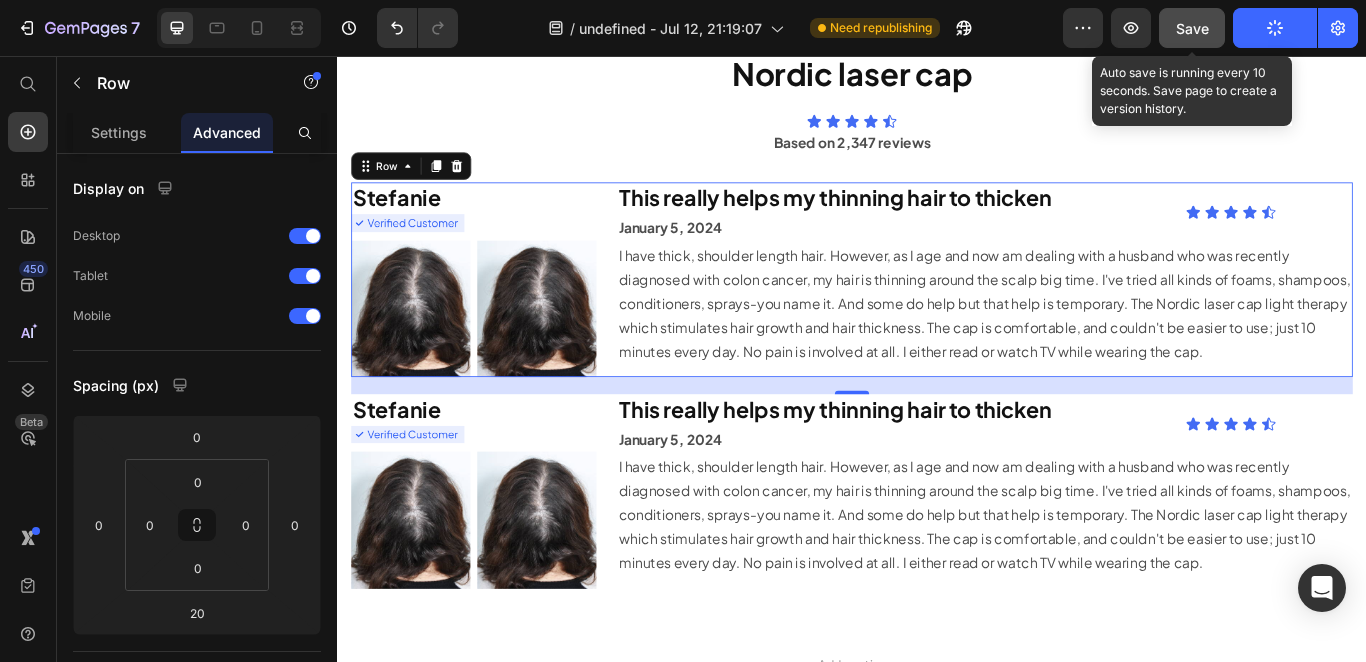 click on "Save" at bounding box center [1192, 28] 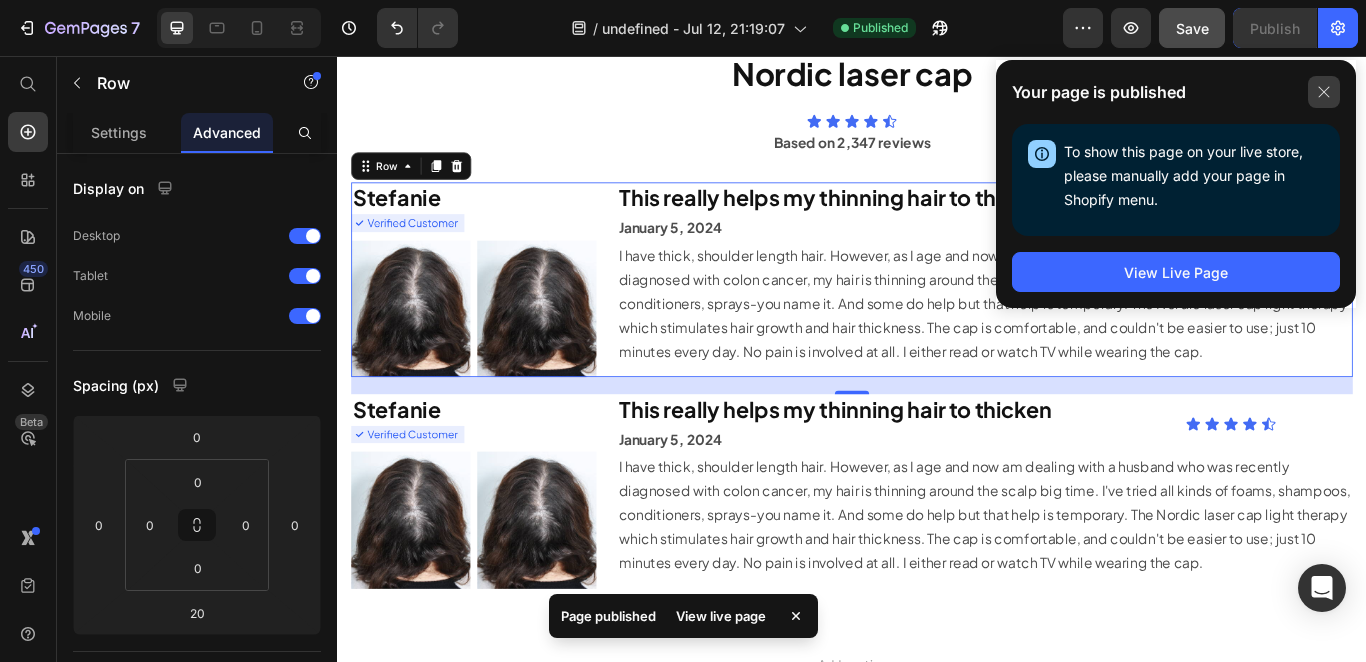 click 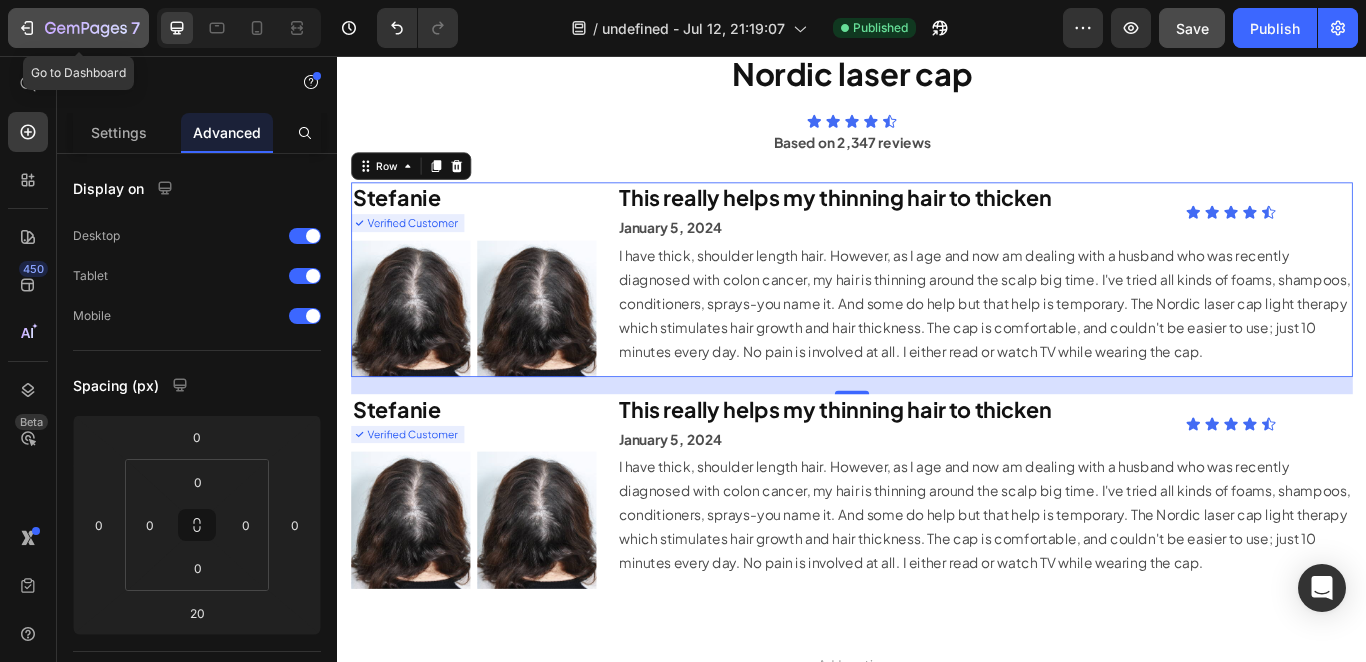 click 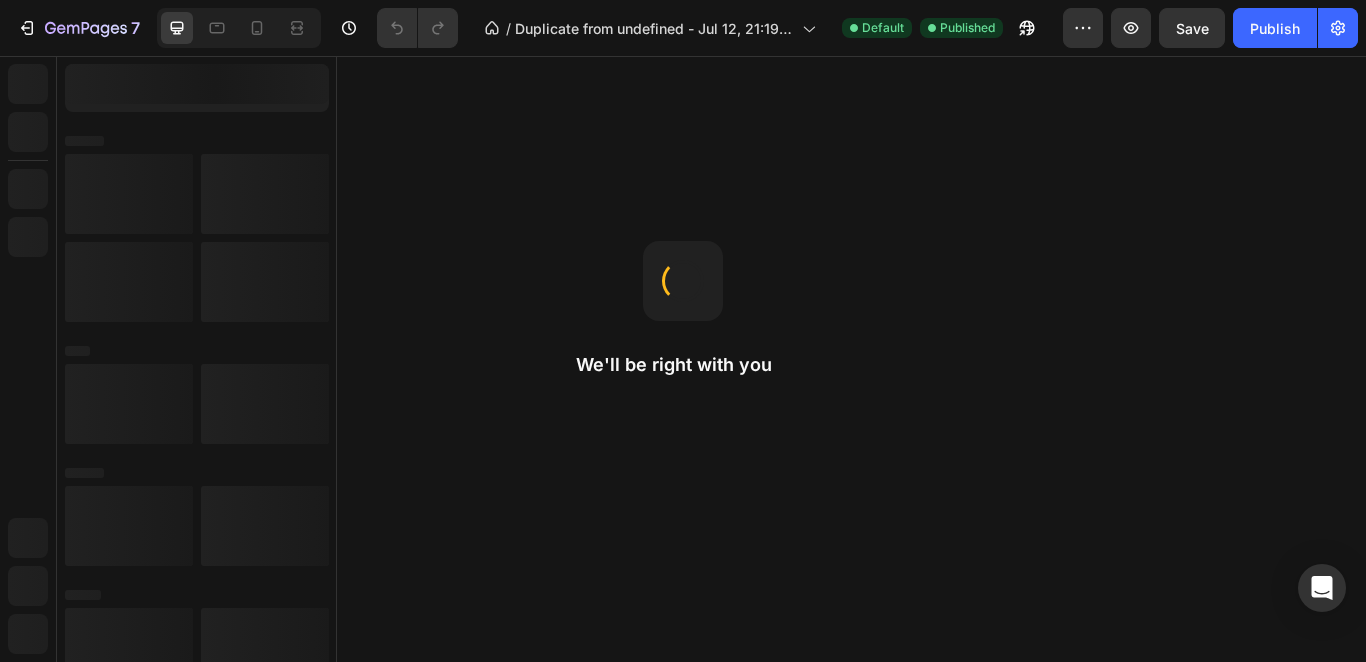 scroll, scrollTop: 0, scrollLeft: 0, axis: both 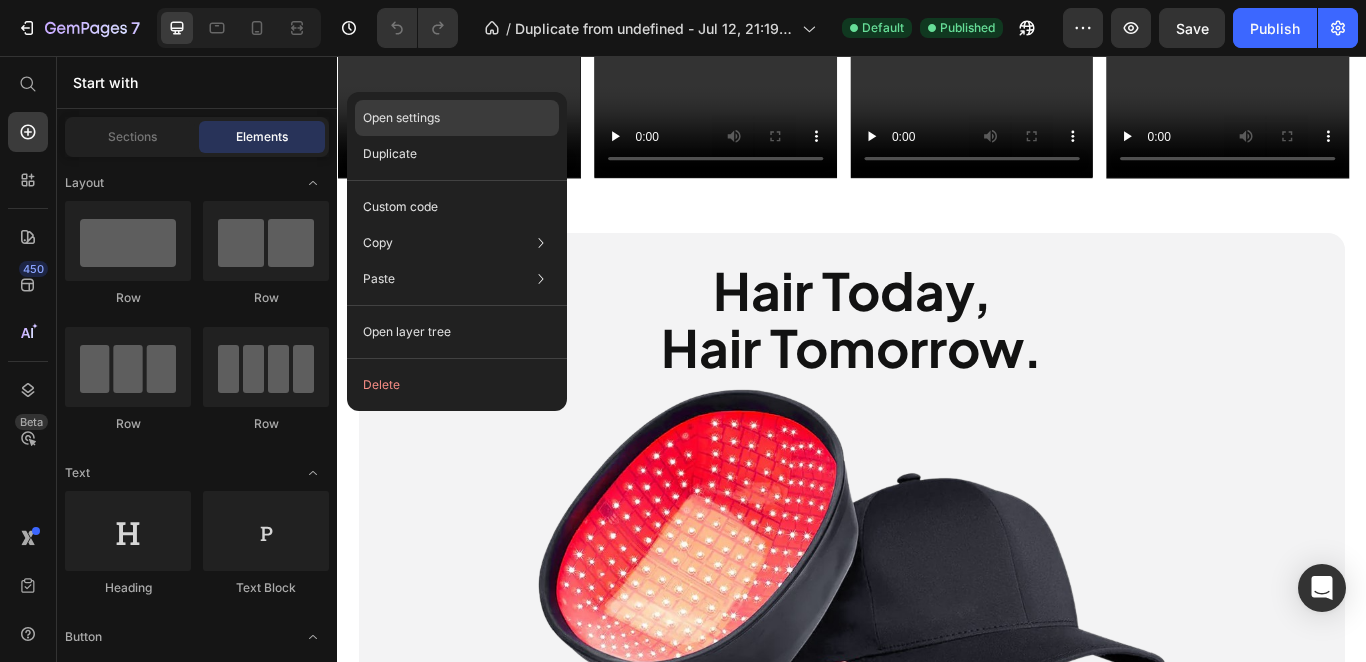 drag, startPoint x: 461, startPoint y: 119, endPoint x: 175, endPoint y: 83, distance: 288.25684 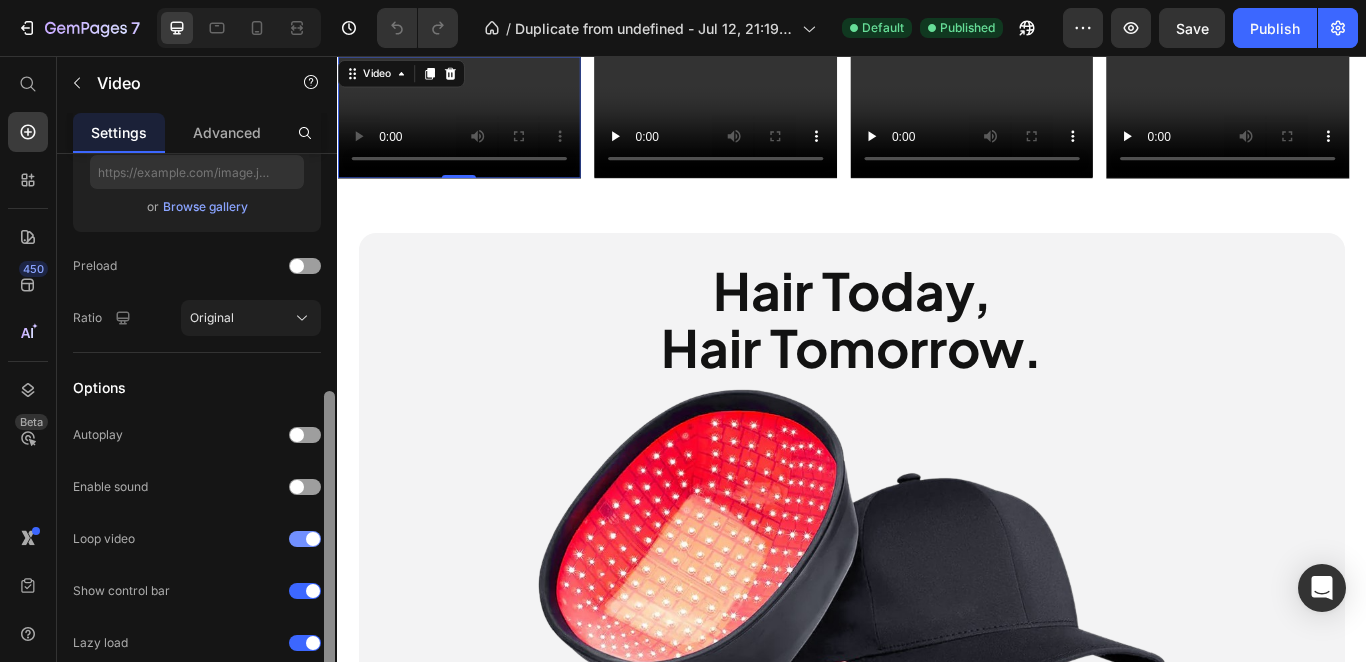 scroll, scrollTop: 563, scrollLeft: 0, axis: vertical 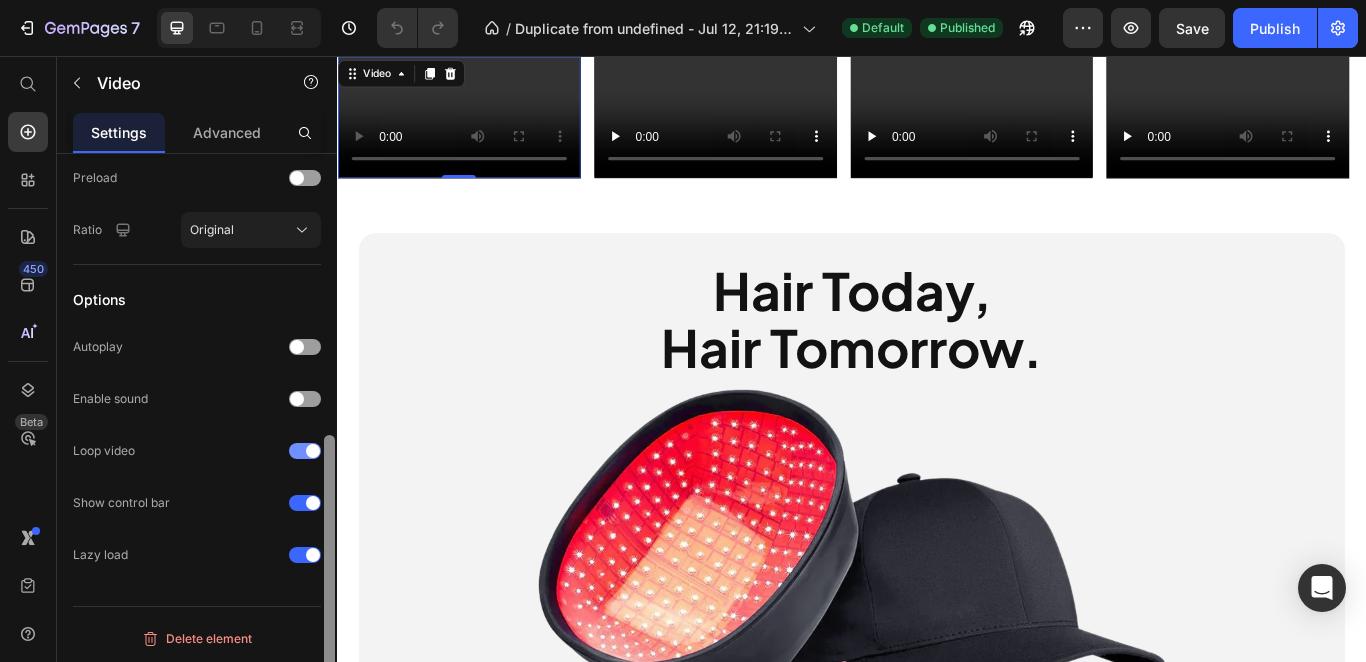 drag, startPoint x: 333, startPoint y: 187, endPoint x: 312, endPoint y: 469, distance: 282.78082 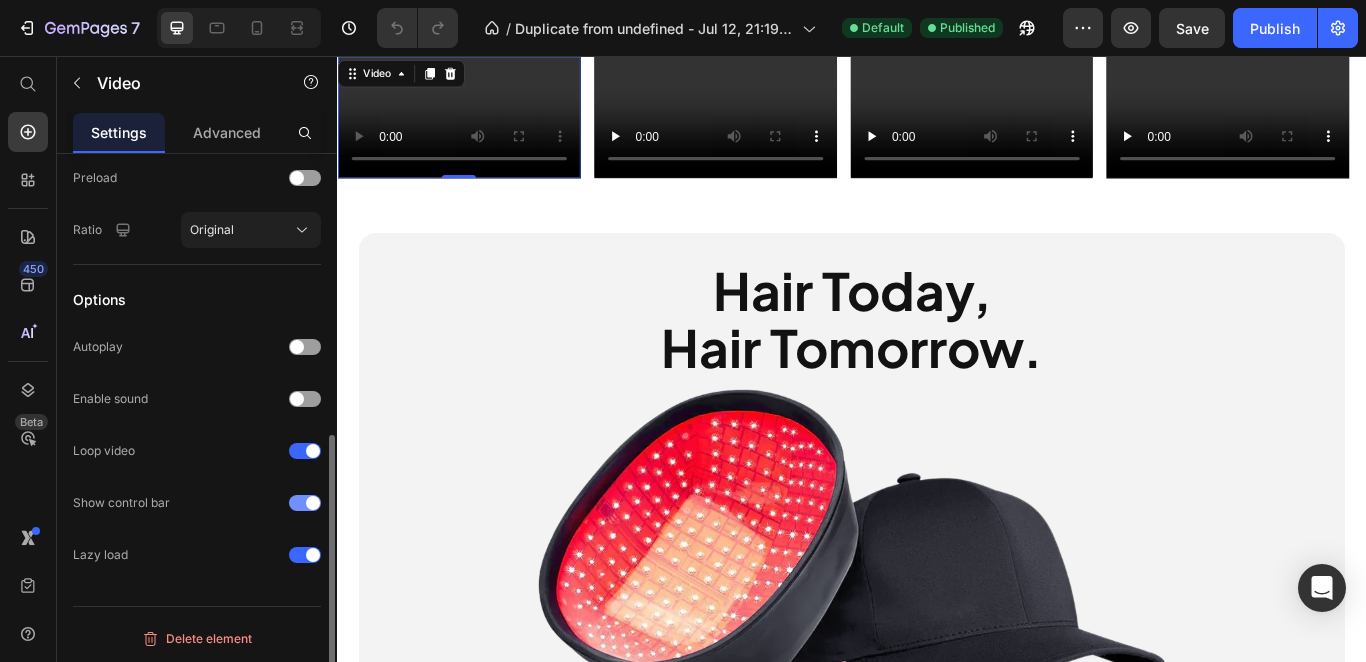 click at bounding box center (305, 503) 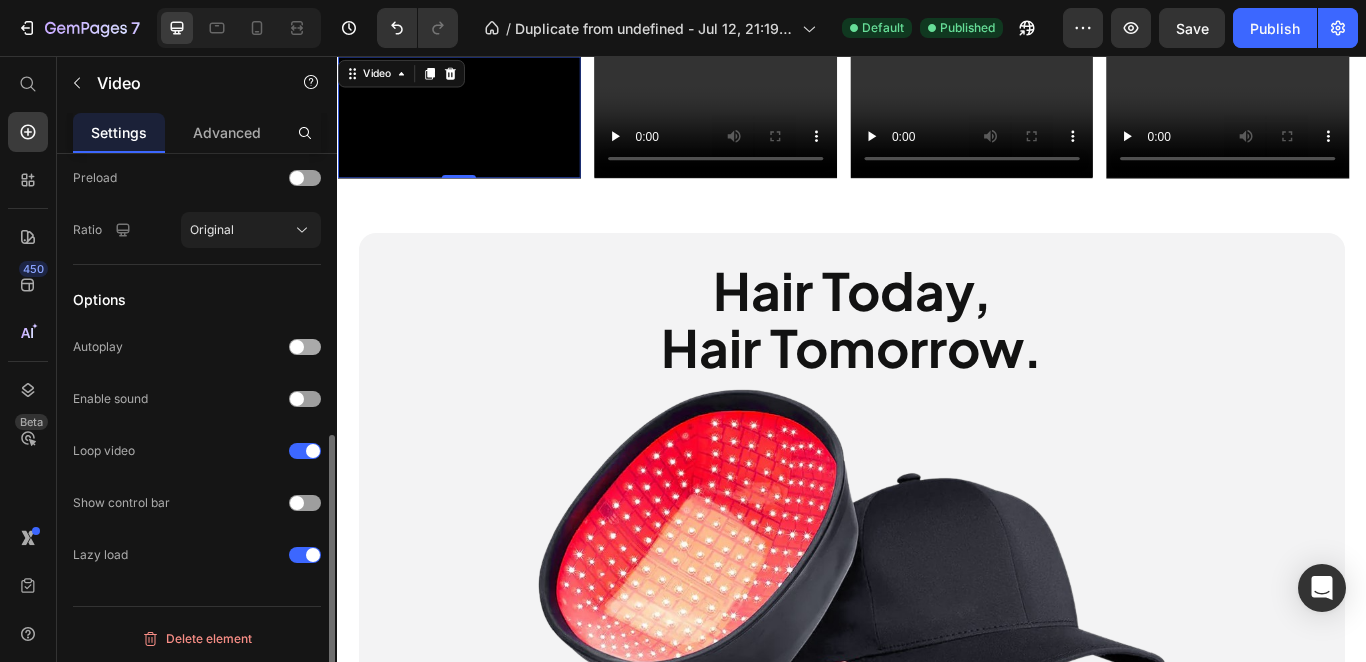 click at bounding box center [305, 347] 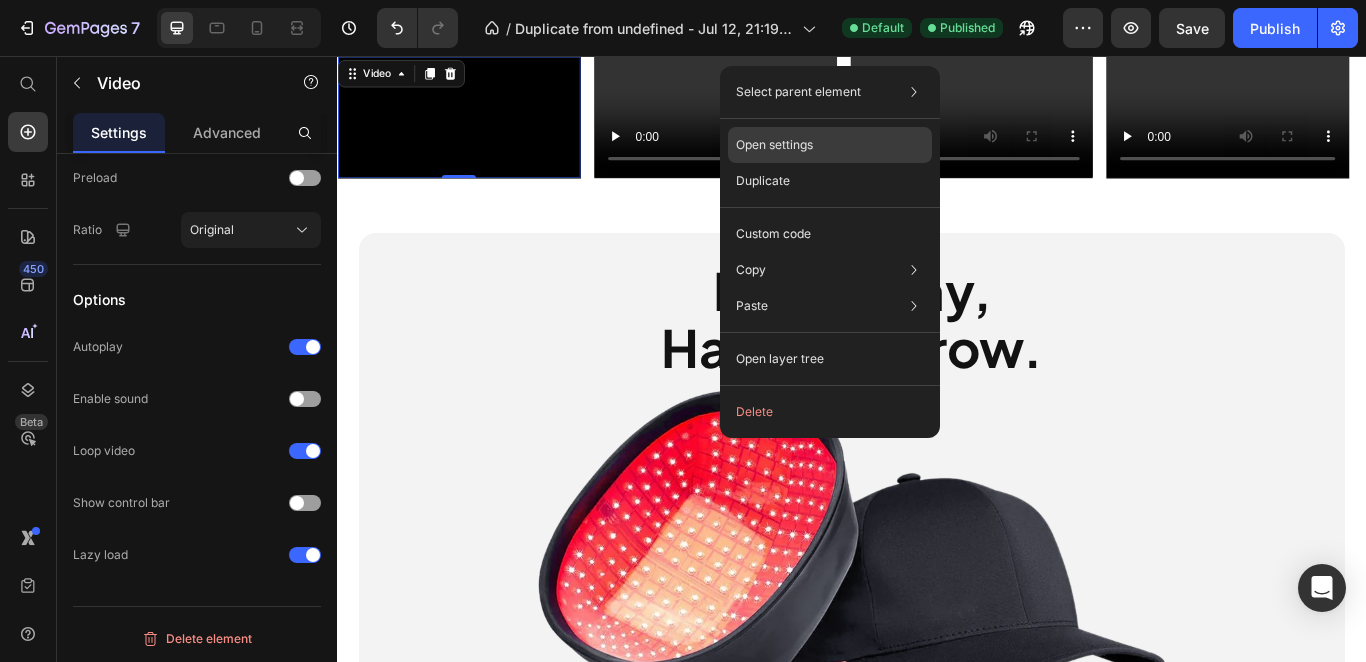 click on "Open settings" at bounding box center [774, 145] 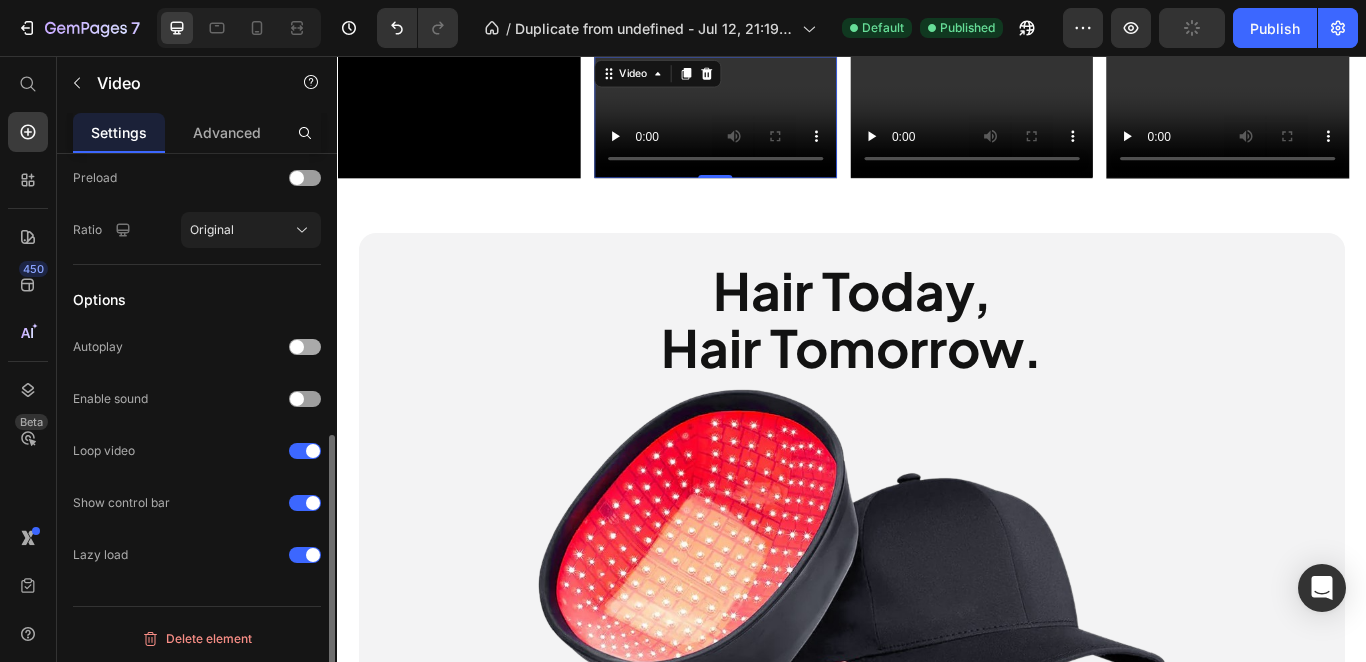click at bounding box center [297, 347] 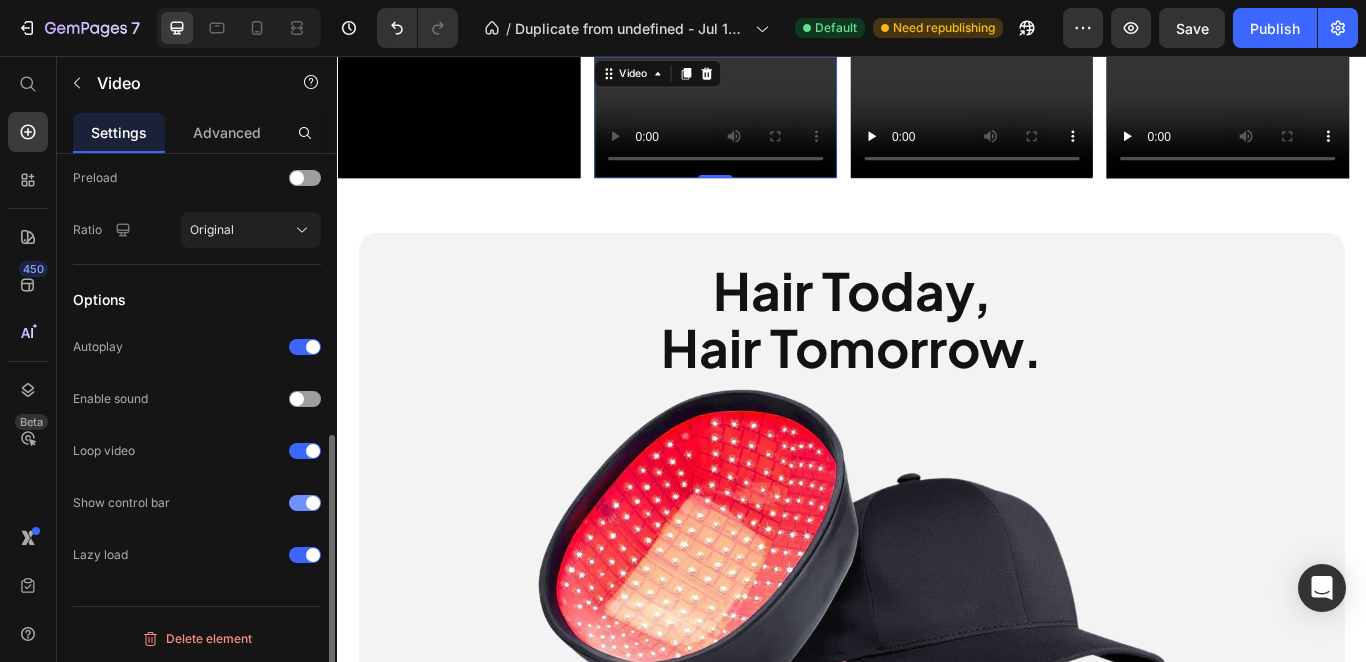 click at bounding box center [313, 503] 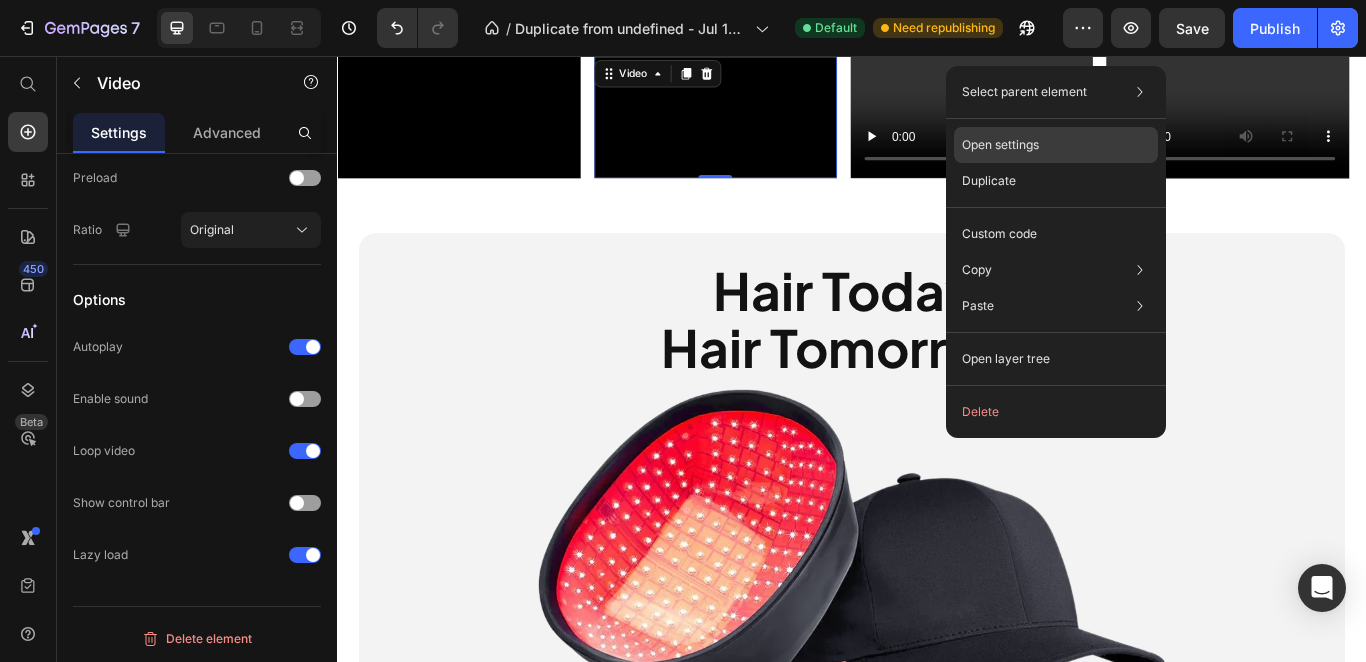click on "Open settings" at bounding box center [1000, 145] 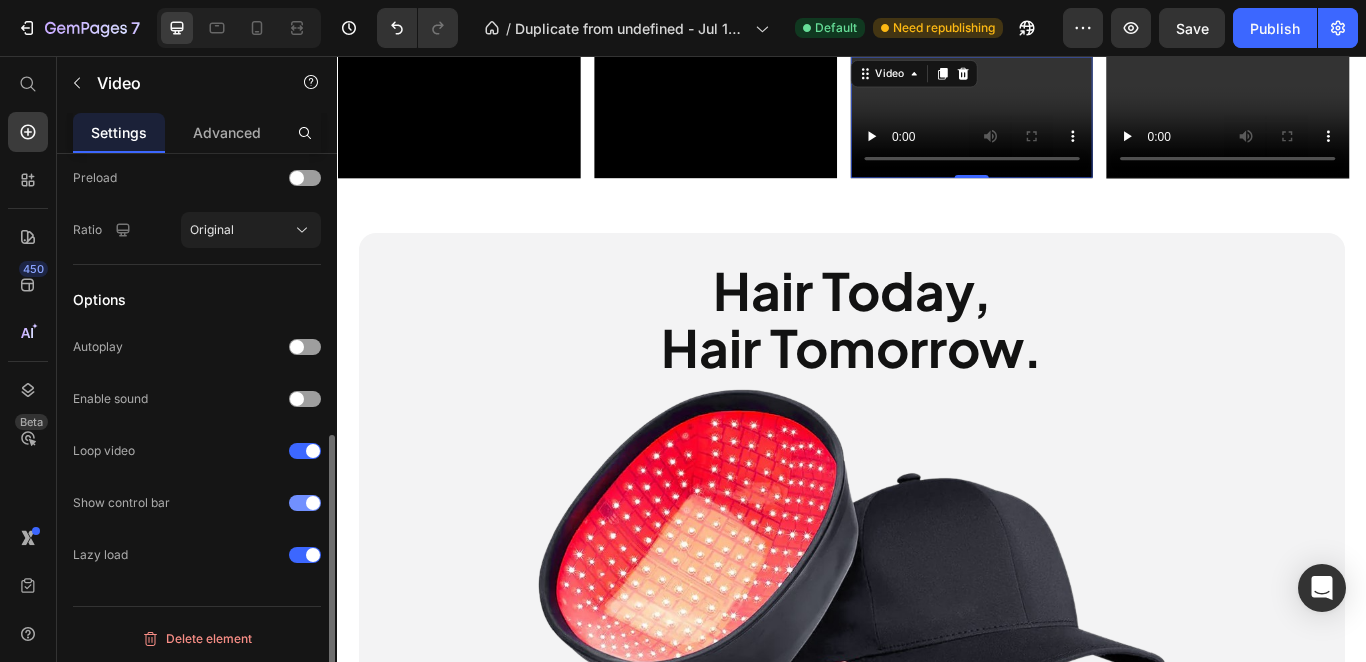 click at bounding box center (313, 503) 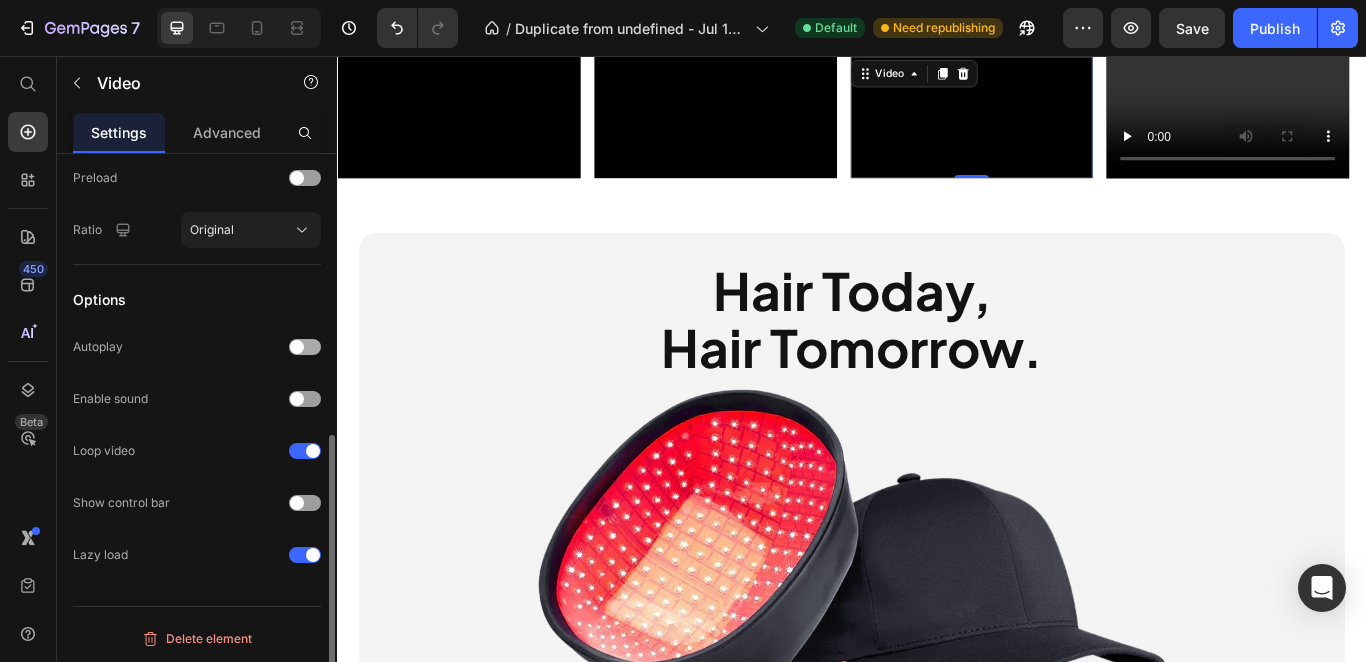 click at bounding box center [305, 347] 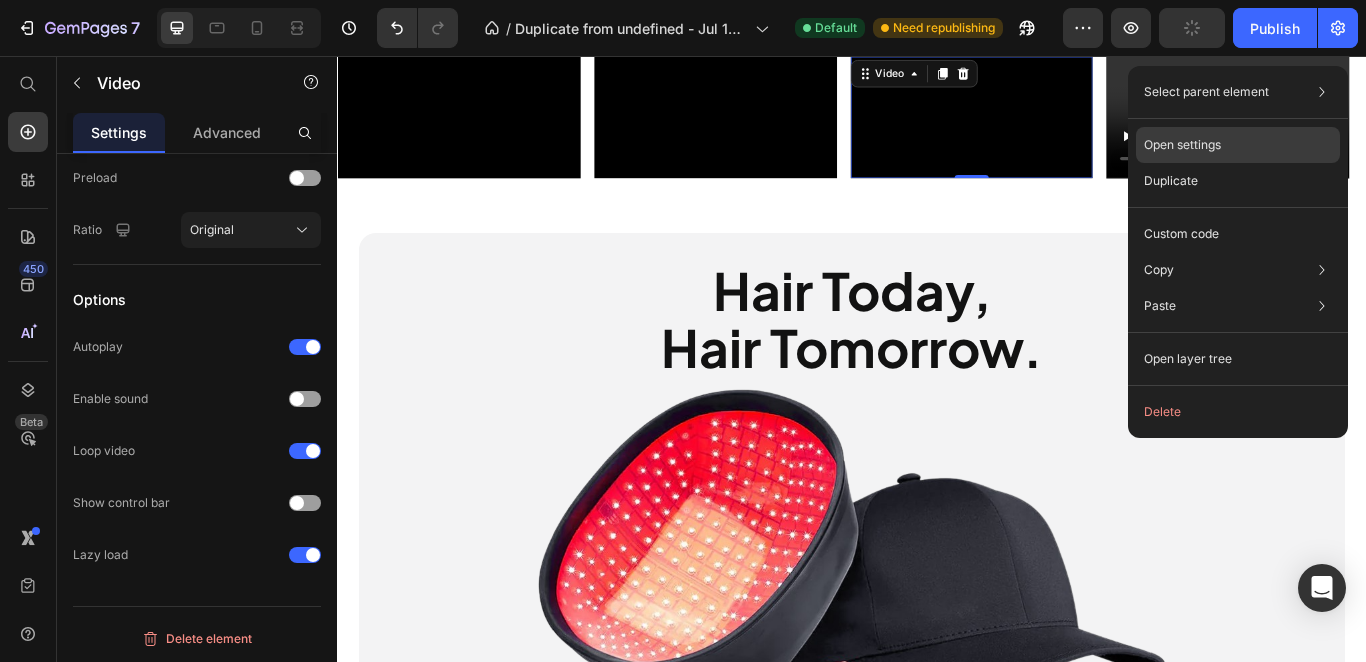 click on "Open settings" at bounding box center [1182, 145] 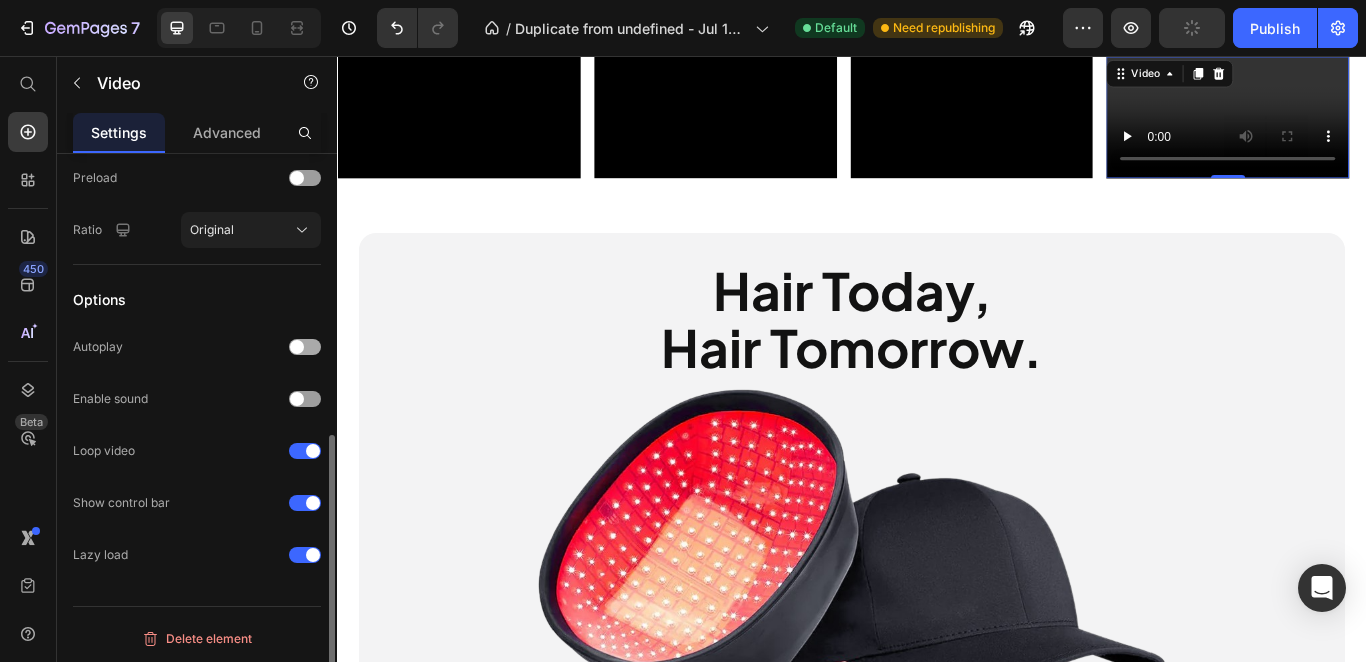click at bounding box center (297, 347) 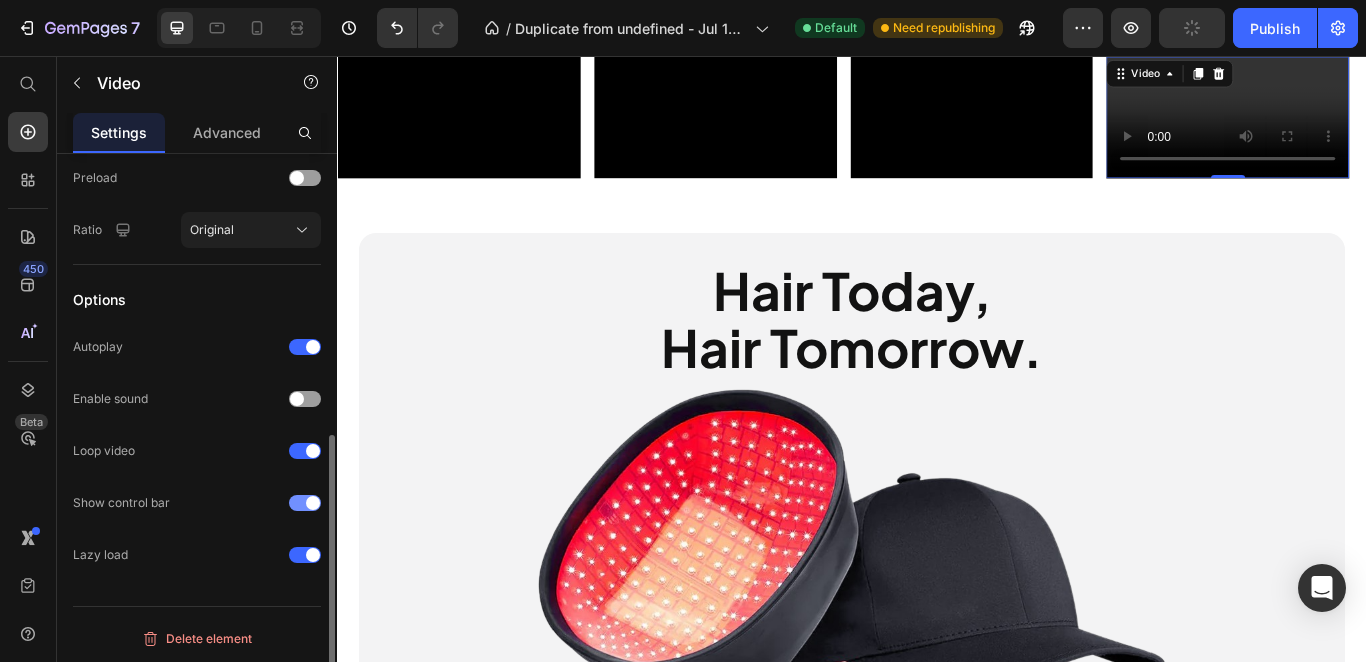 click at bounding box center (305, 503) 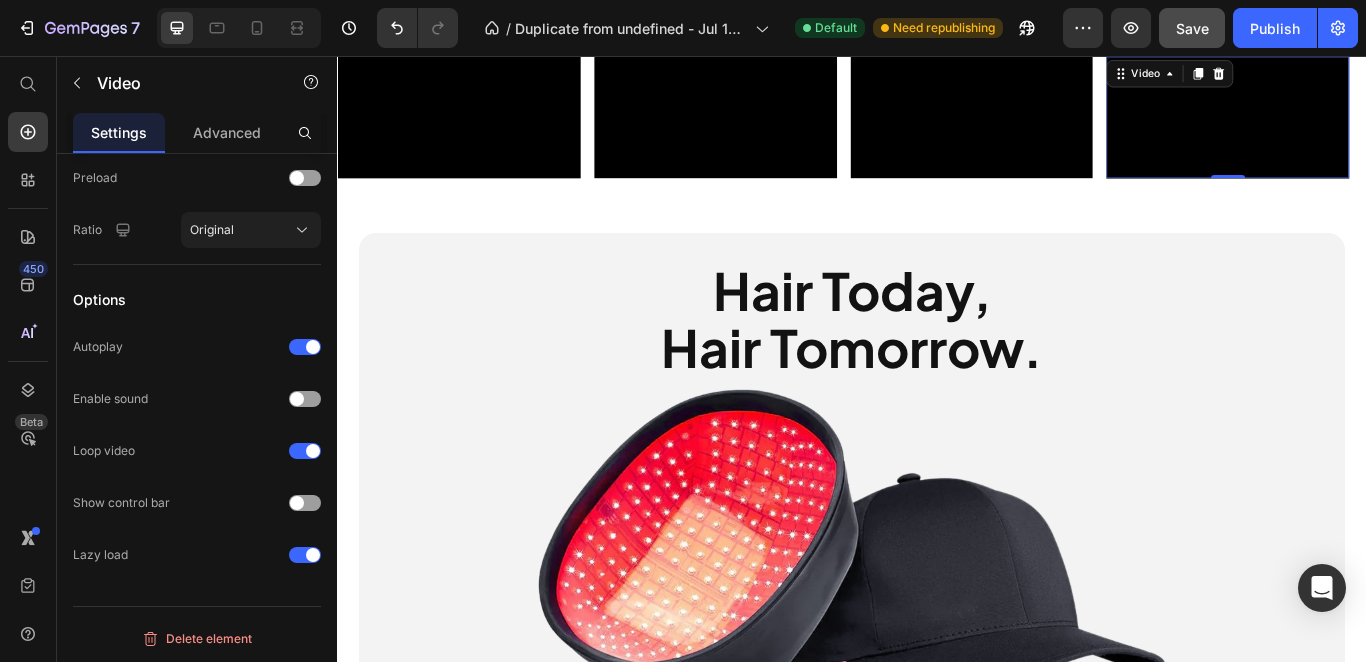 click on "Save" at bounding box center [1192, 28] 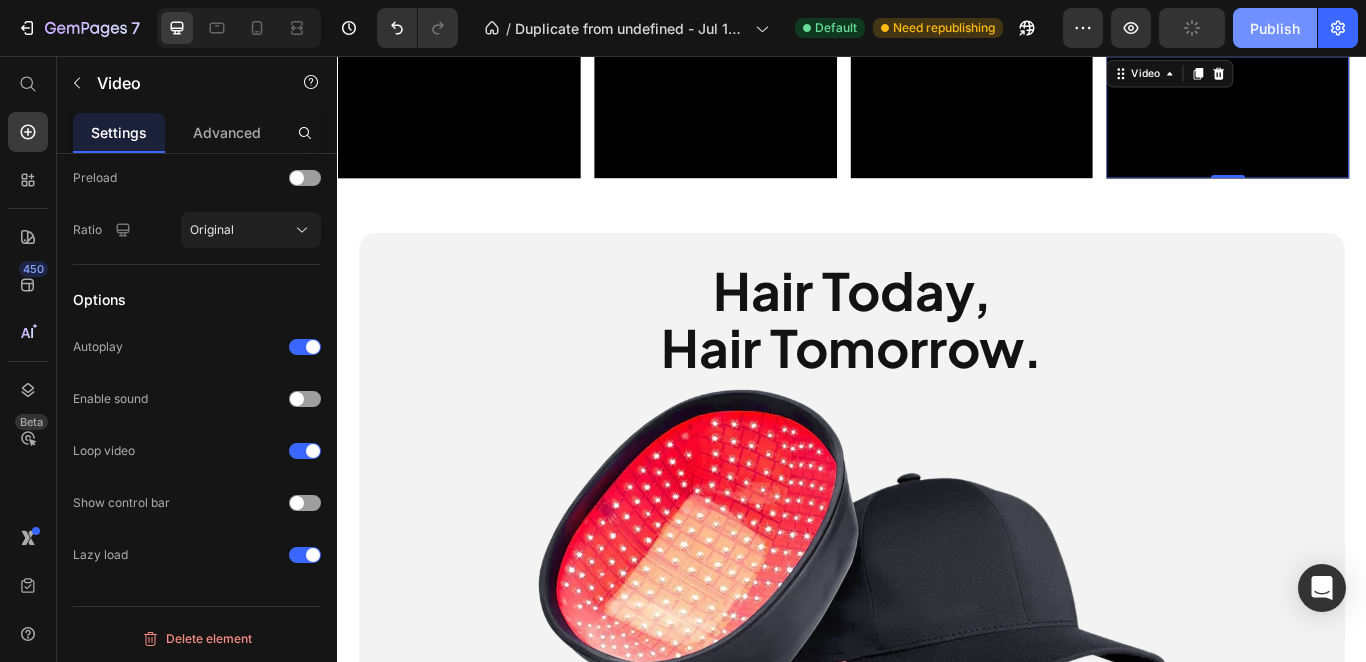 click on "Publish" at bounding box center [1275, 28] 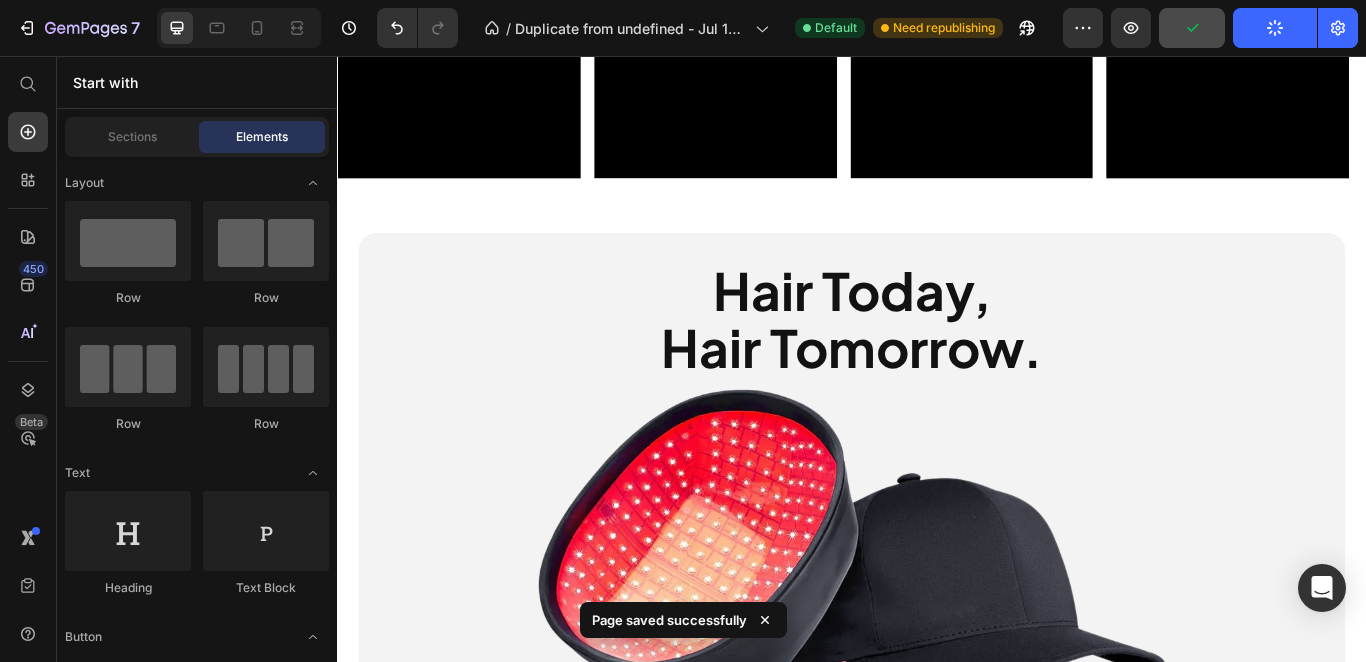 scroll, scrollTop: 7666, scrollLeft: 0, axis: vertical 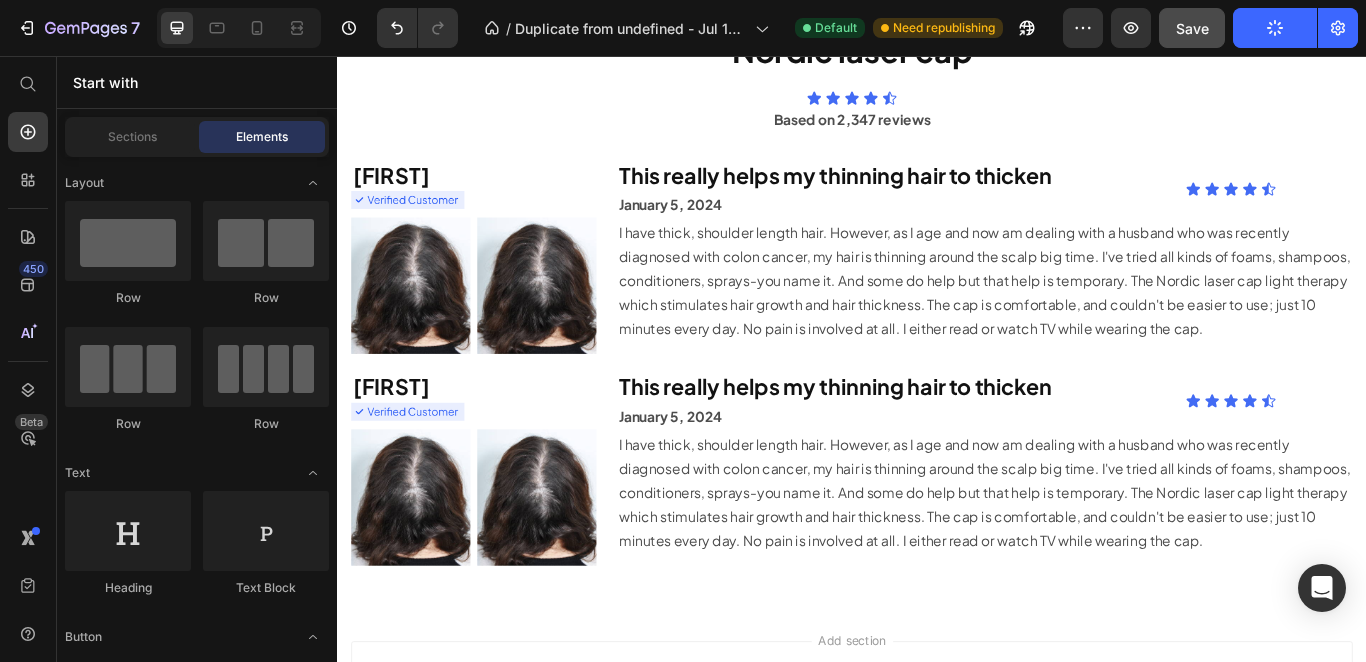 drag, startPoint x: 1528, startPoint y: 650, endPoint x: 1670, endPoint y: 641, distance: 142.28493 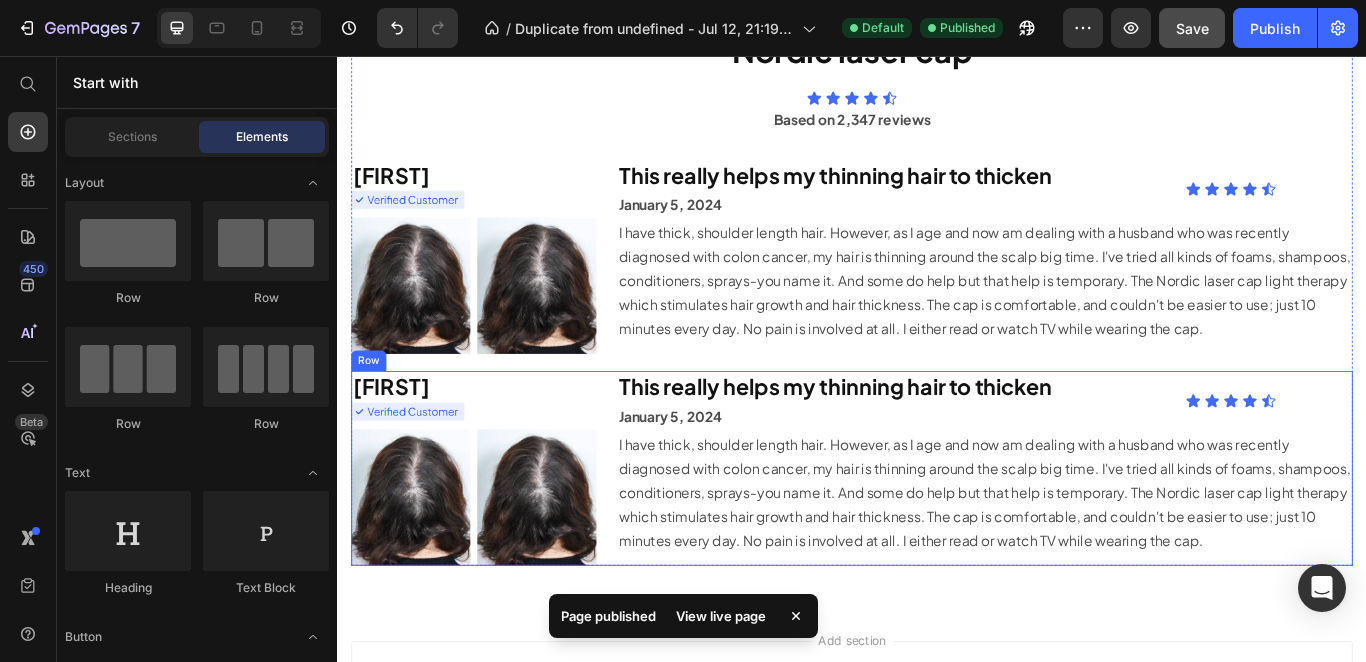 click on "Stefanie Heading Image Image Image Row This really helps my thinning hair to thicken Heading January 5, 2024 Text Block Icon Icon Icon Icon Icon Icon List Row I have thick, shoulder length hair. However, as I age and now am dealing with a husband who was recently diagnosed with colon cancer, my hair is thinning around the scalp big time. I've tried all kinds of foams, shampoos, conditioners, sprays-you name it. And some do help but that help is temporary. The Nordic laser cap light therapy which stimulates hair growth and hair thickness. The cap is comfortable, and couldn't be easier to use; just 10 minutes every day. No pain is involved at all. I either read or watch TV while wearing the cap. Text Block Row" at bounding box center [937, 536] 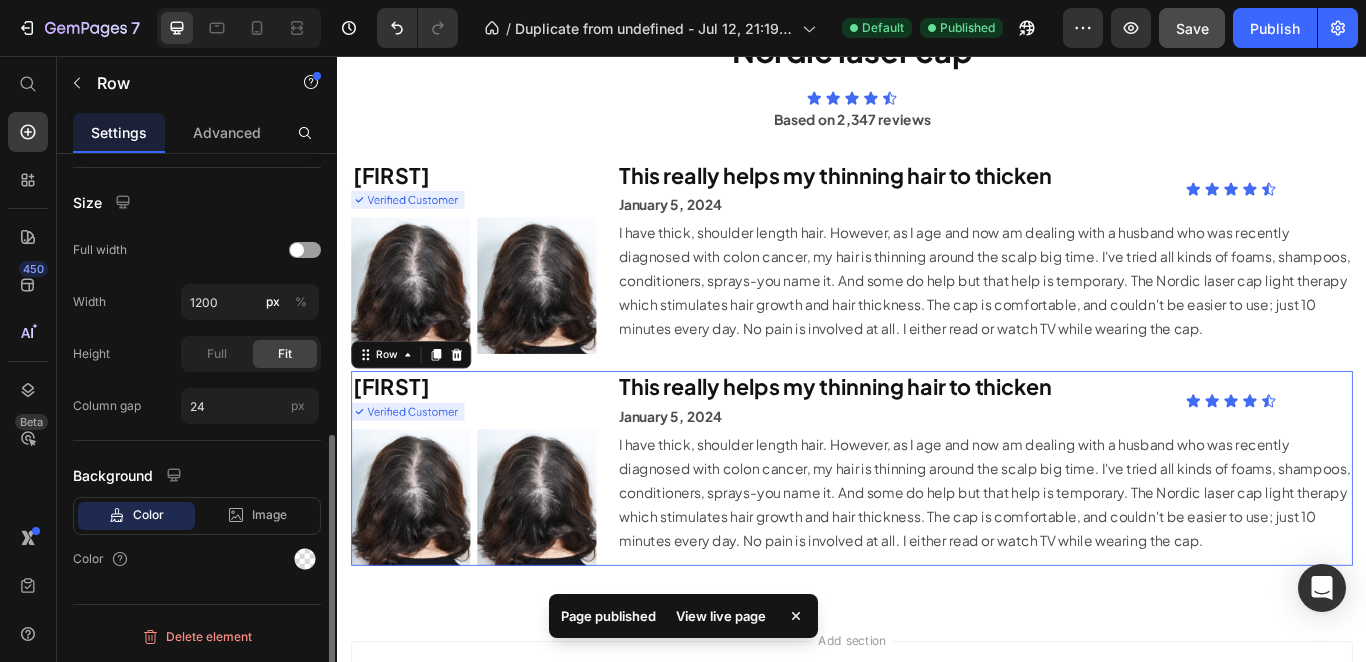 scroll, scrollTop: 0, scrollLeft: 0, axis: both 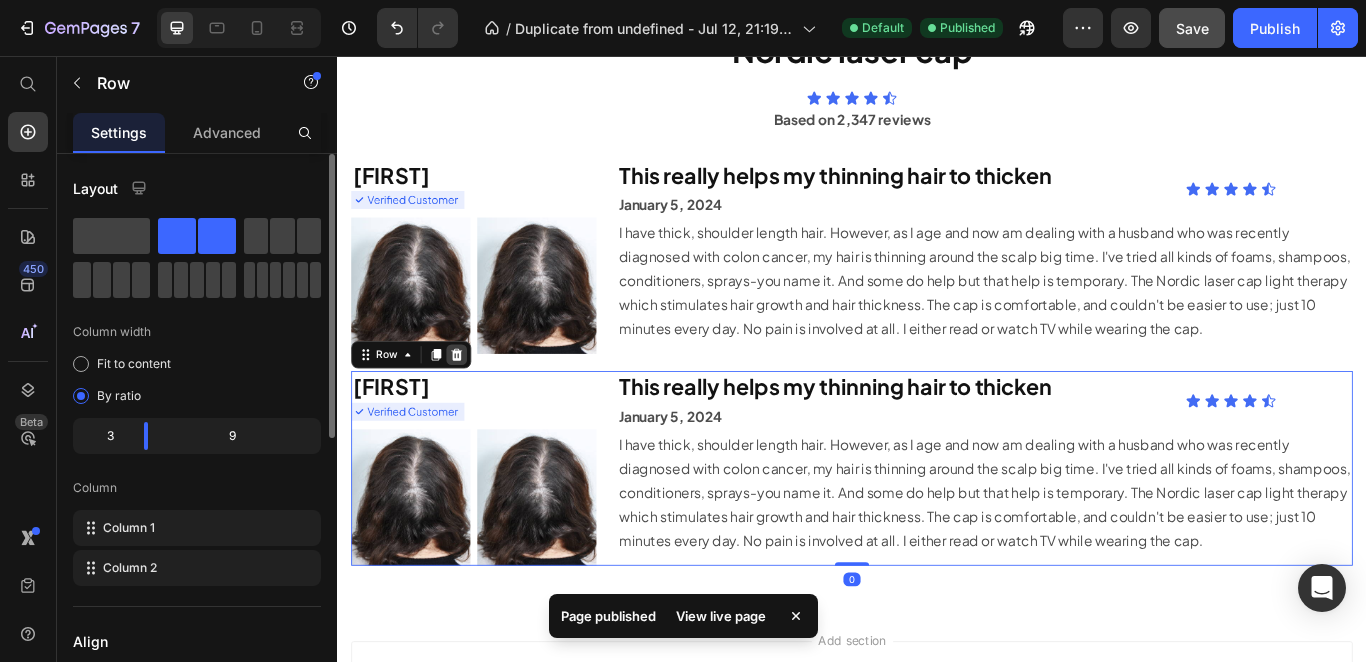 click 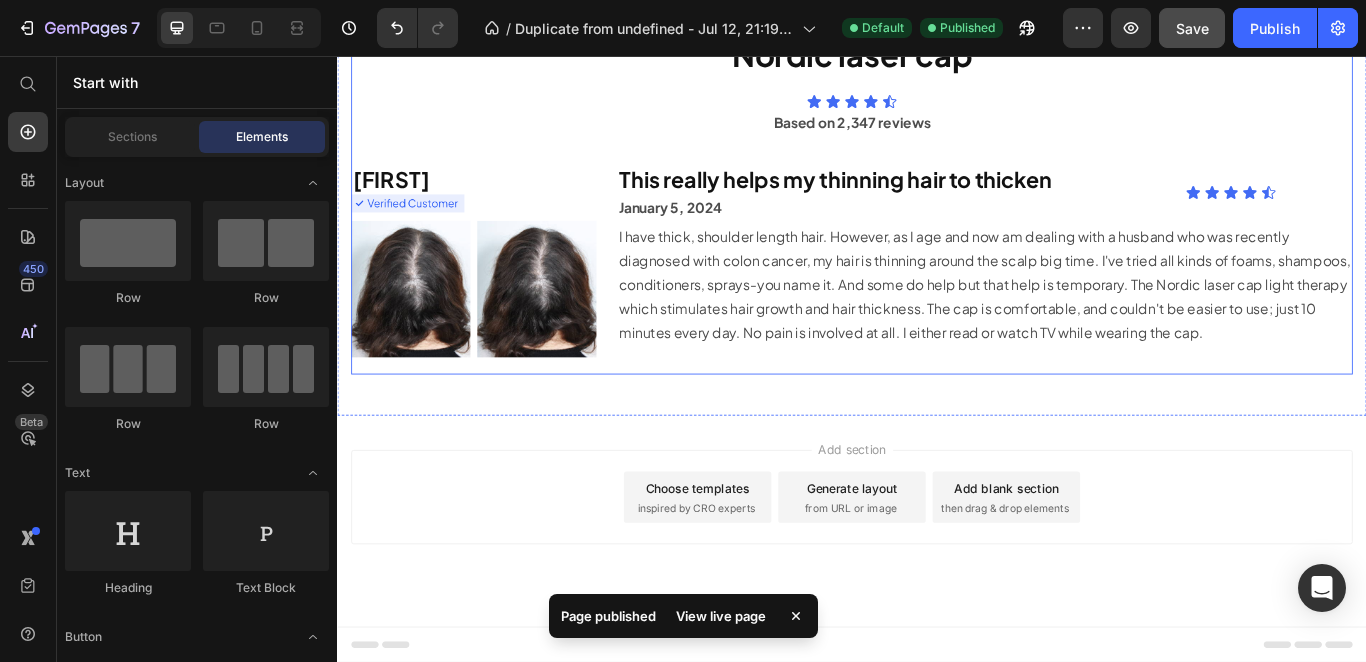 scroll, scrollTop: 8250, scrollLeft: 0, axis: vertical 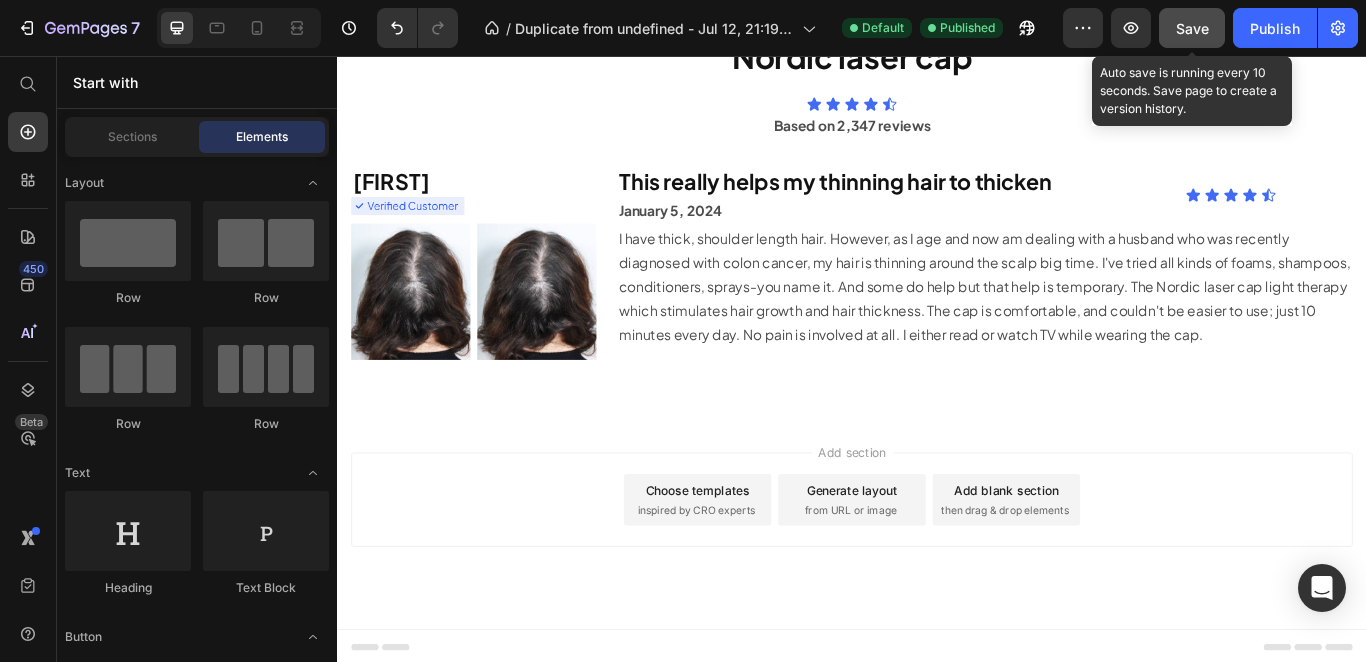 drag, startPoint x: 1190, startPoint y: 18, endPoint x: 1045, endPoint y: 99, distance: 166.09033 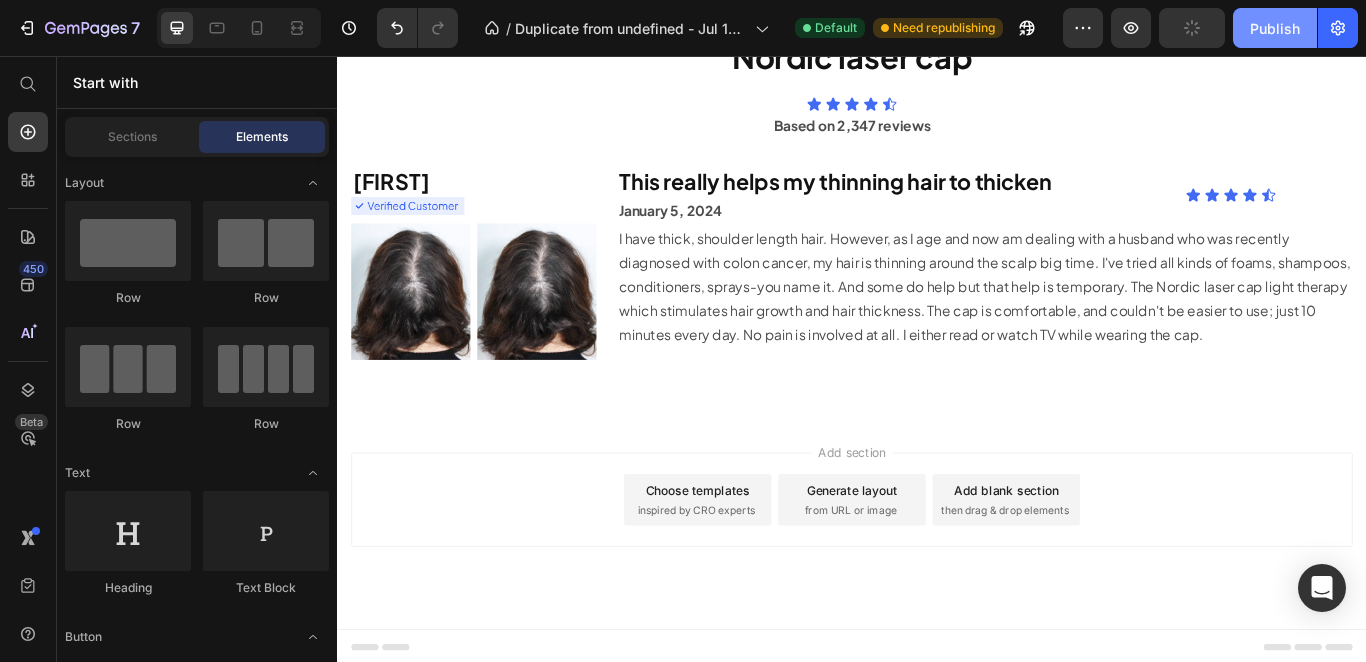 click on "Publish" at bounding box center [1275, 28] 